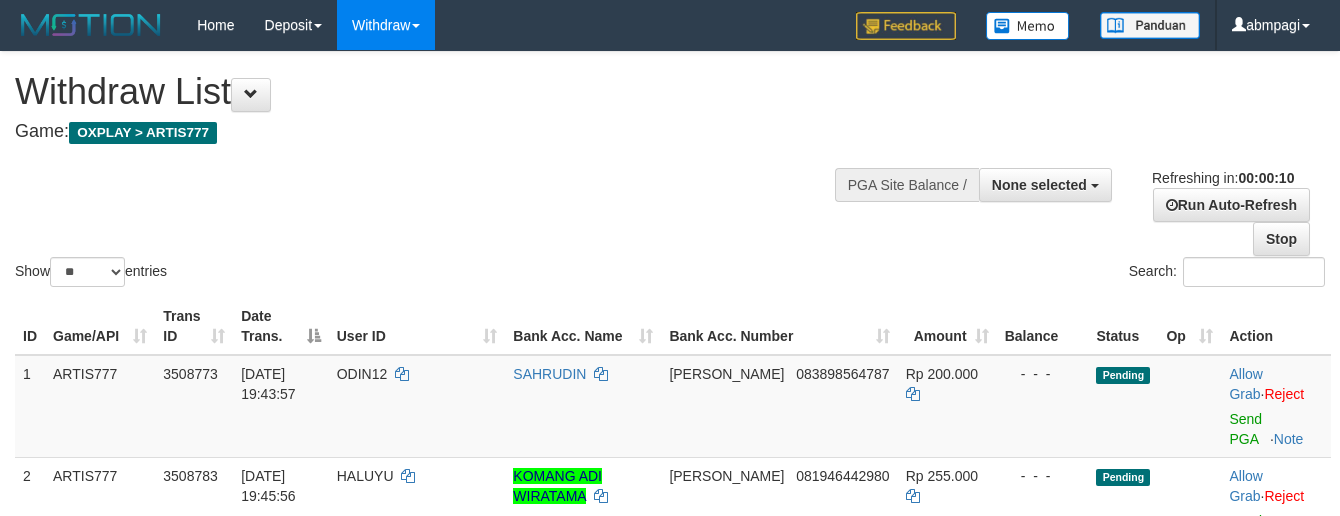 select 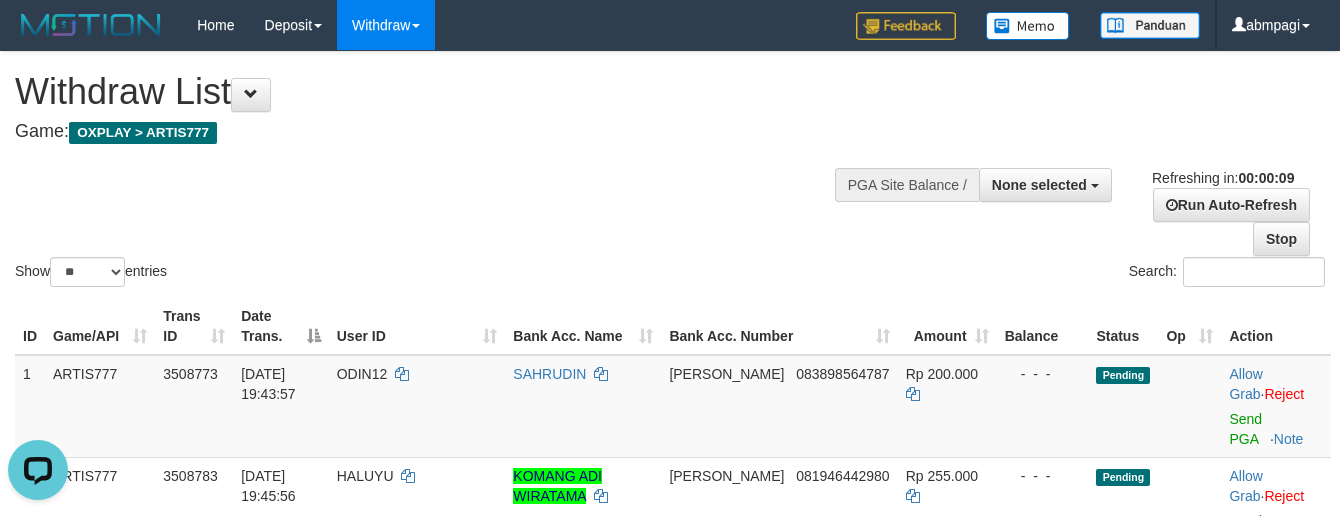 scroll, scrollTop: 0, scrollLeft: 0, axis: both 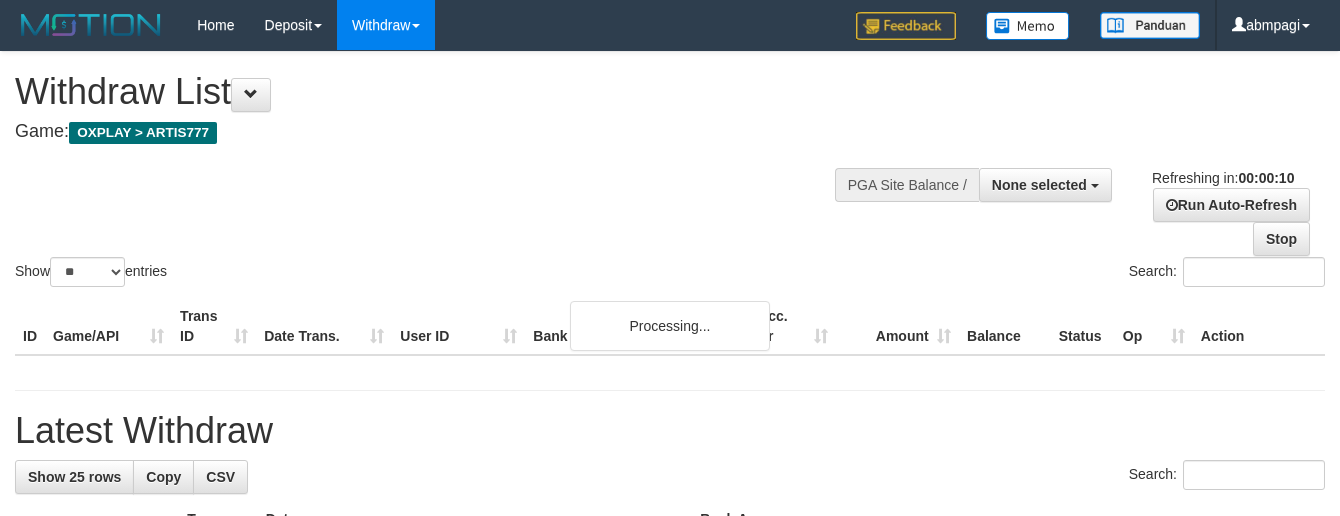 select 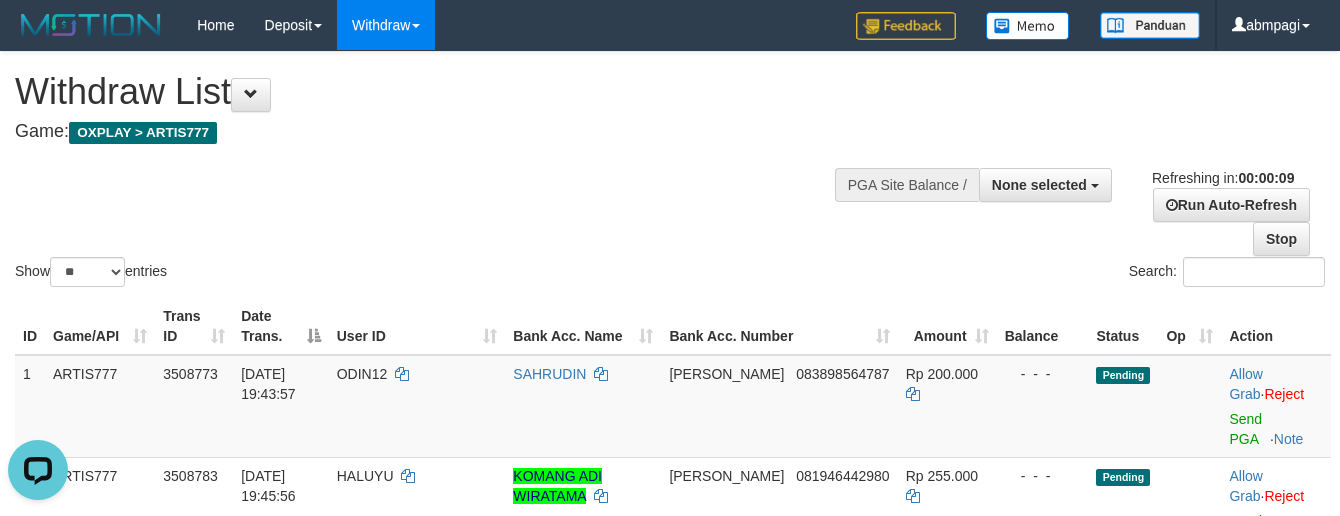 scroll, scrollTop: 0, scrollLeft: 0, axis: both 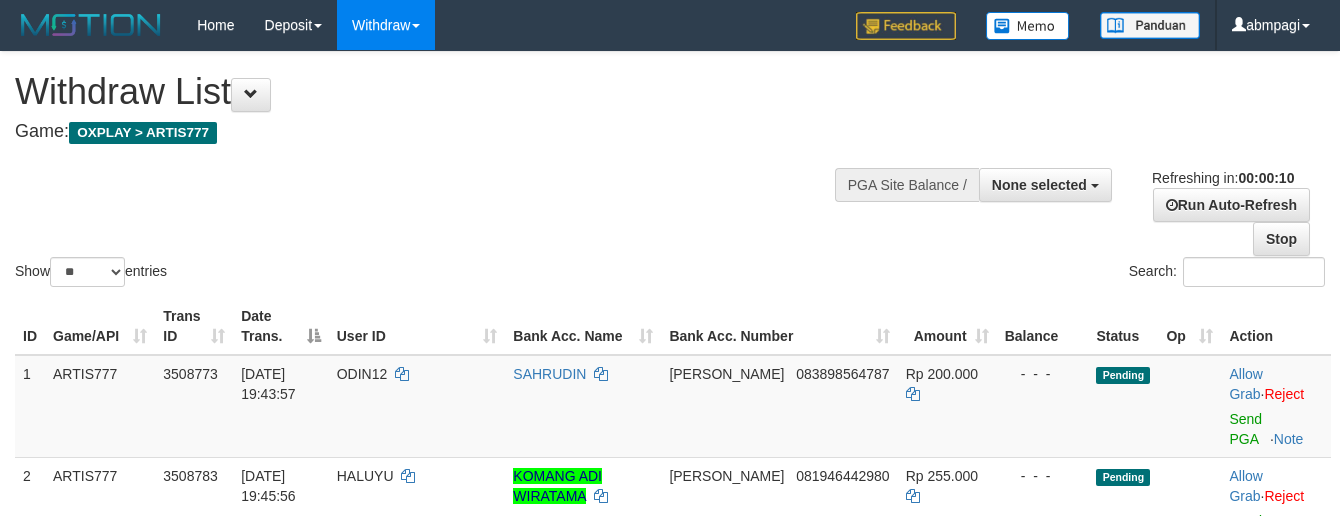 select 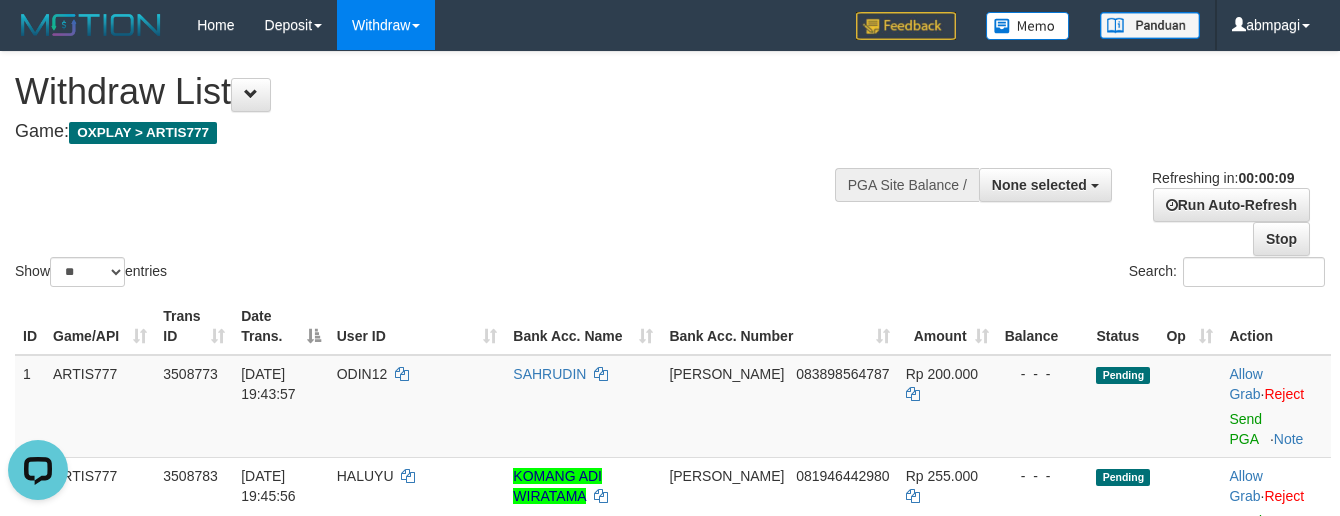 scroll, scrollTop: 0, scrollLeft: 0, axis: both 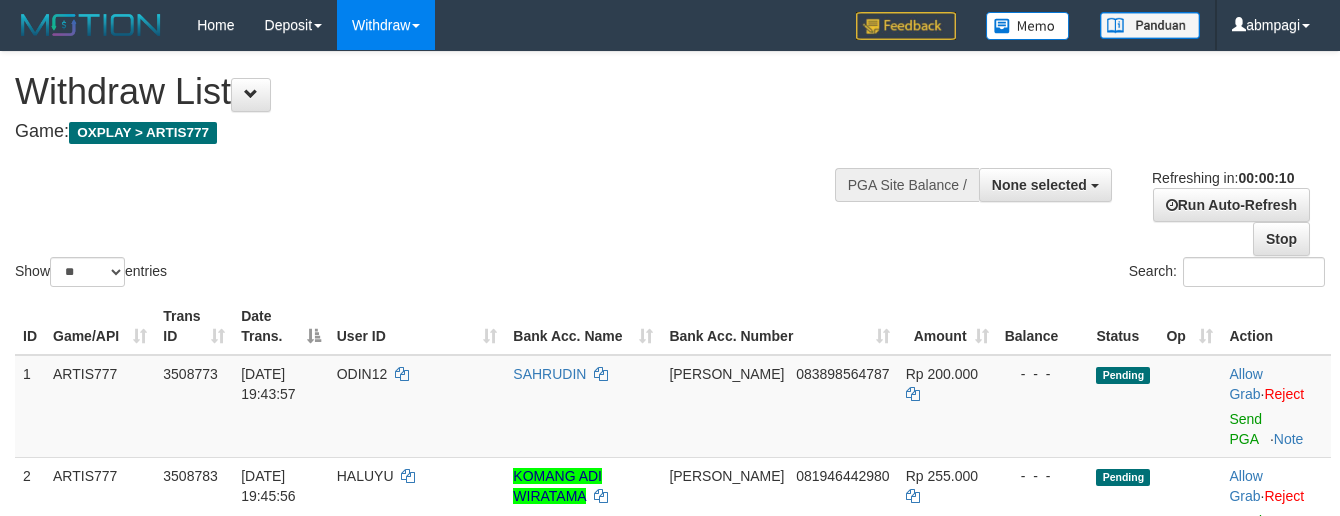 select 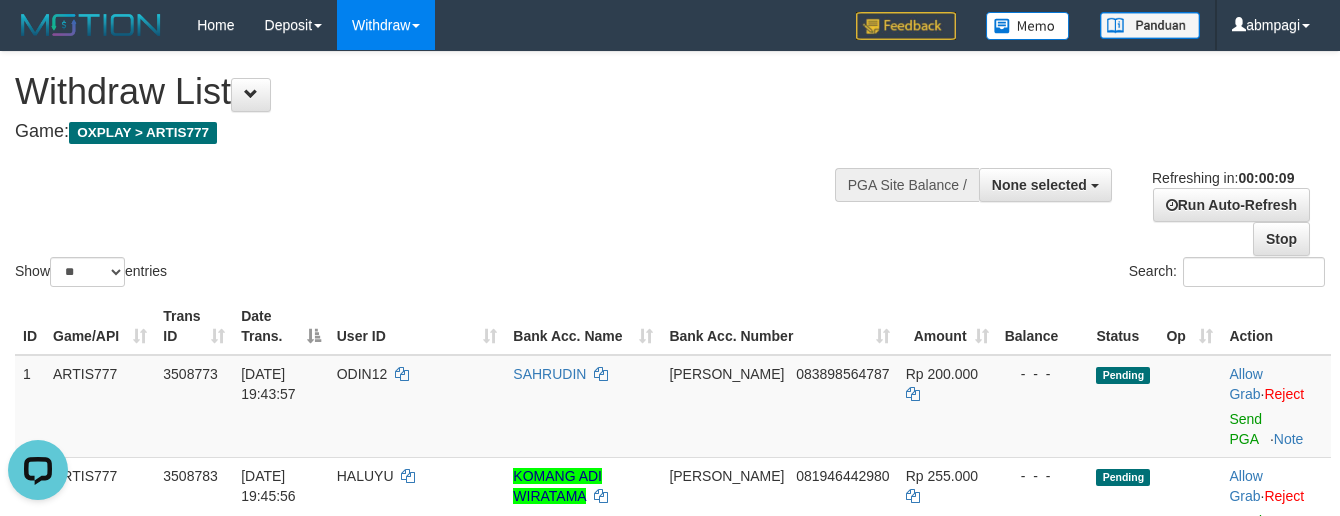 scroll, scrollTop: 0, scrollLeft: 0, axis: both 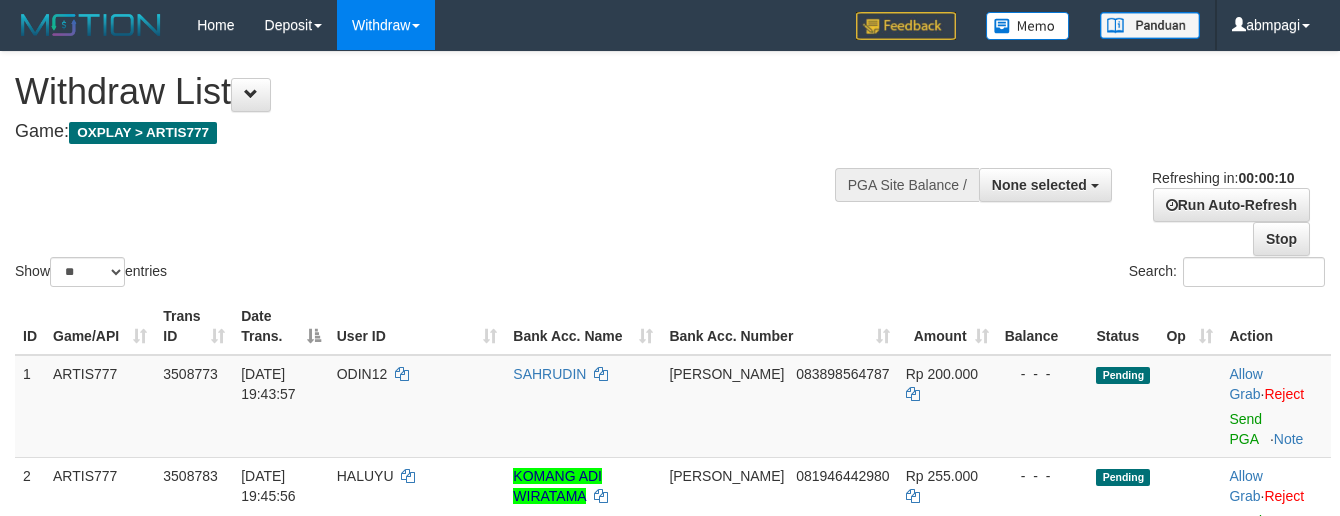 select 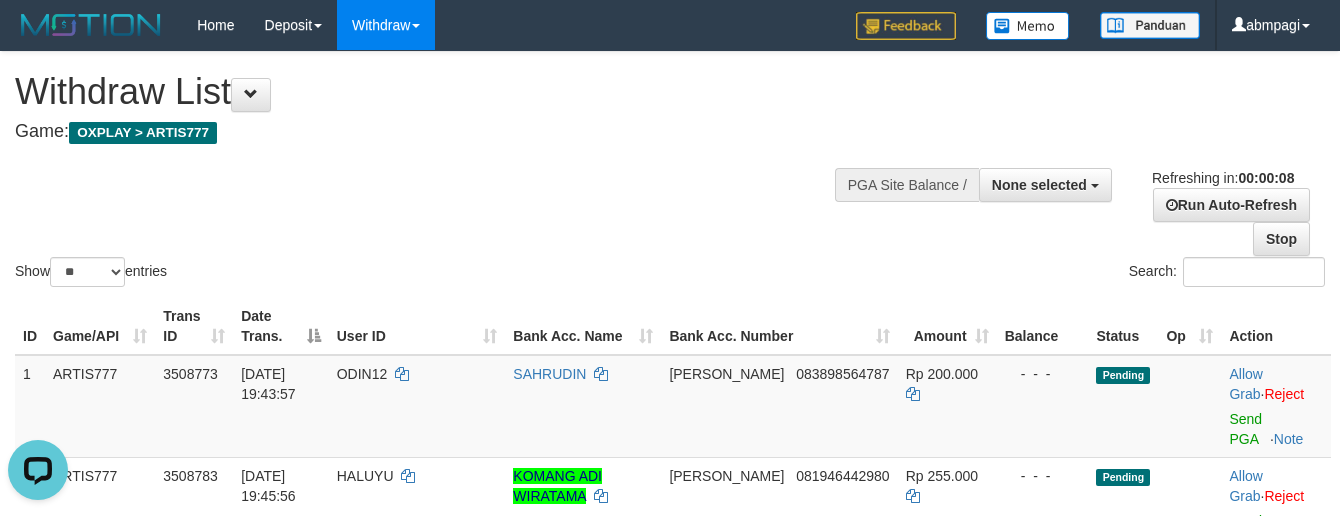scroll, scrollTop: 0, scrollLeft: 0, axis: both 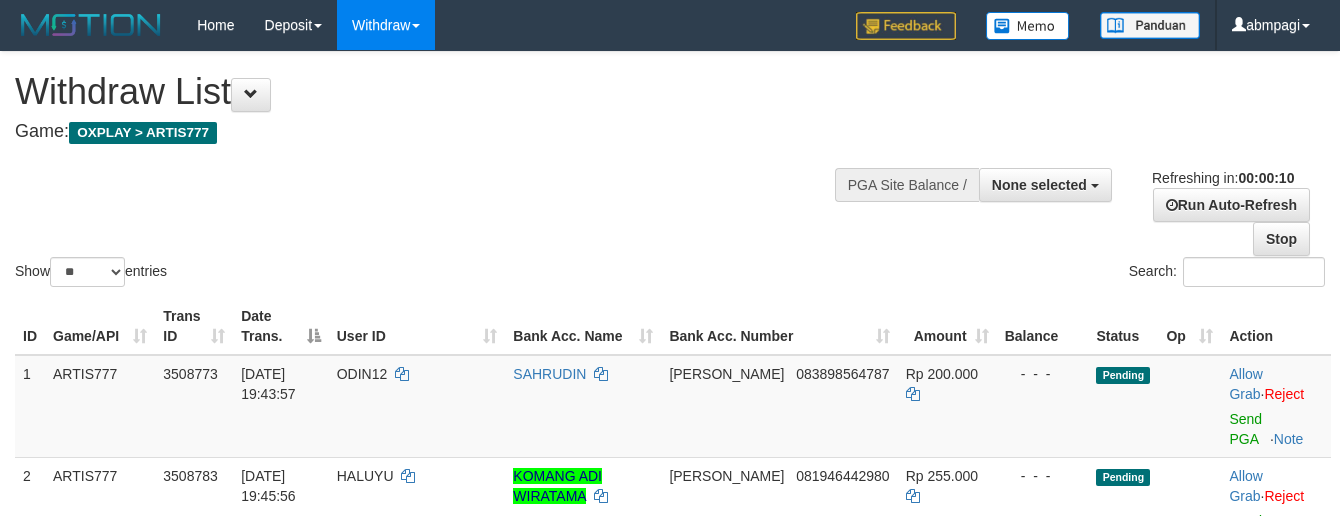 select 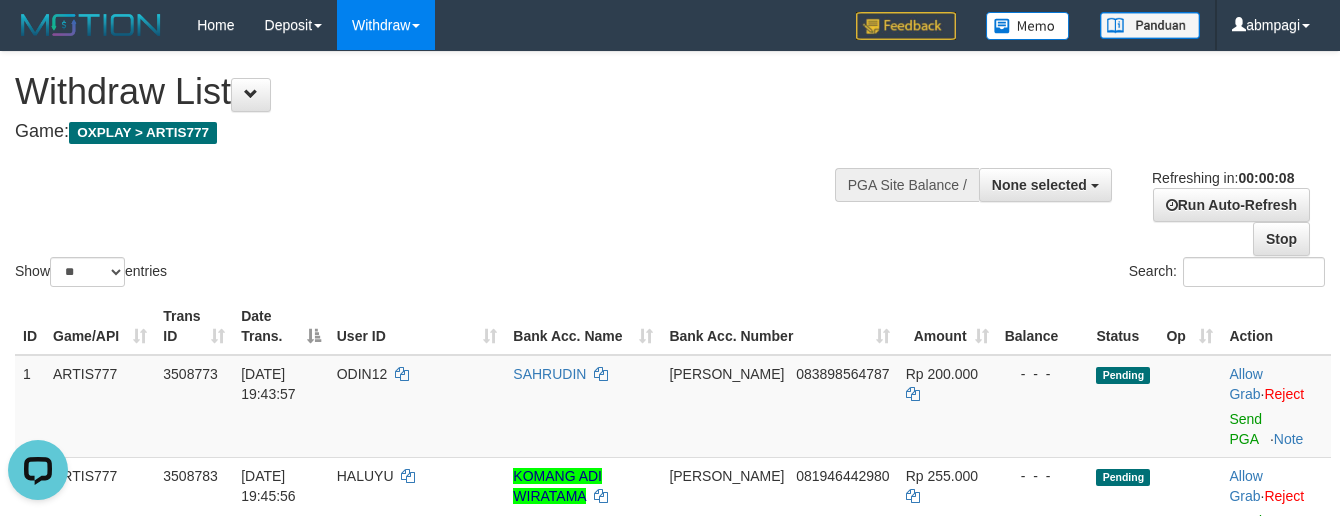 scroll, scrollTop: 0, scrollLeft: 0, axis: both 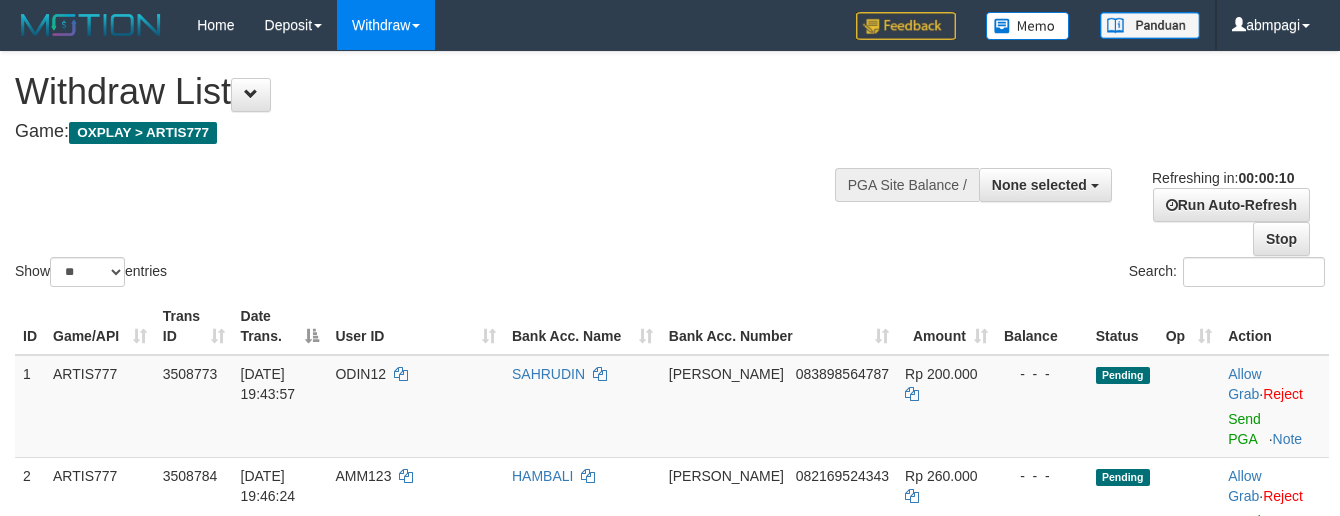 select 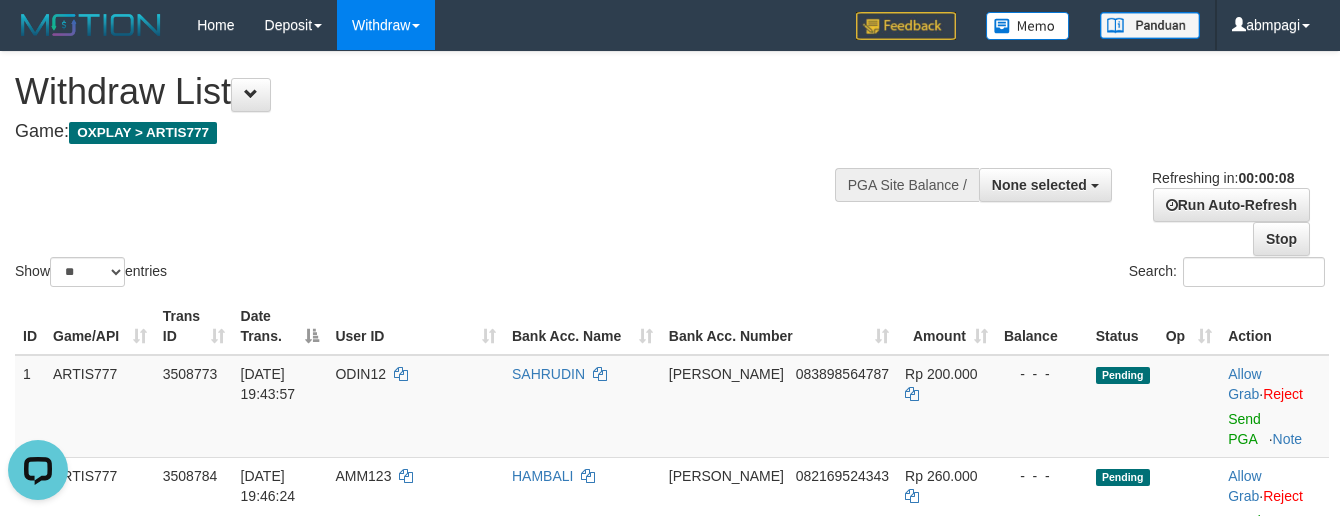 scroll, scrollTop: 0, scrollLeft: 0, axis: both 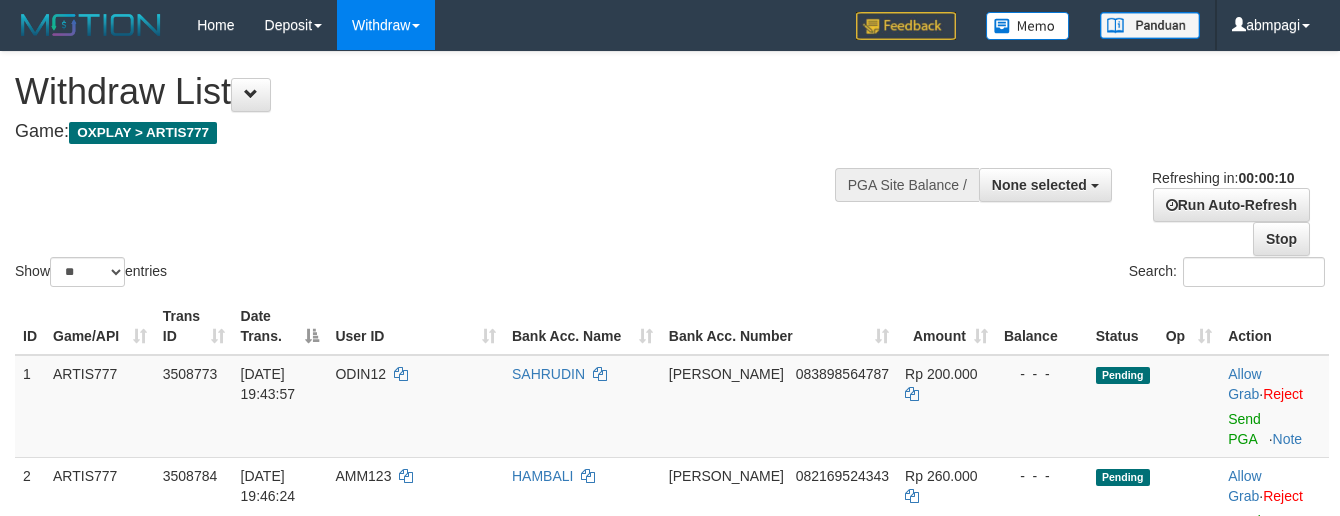 select 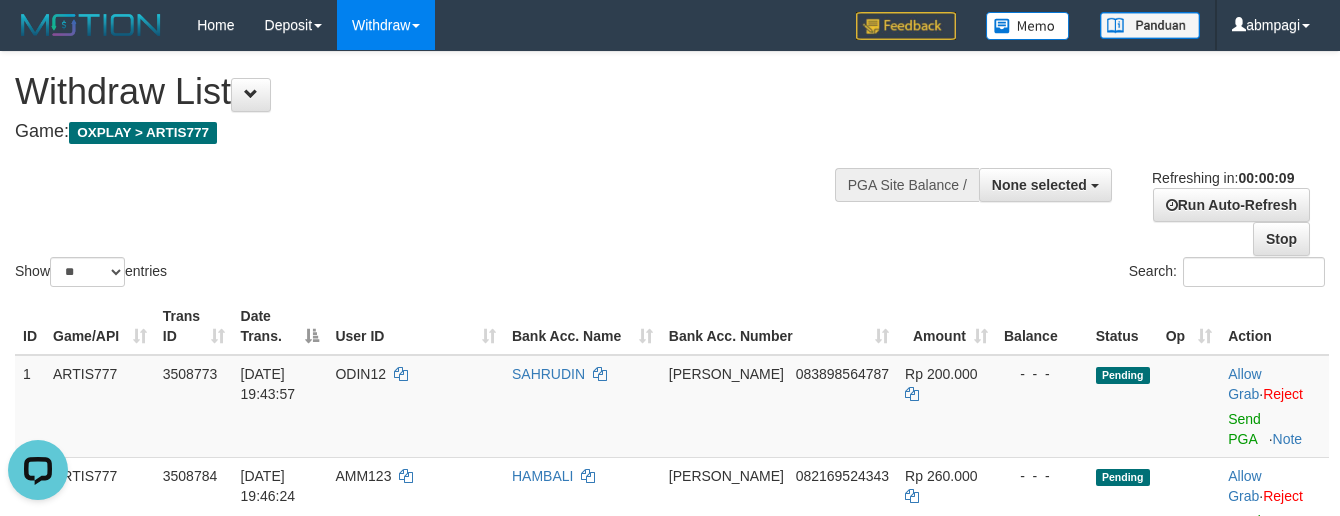 scroll, scrollTop: 0, scrollLeft: 0, axis: both 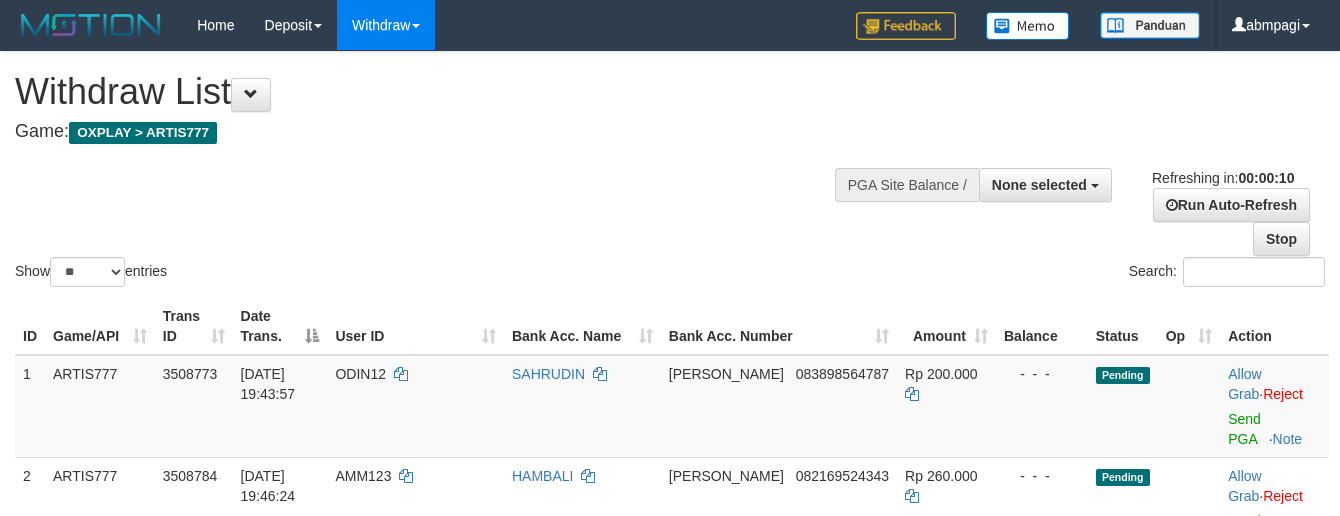 select 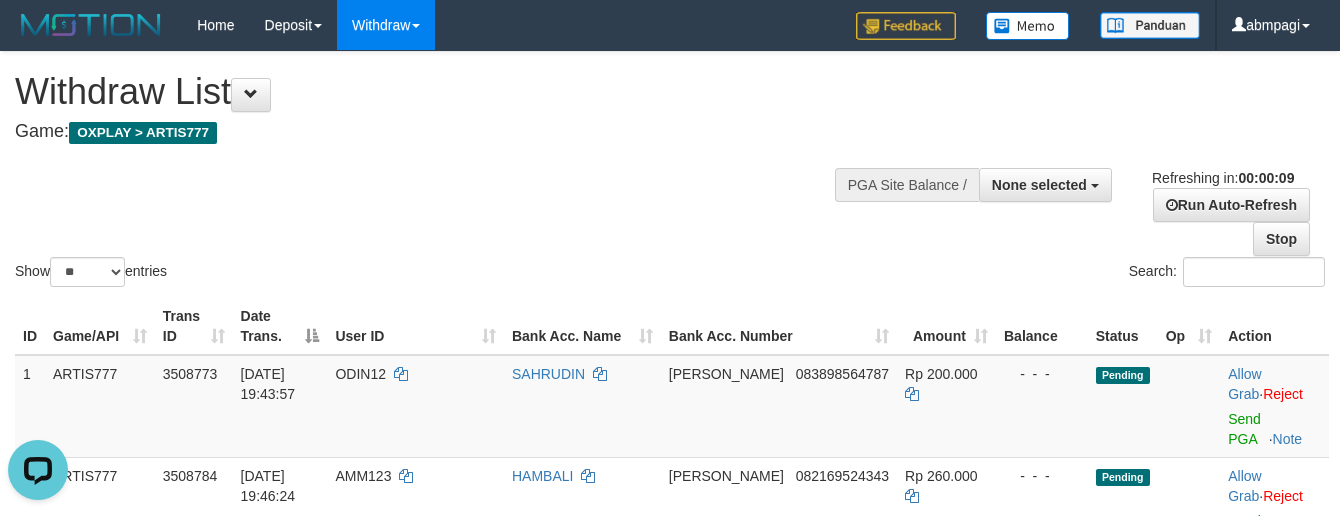 scroll, scrollTop: 0, scrollLeft: 0, axis: both 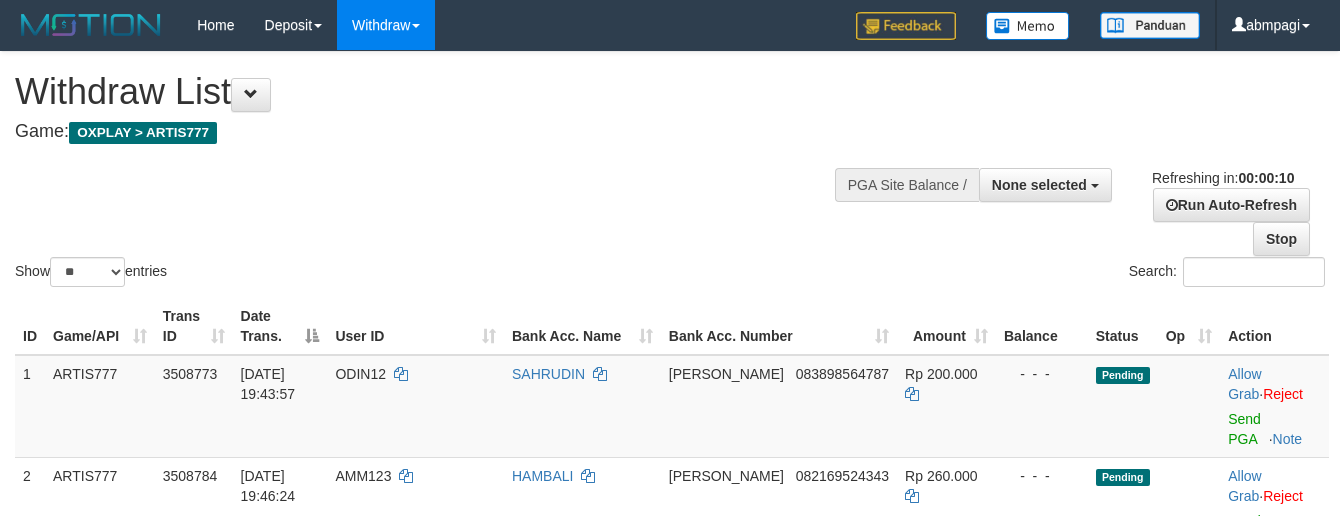 select 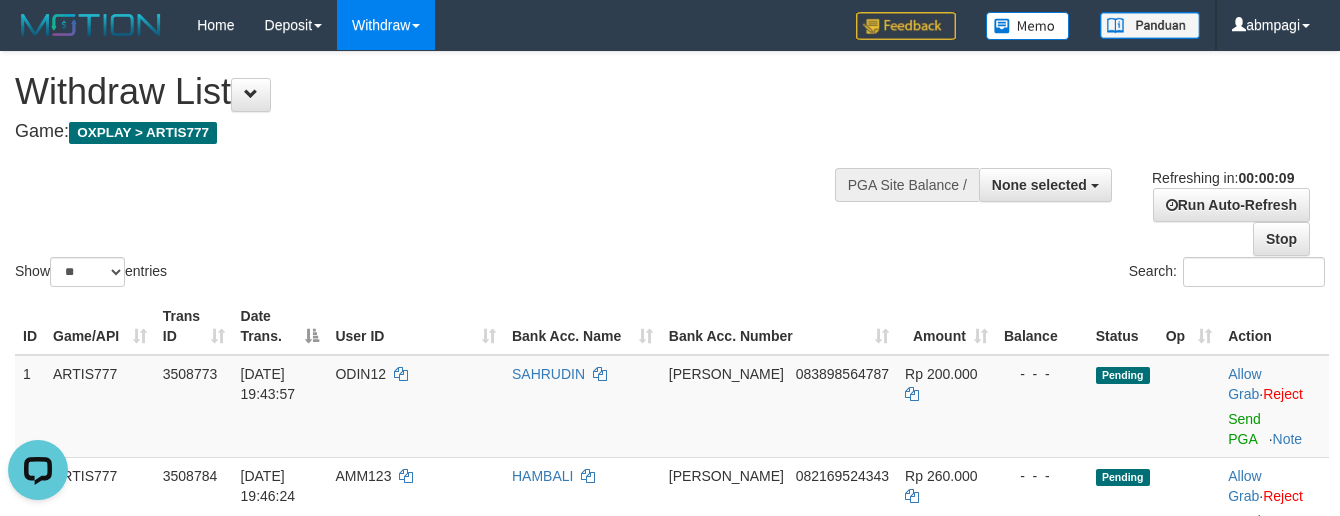 scroll, scrollTop: 0, scrollLeft: 0, axis: both 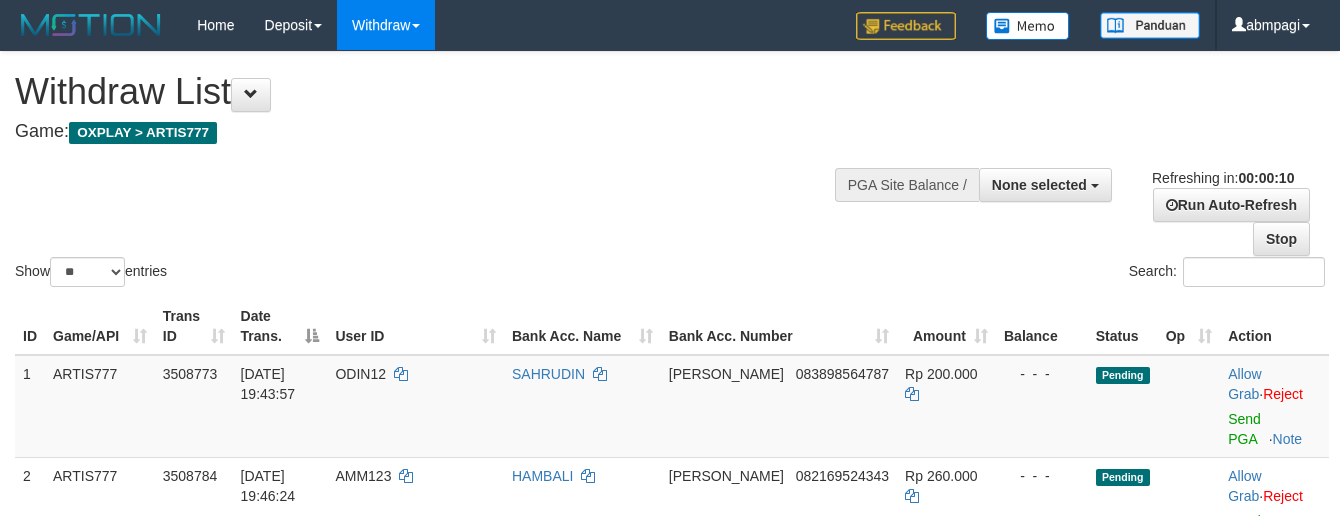 select 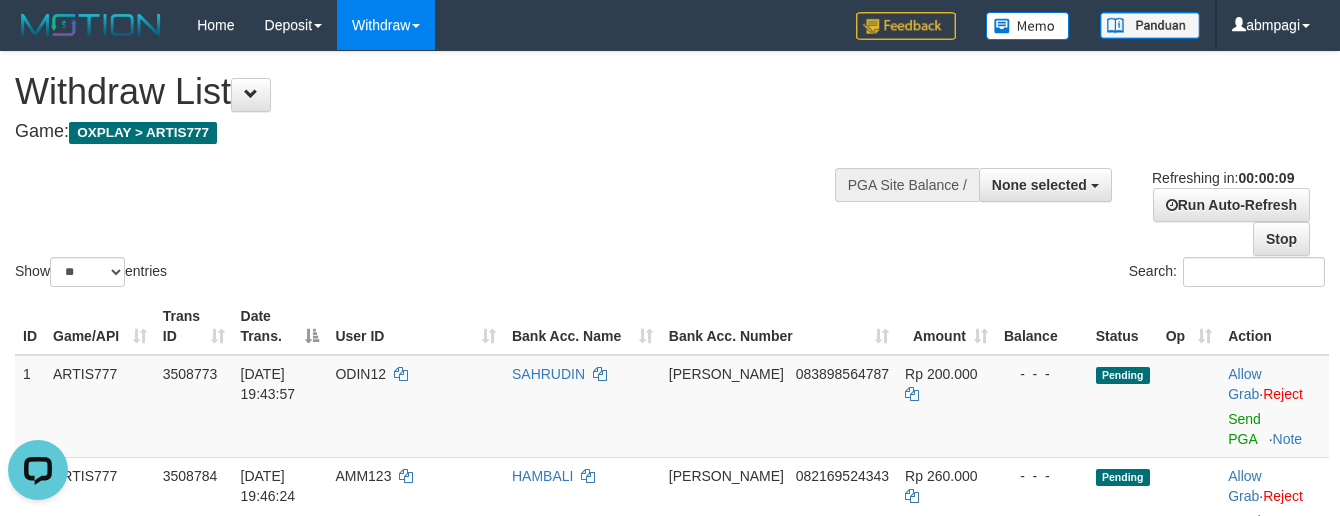 scroll, scrollTop: 0, scrollLeft: 0, axis: both 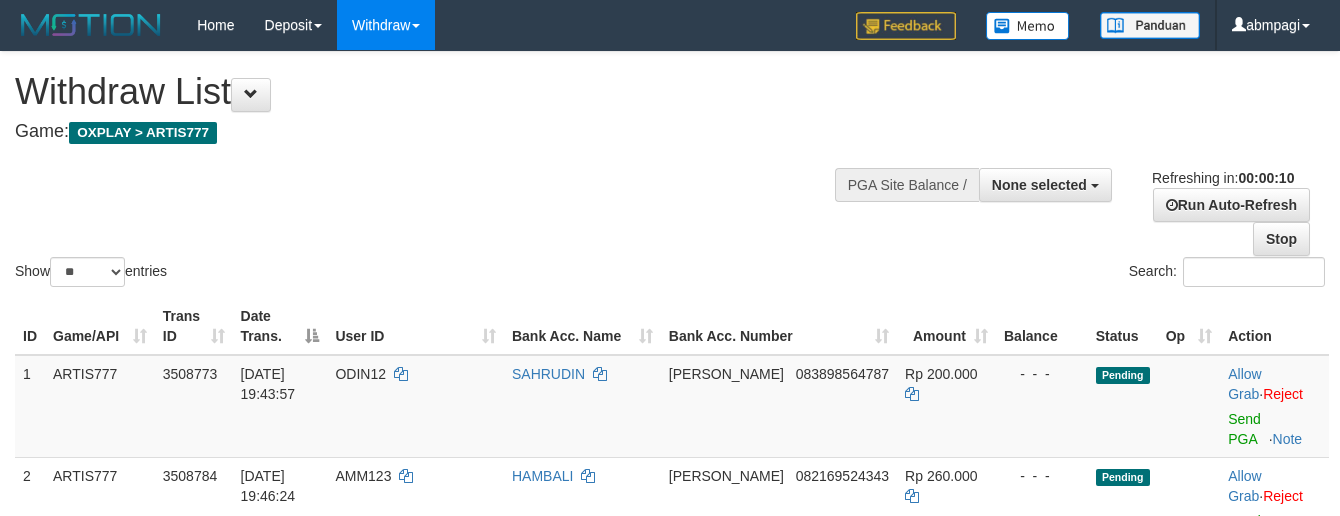 select 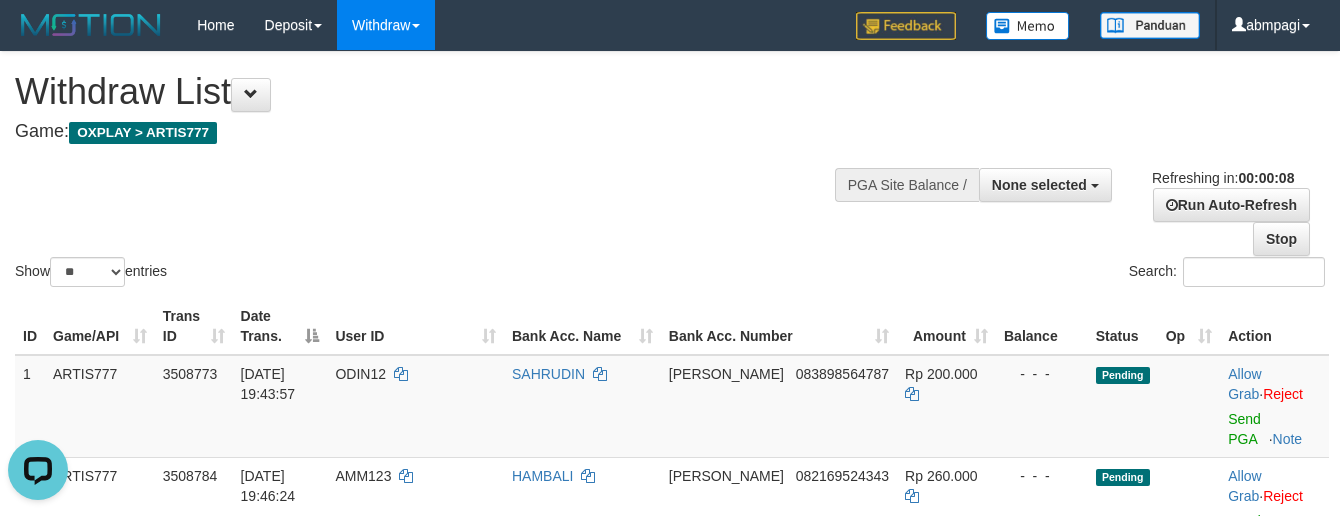 scroll, scrollTop: 0, scrollLeft: 0, axis: both 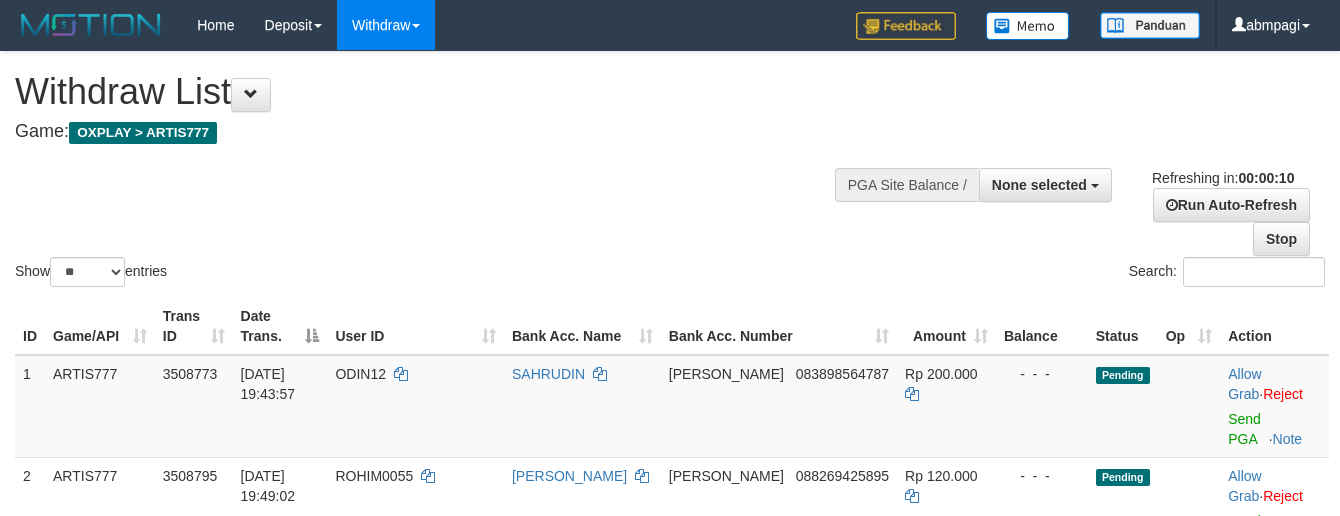 select 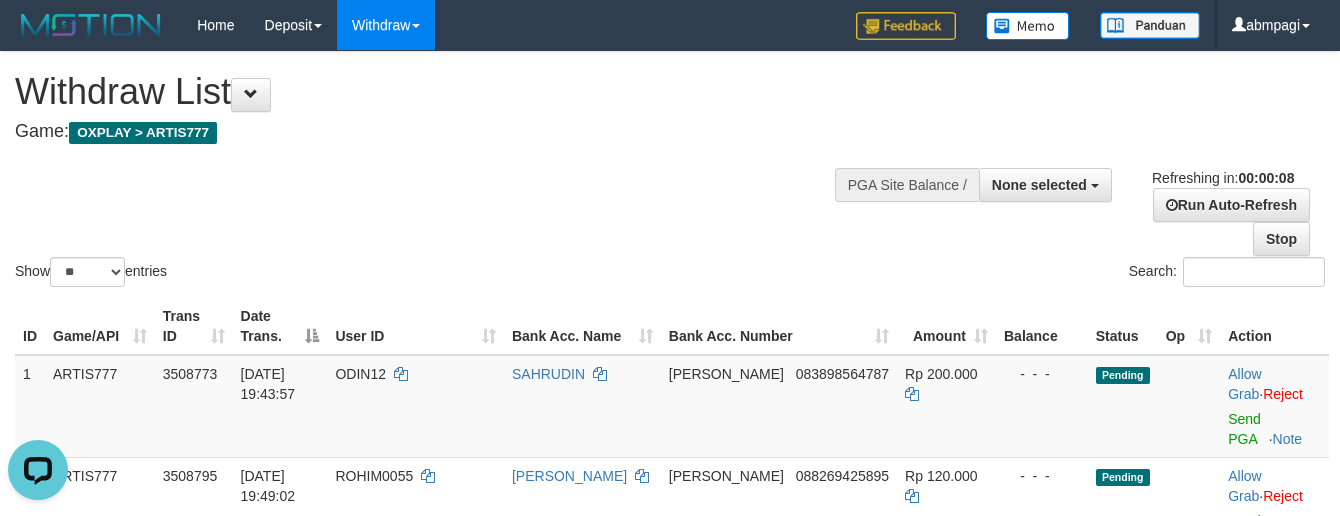 scroll, scrollTop: 0, scrollLeft: 0, axis: both 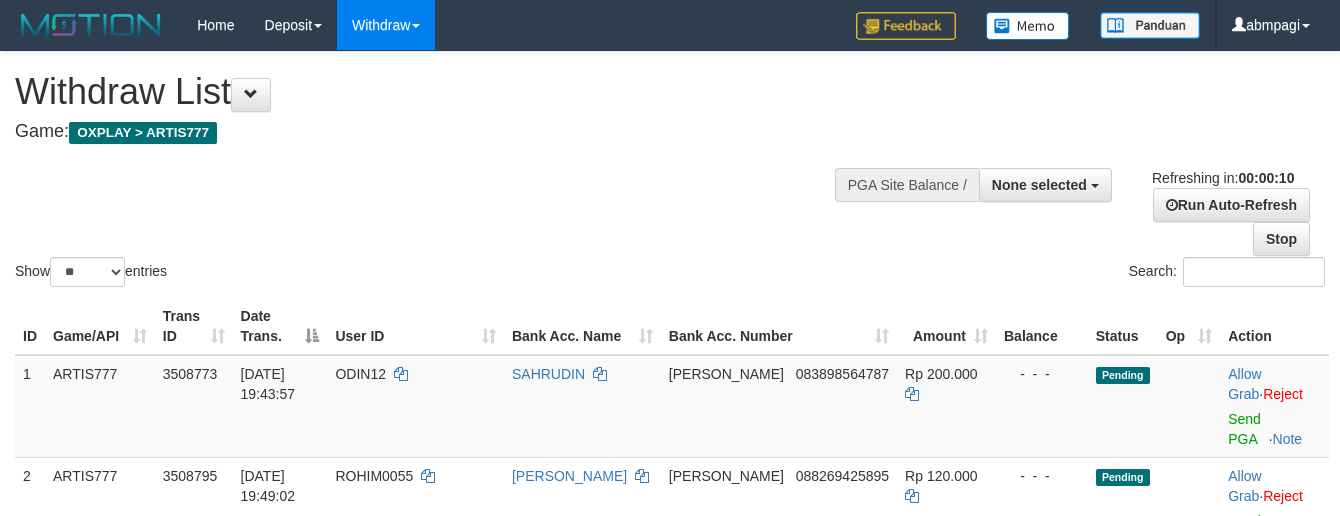 select 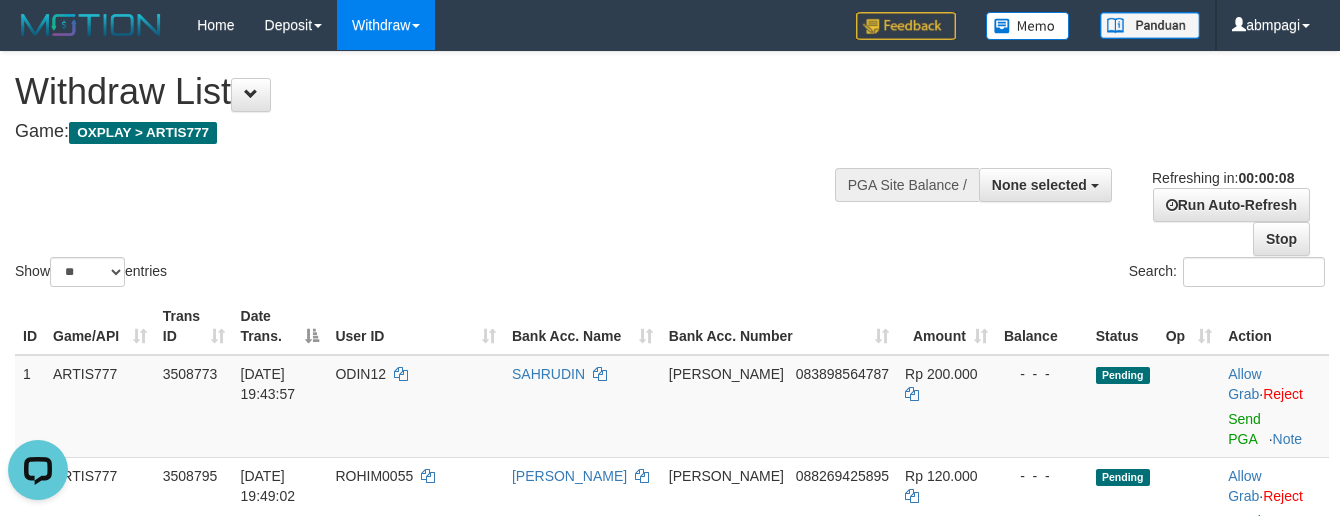 scroll, scrollTop: 0, scrollLeft: 0, axis: both 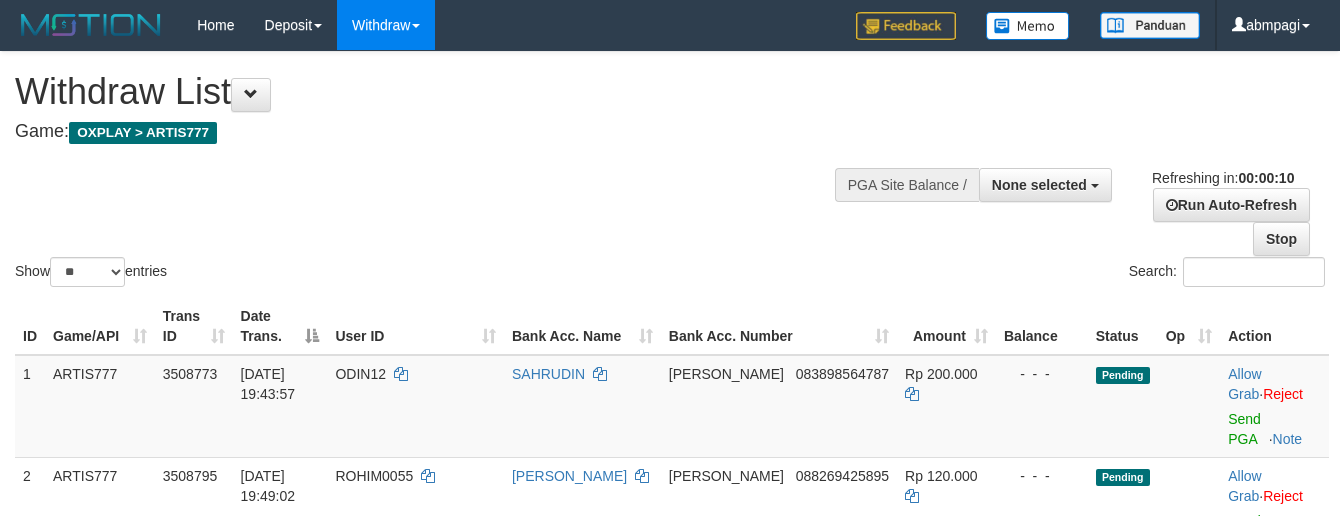 select 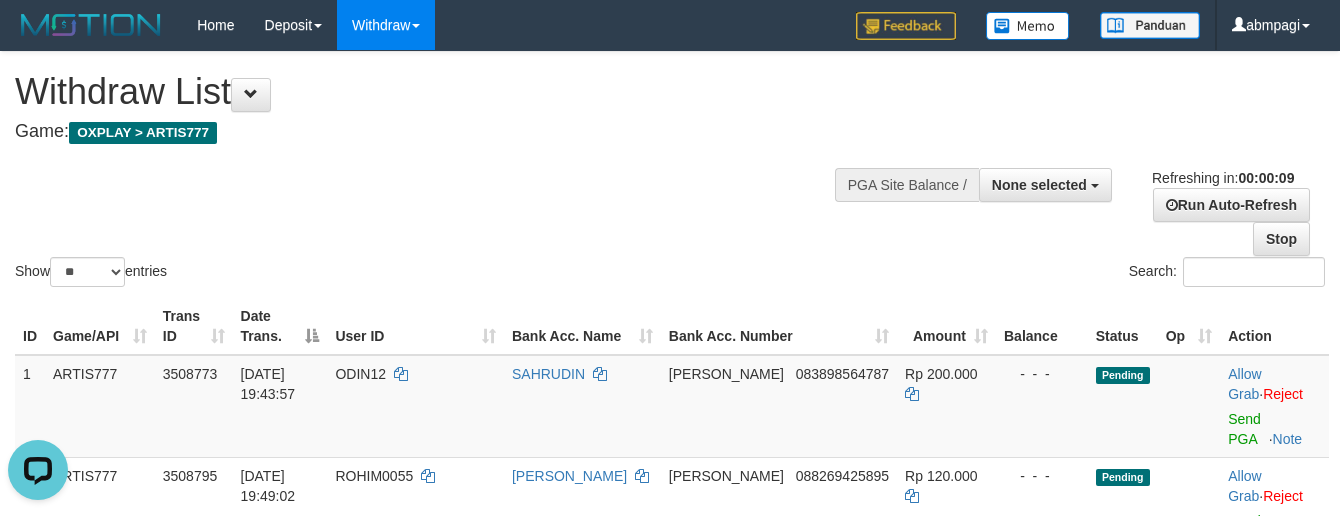 scroll, scrollTop: 0, scrollLeft: 0, axis: both 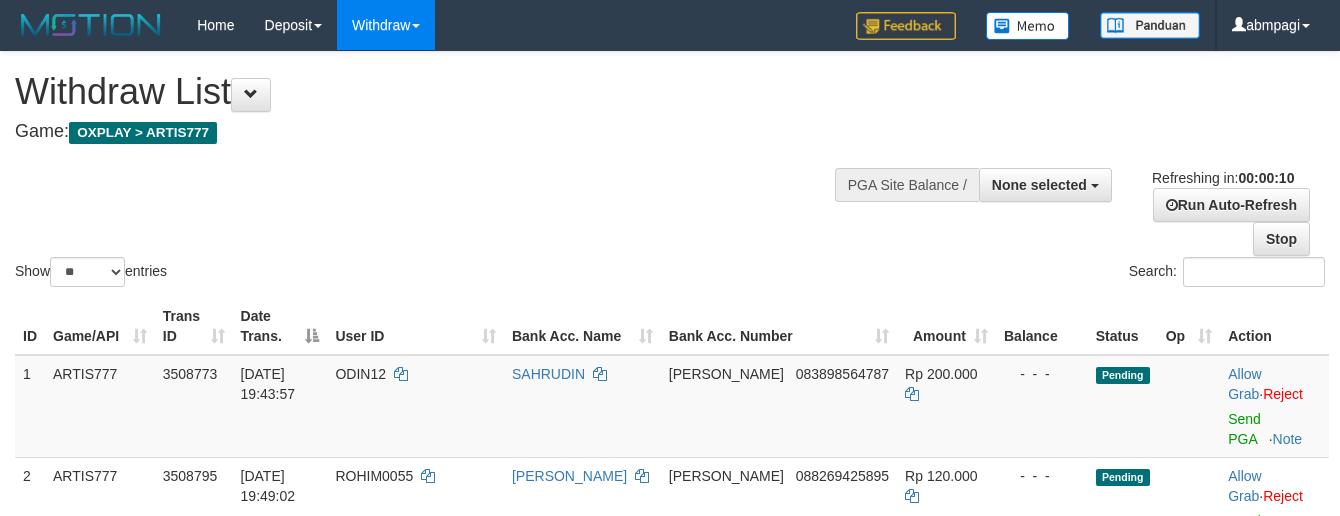 select 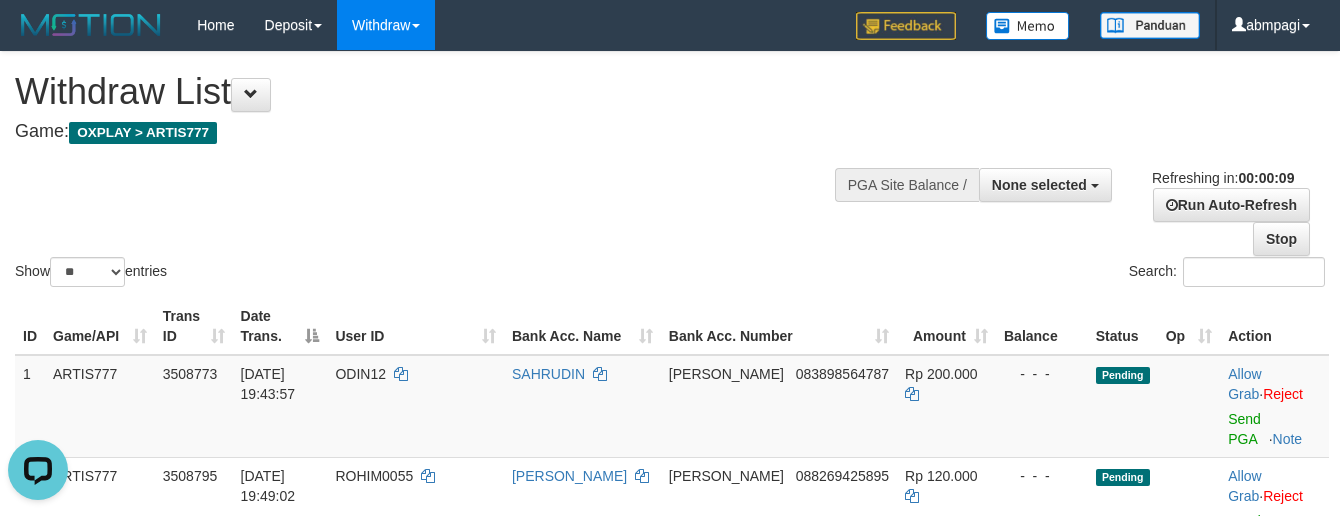 scroll, scrollTop: 0, scrollLeft: 0, axis: both 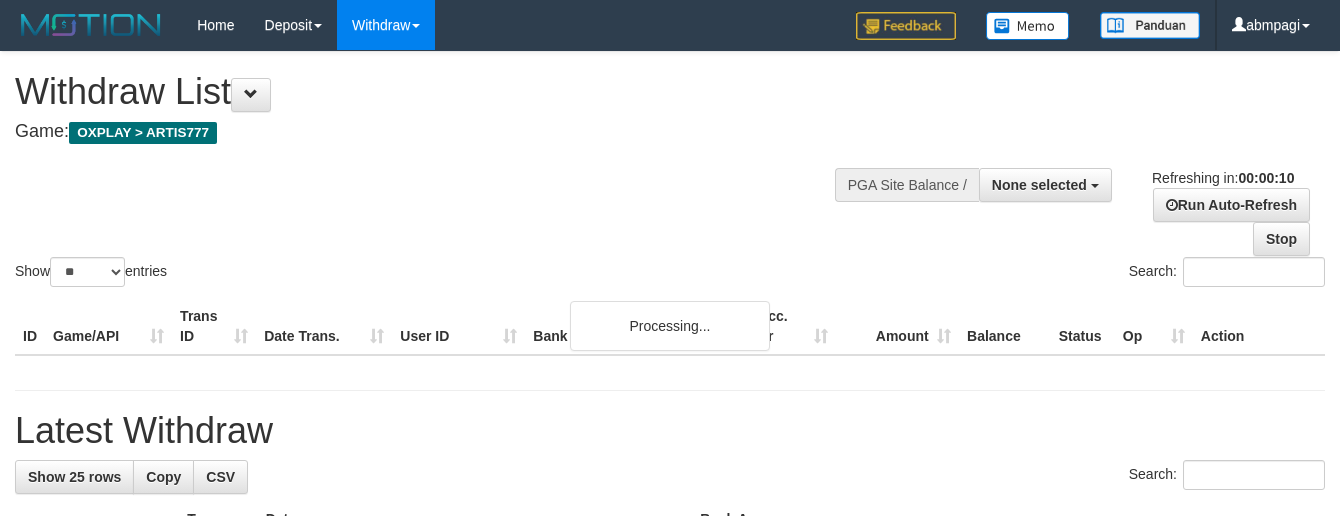 select 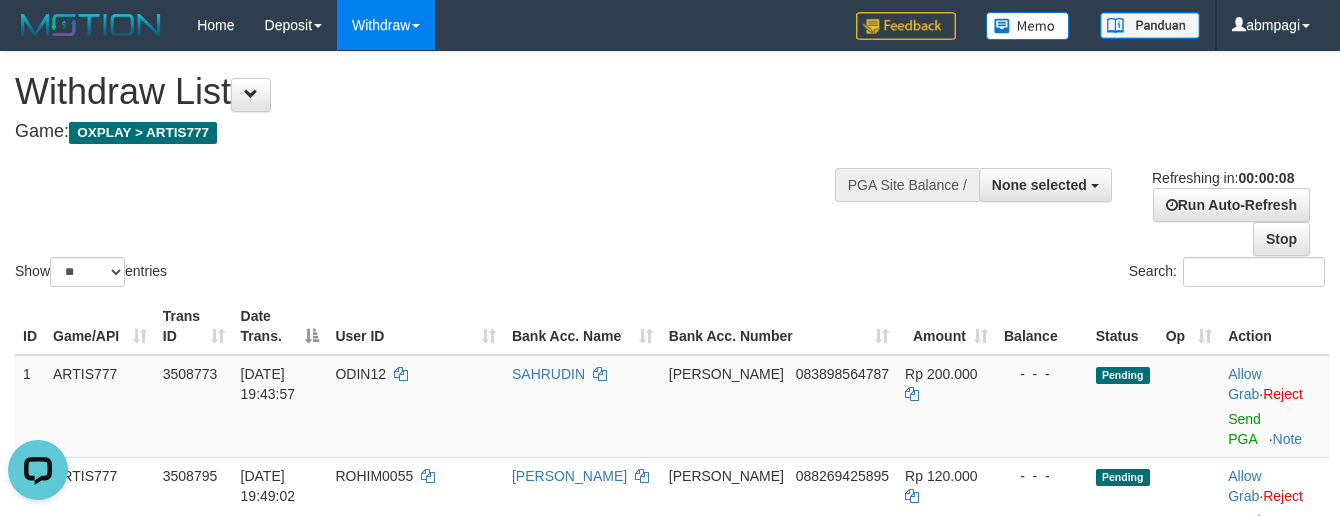 scroll, scrollTop: 0, scrollLeft: 0, axis: both 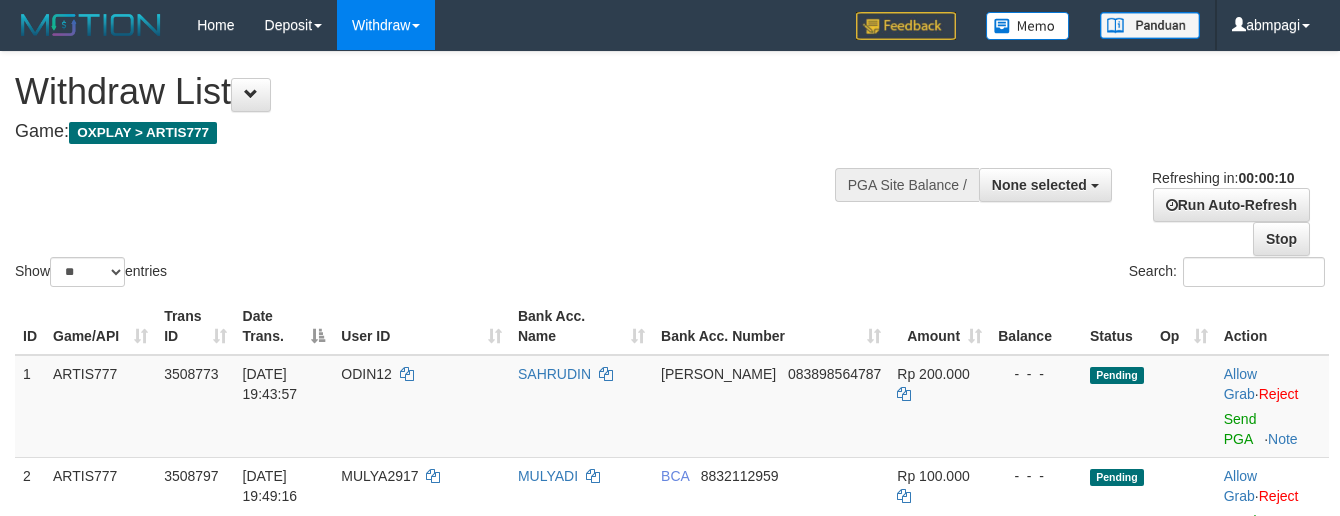 select 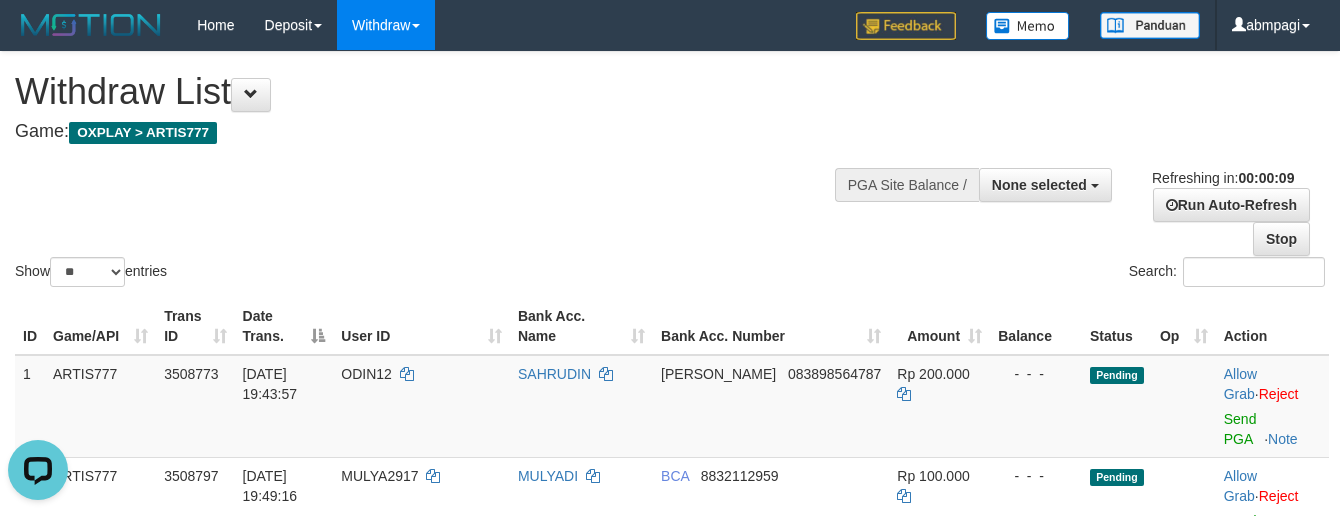 scroll, scrollTop: 0, scrollLeft: 0, axis: both 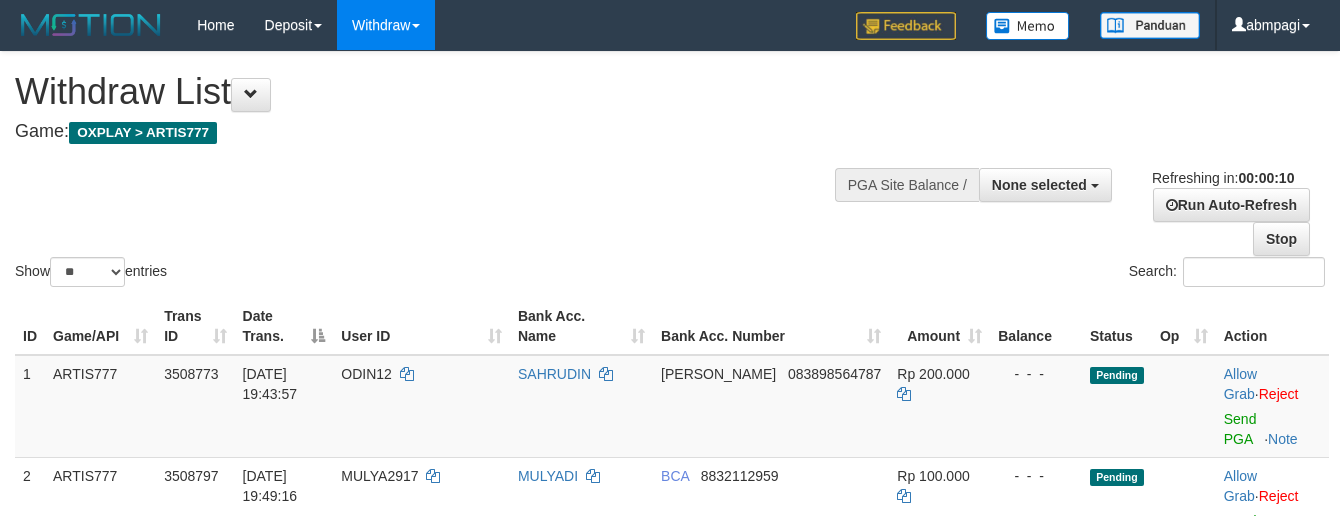 select 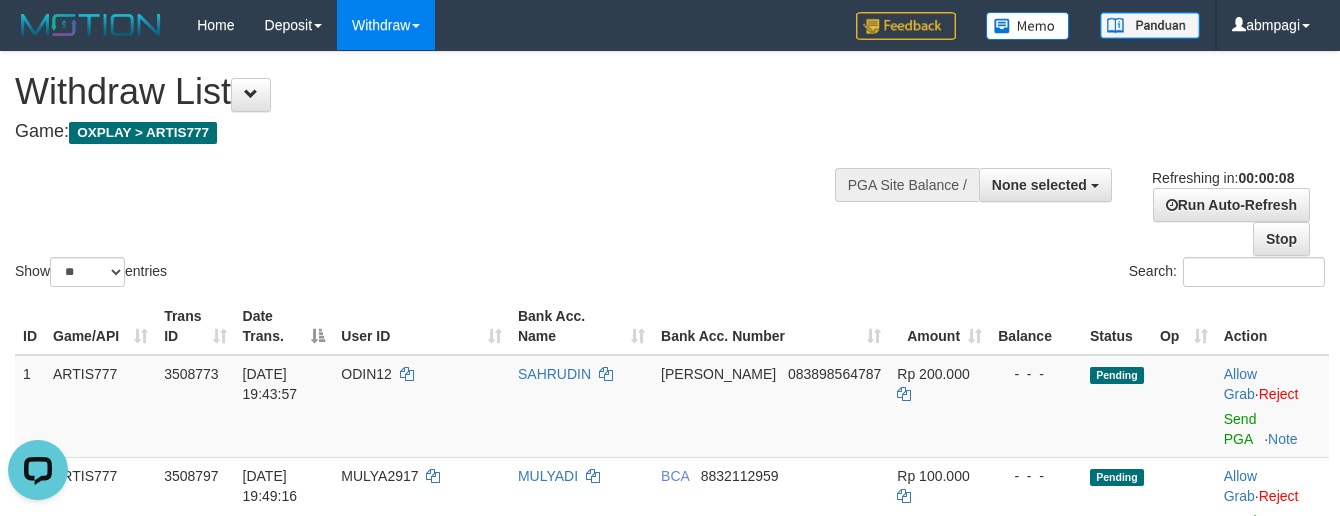 scroll, scrollTop: 0, scrollLeft: 0, axis: both 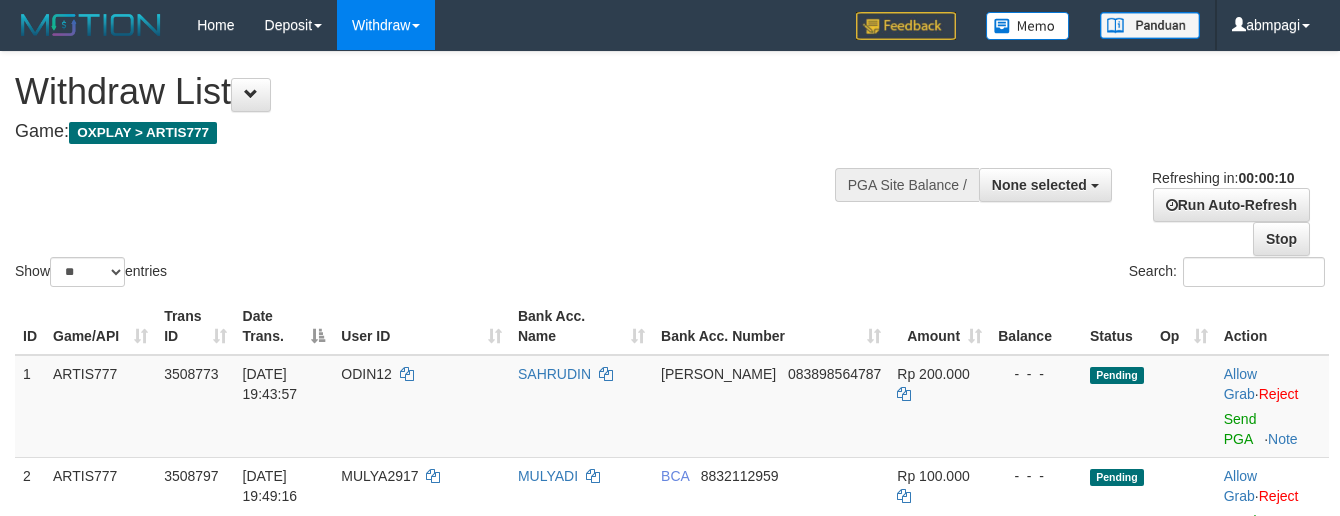 select 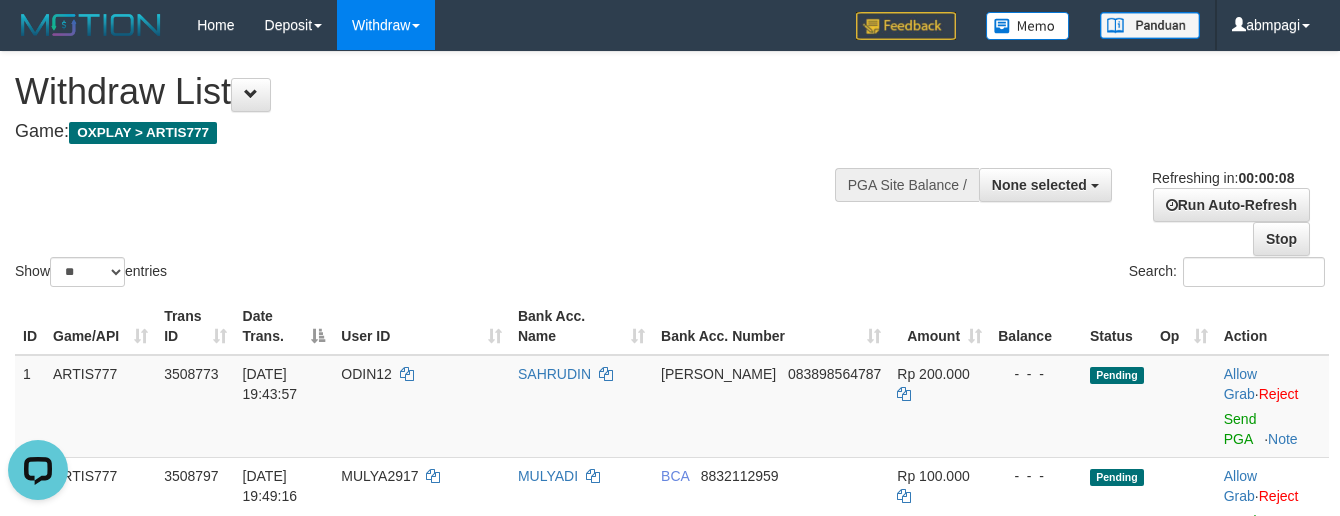 scroll, scrollTop: 0, scrollLeft: 0, axis: both 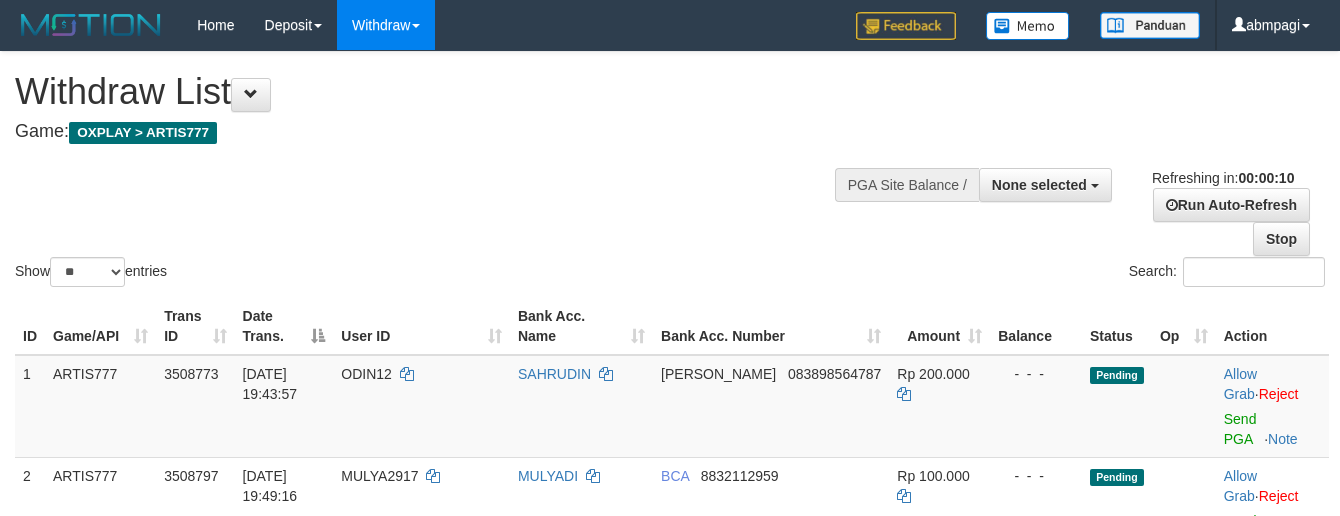select 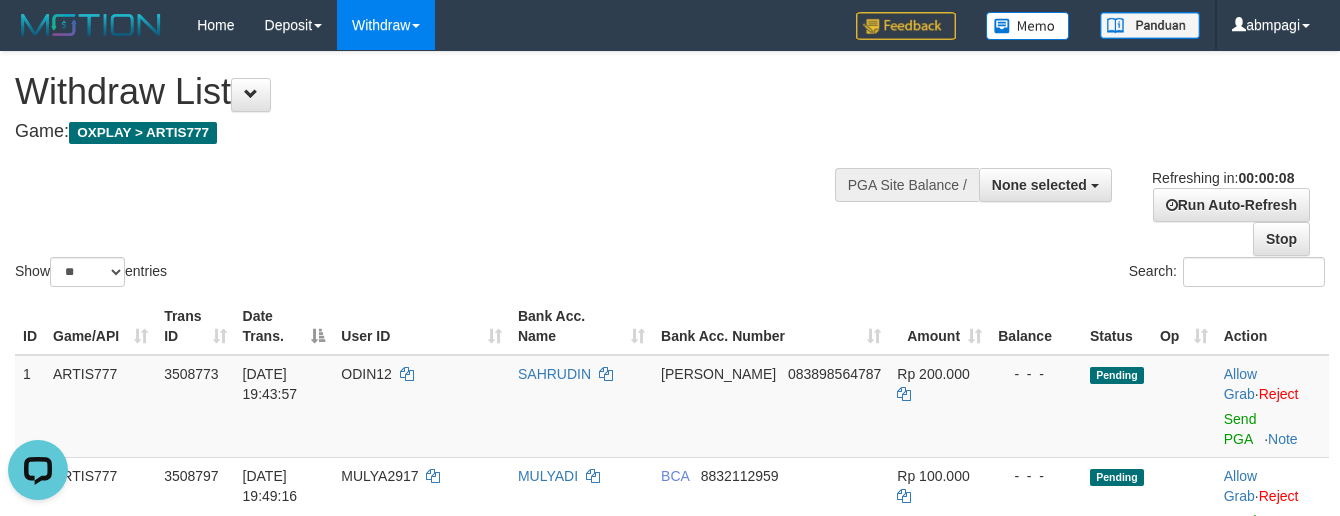 scroll, scrollTop: 0, scrollLeft: 0, axis: both 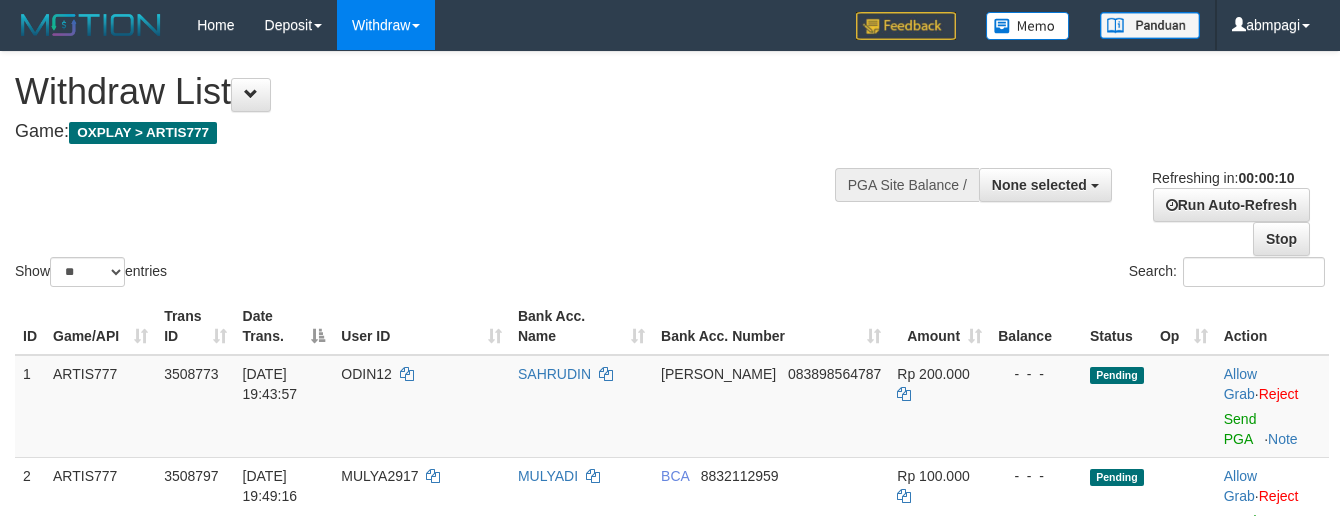 select 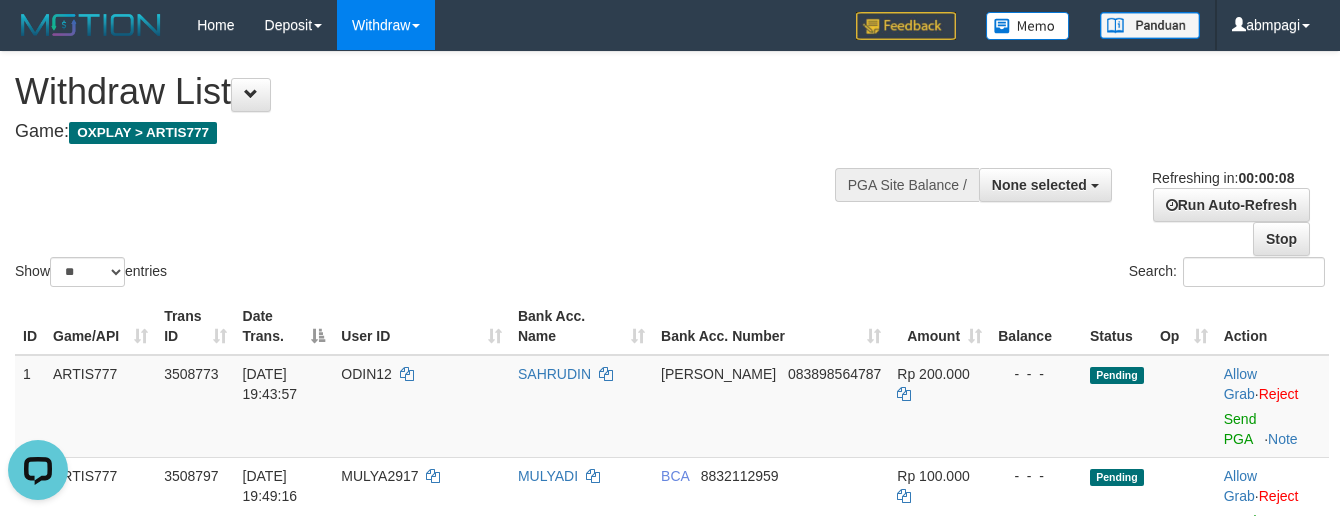 scroll, scrollTop: 0, scrollLeft: 0, axis: both 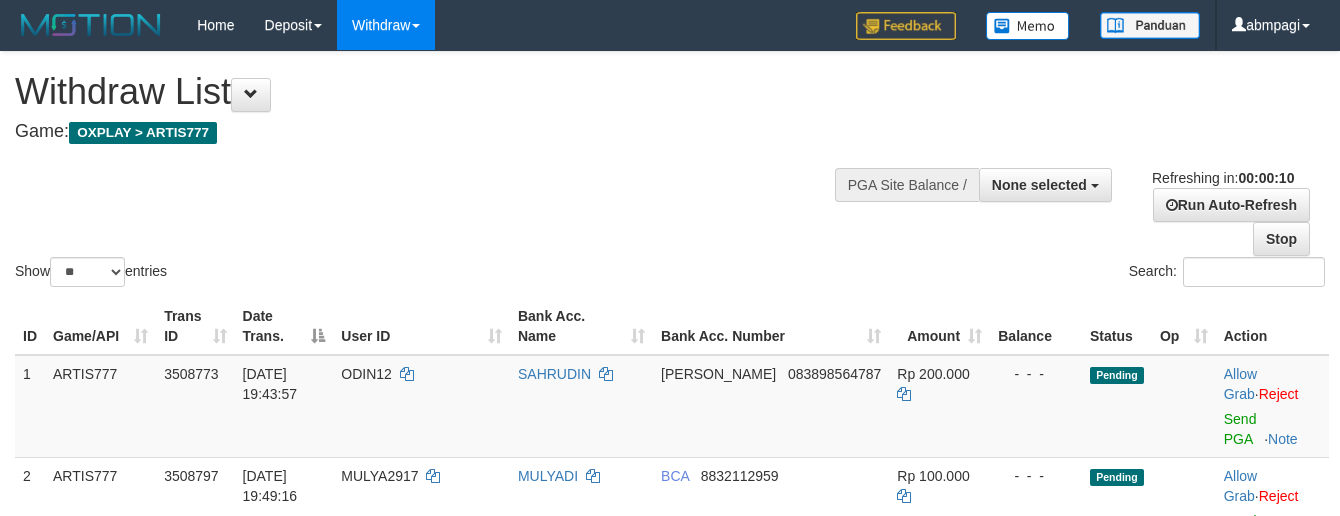 select 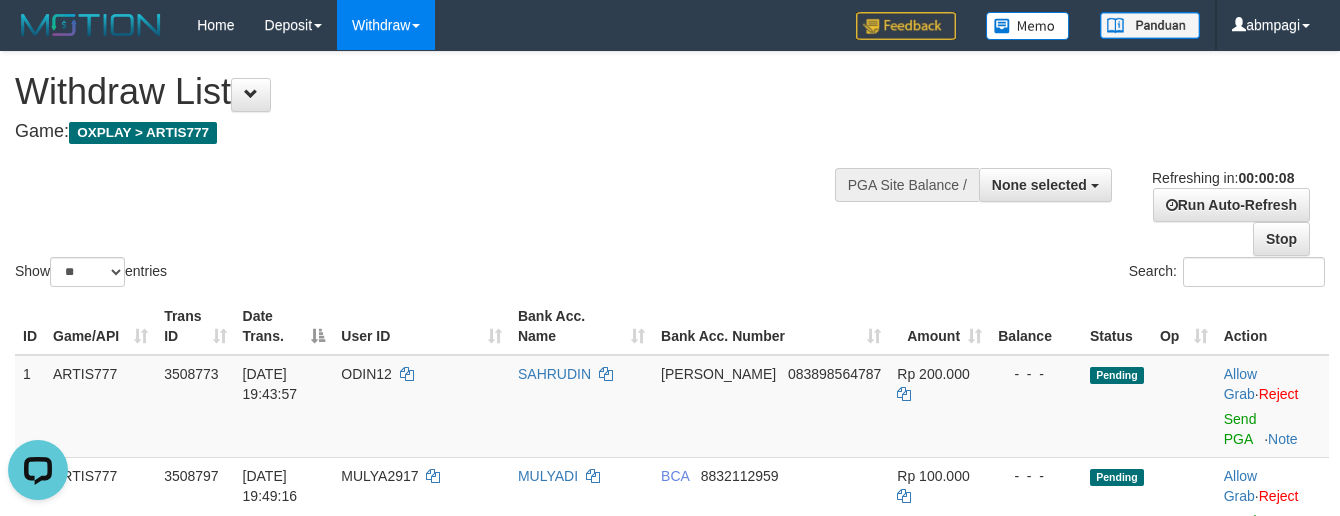 scroll, scrollTop: 0, scrollLeft: 0, axis: both 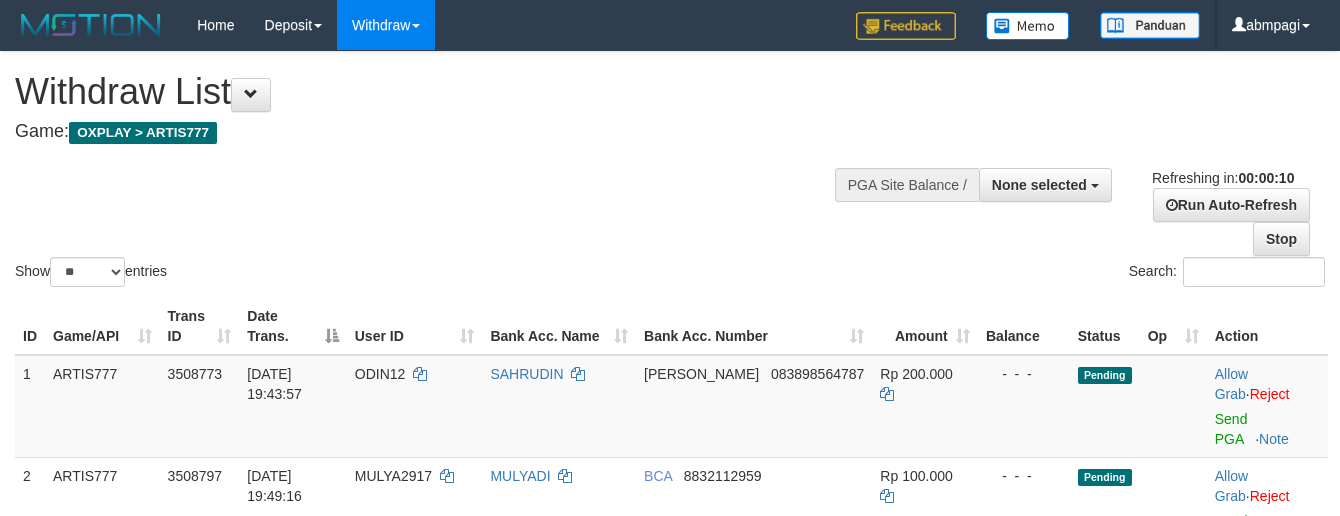 select 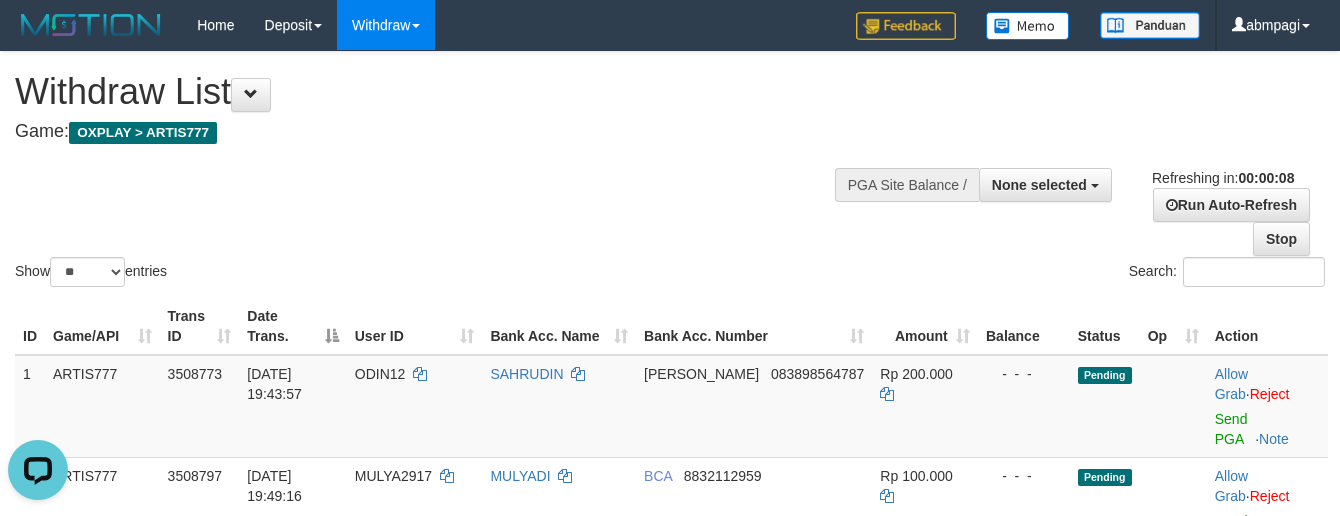 scroll, scrollTop: 0, scrollLeft: 0, axis: both 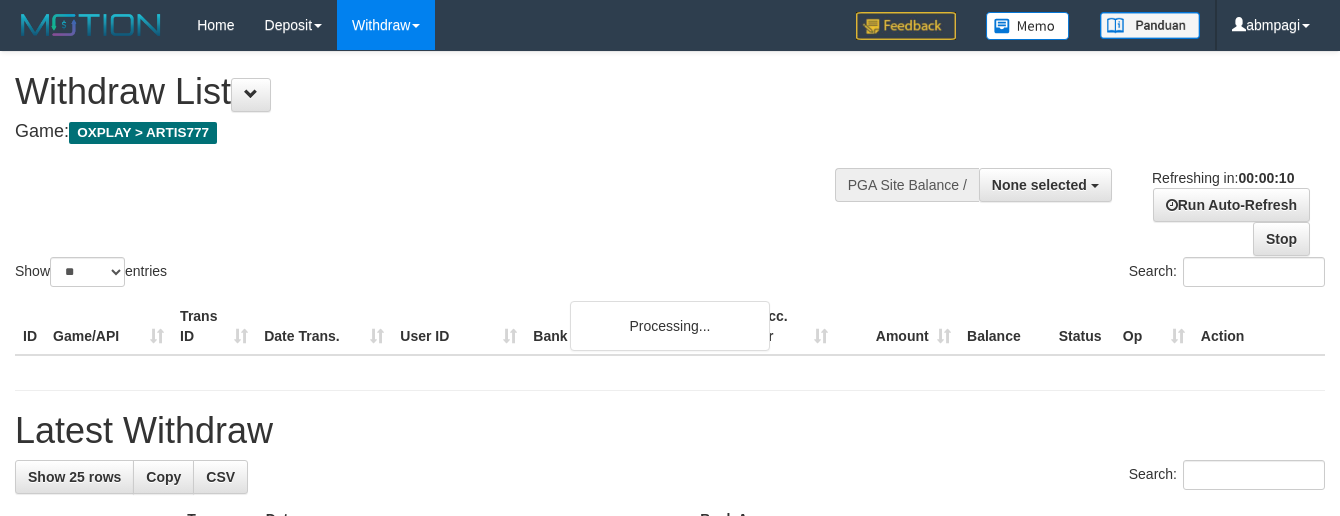 select 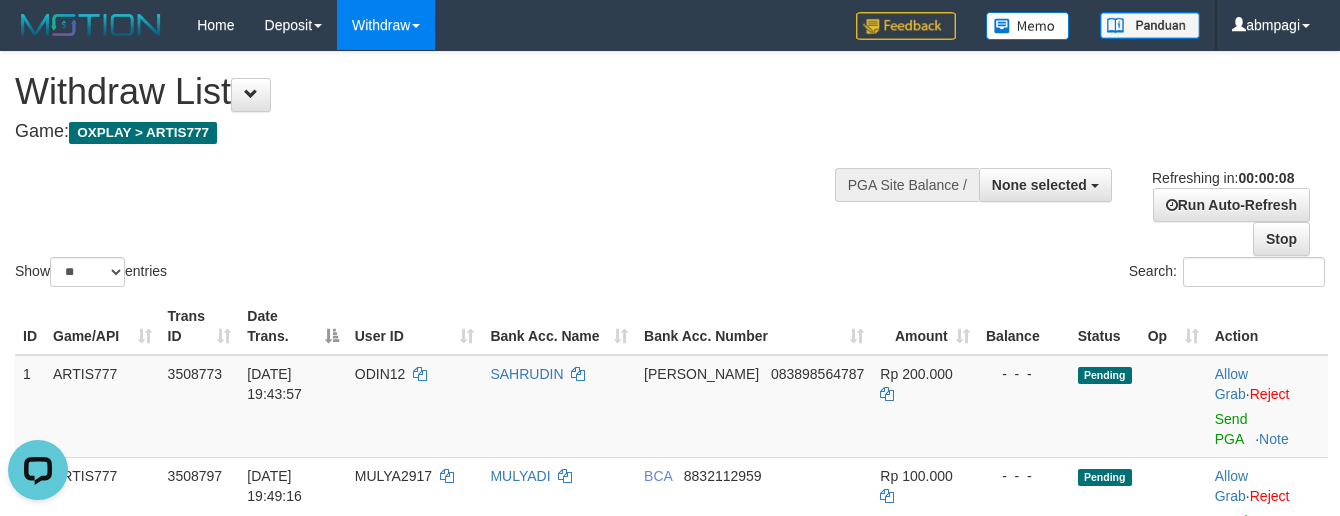 scroll, scrollTop: 0, scrollLeft: 0, axis: both 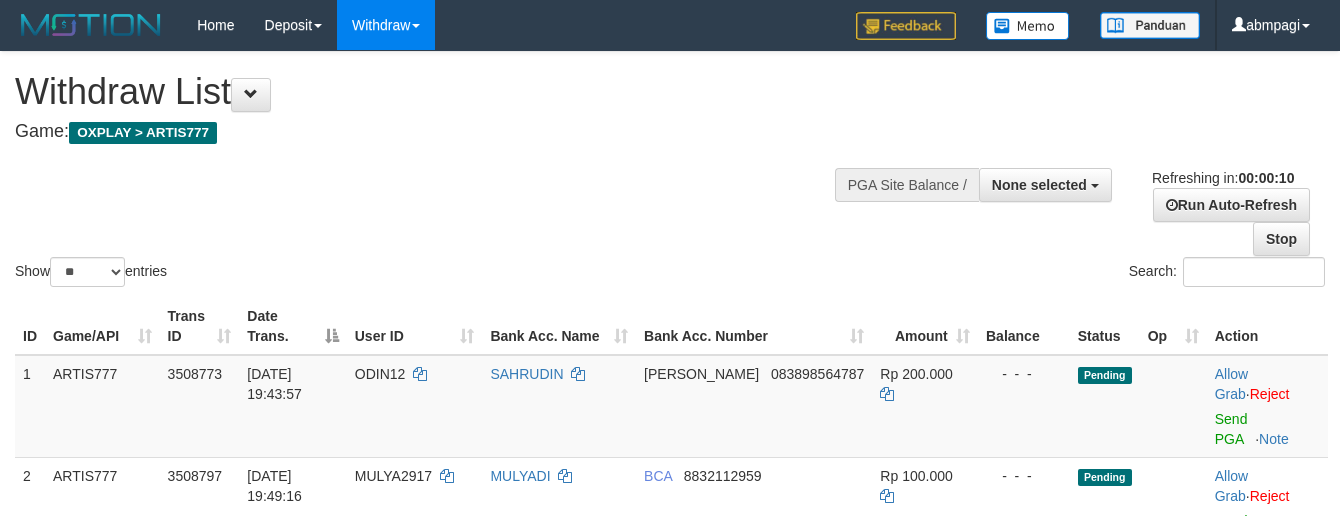 select 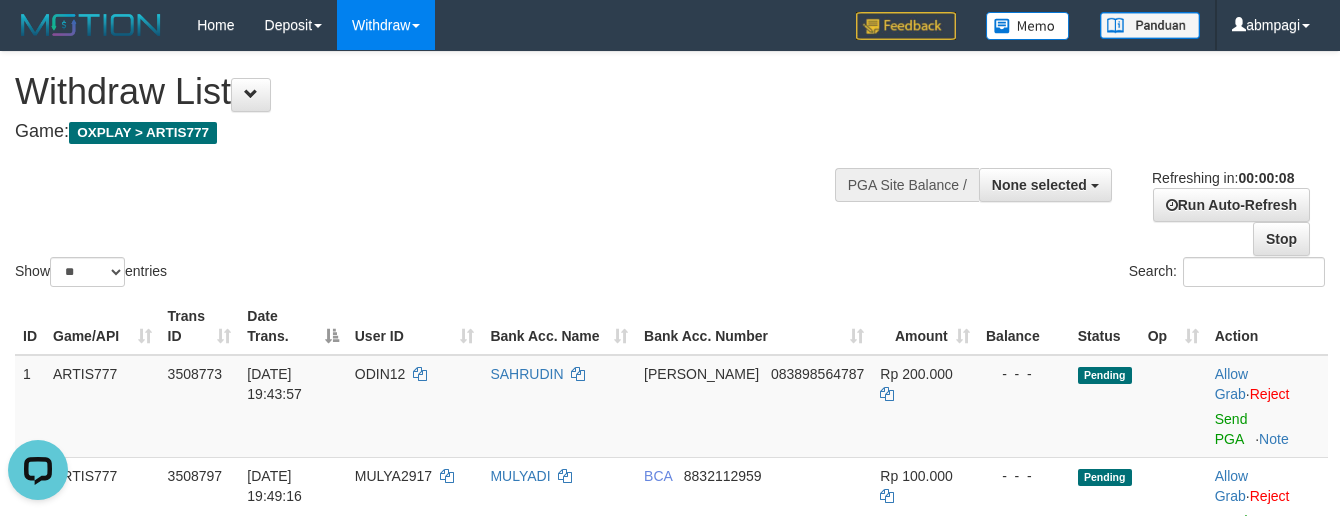 scroll, scrollTop: 0, scrollLeft: 0, axis: both 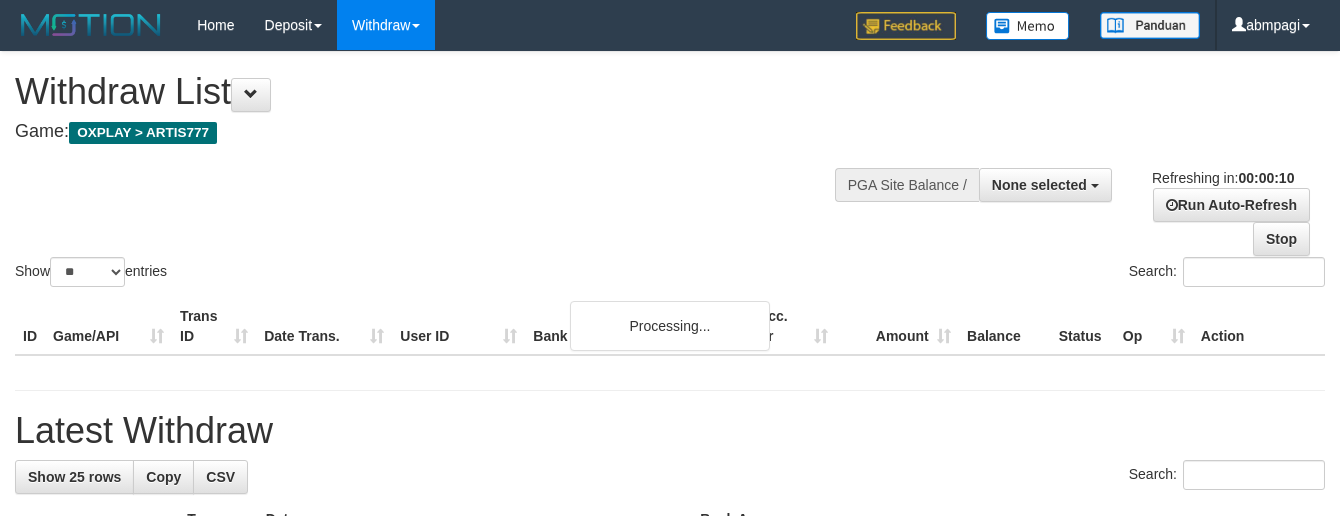 select 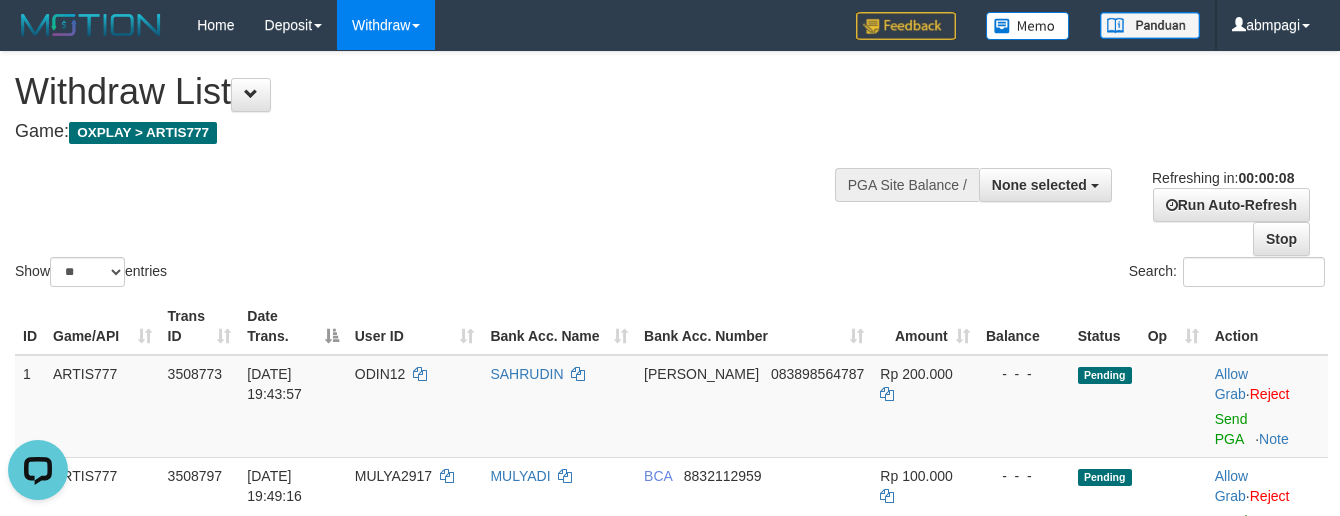 scroll, scrollTop: 0, scrollLeft: 0, axis: both 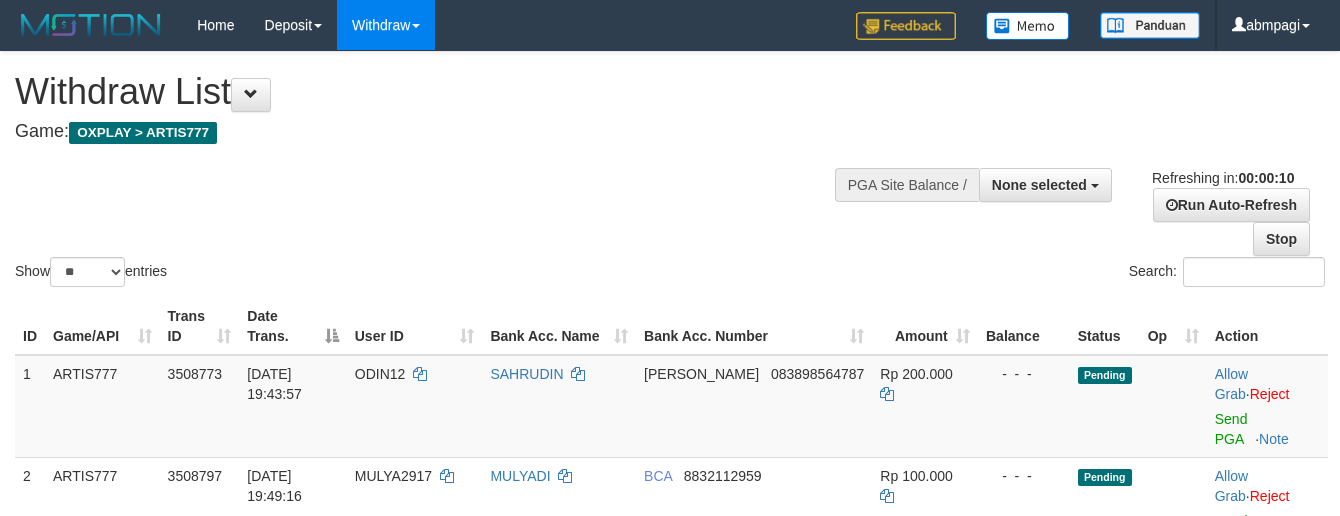 select 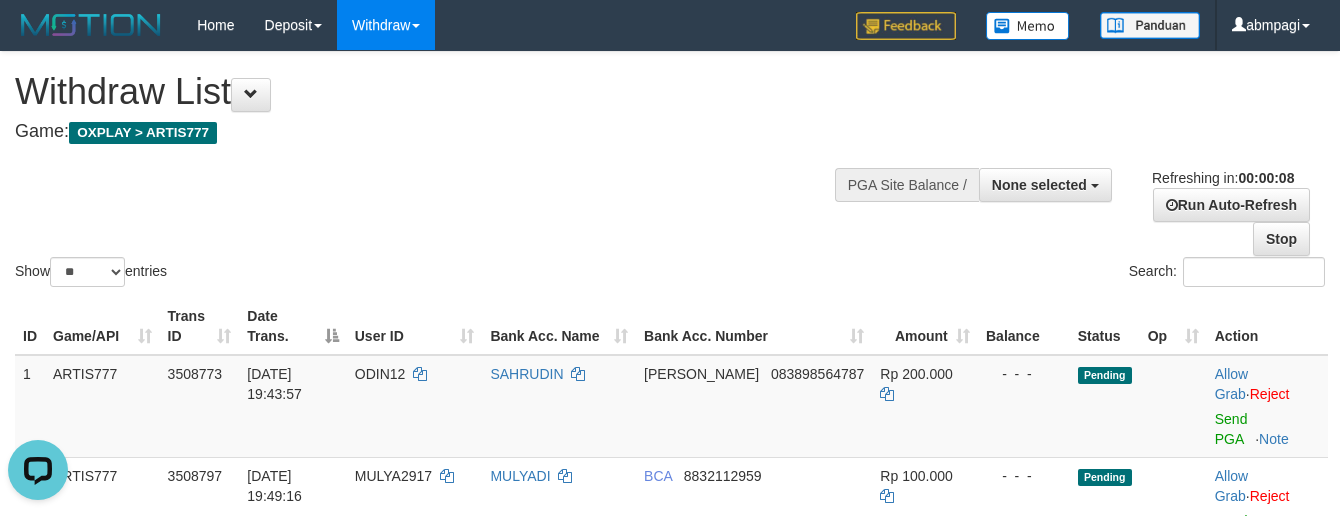 scroll, scrollTop: 0, scrollLeft: 0, axis: both 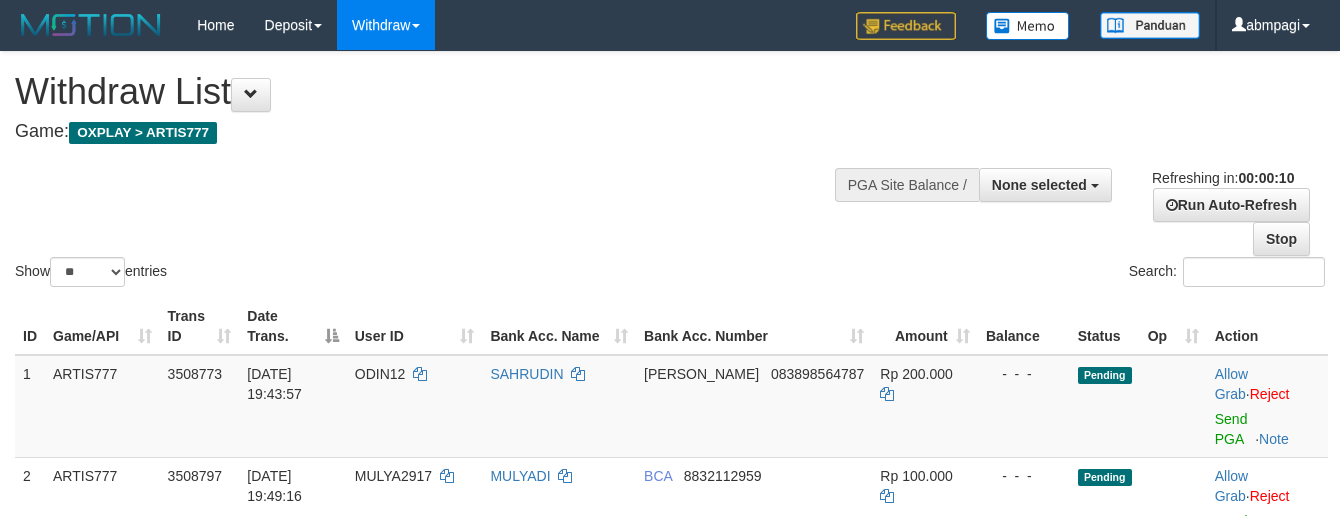 select 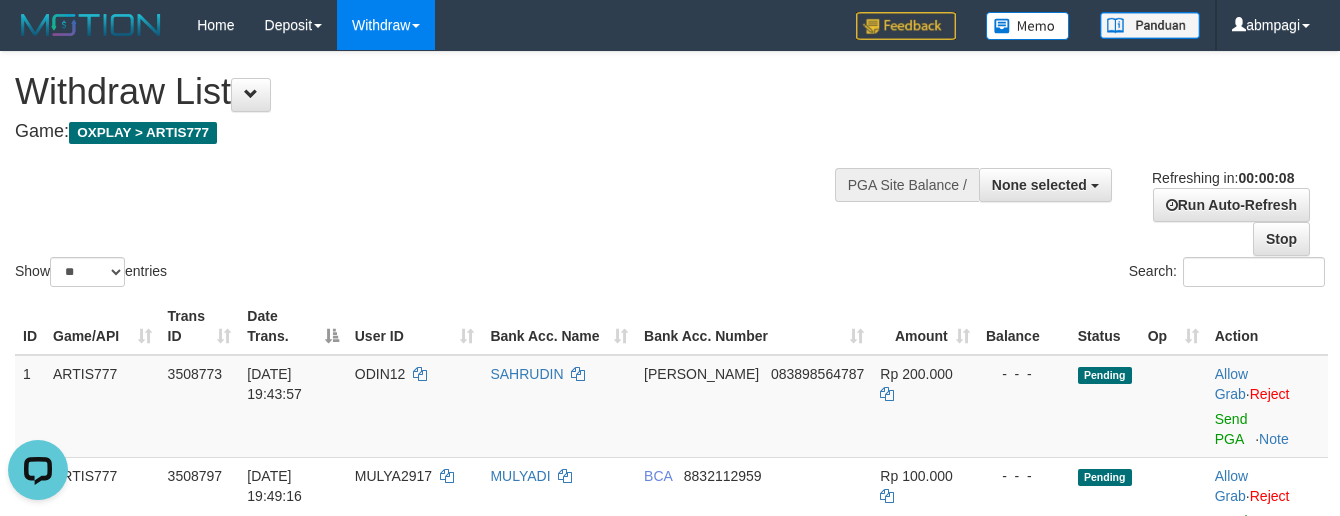 scroll, scrollTop: 0, scrollLeft: 0, axis: both 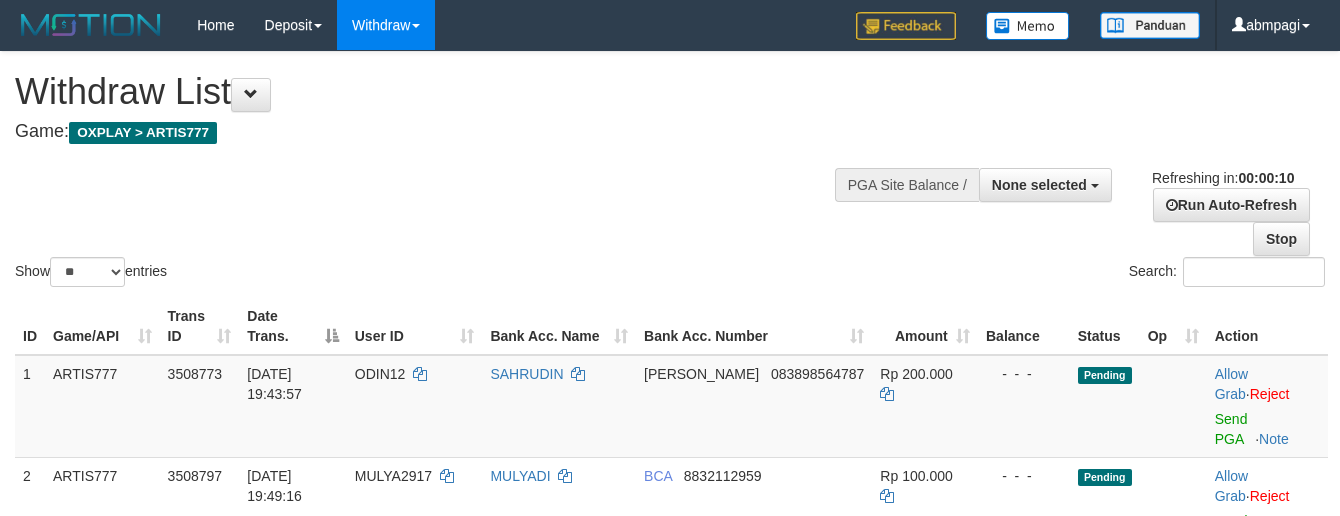 select 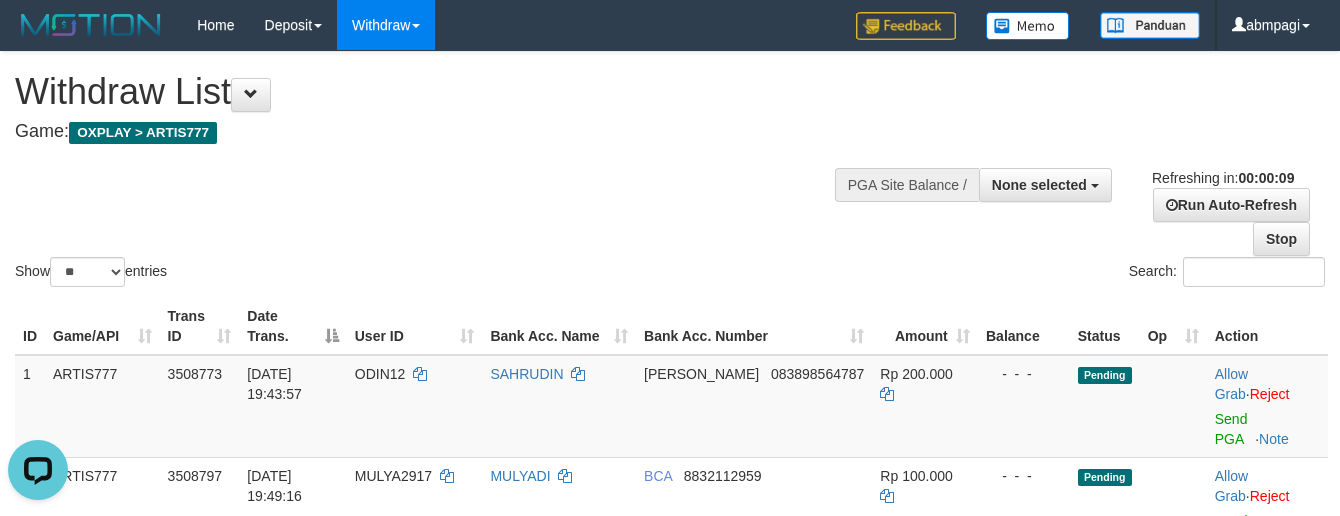 scroll, scrollTop: 0, scrollLeft: 0, axis: both 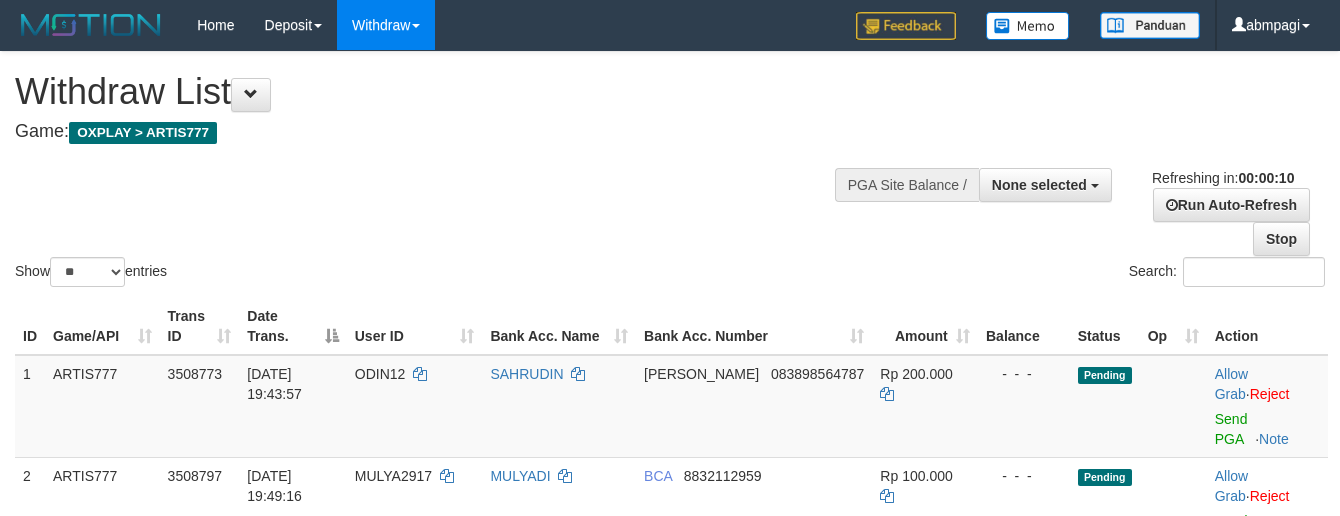 select 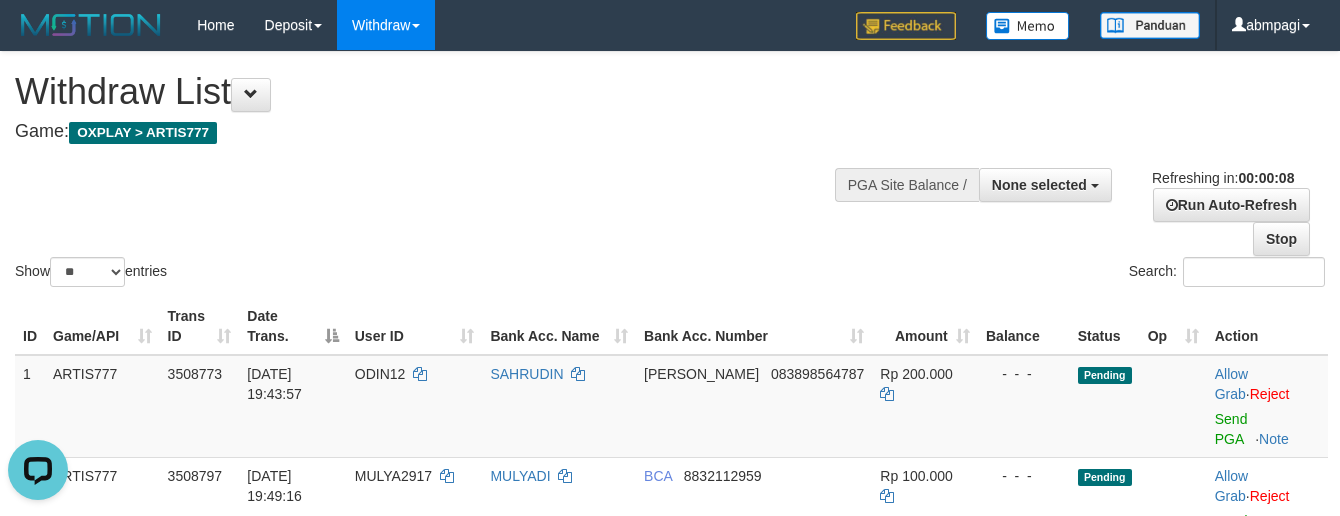 scroll, scrollTop: 0, scrollLeft: 0, axis: both 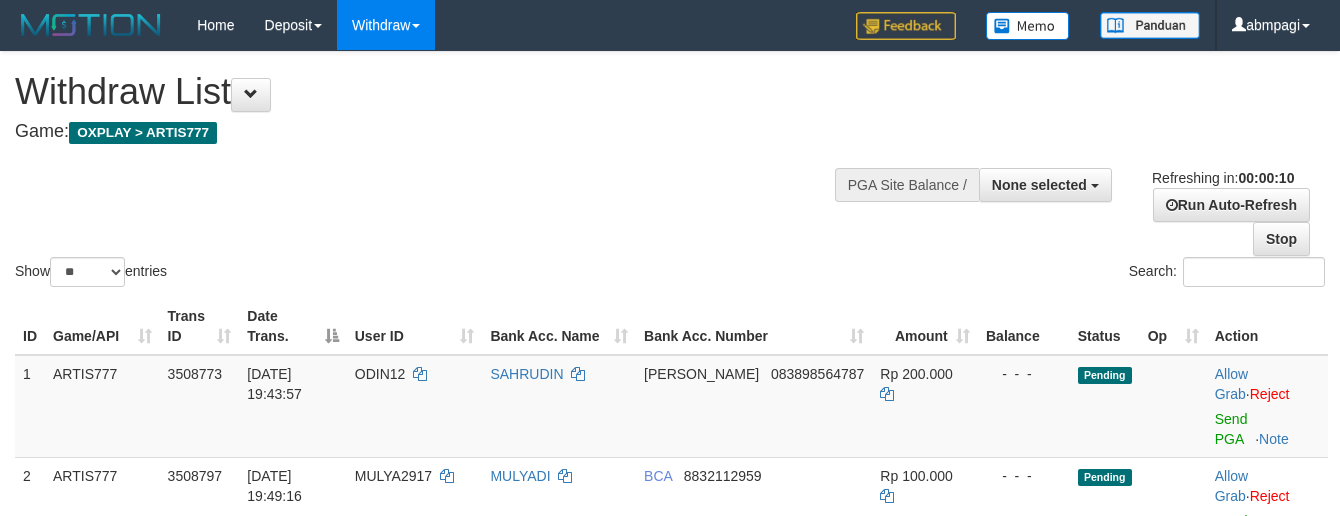select 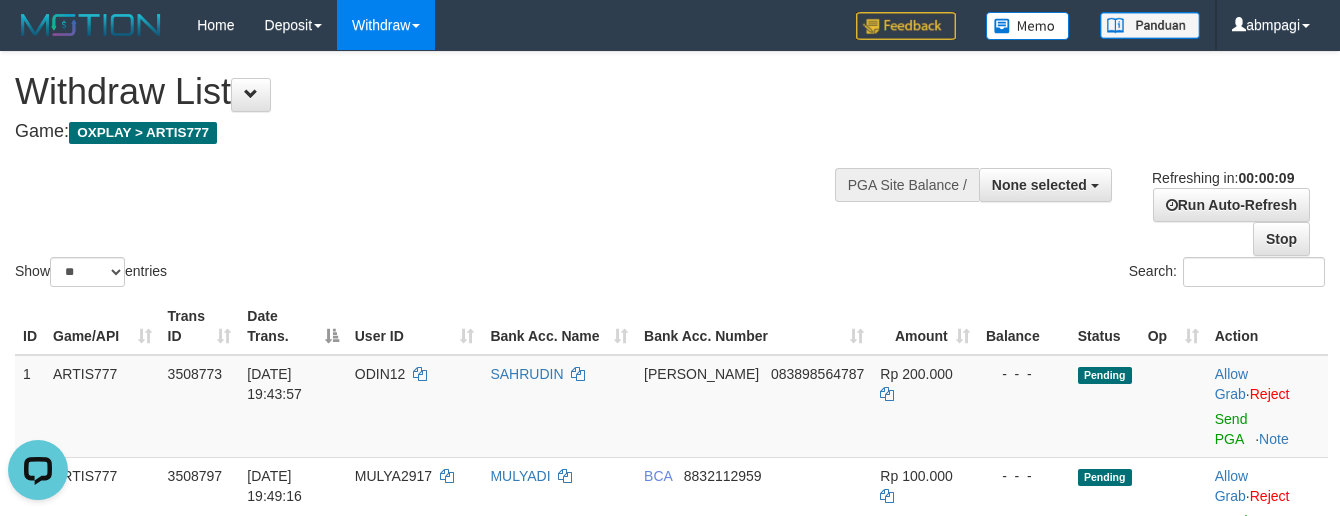 scroll, scrollTop: 0, scrollLeft: 0, axis: both 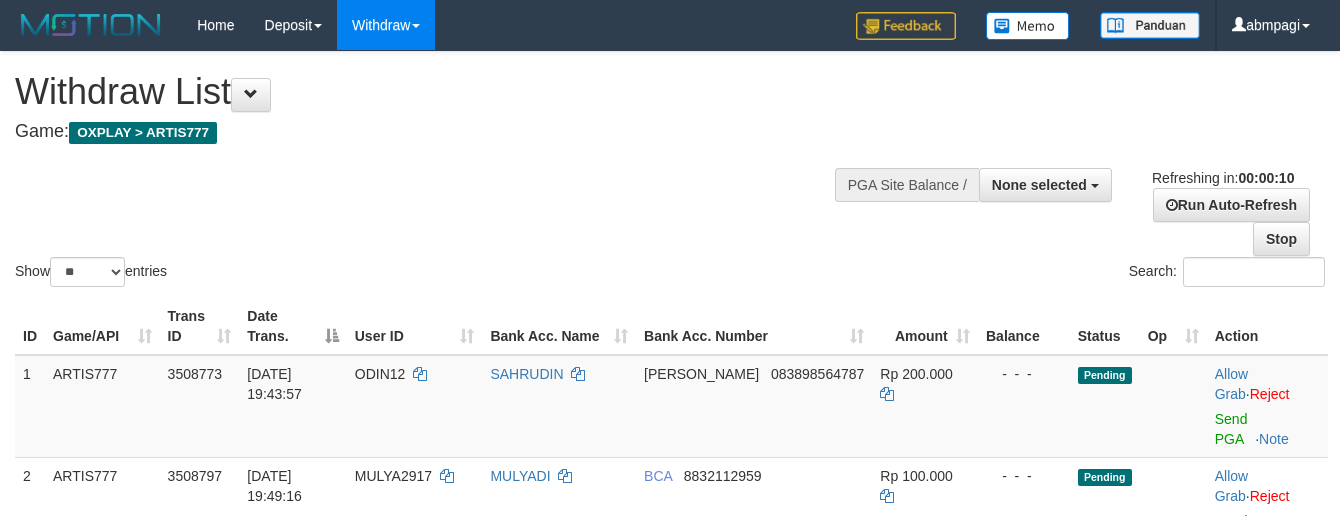 select 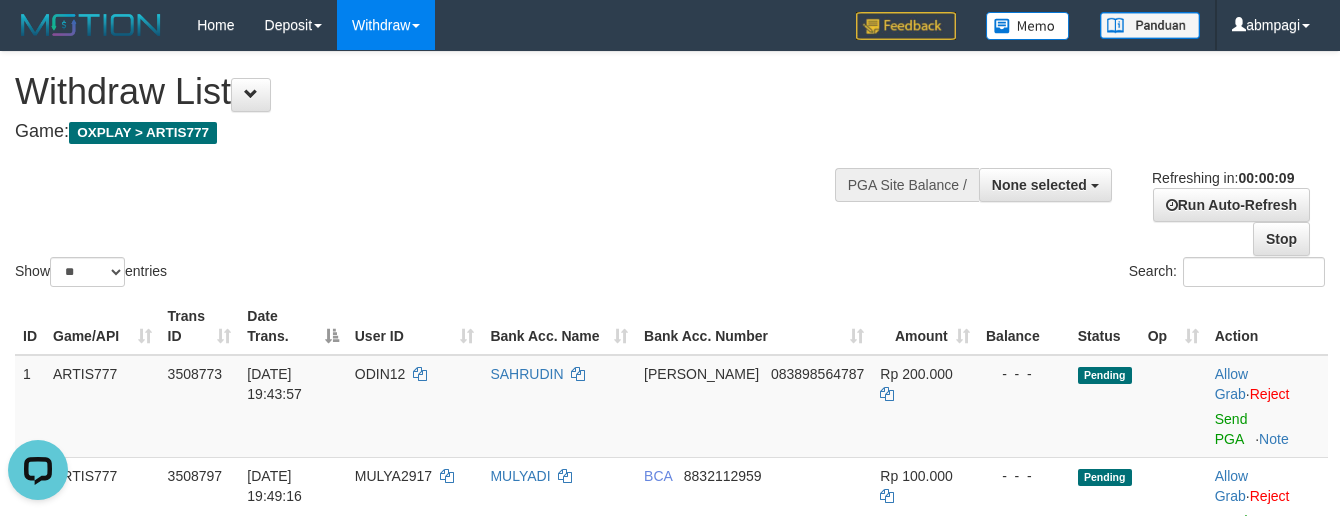 scroll, scrollTop: 0, scrollLeft: 0, axis: both 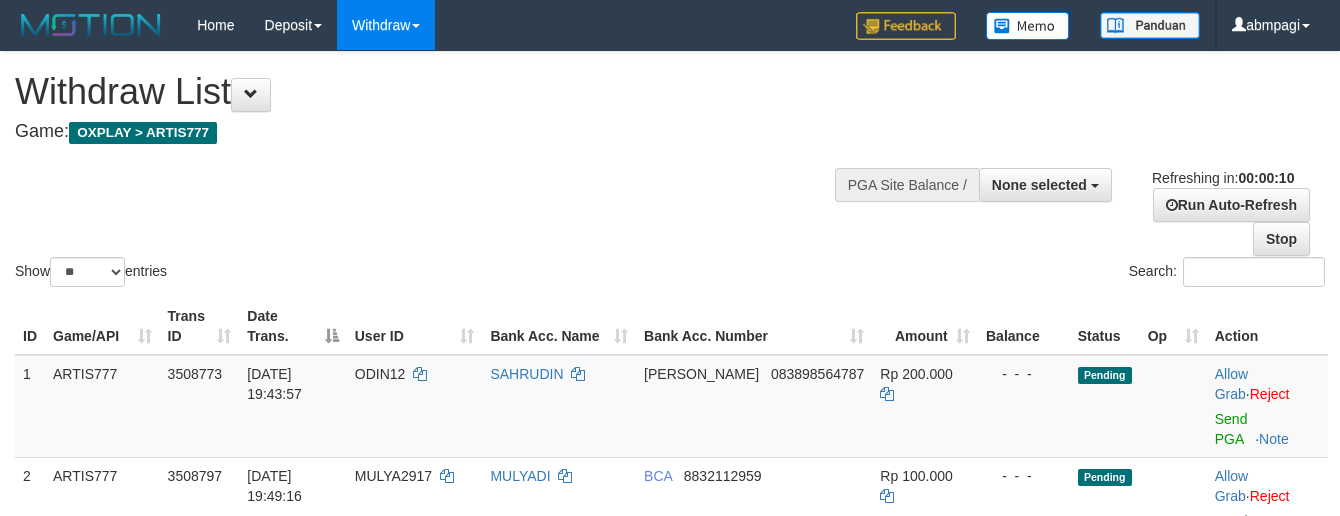 select 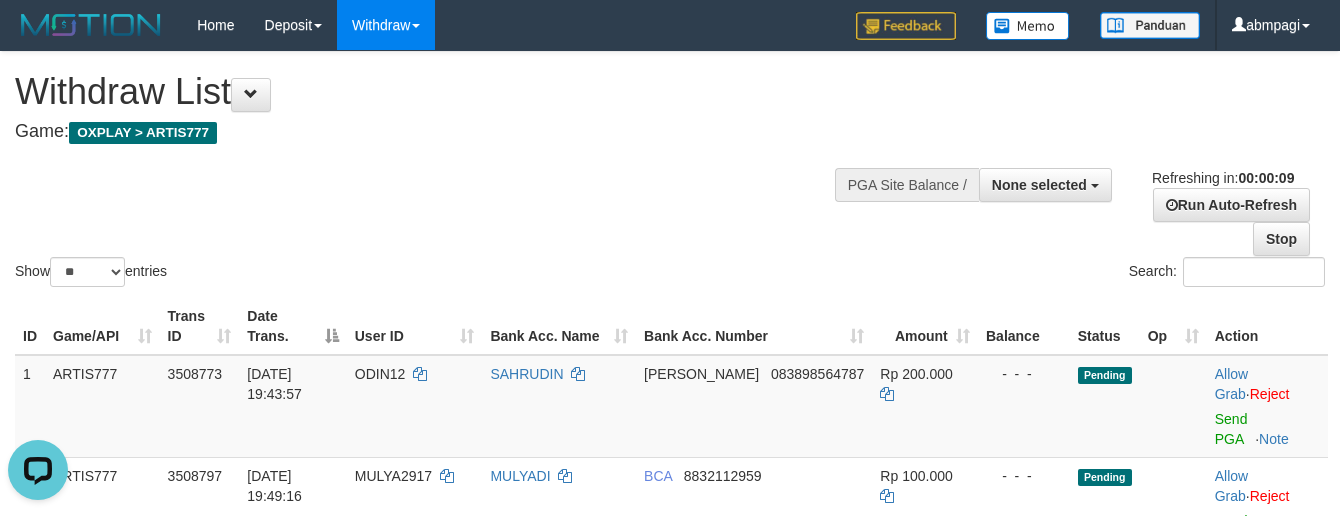 scroll, scrollTop: 0, scrollLeft: 0, axis: both 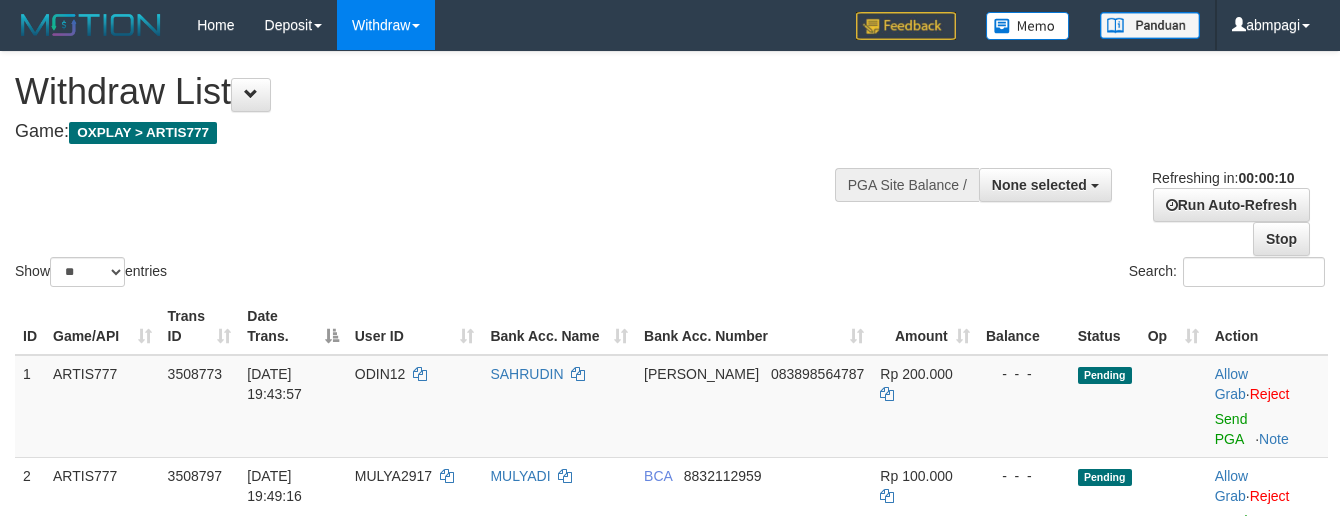 select 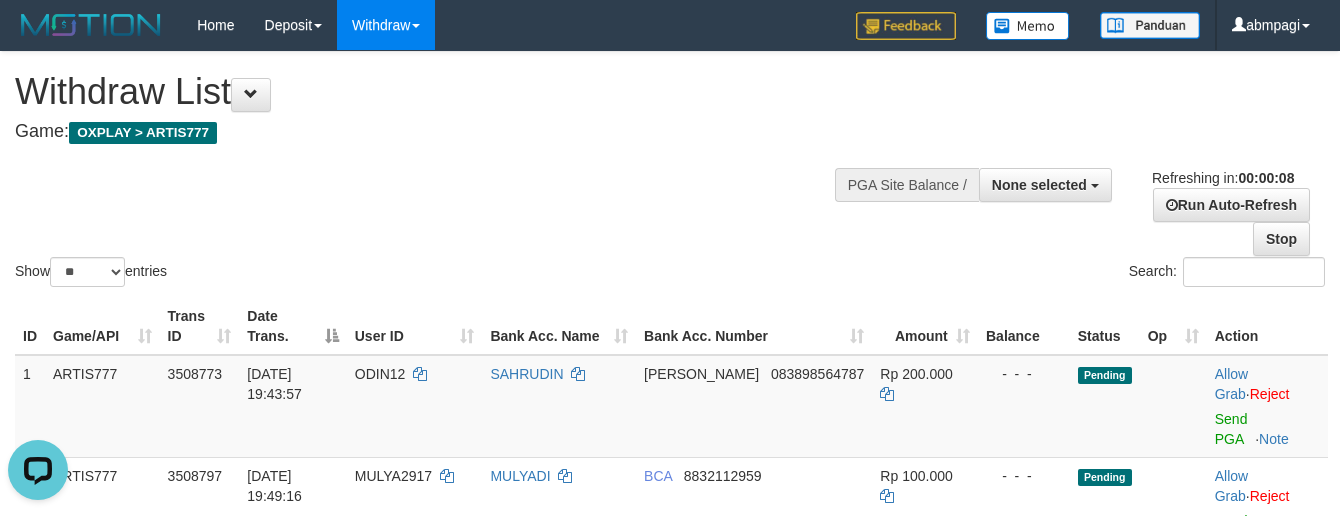 scroll, scrollTop: 0, scrollLeft: 0, axis: both 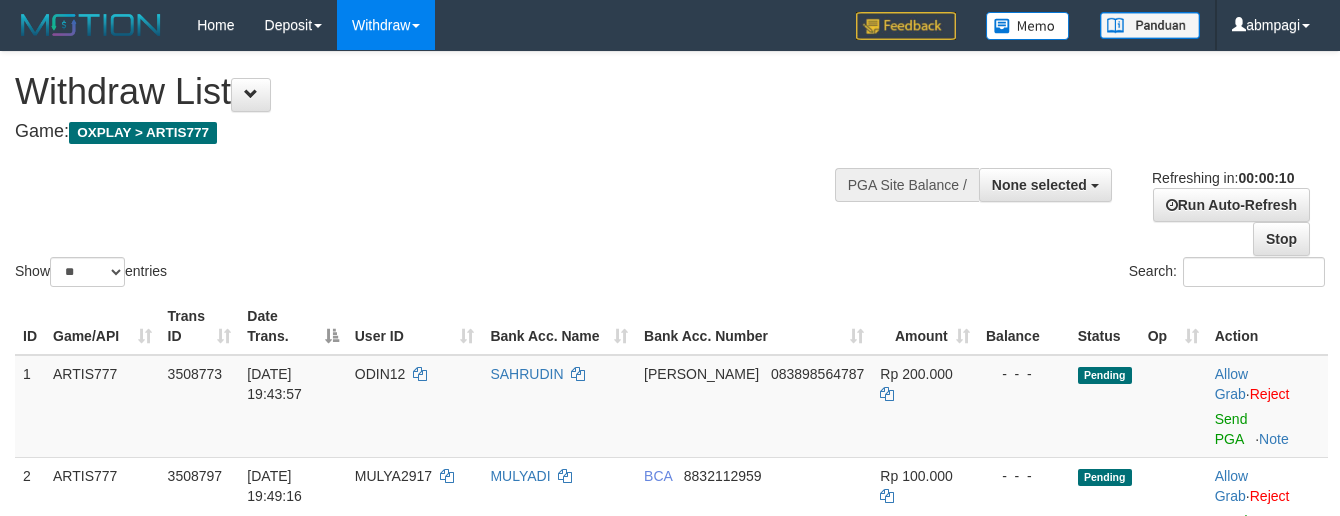 select 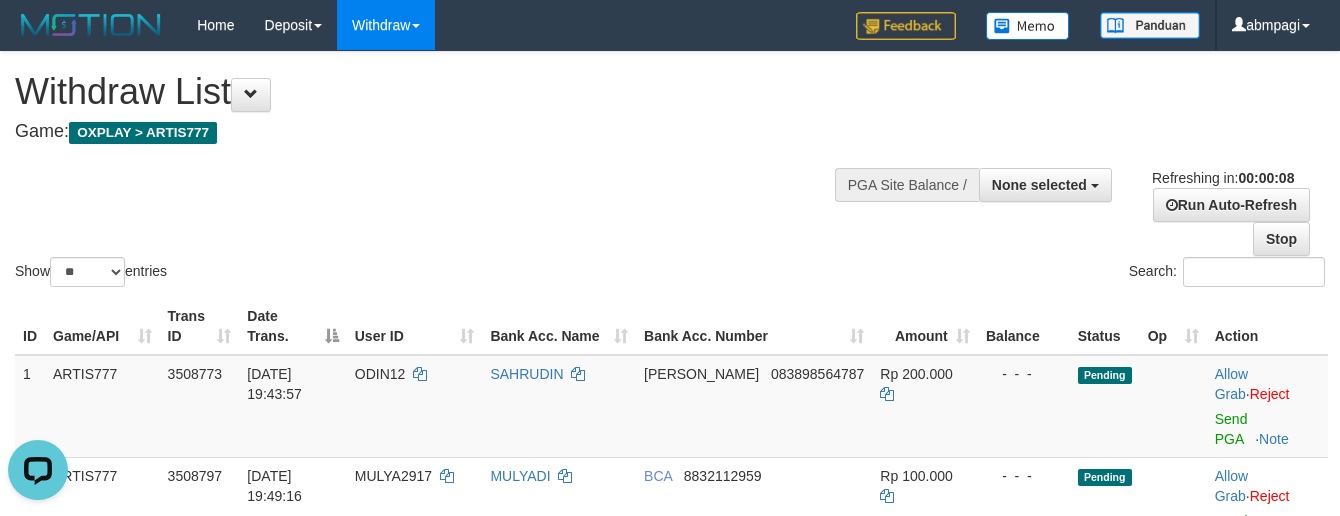 scroll, scrollTop: 0, scrollLeft: 0, axis: both 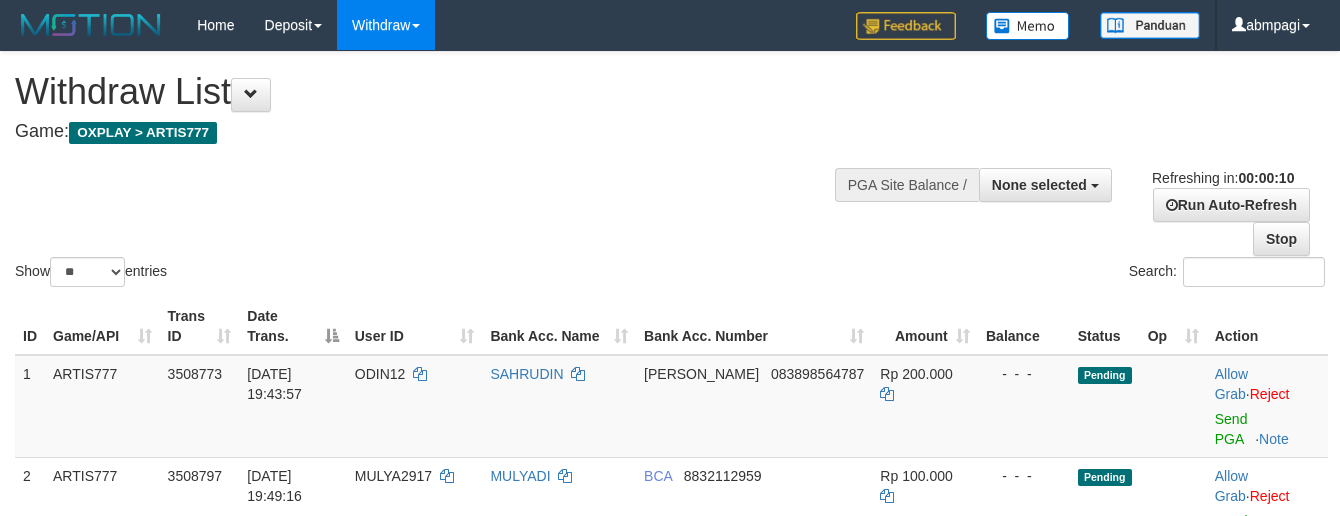 select 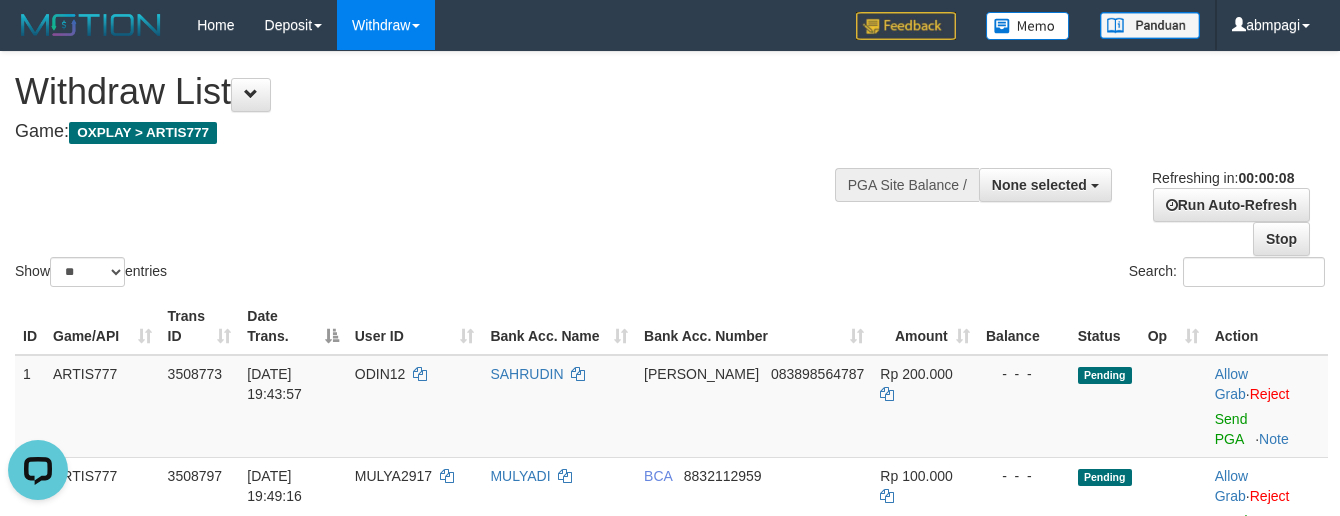 scroll, scrollTop: 0, scrollLeft: 0, axis: both 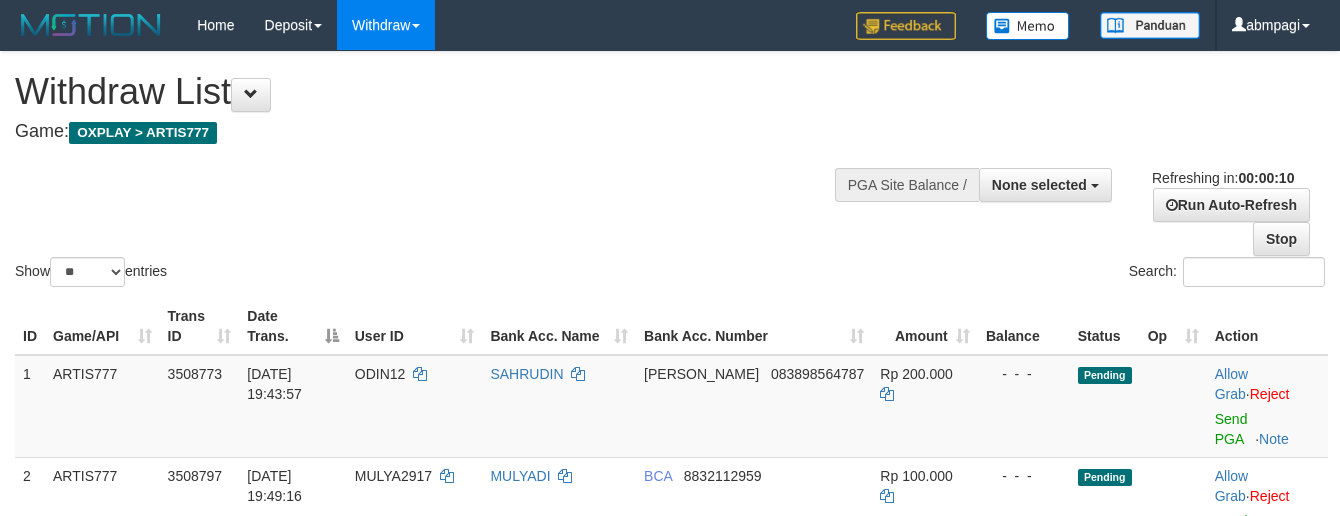select 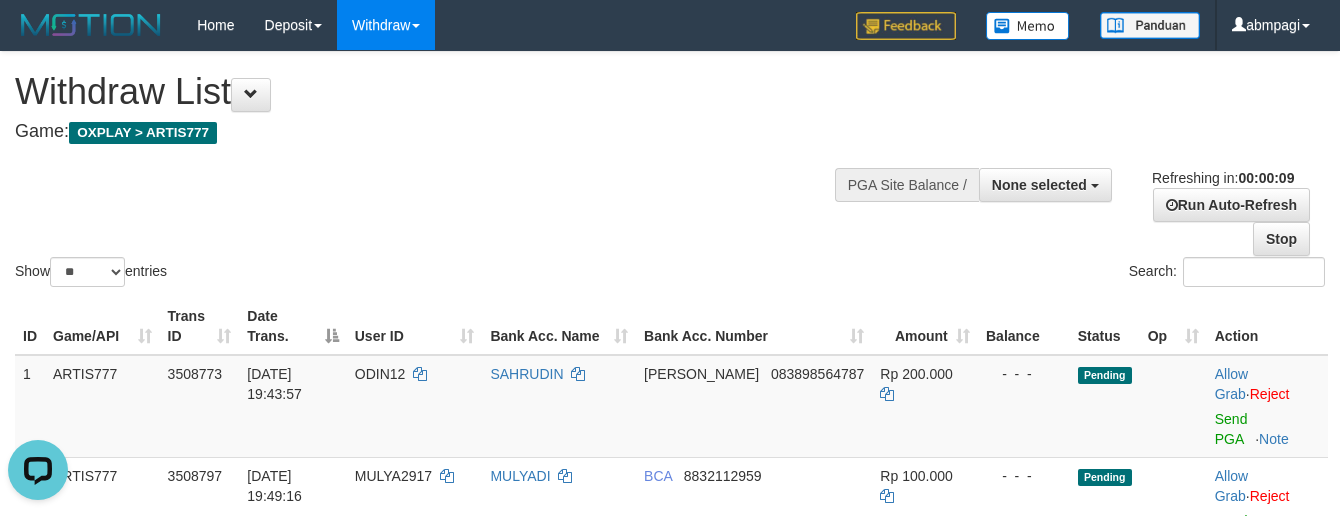 scroll, scrollTop: 0, scrollLeft: 0, axis: both 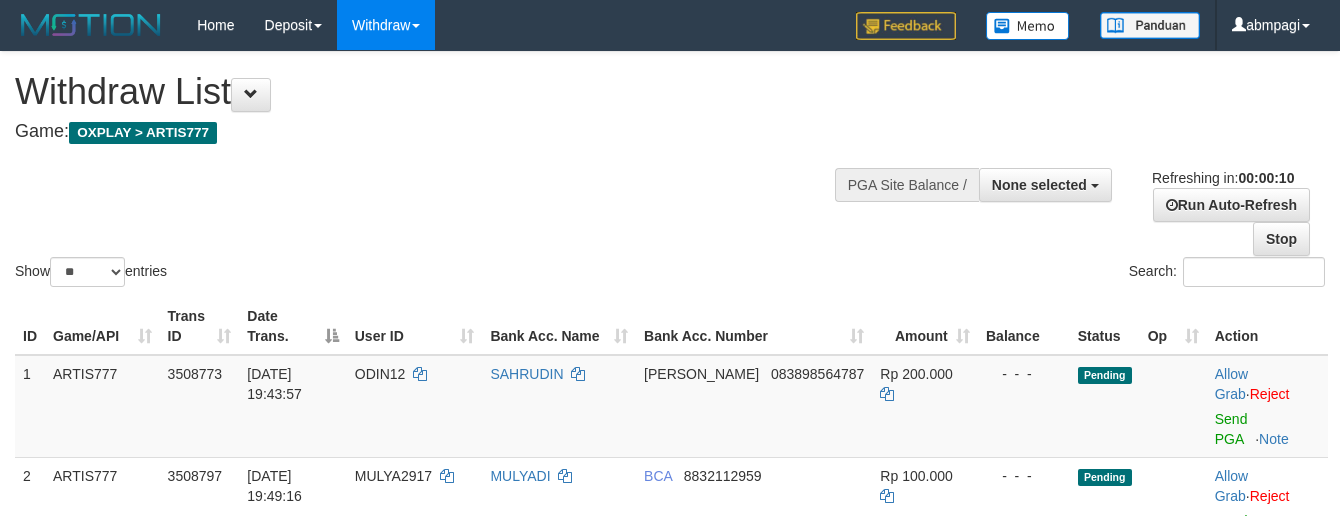 select 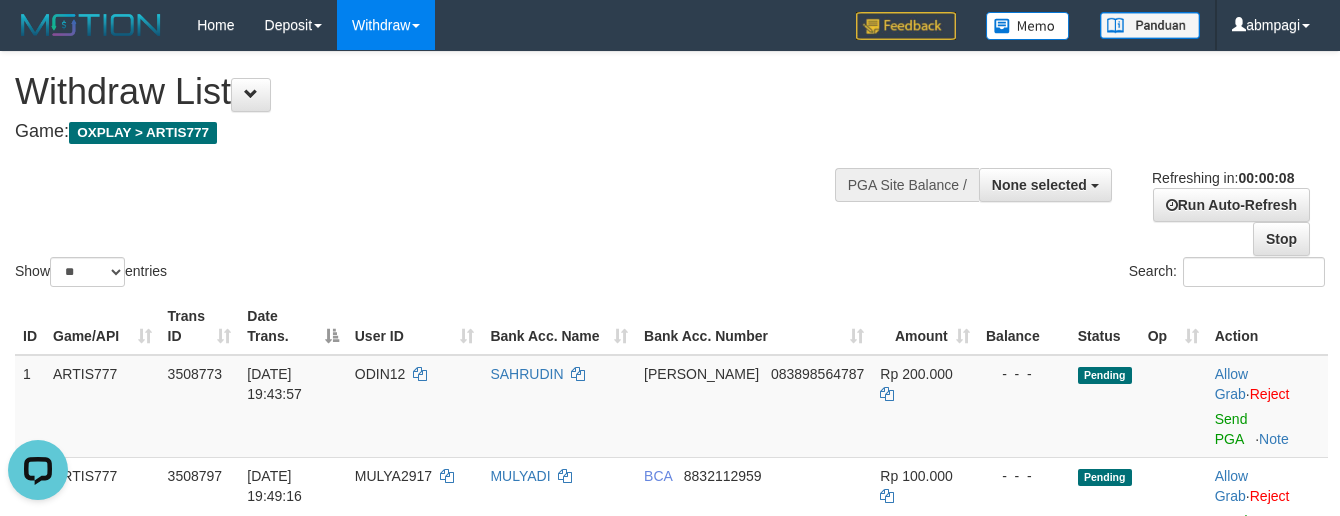 scroll, scrollTop: 0, scrollLeft: 0, axis: both 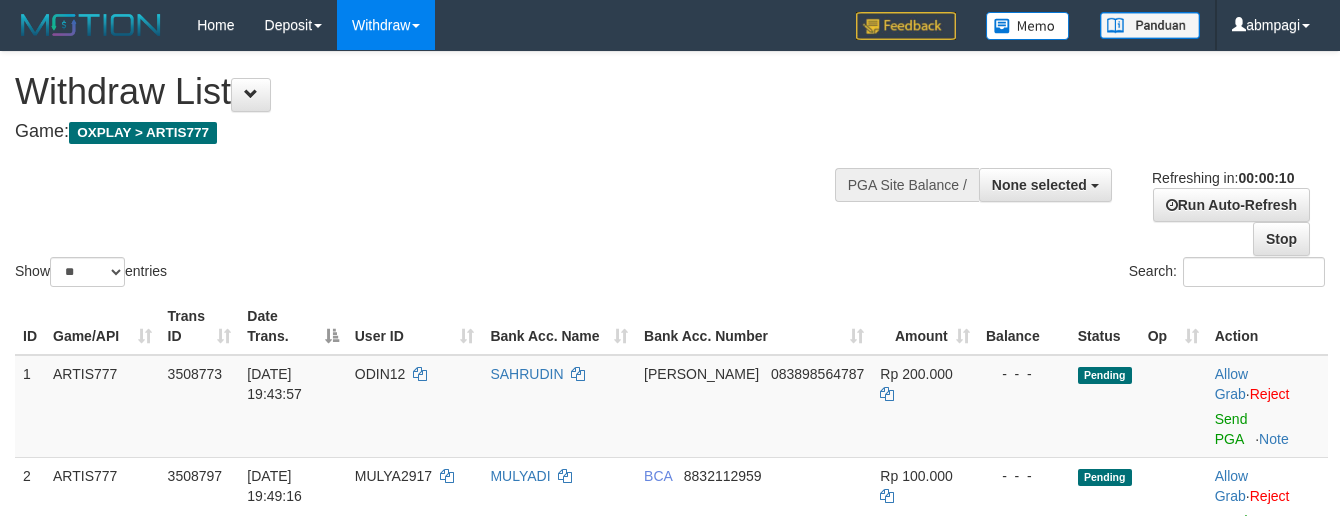 select 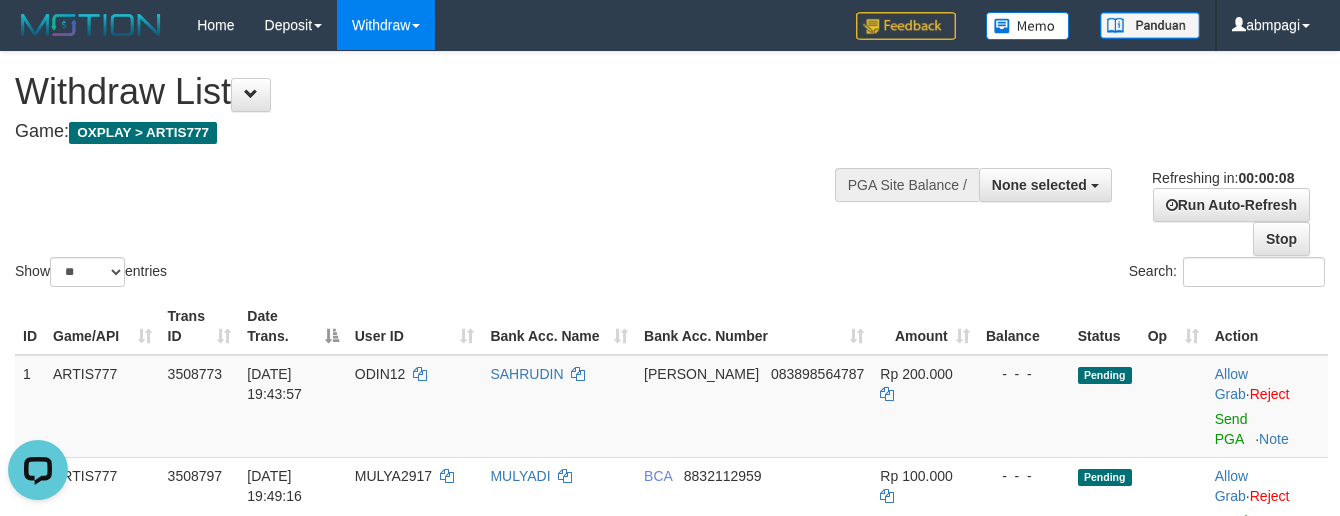 scroll, scrollTop: 0, scrollLeft: 0, axis: both 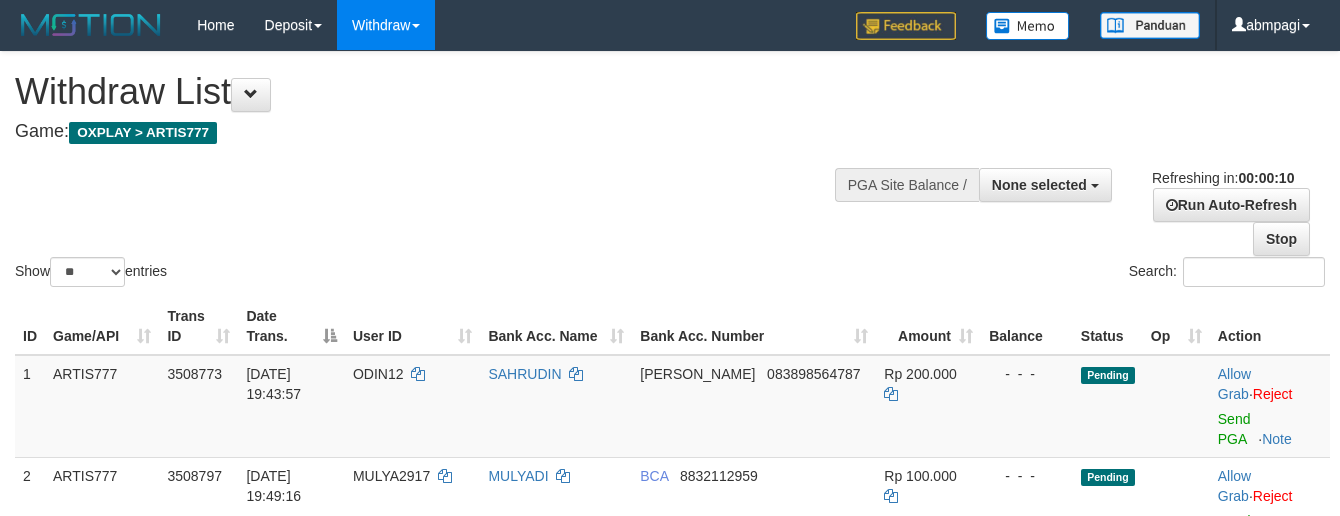 select 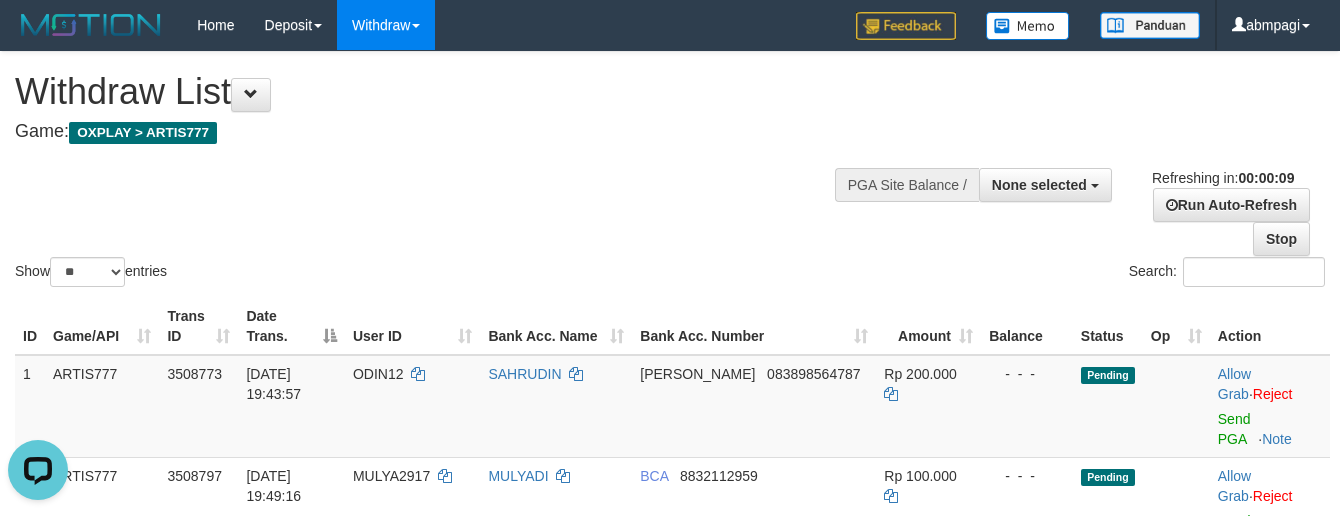 scroll, scrollTop: 0, scrollLeft: 0, axis: both 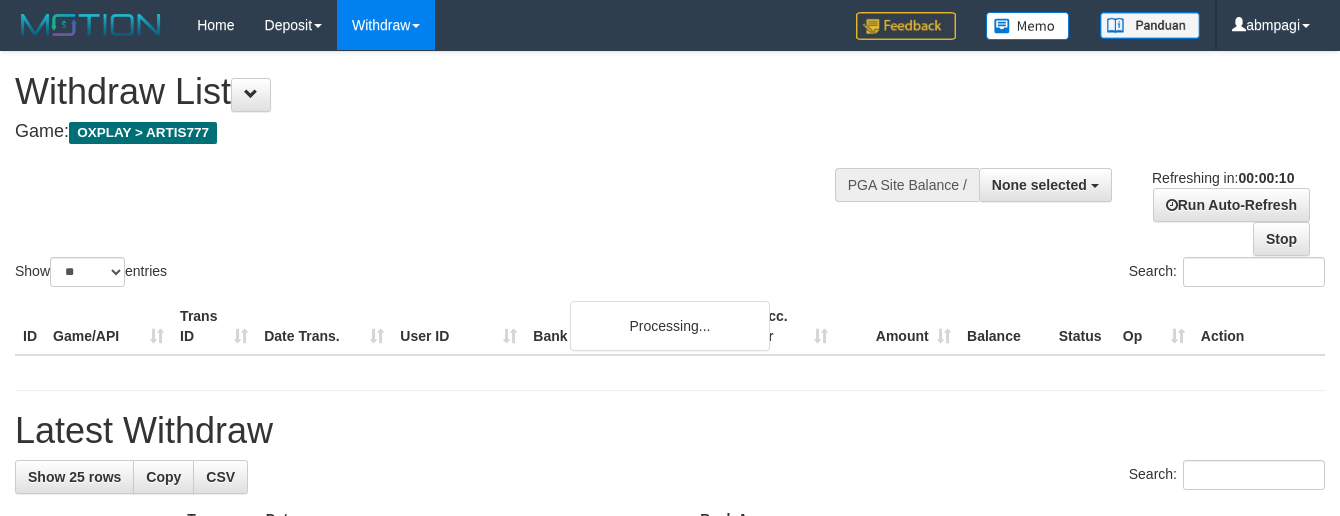 select 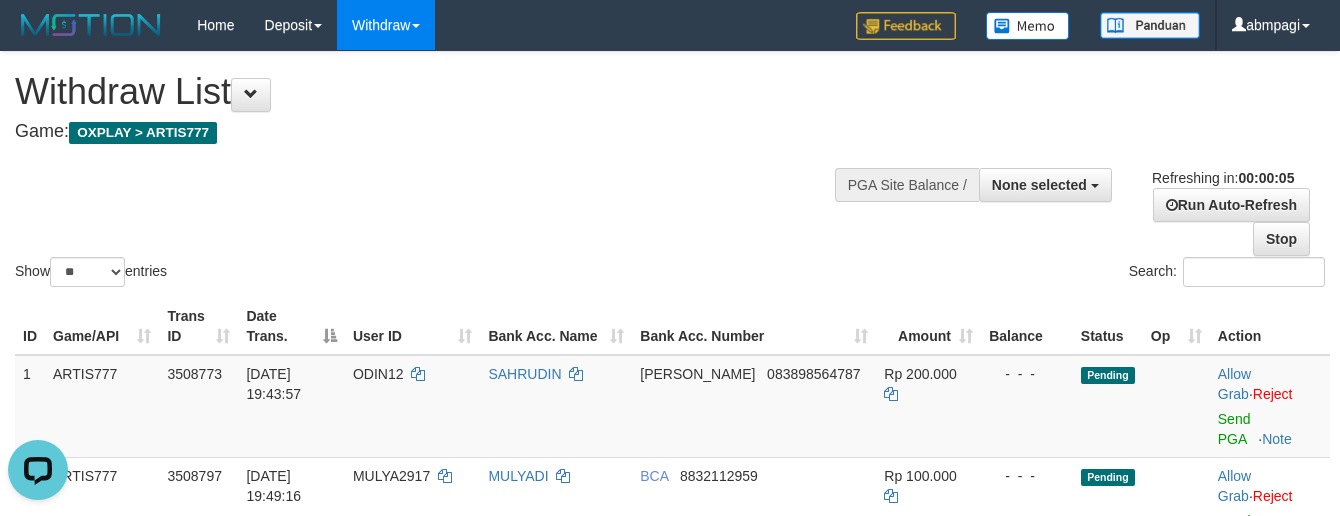 scroll, scrollTop: 0, scrollLeft: 0, axis: both 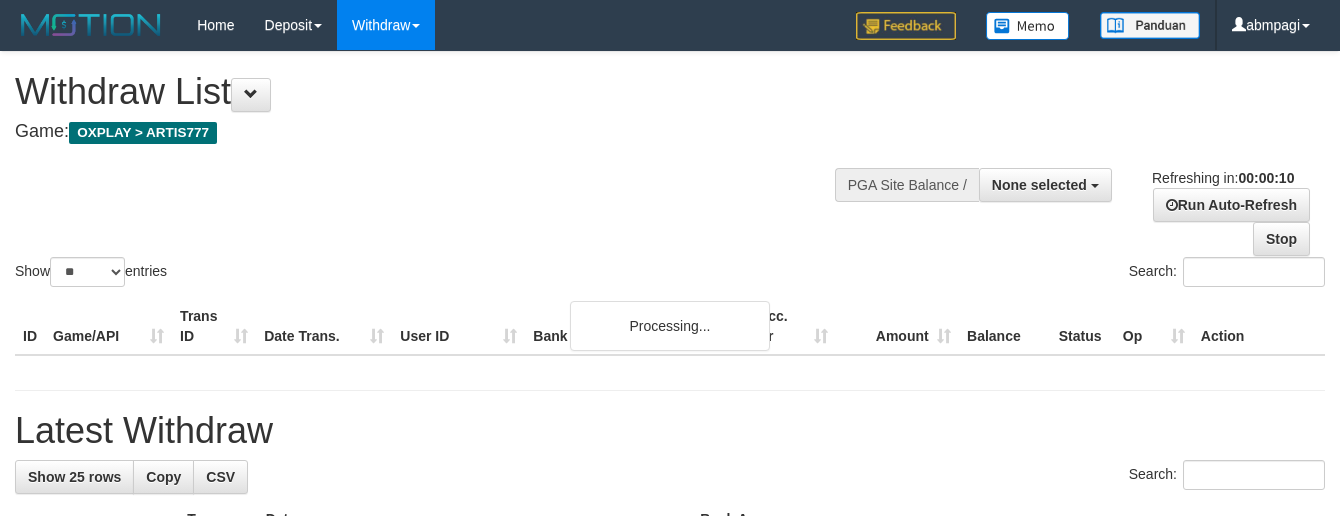 select 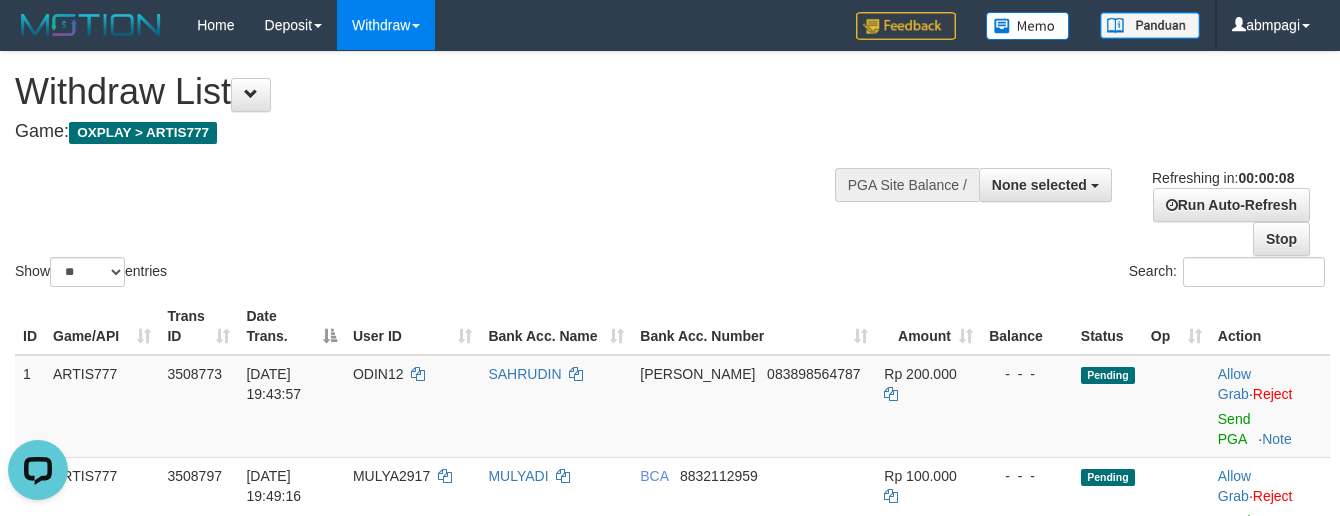 scroll, scrollTop: 0, scrollLeft: 0, axis: both 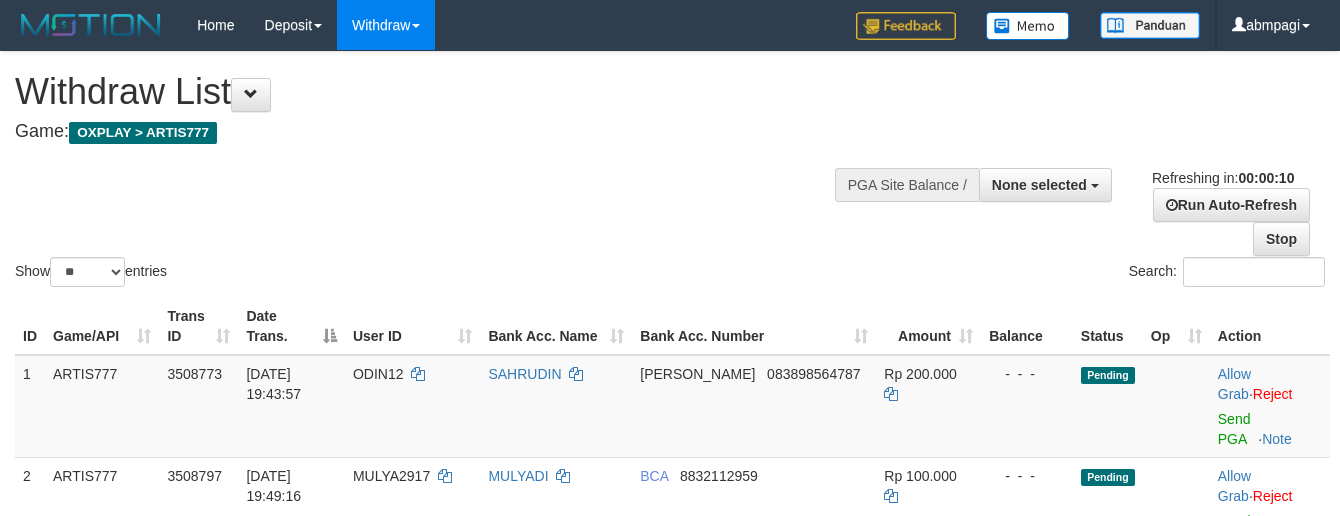 select 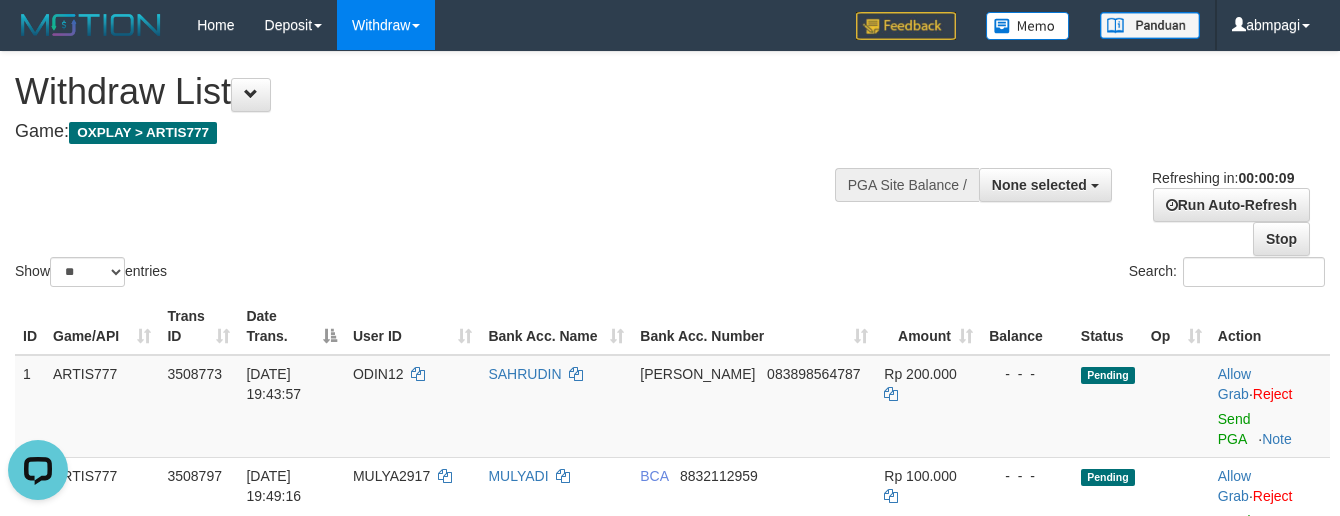 scroll, scrollTop: 0, scrollLeft: 0, axis: both 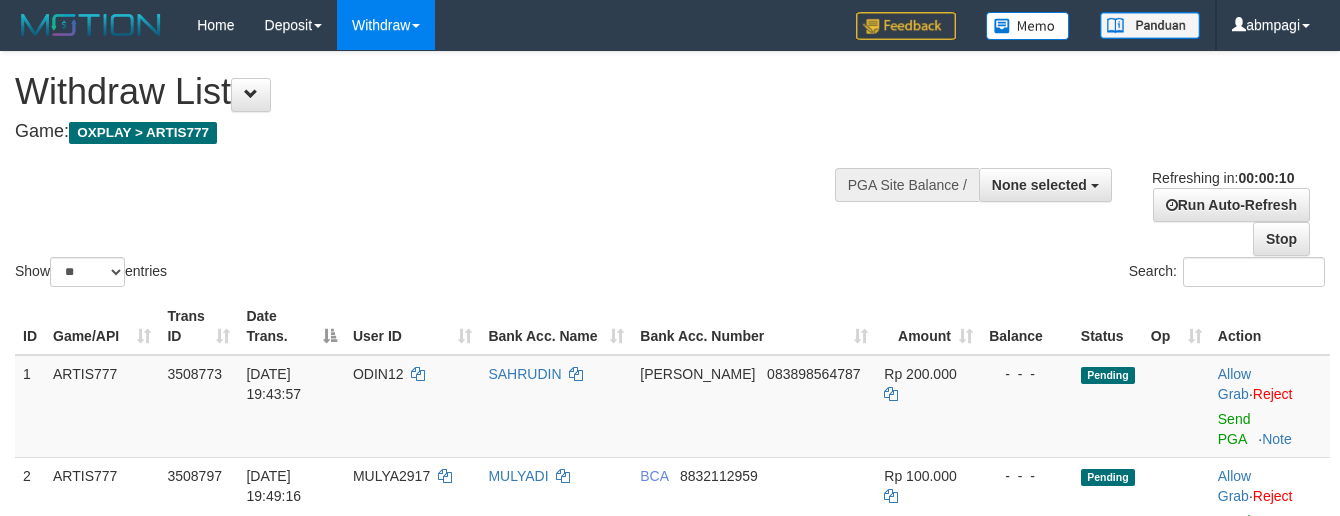 select 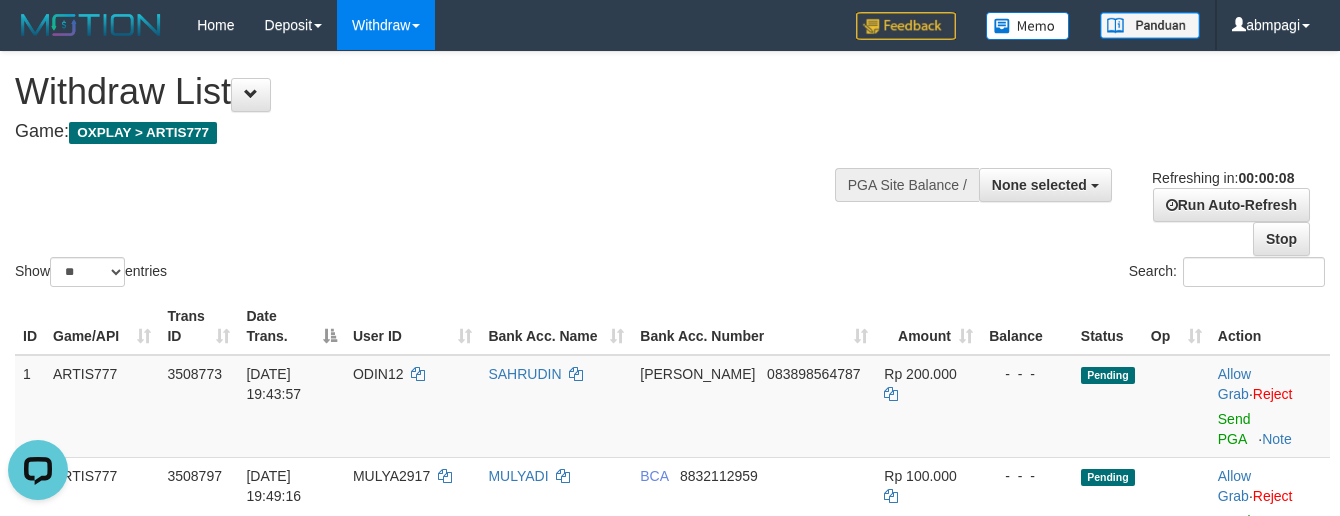 scroll, scrollTop: 0, scrollLeft: 0, axis: both 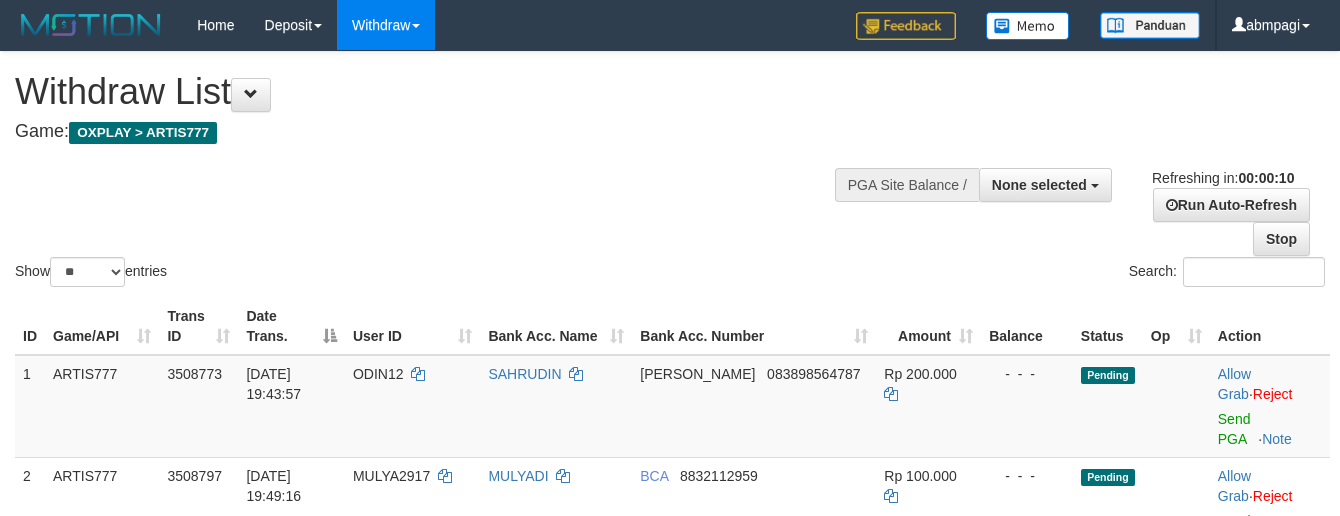 select 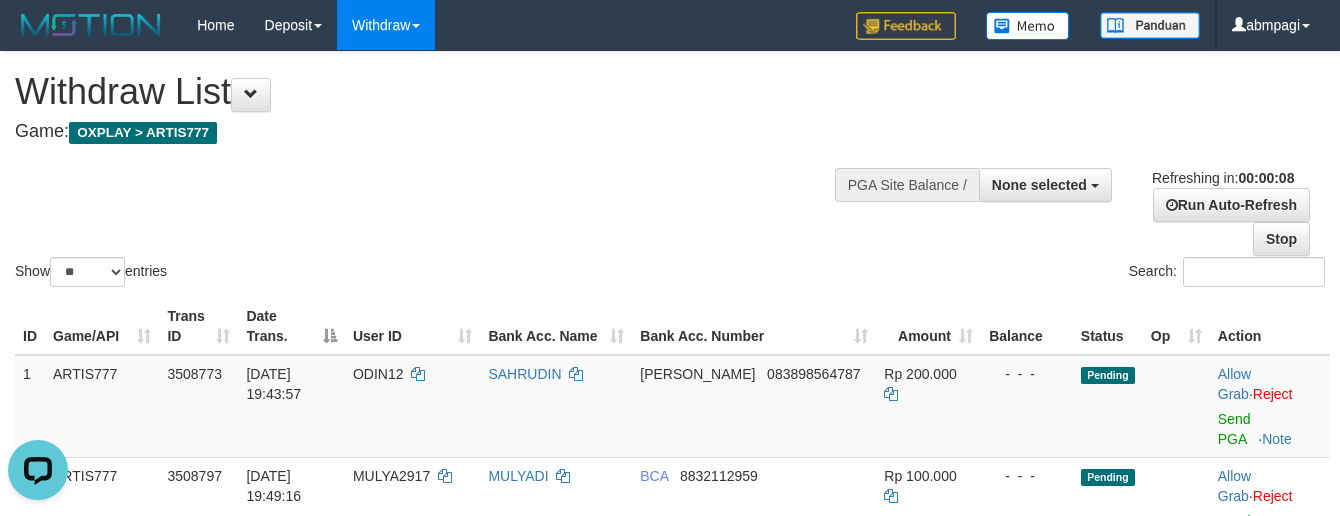 scroll, scrollTop: 0, scrollLeft: 0, axis: both 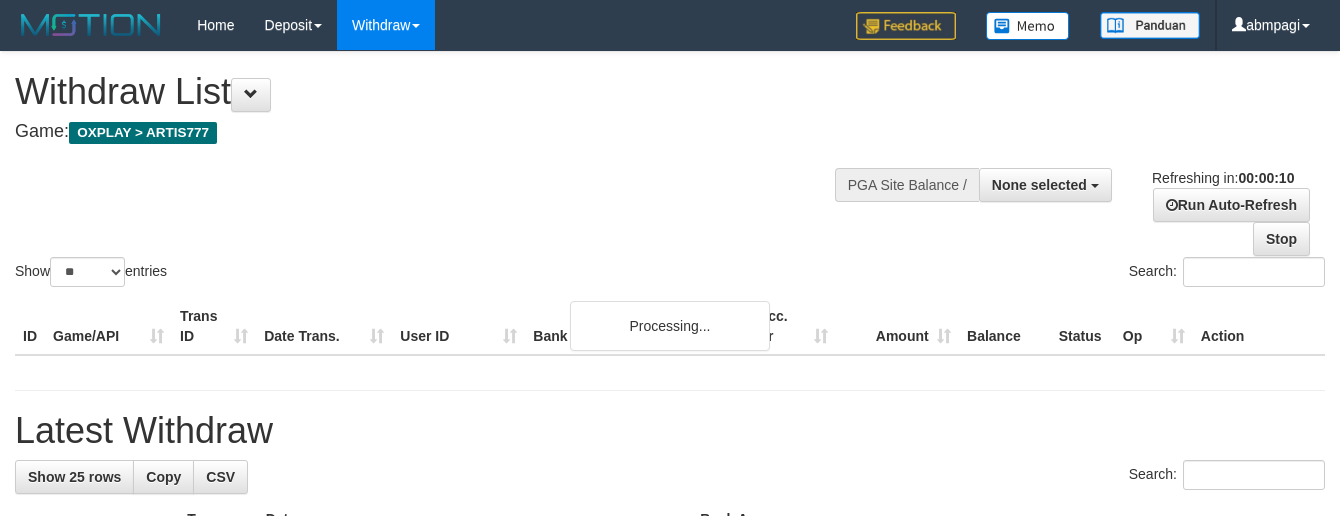 select 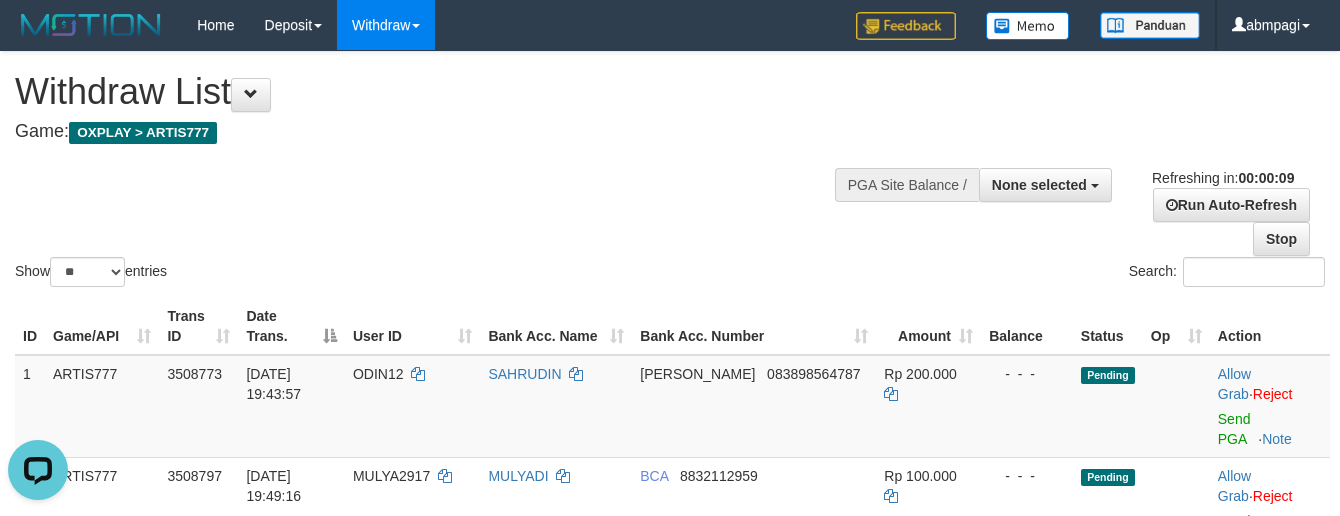 scroll, scrollTop: 0, scrollLeft: 0, axis: both 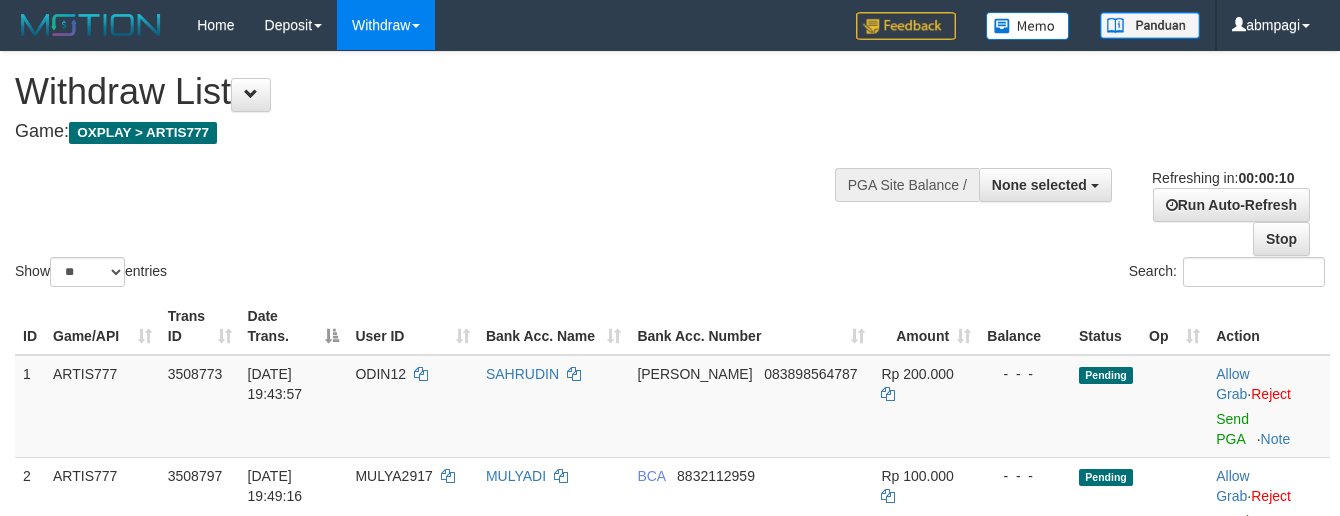 select 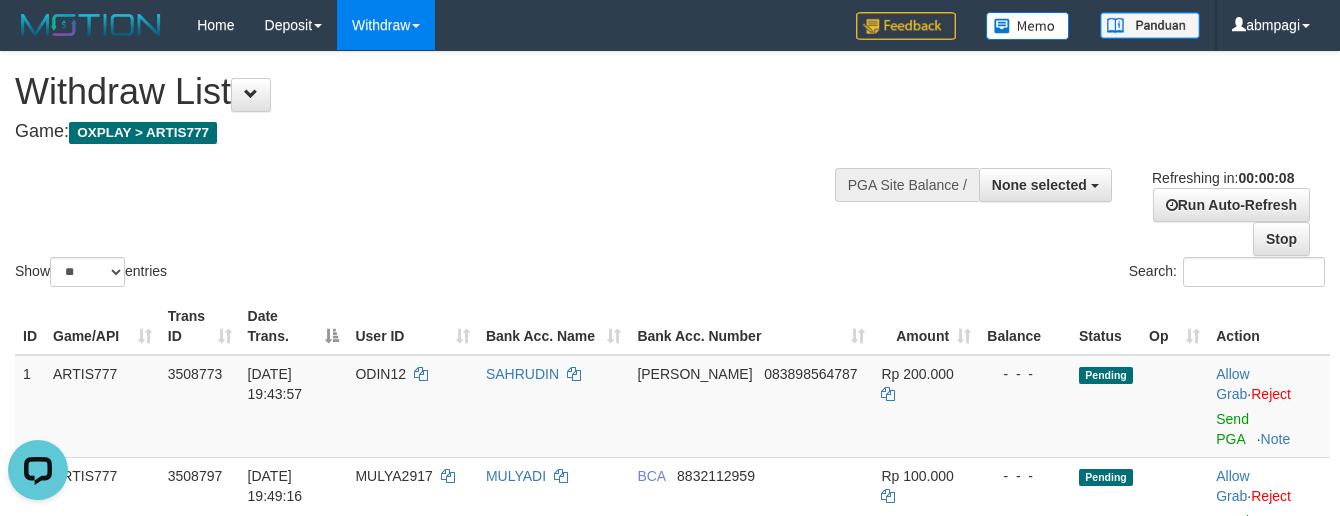 scroll, scrollTop: 0, scrollLeft: 0, axis: both 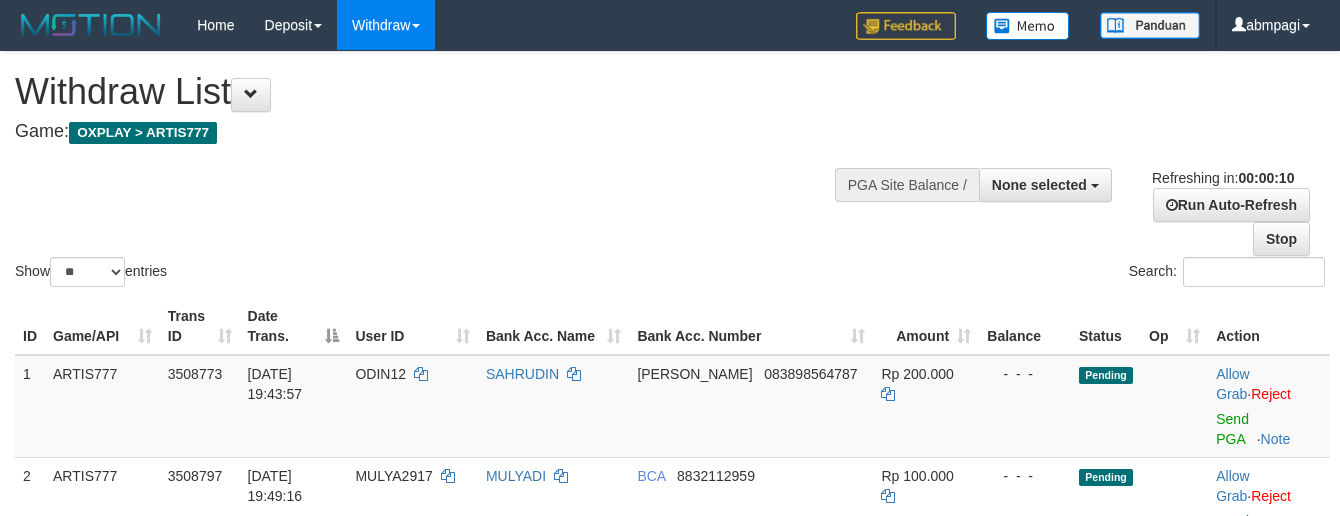select 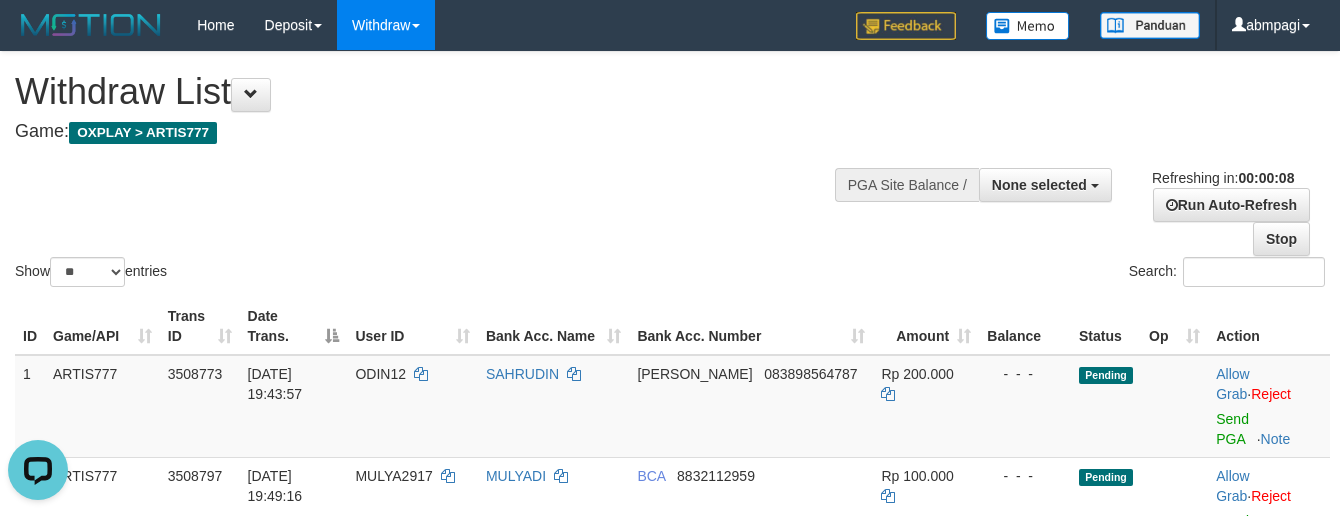 scroll, scrollTop: 0, scrollLeft: 0, axis: both 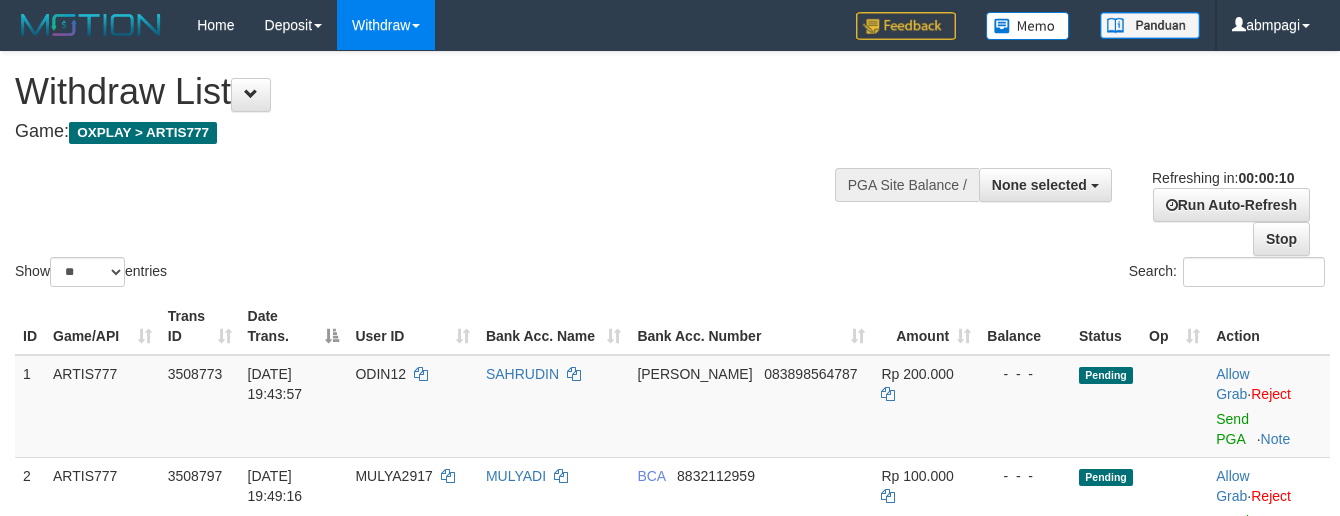 select 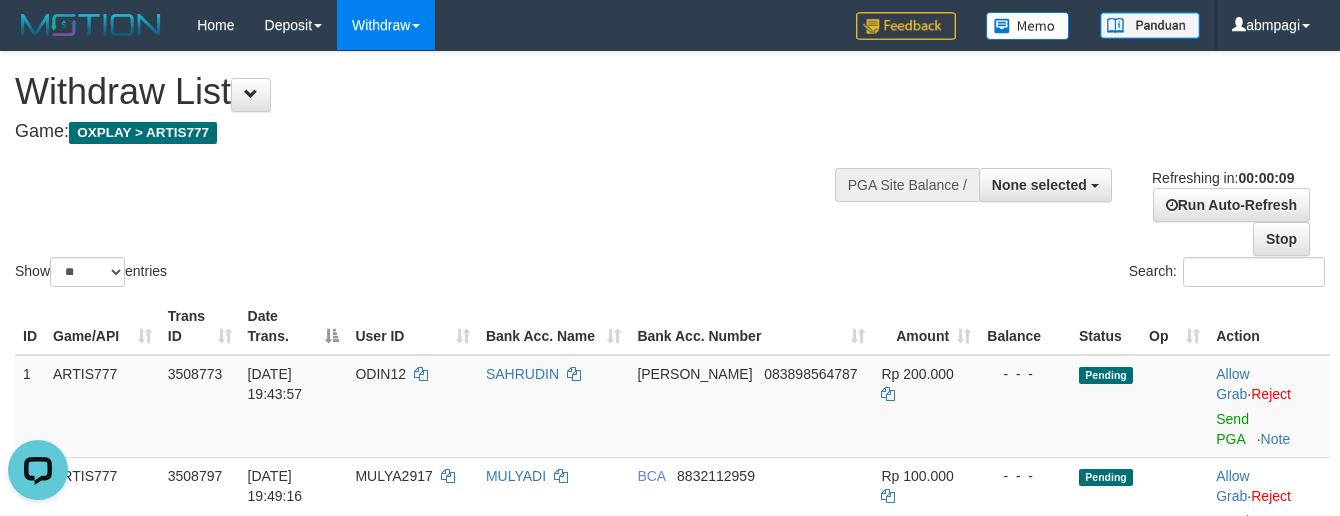 scroll, scrollTop: 0, scrollLeft: 0, axis: both 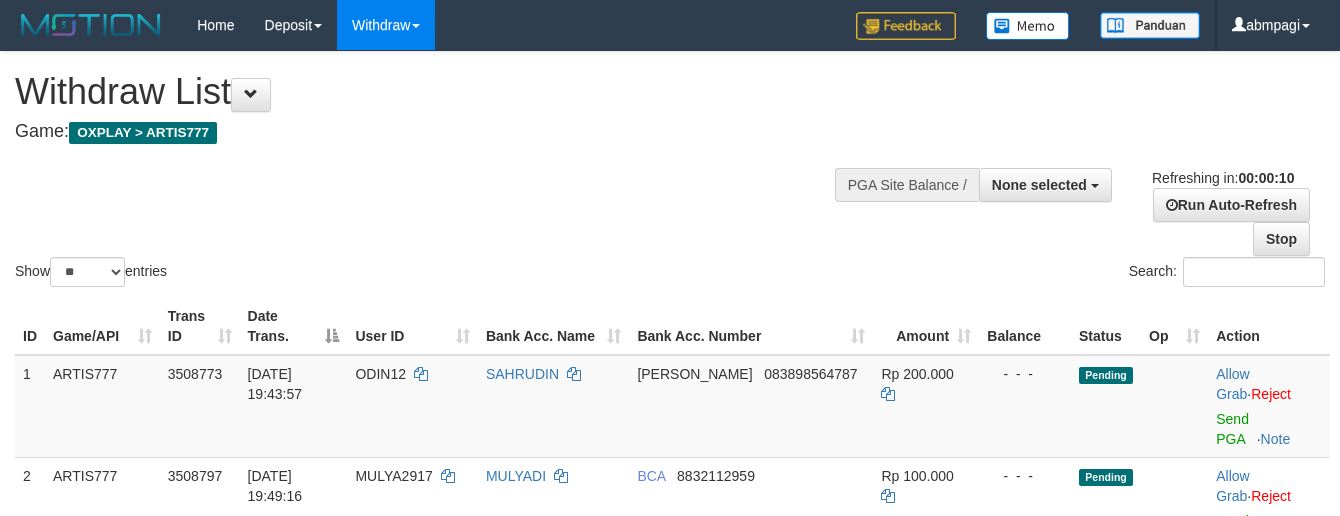 select 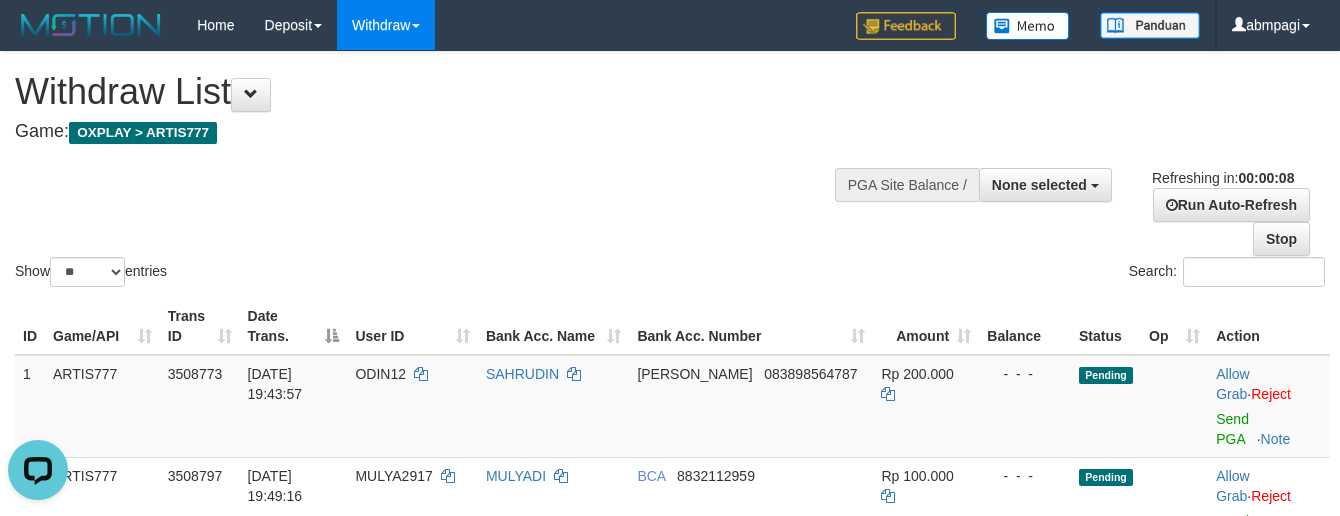 scroll, scrollTop: 0, scrollLeft: 0, axis: both 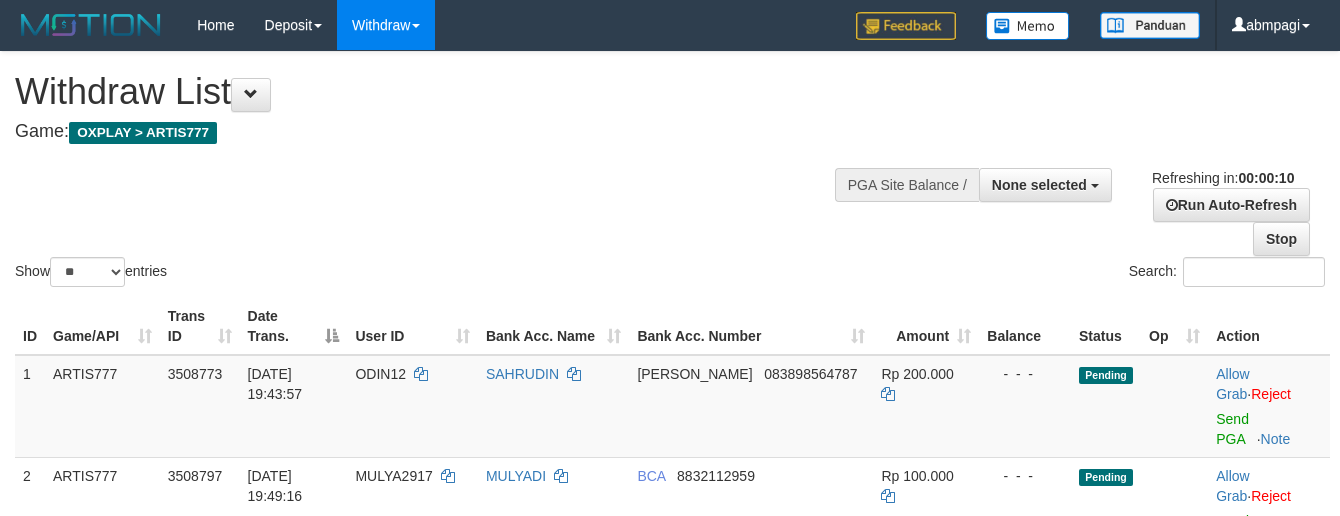 select 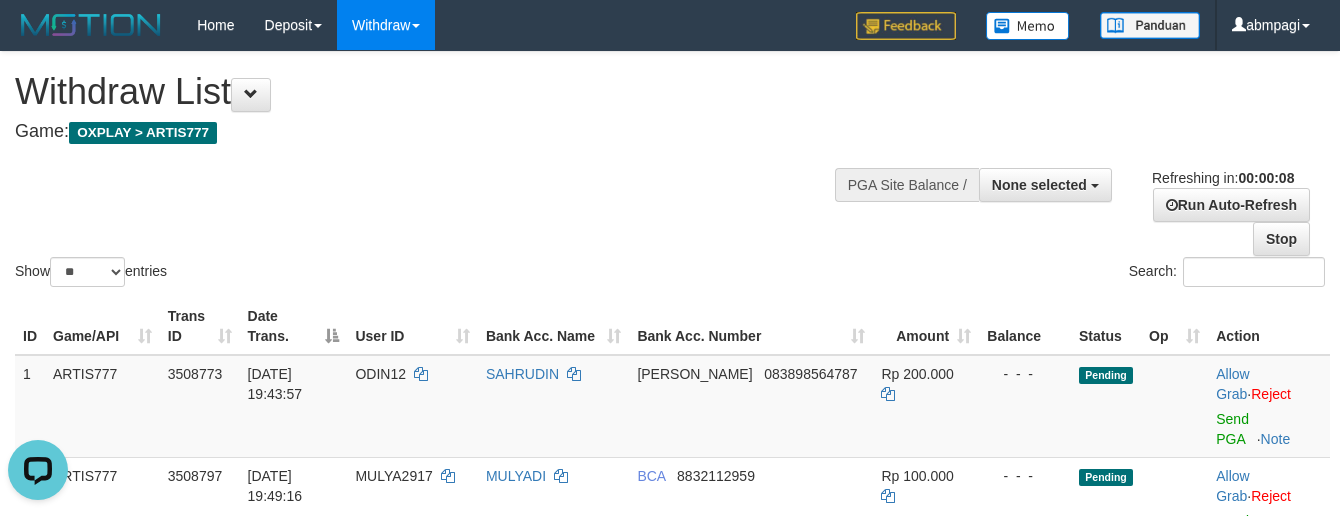 scroll, scrollTop: 0, scrollLeft: 0, axis: both 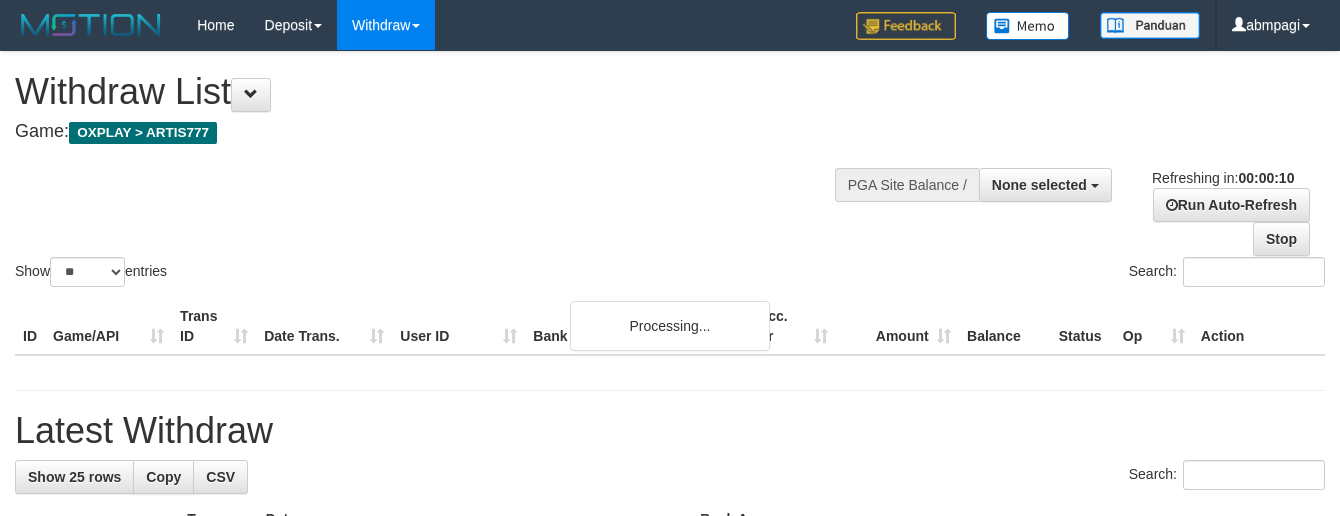 select 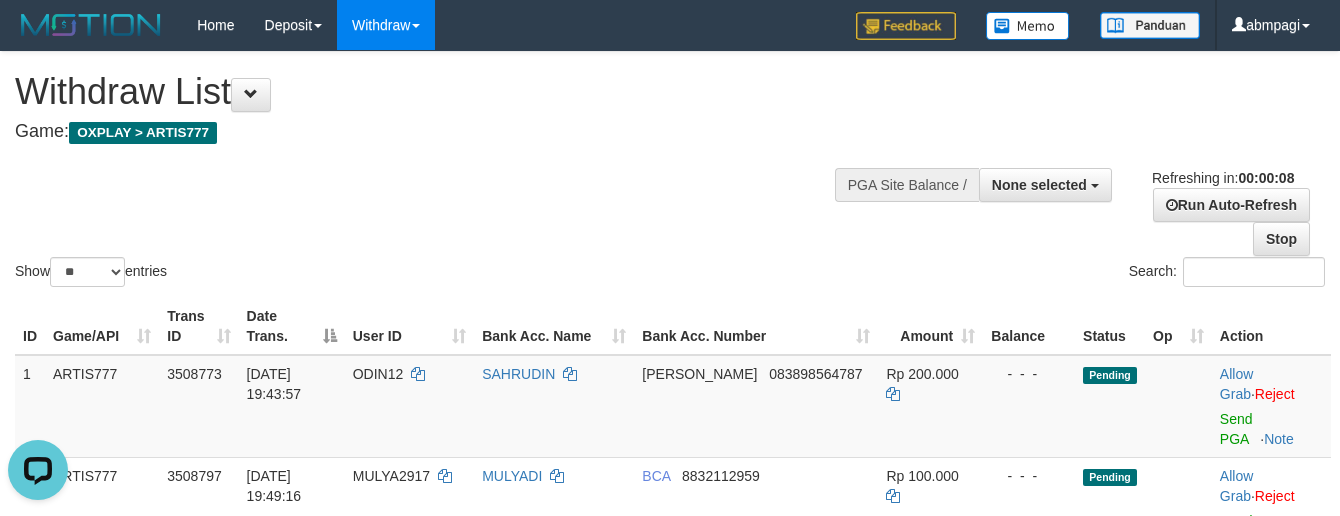 scroll, scrollTop: 0, scrollLeft: 0, axis: both 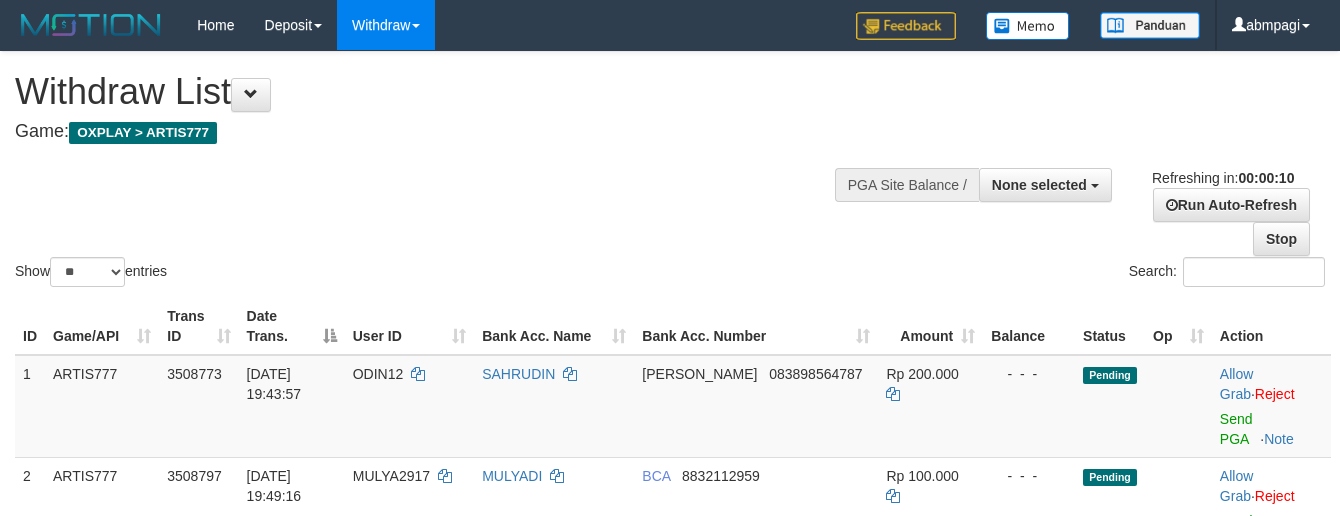select 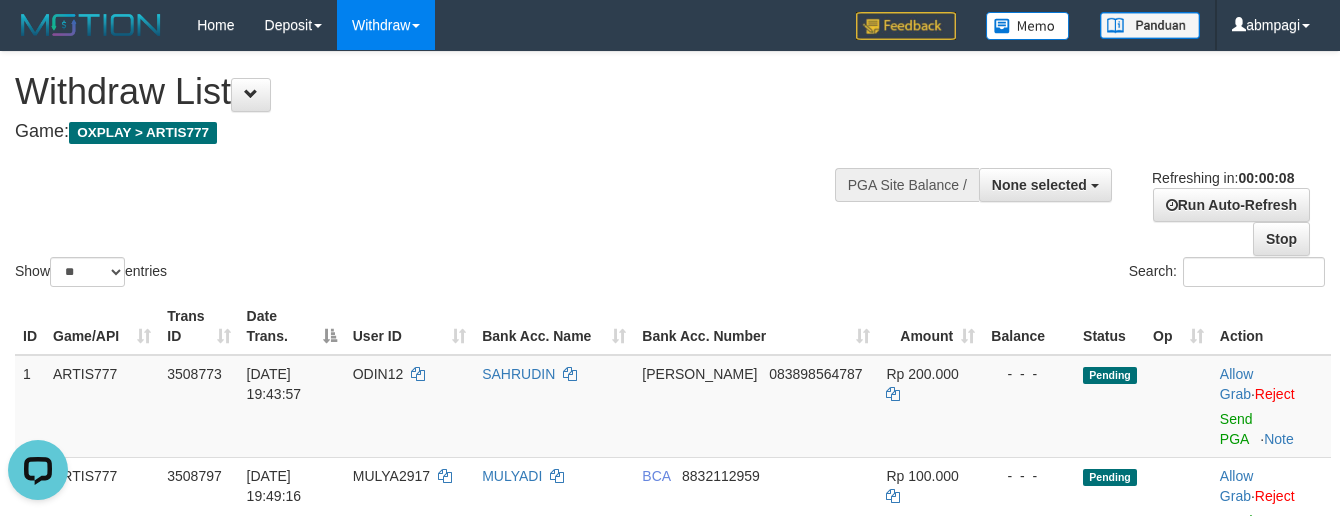 scroll, scrollTop: 0, scrollLeft: 0, axis: both 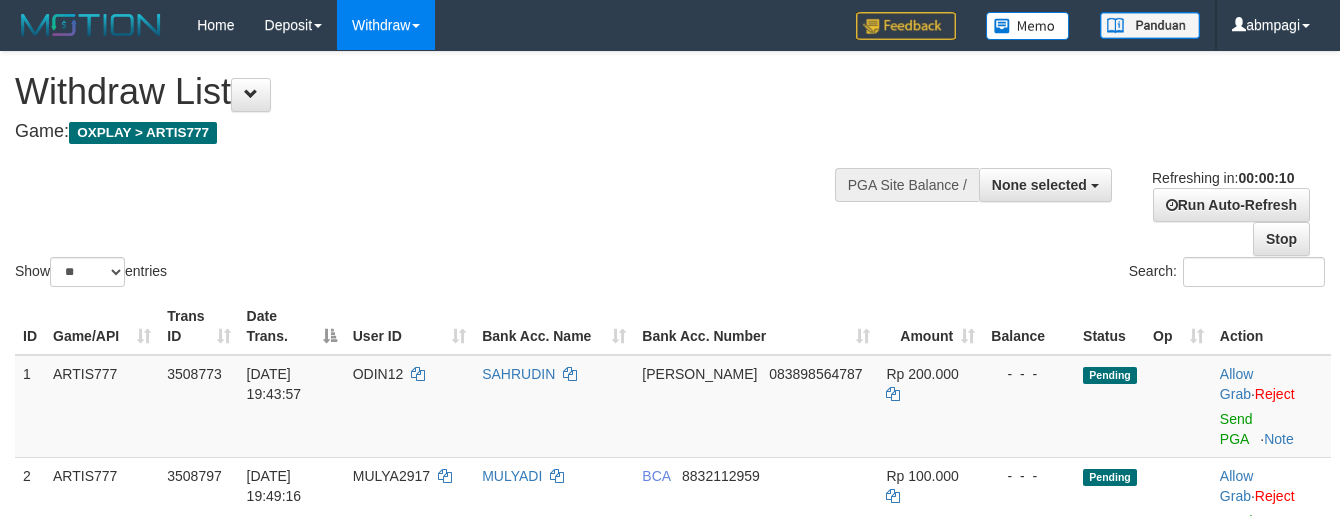 select 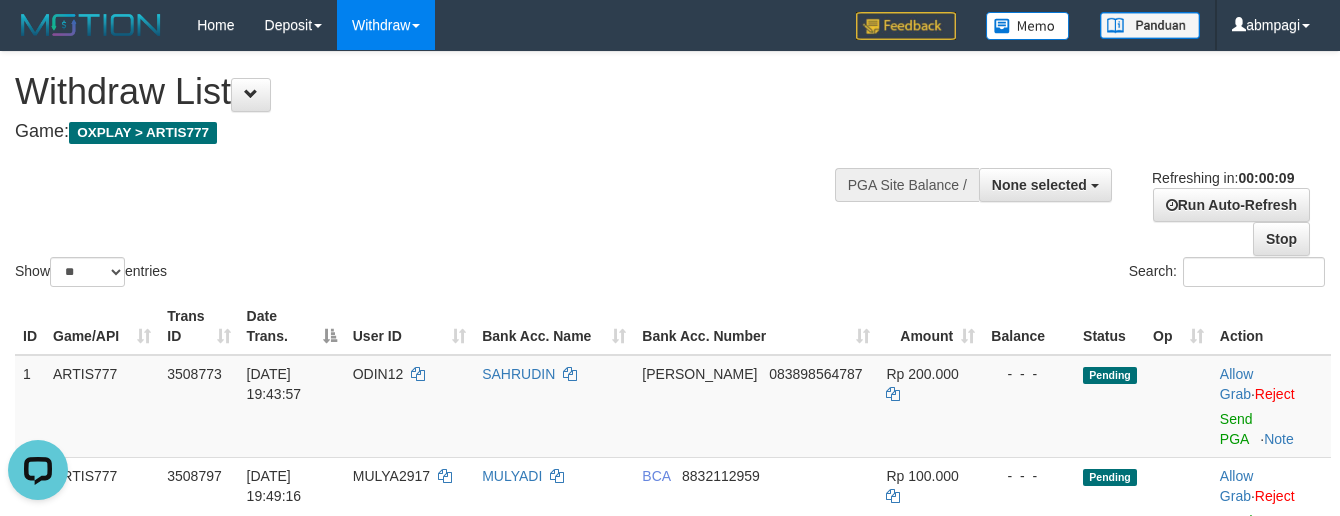 scroll, scrollTop: 0, scrollLeft: 0, axis: both 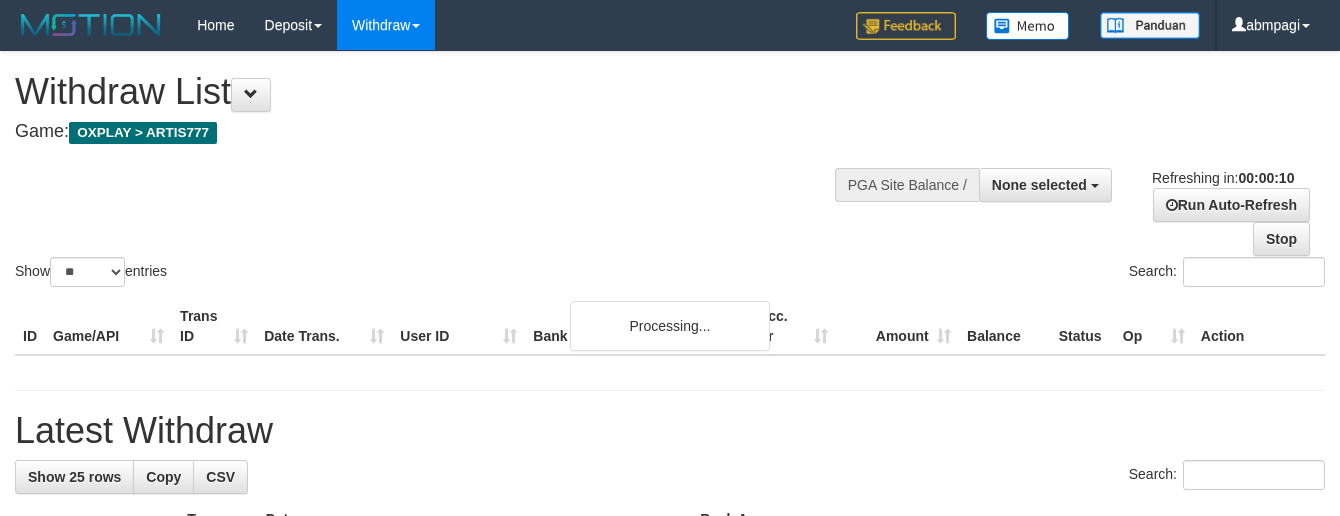 select 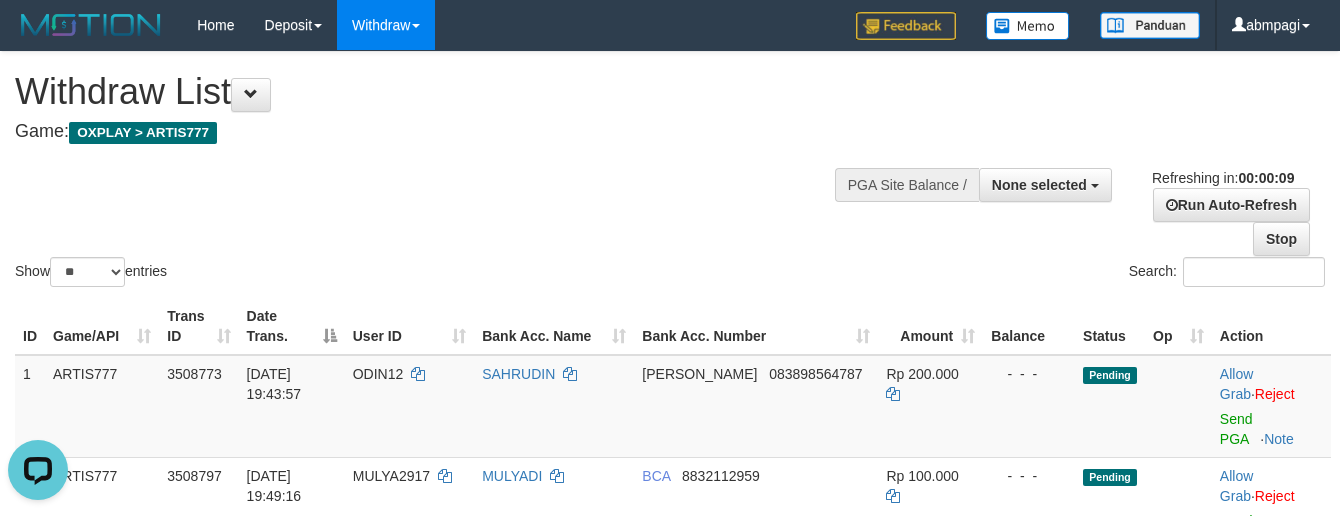 scroll, scrollTop: 0, scrollLeft: 0, axis: both 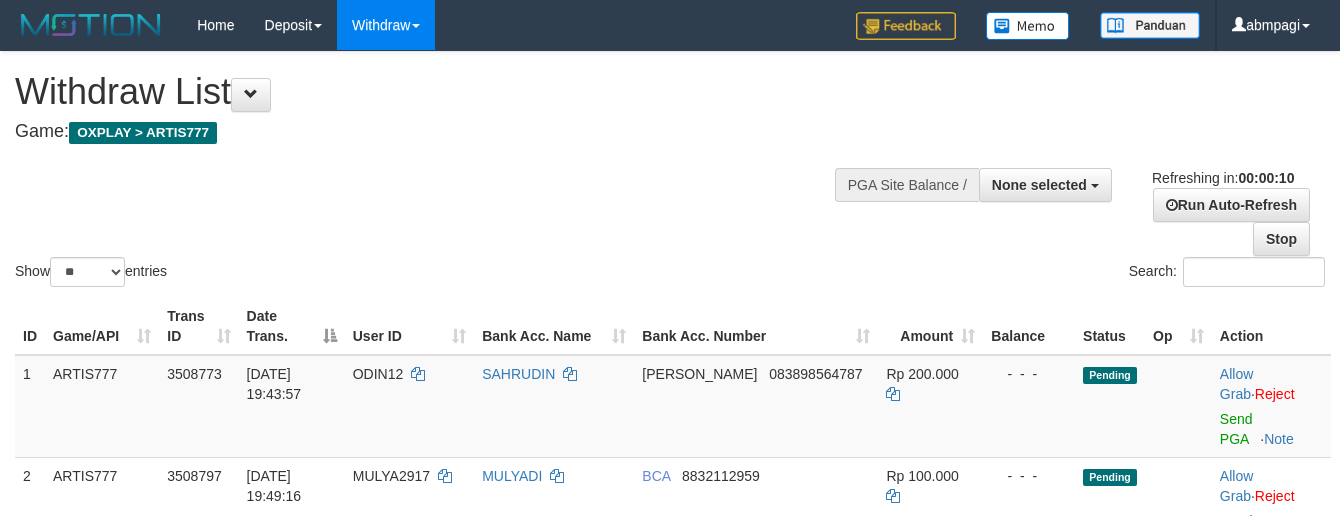 select 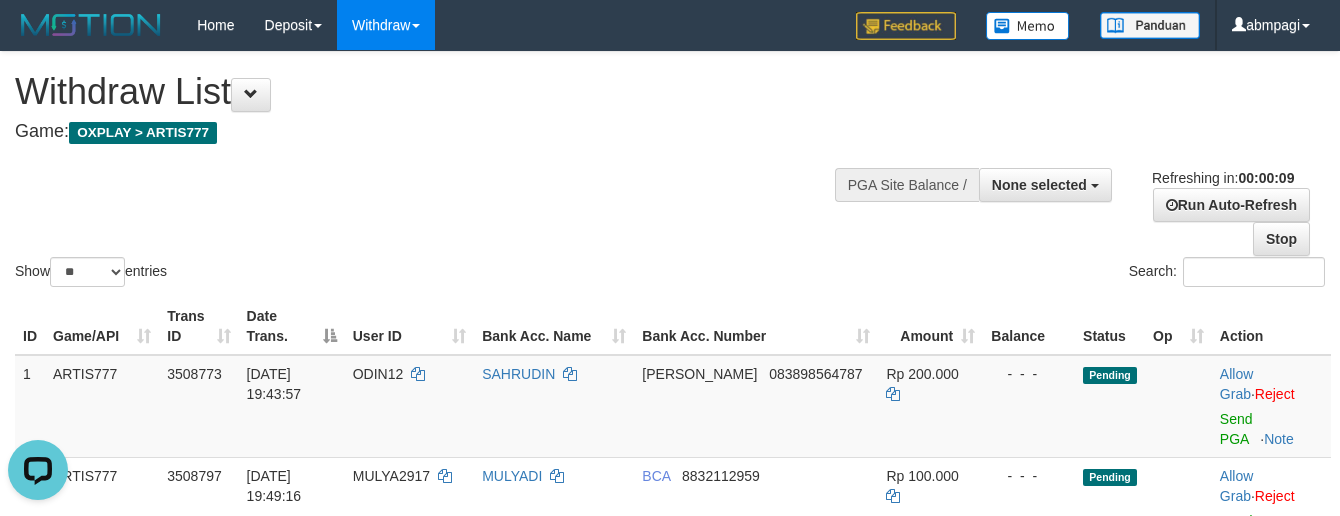 scroll, scrollTop: 0, scrollLeft: 0, axis: both 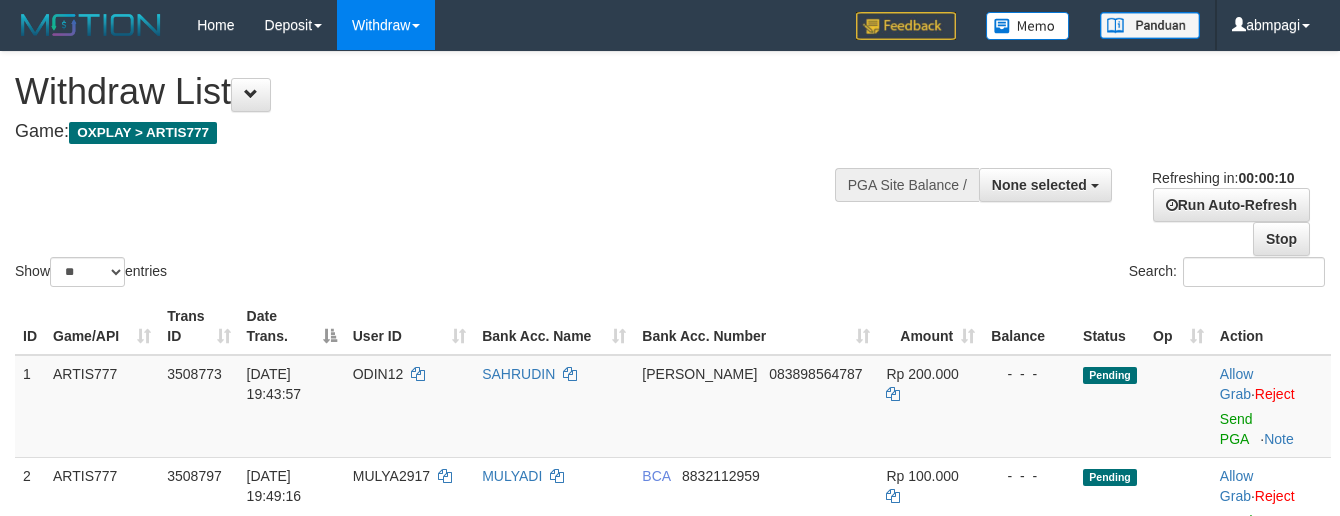 select 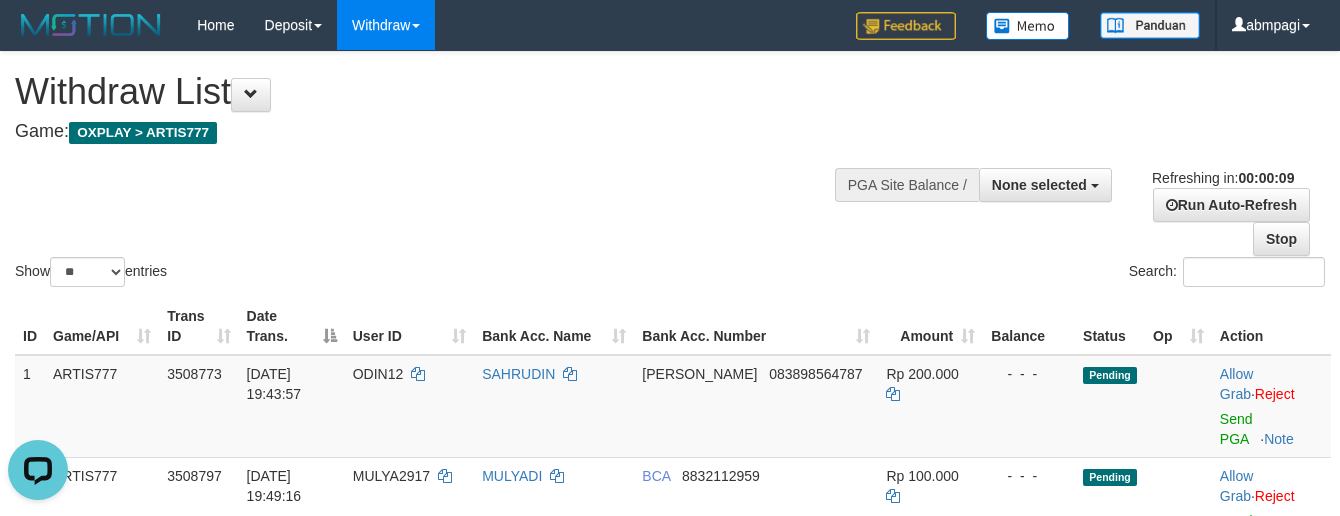 scroll, scrollTop: 0, scrollLeft: 0, axis: both 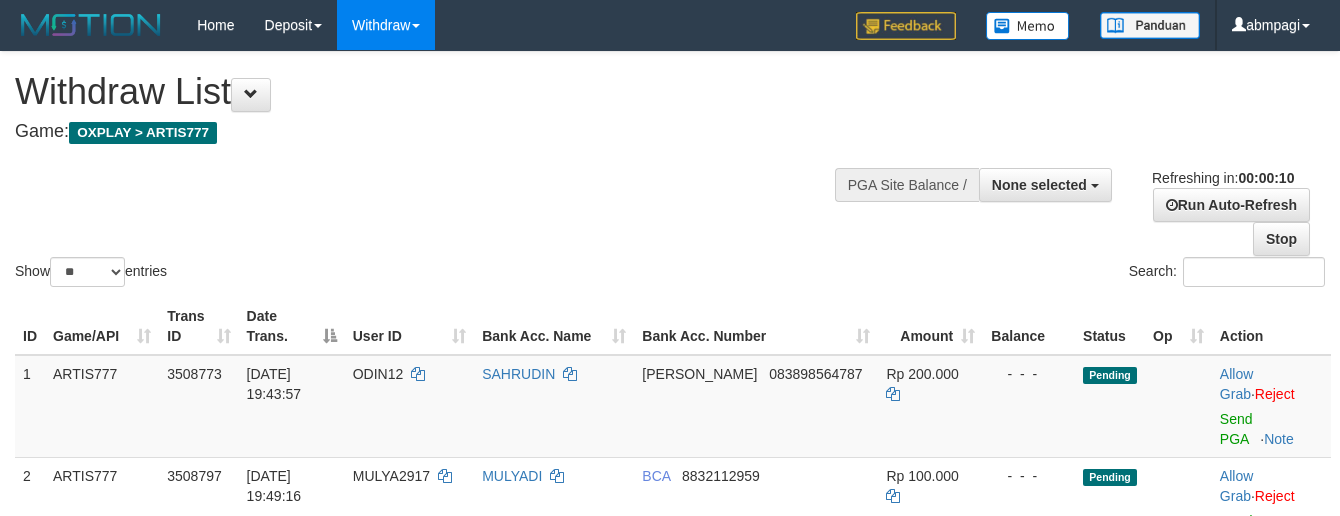 select 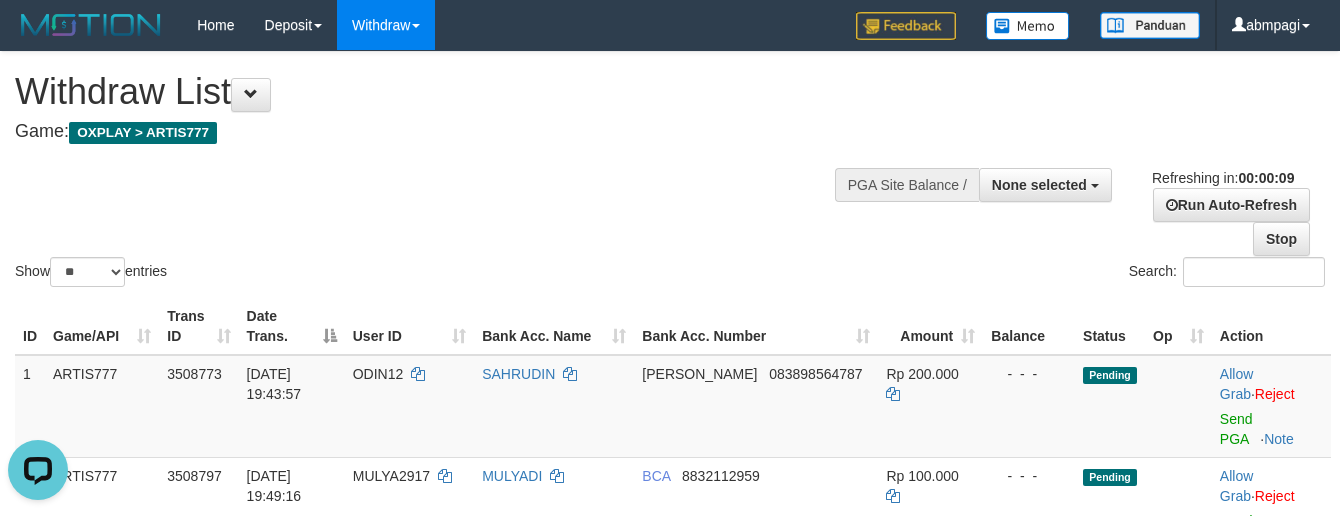 scroll, scrollTop: 0, scrollLeft: 0, axis: both 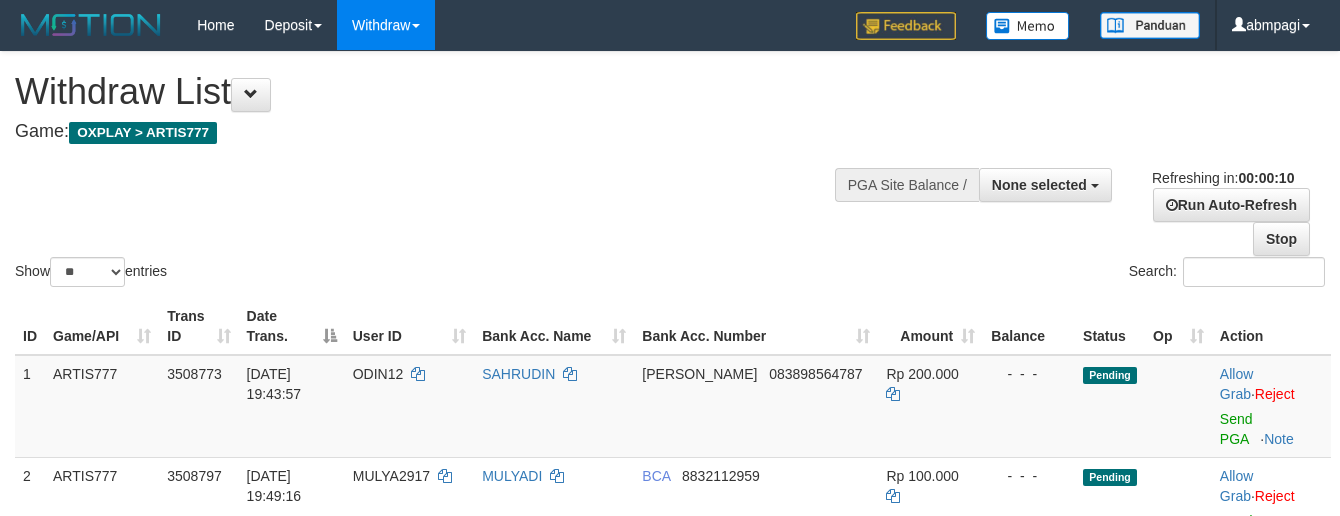 select 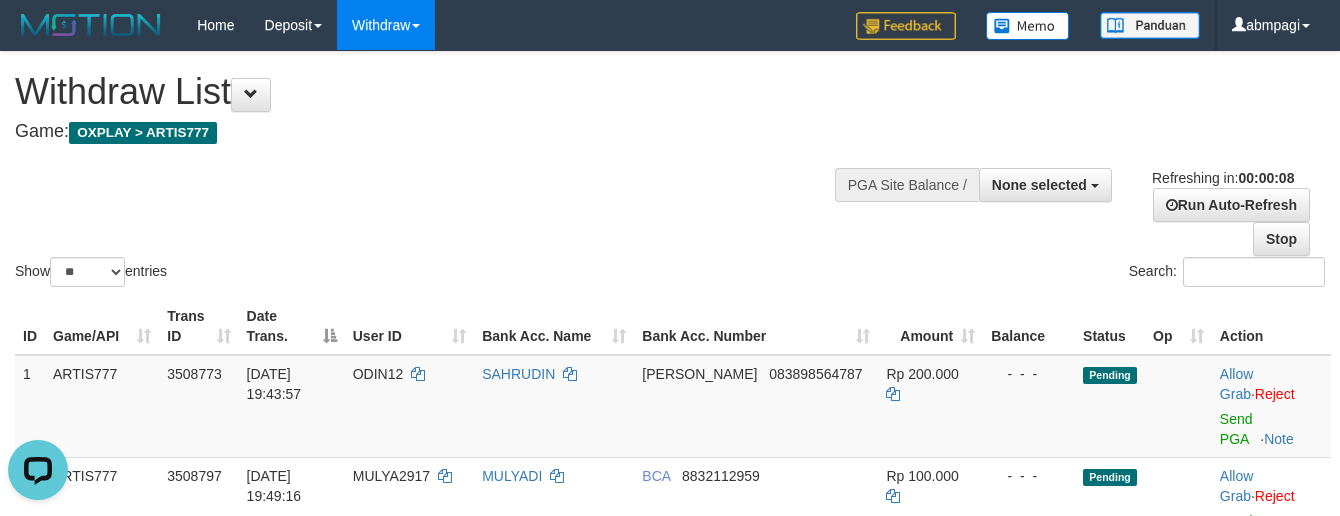 scroll, scrollTop: 0, scrollLeft: 0, axis: both 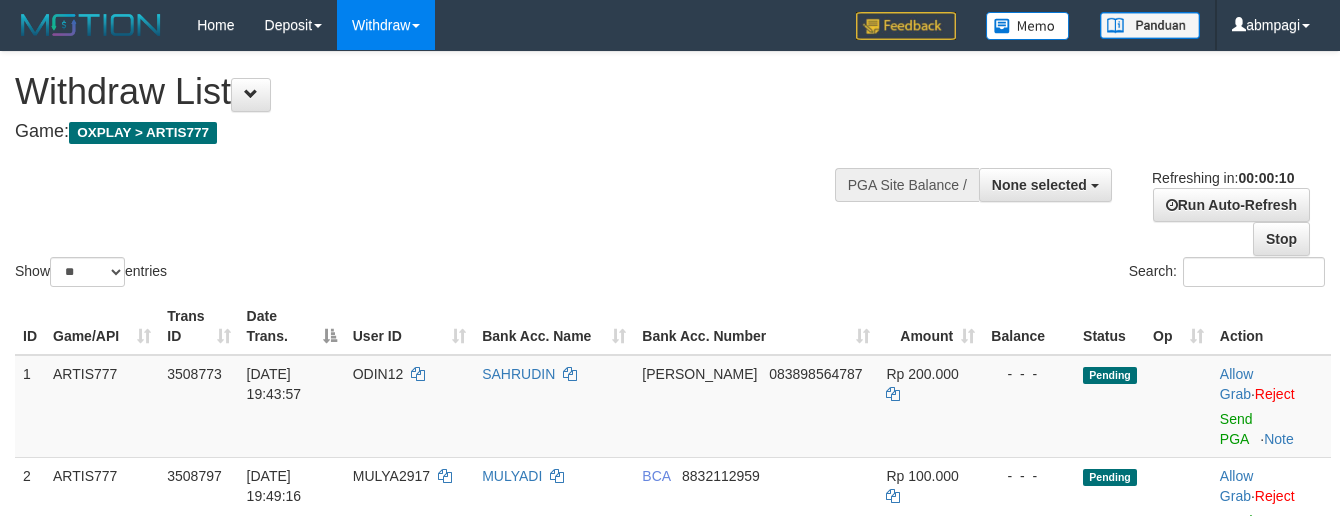 select 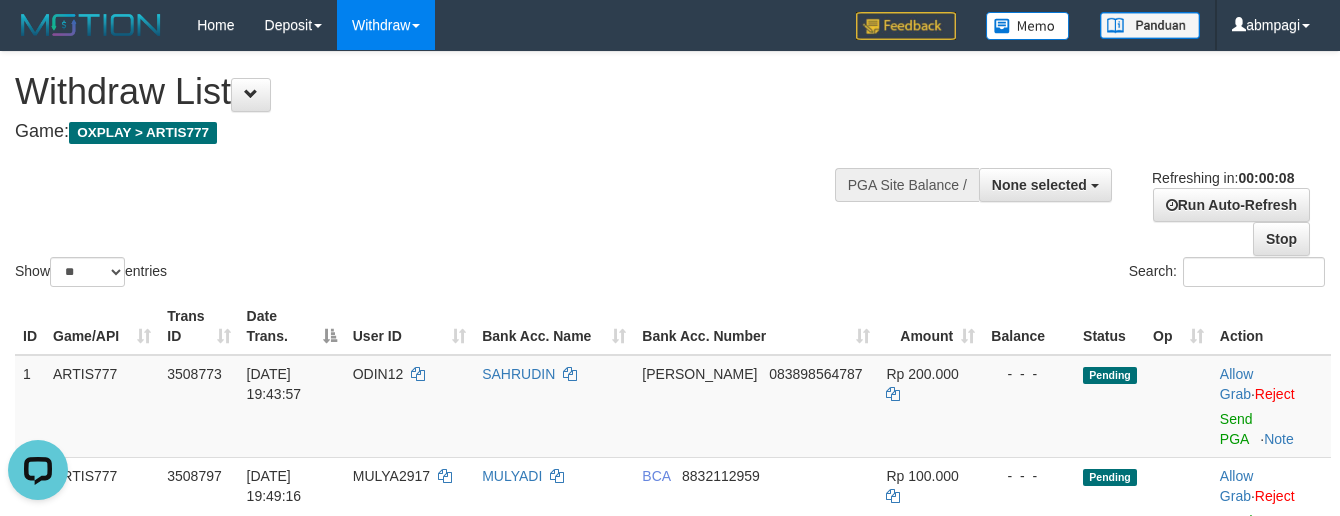 scroll, scrollTop: 0, scrollLeft: 0, axis: both 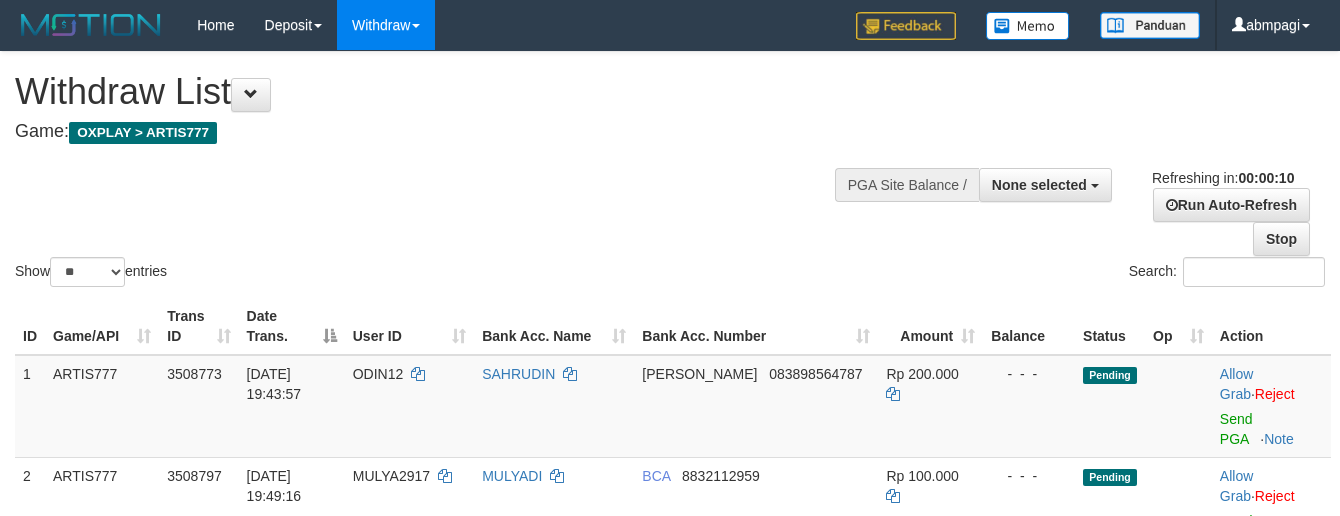 select 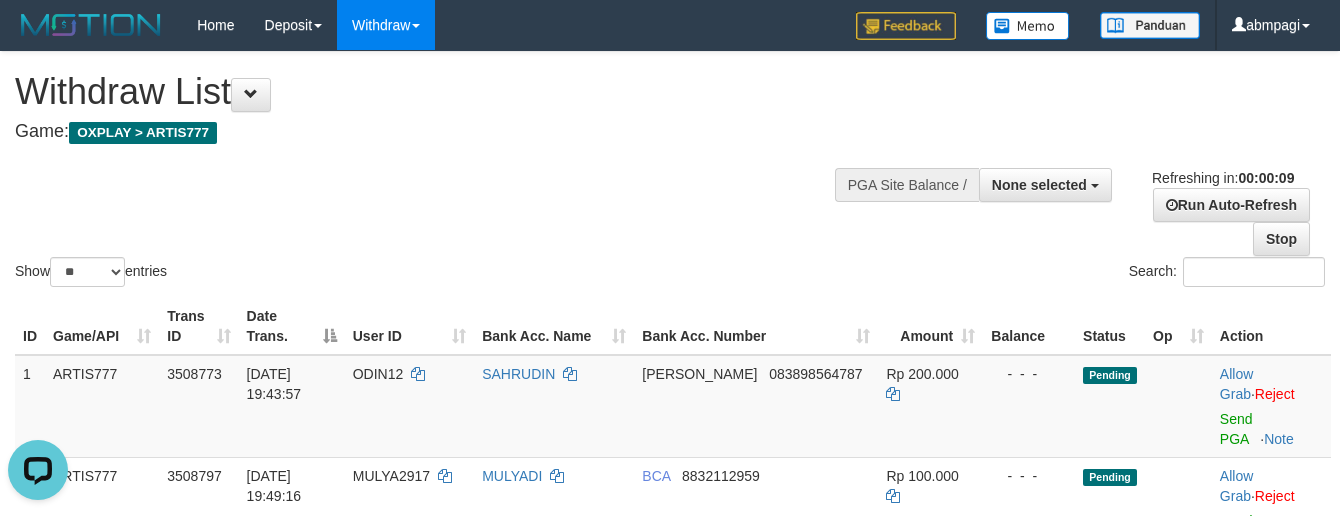 scroll, scrollTop: 0, scrollLeft: 0, axis: both 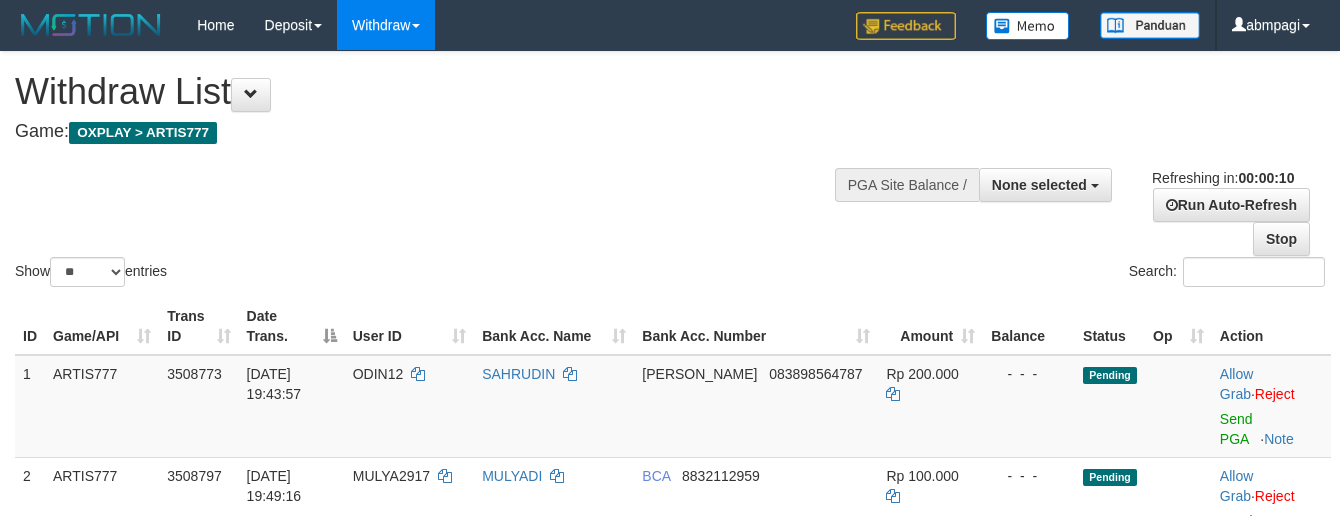 select 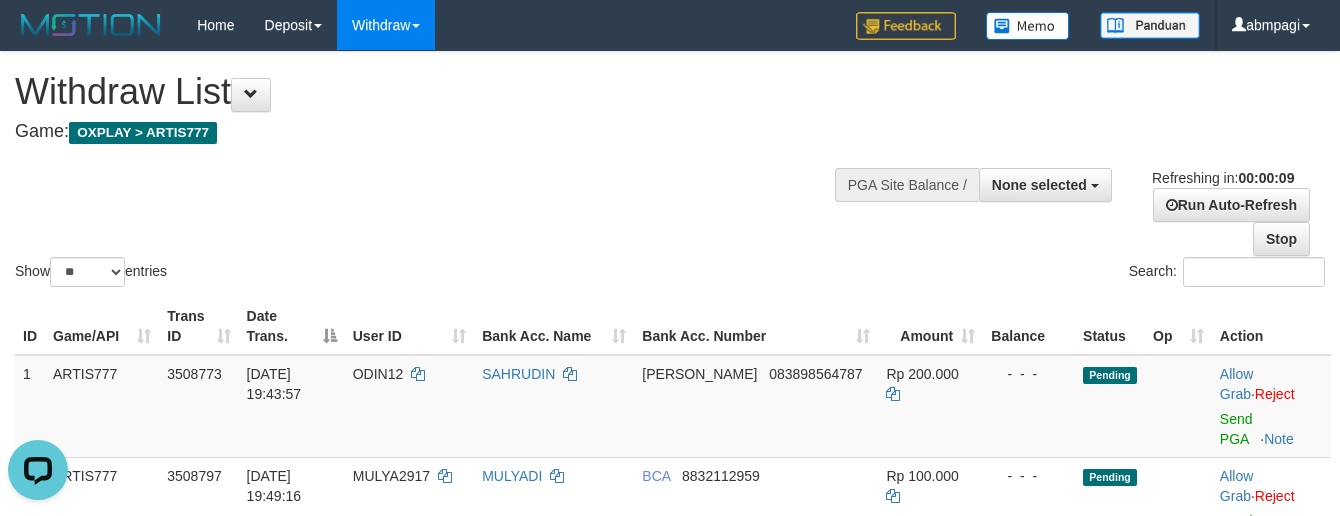 scroll, scrollTop: 0, scrollLeft: 0, axis: both 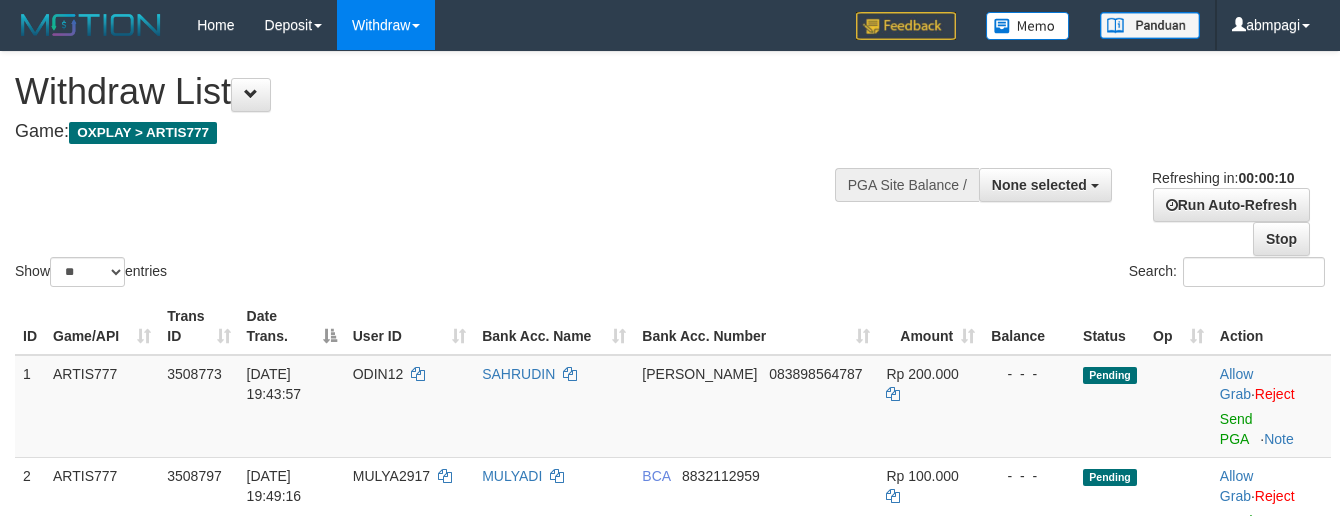 select 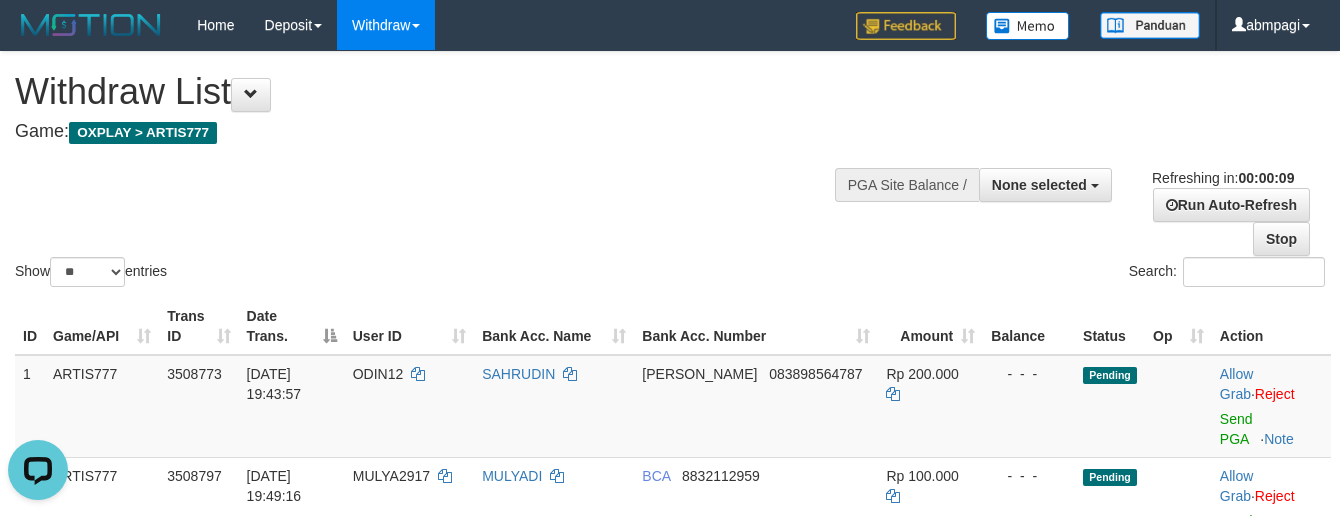 scroll, scrollTop: 0, scrollLeft: 0, axis: both 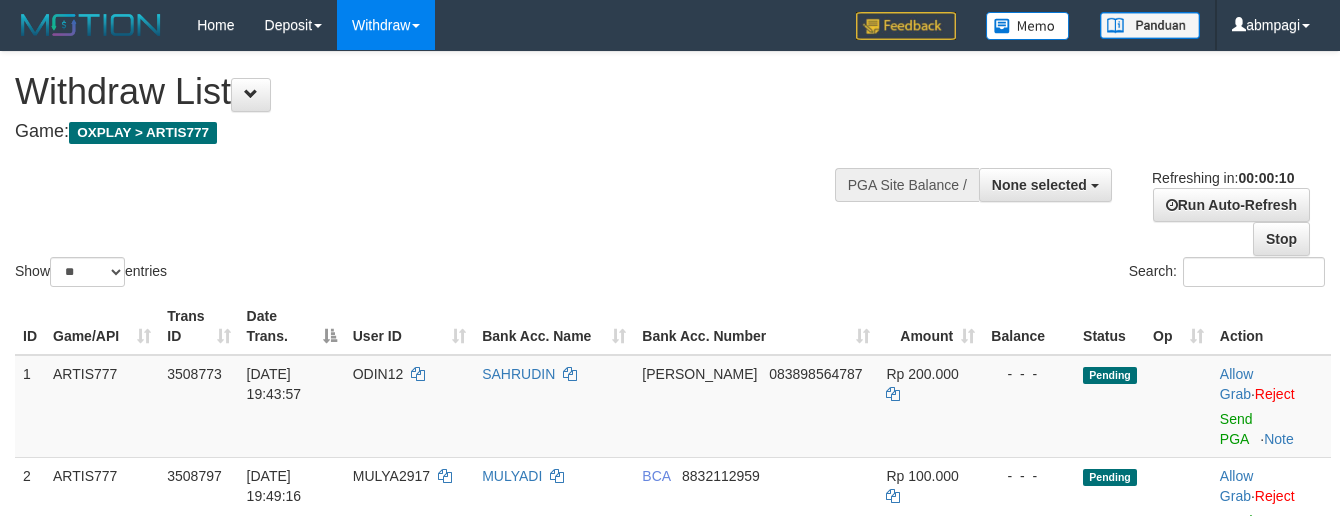 select 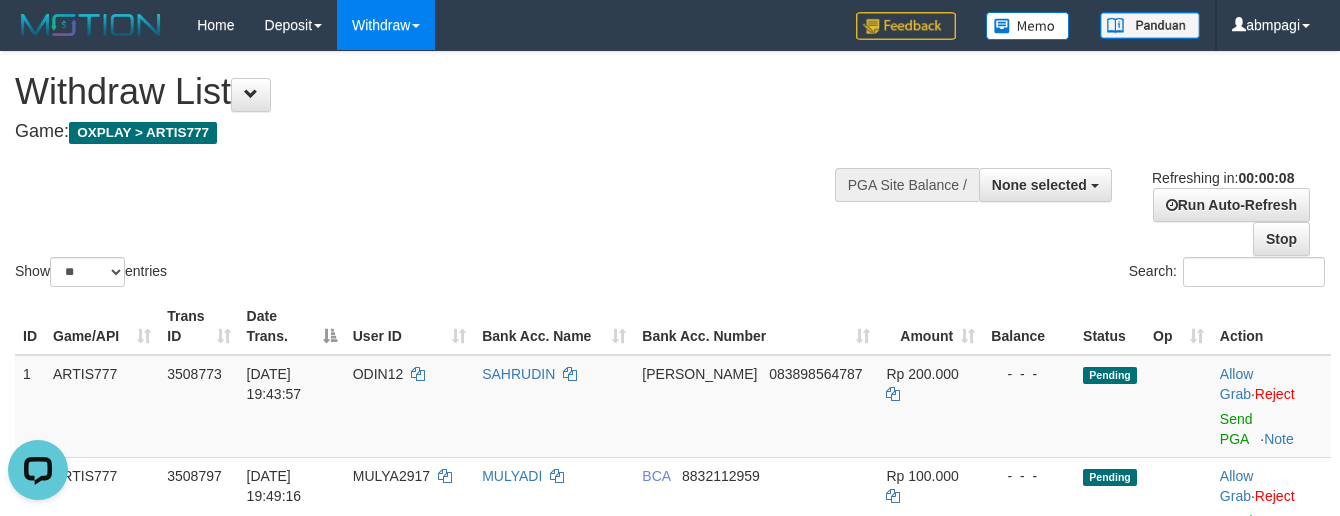 scroll, scrollTop: 0, scrollLeft: 0, axis: both 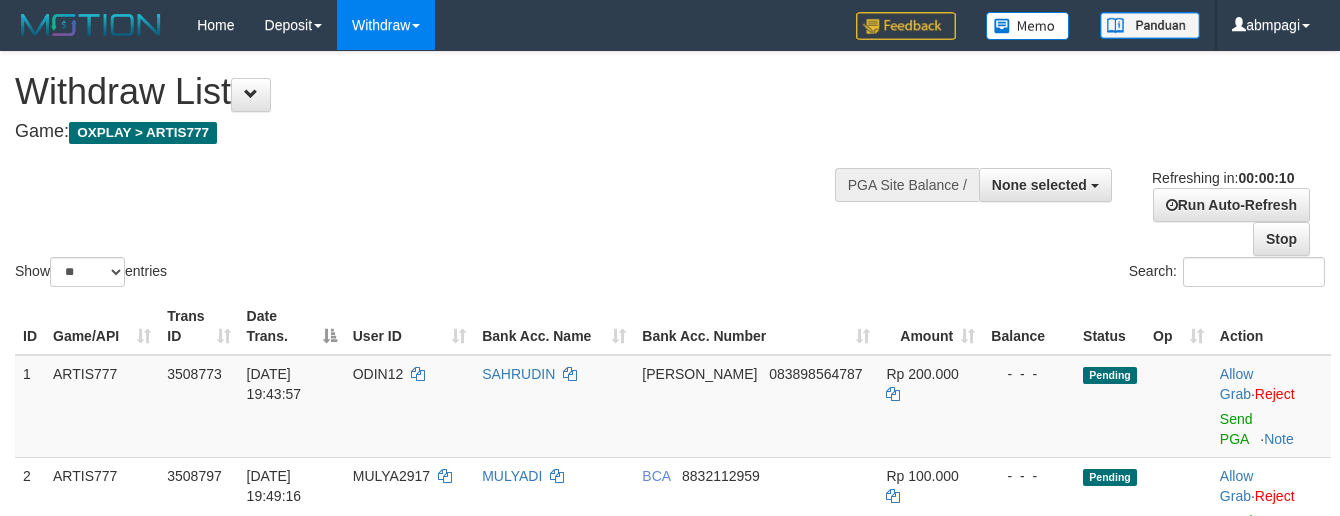 select 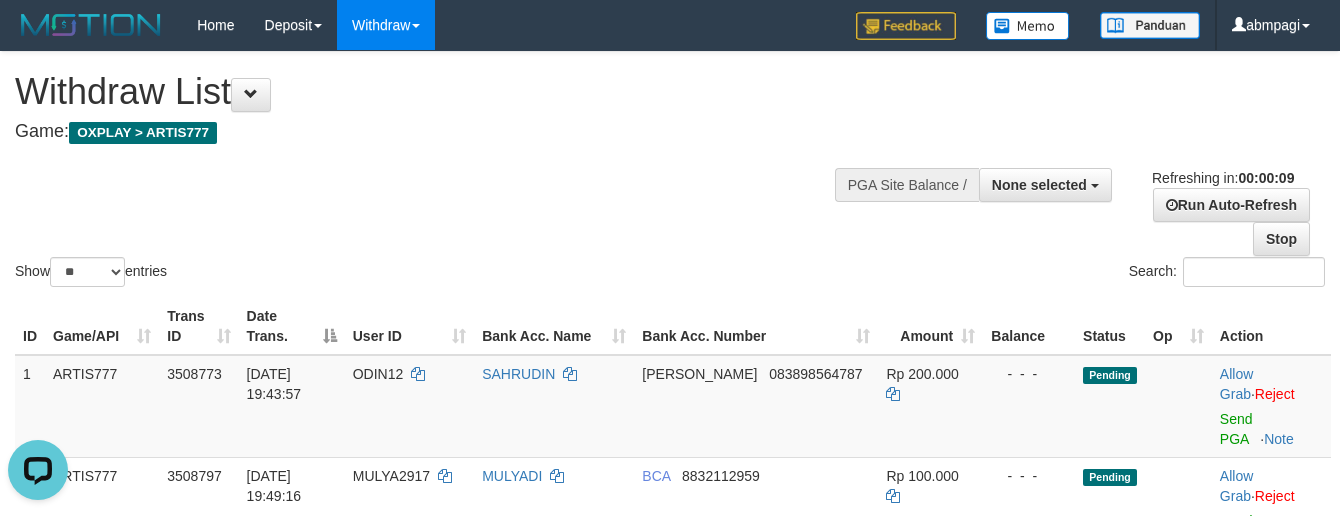 scroll, scrollTop: 0, scrollLeft: 0, axis: both 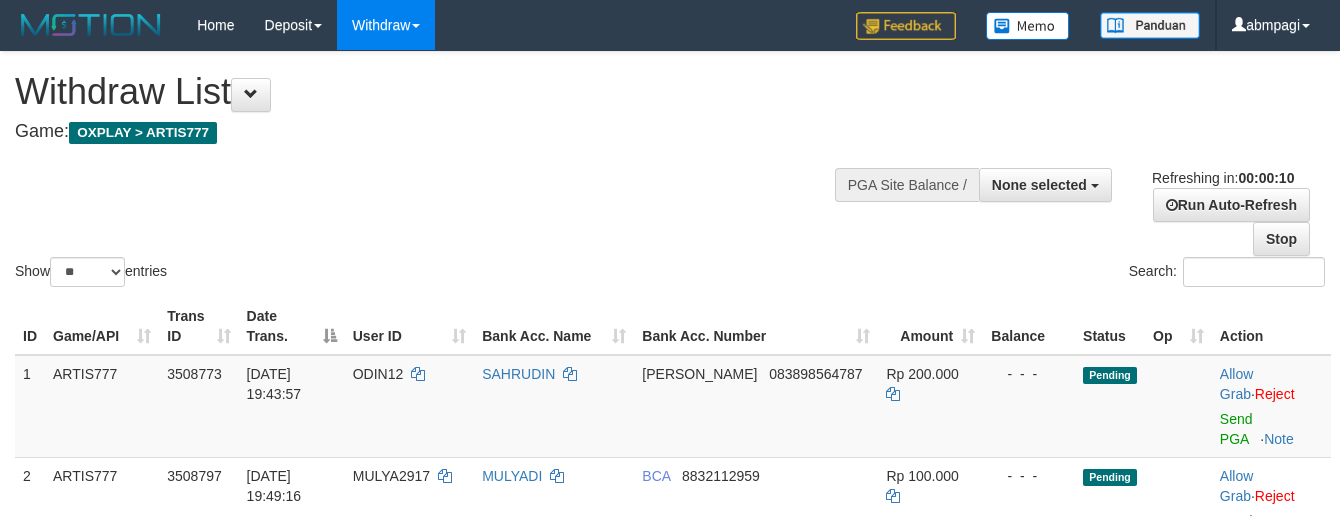 select 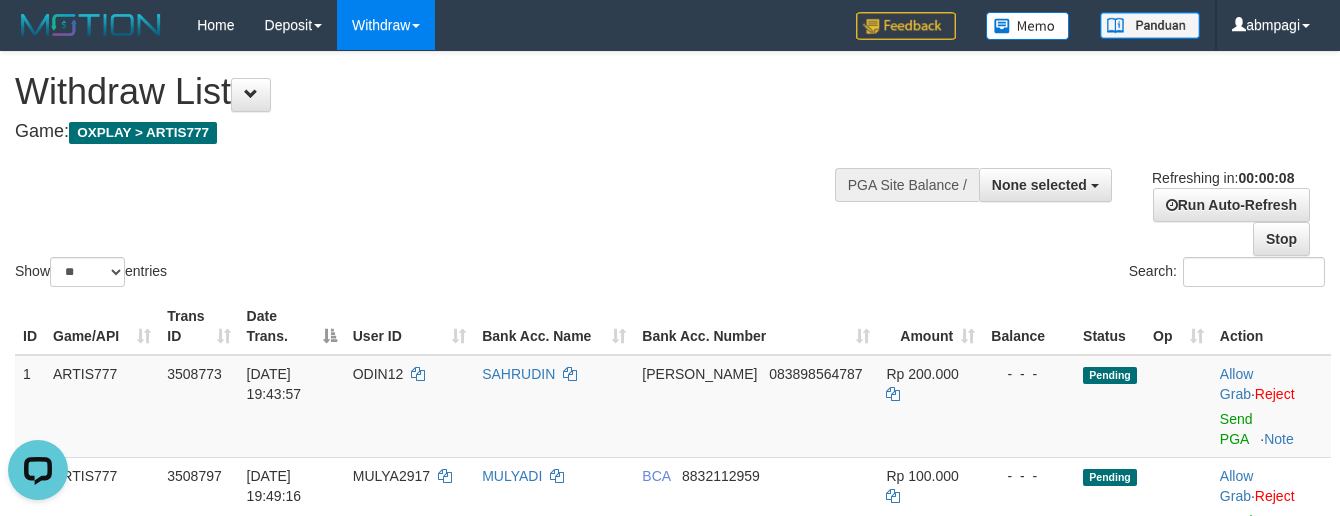 scroll, scrollTop: 0, scrollLeft: 0, axis: both 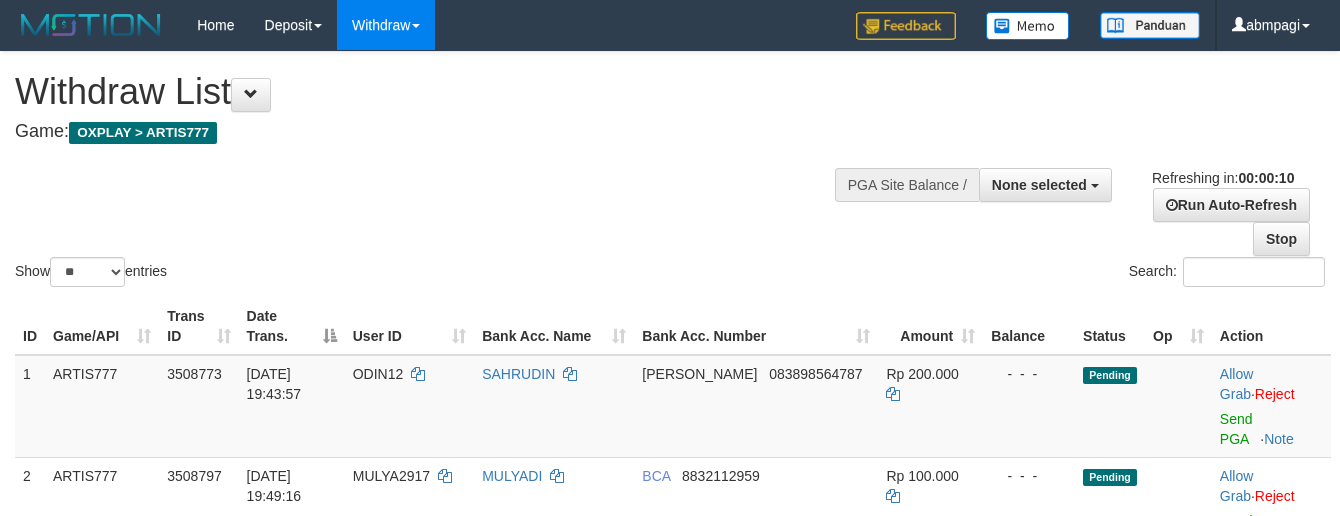 select 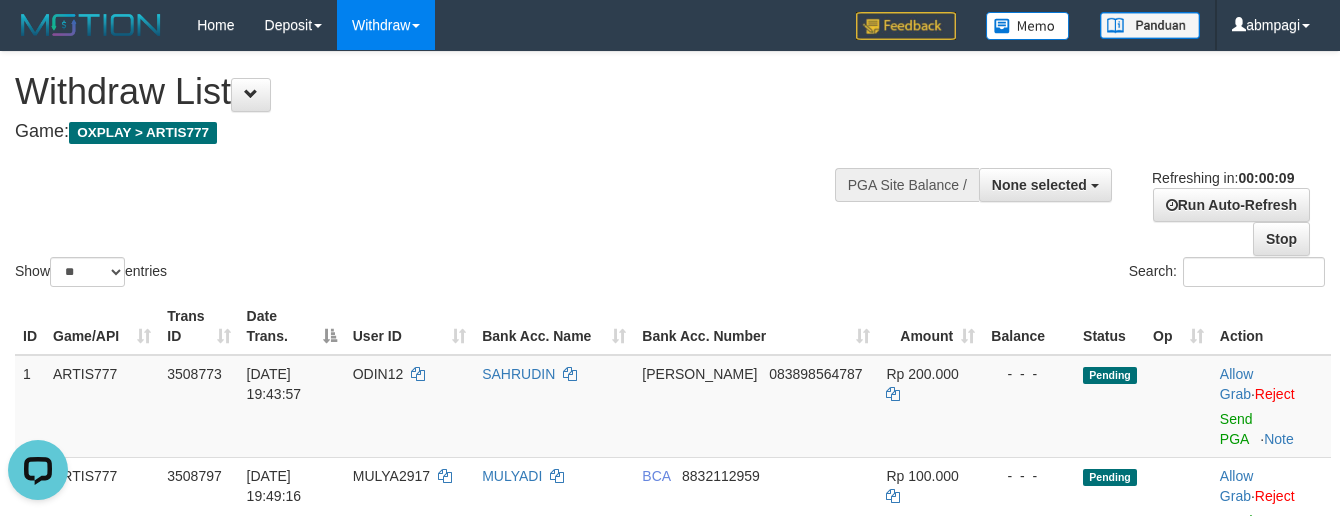 scroll, scrollTop: 0, scrollLeft: 0, axis: both 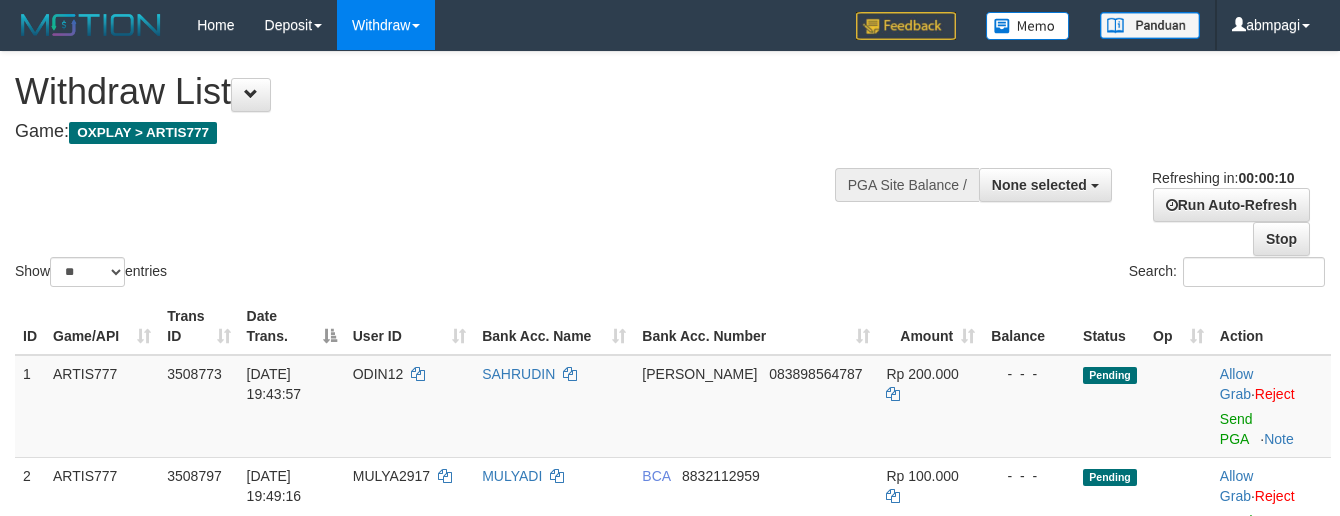 select 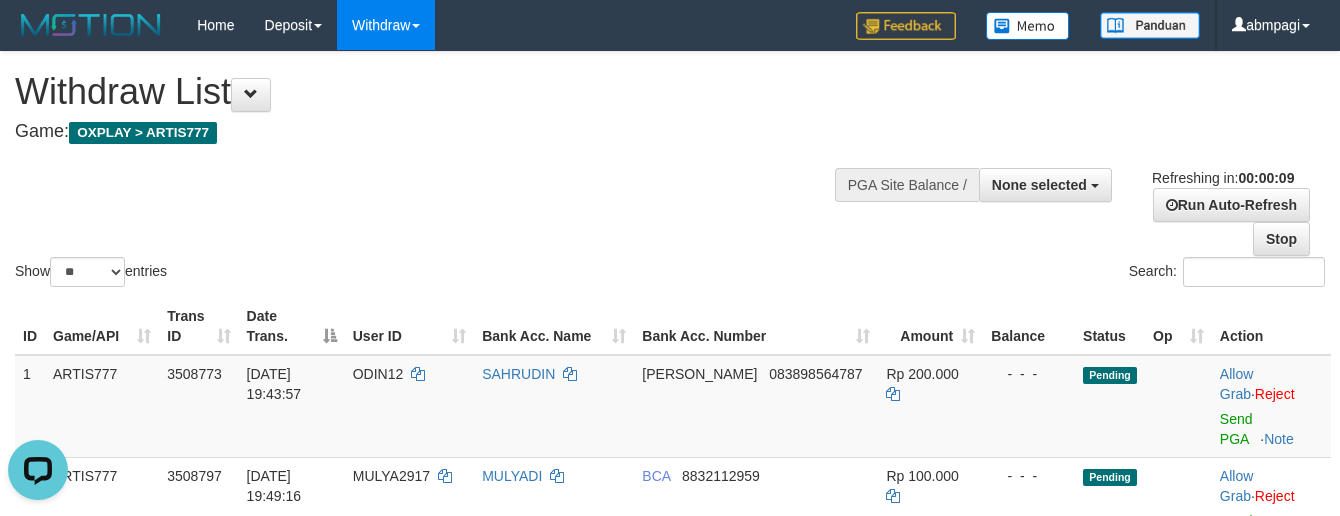 scroll, scrollTop: 0, scrollLeft: 0, axis: both 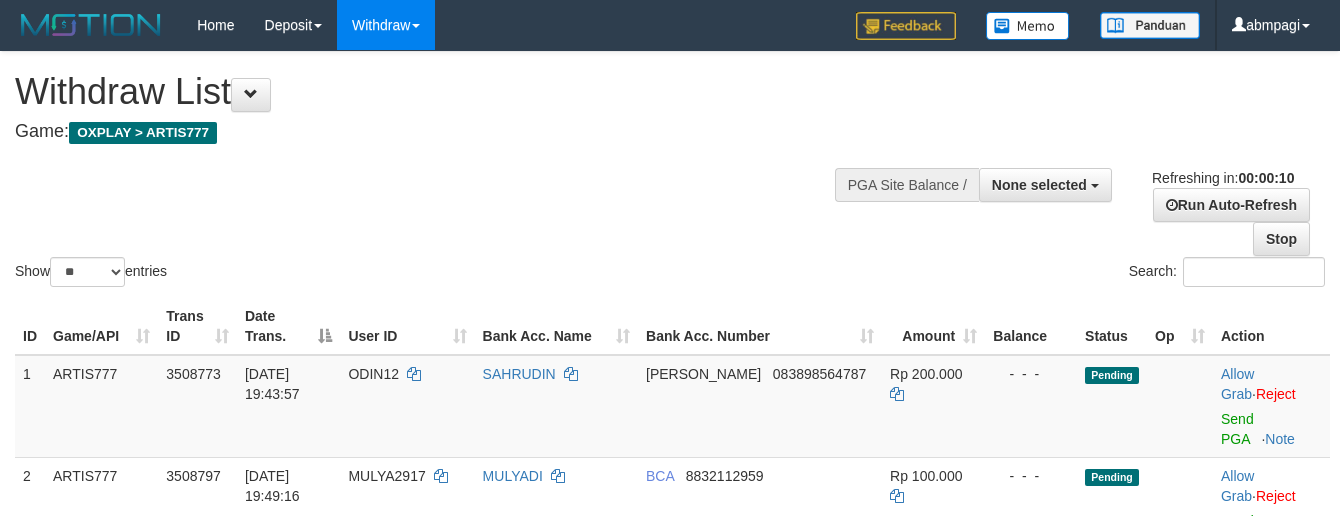 select 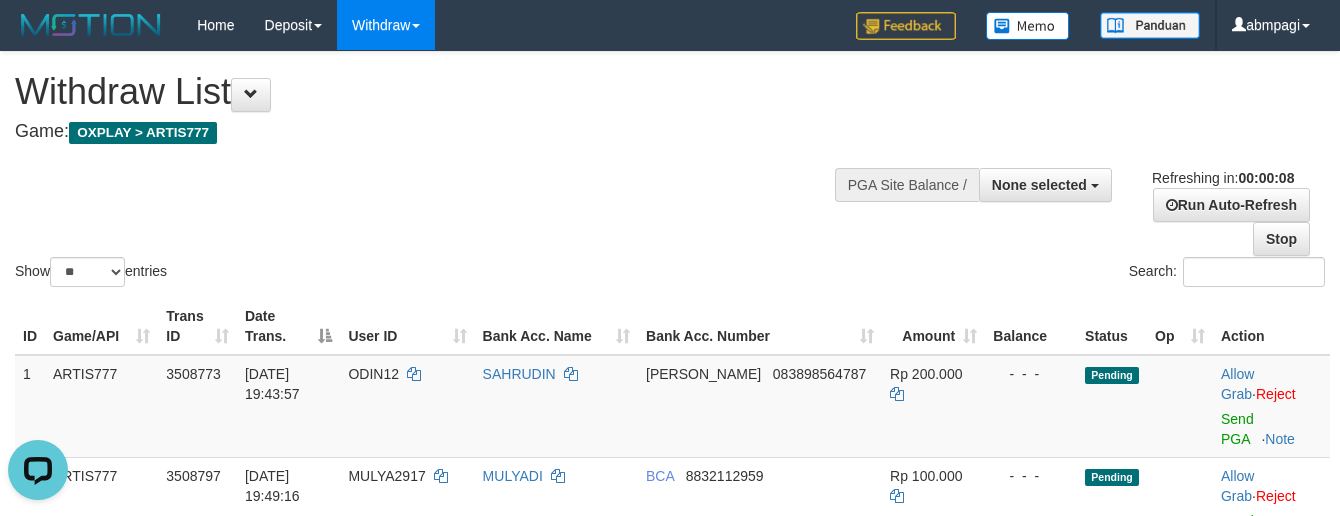 scroll, scrollTop: 0, scrollLeft: 0, axis: both 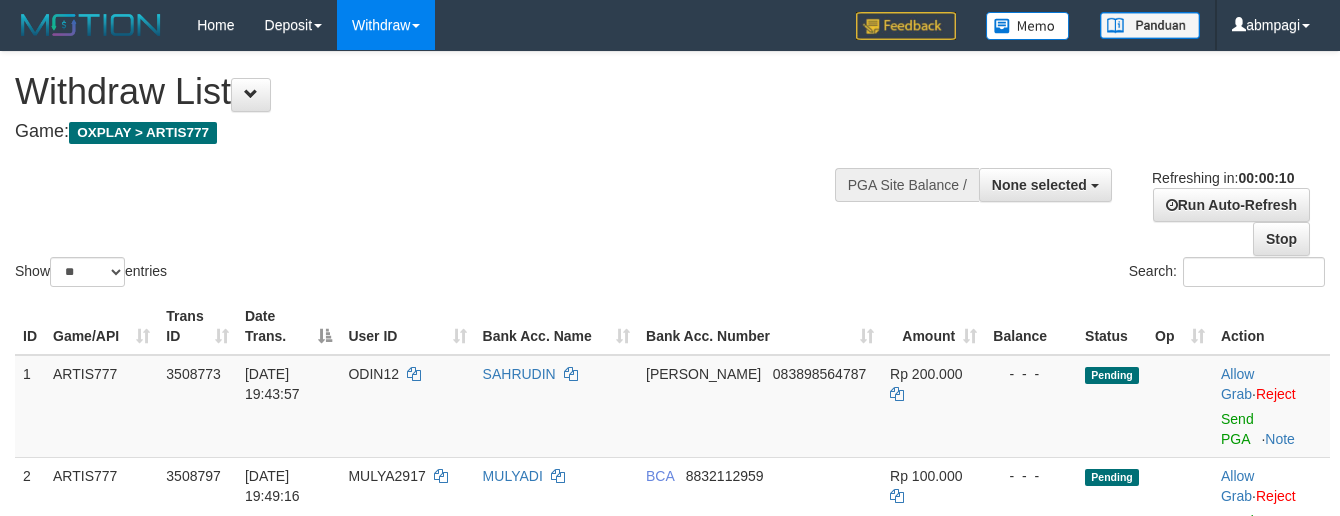 select 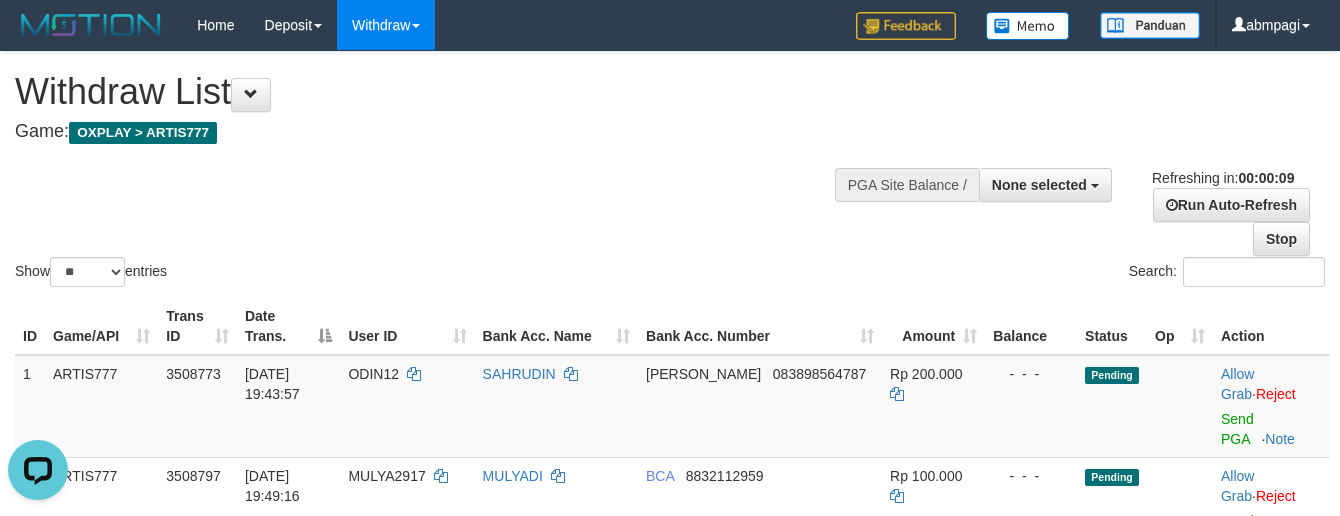 scroll, scrollTop: 0, scrollLeft: 0, axis: both 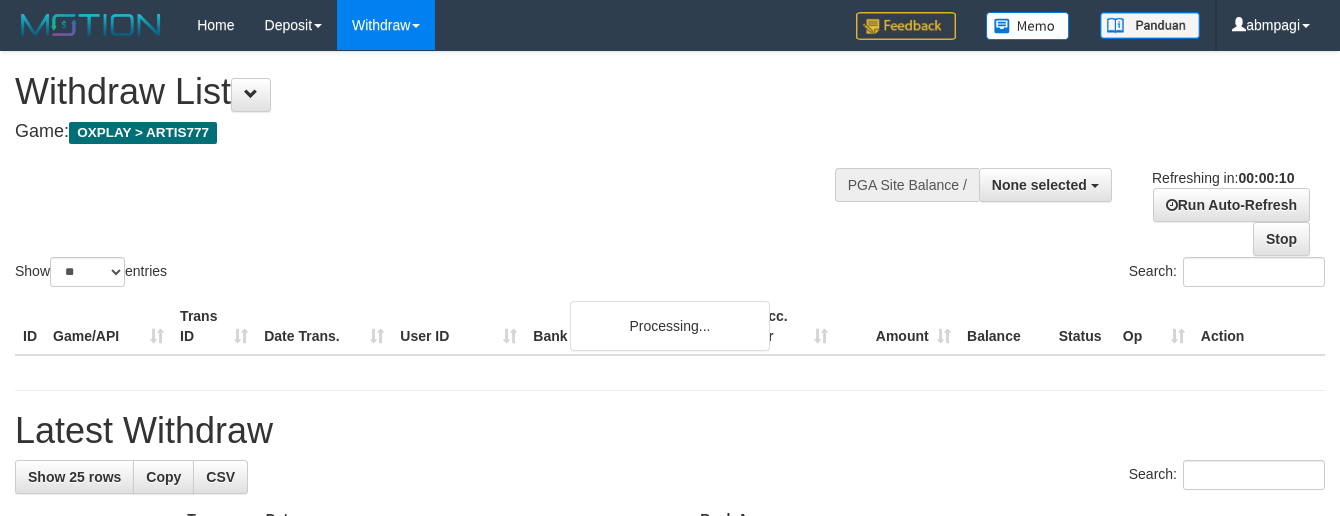 select 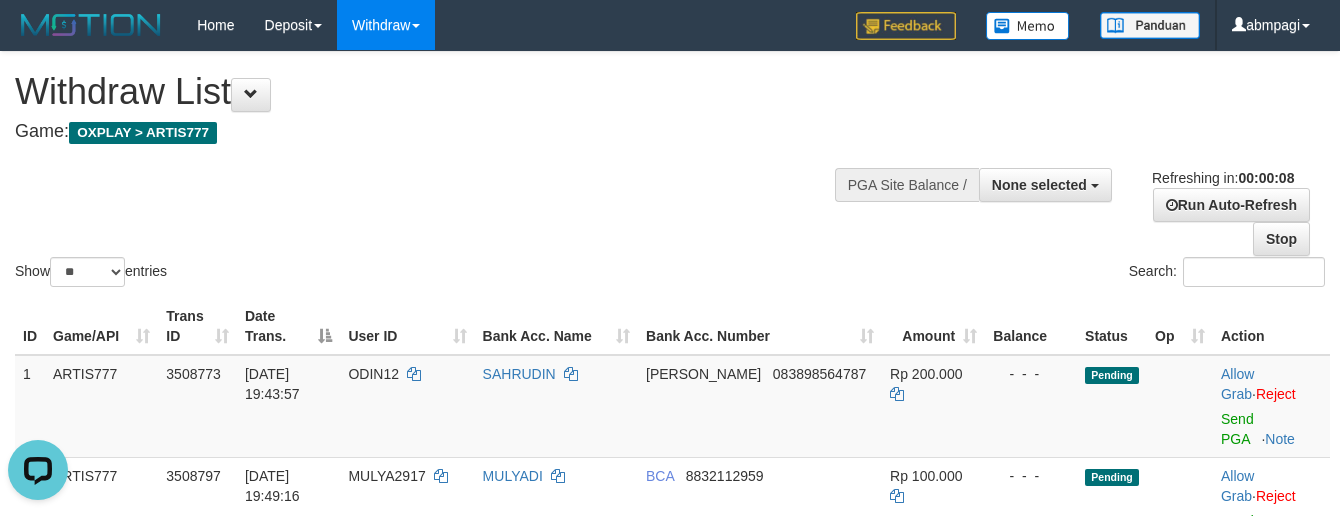 scroll, scrollTop: 0, scrollLeft: 0, axis: both 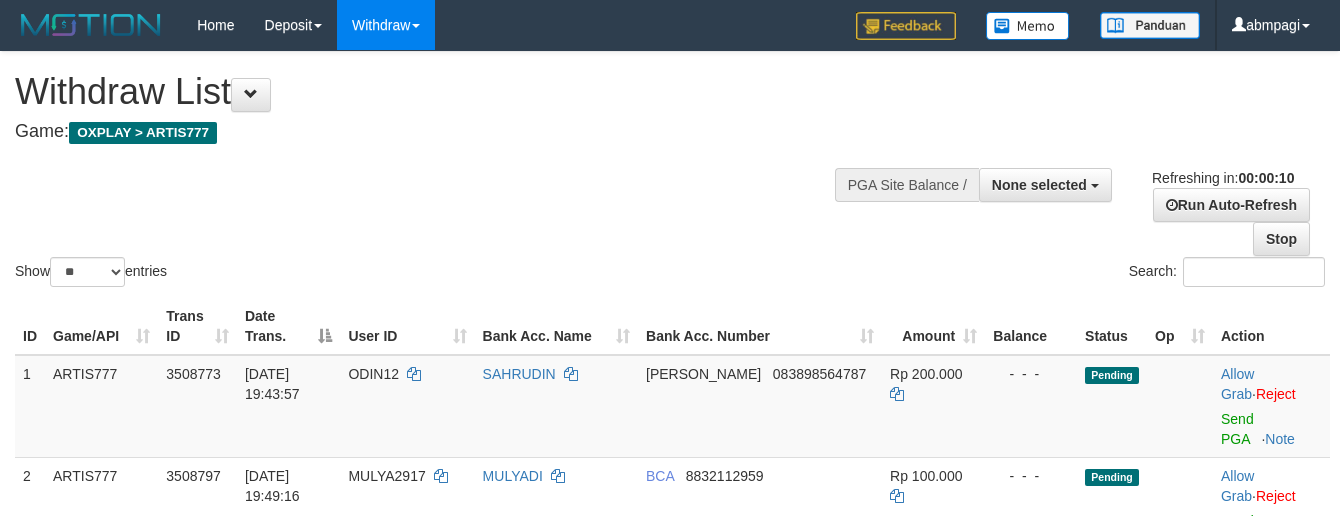 select 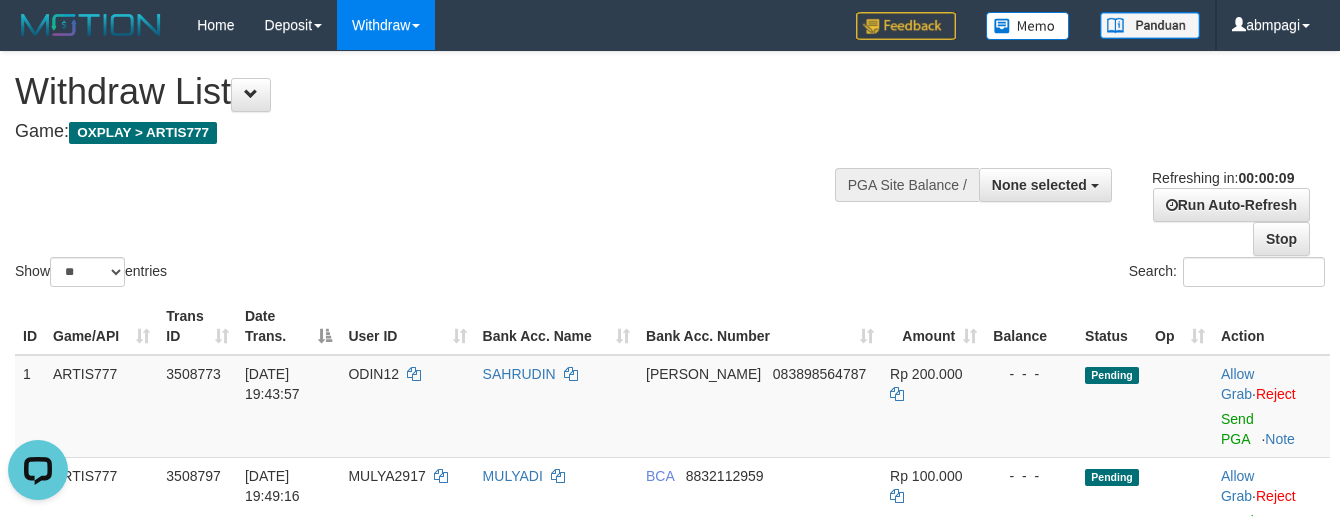 scroll, scrollTop: 0, scrollLeft: 0, axis: both 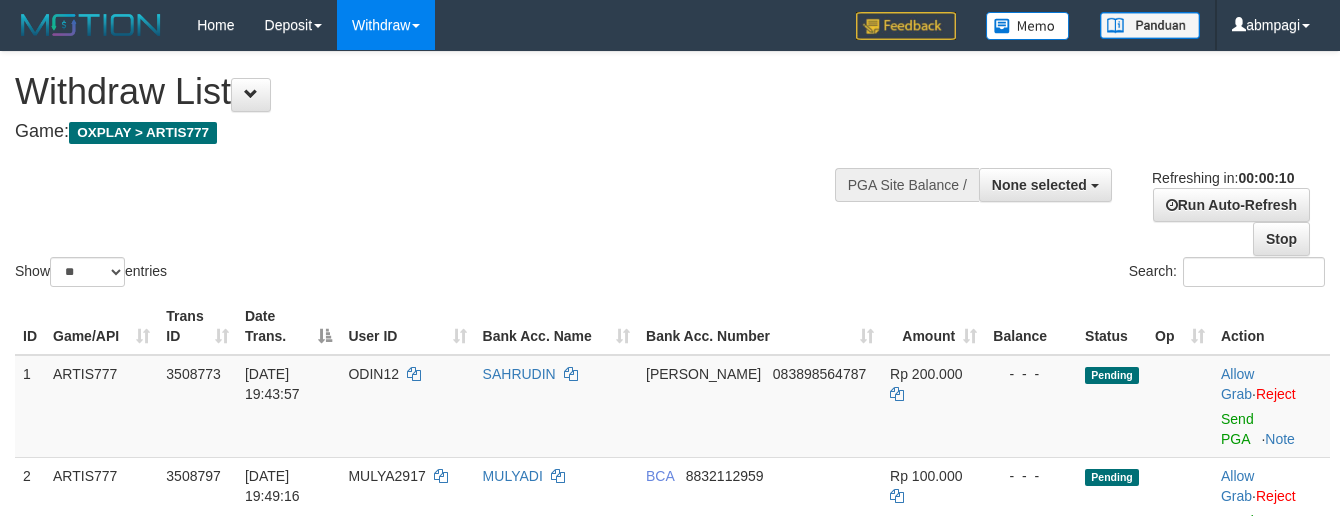 select 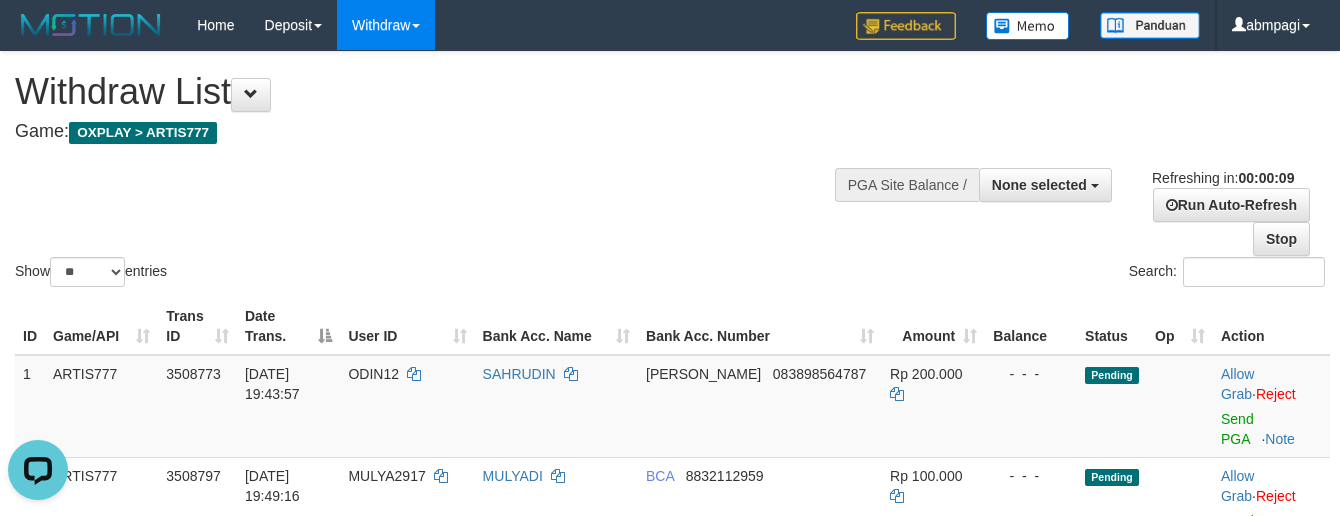 scroll, scrollTop: 0, scrollLeft: 0, axis: both 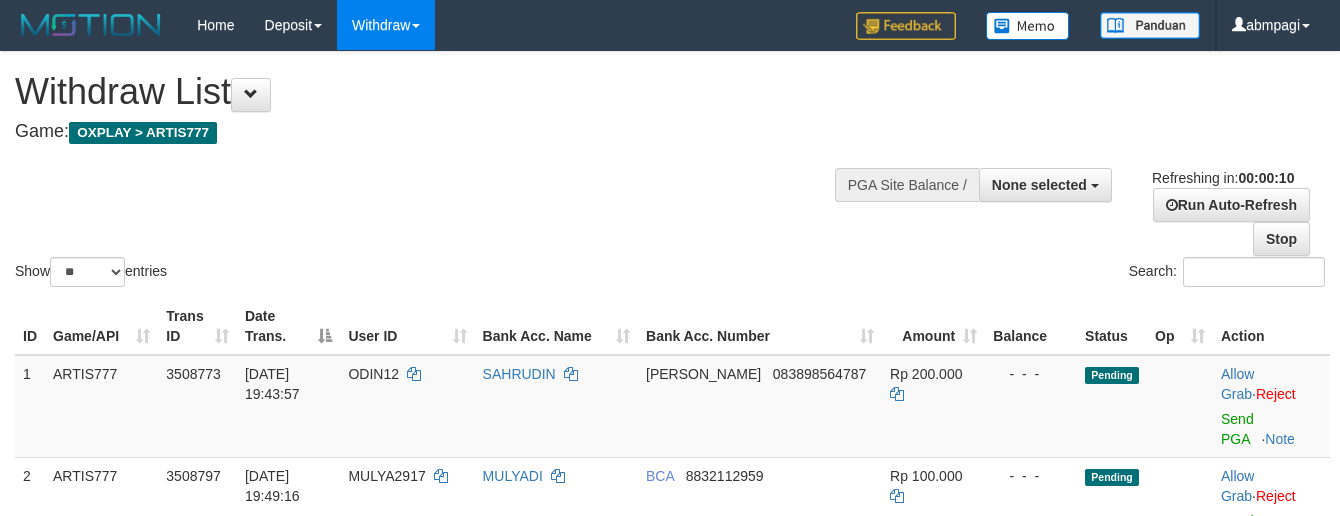 select 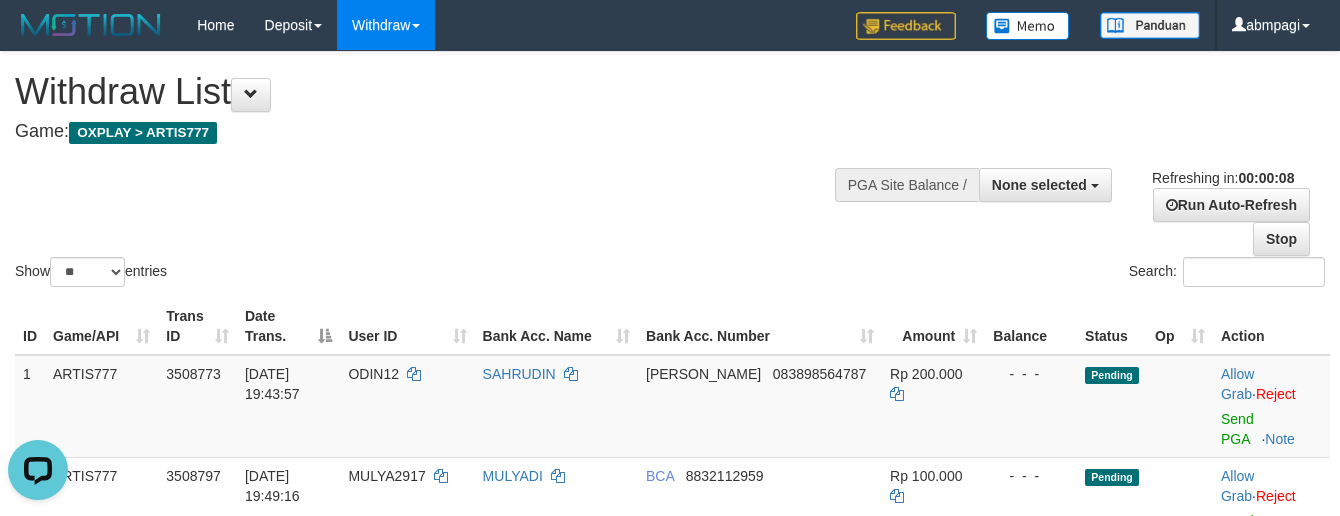 scroll, scrollTop: 0, scrollLeft: 0, axis: both 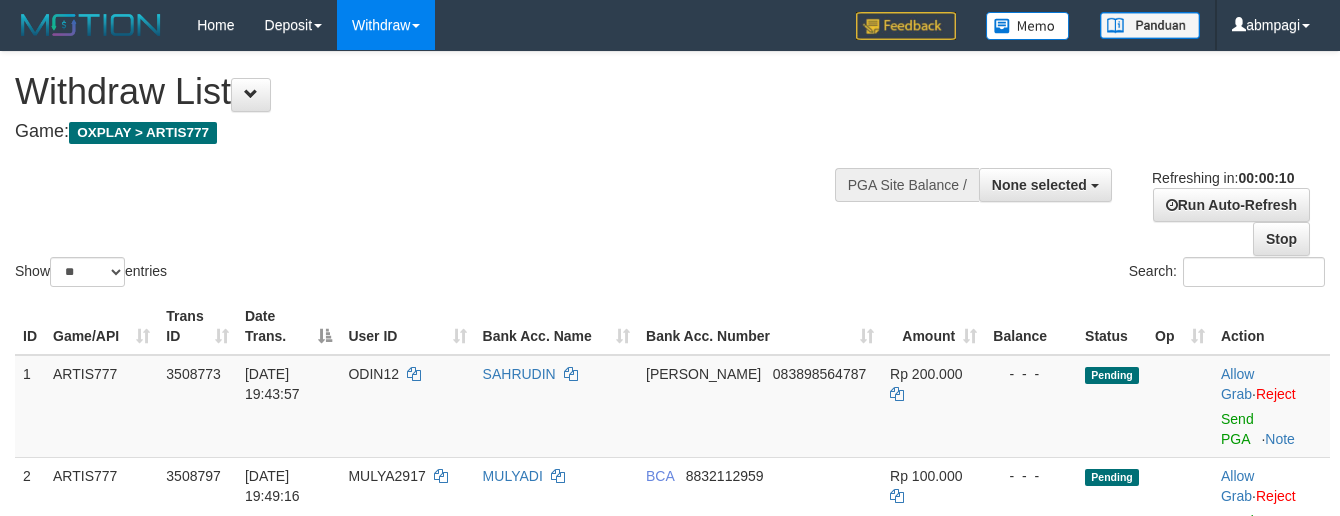 select 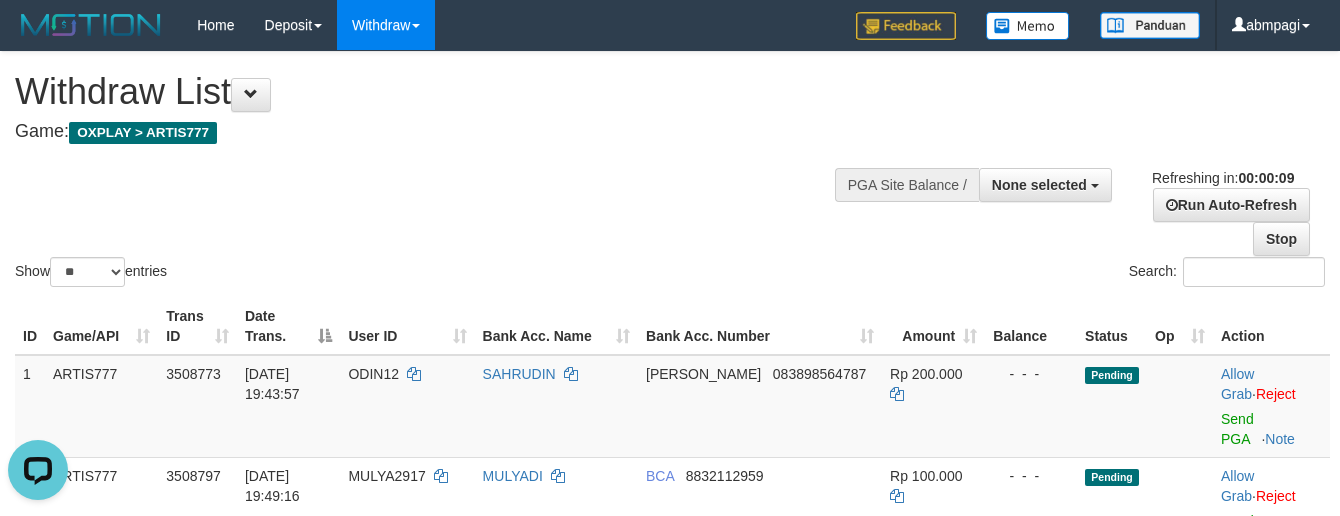scroll, scrollTop: 0, scrollLeft: 0, axis: both 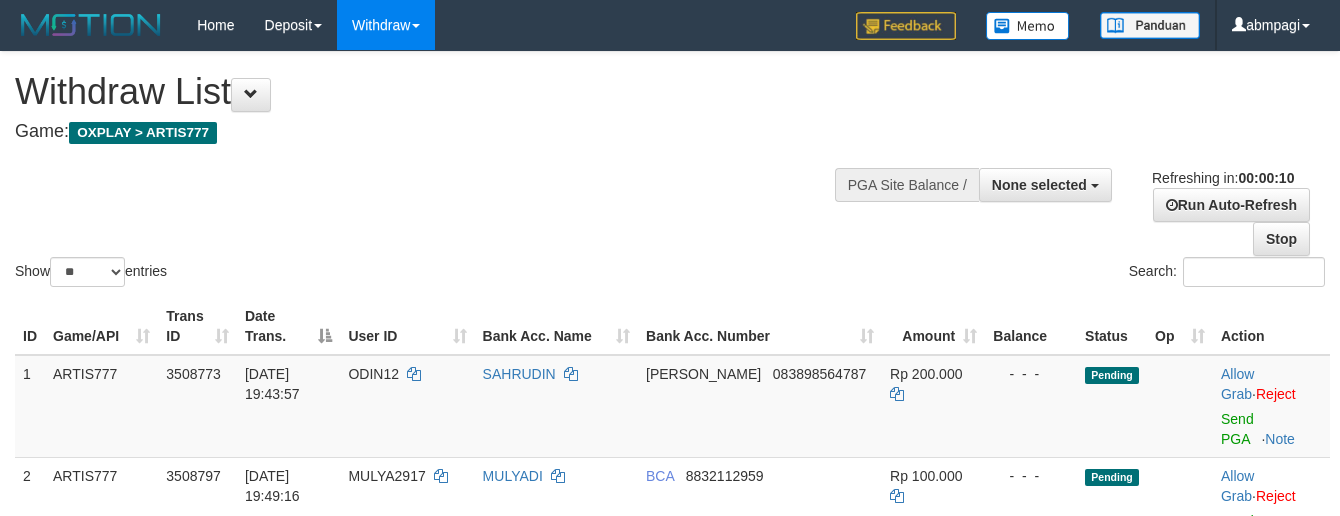 select 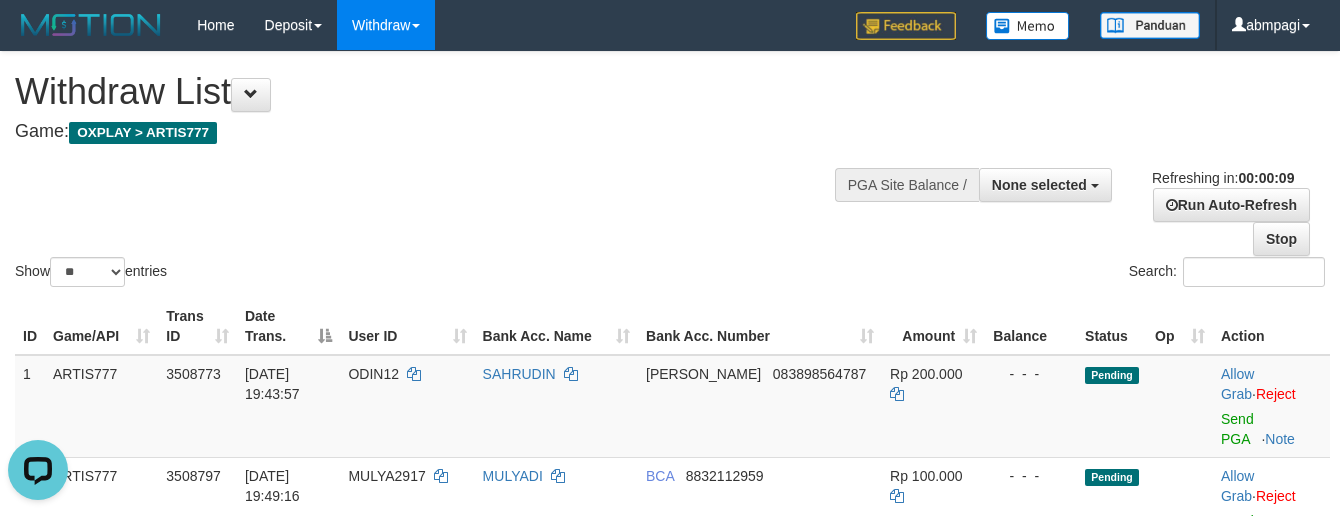 scroll, scrollTop: 0, scrollLeft: 0, axis: both 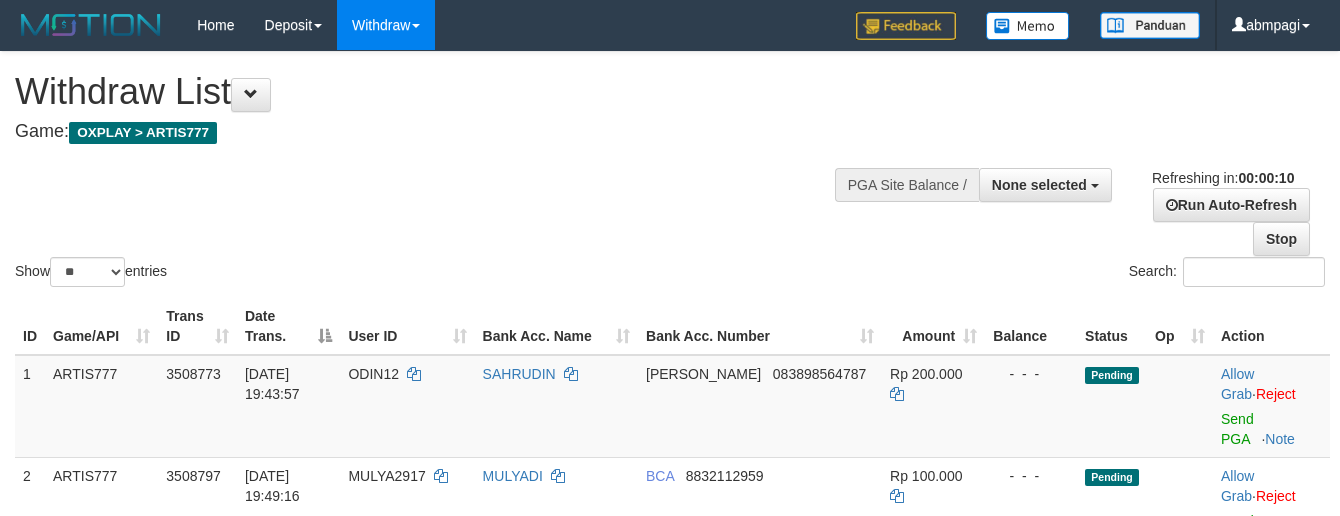 select 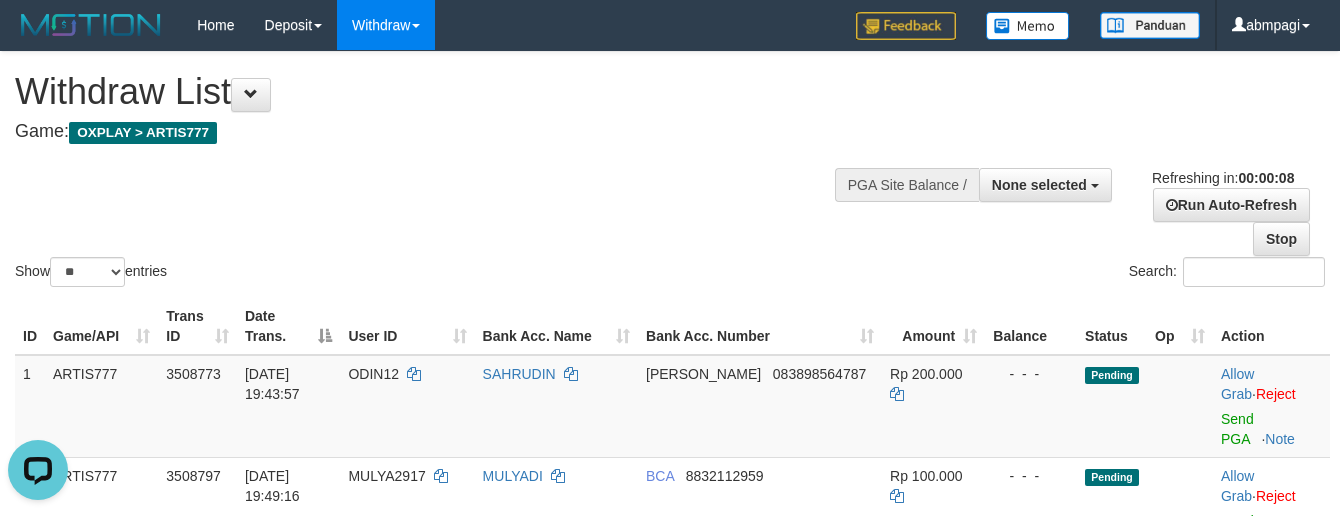 scroll, scrollTop: 0, scrollLeft: 0, axis: both 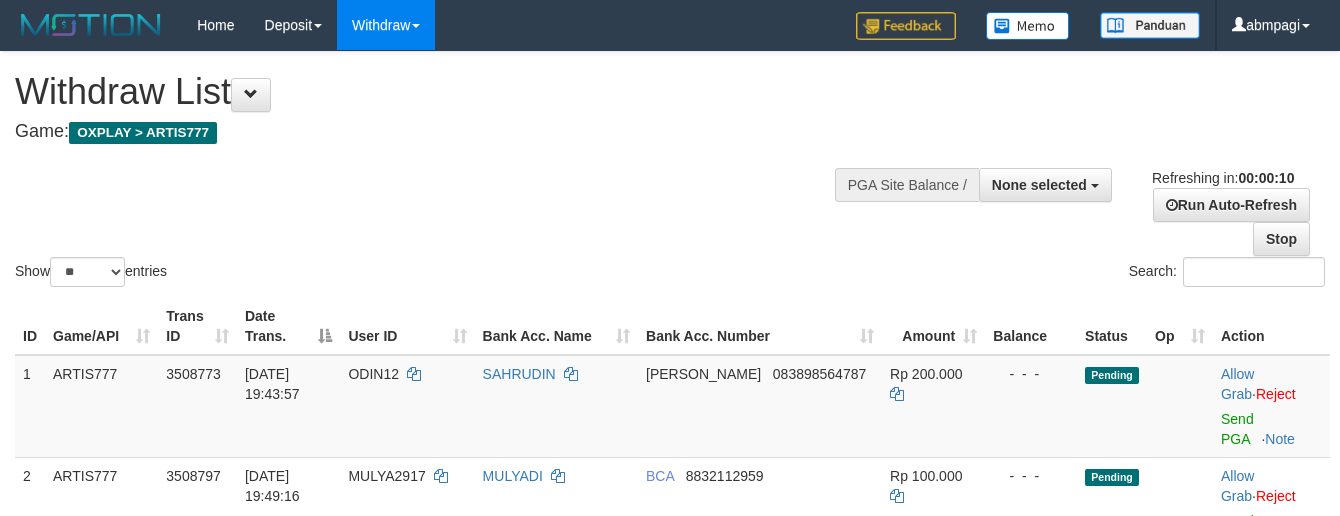 select 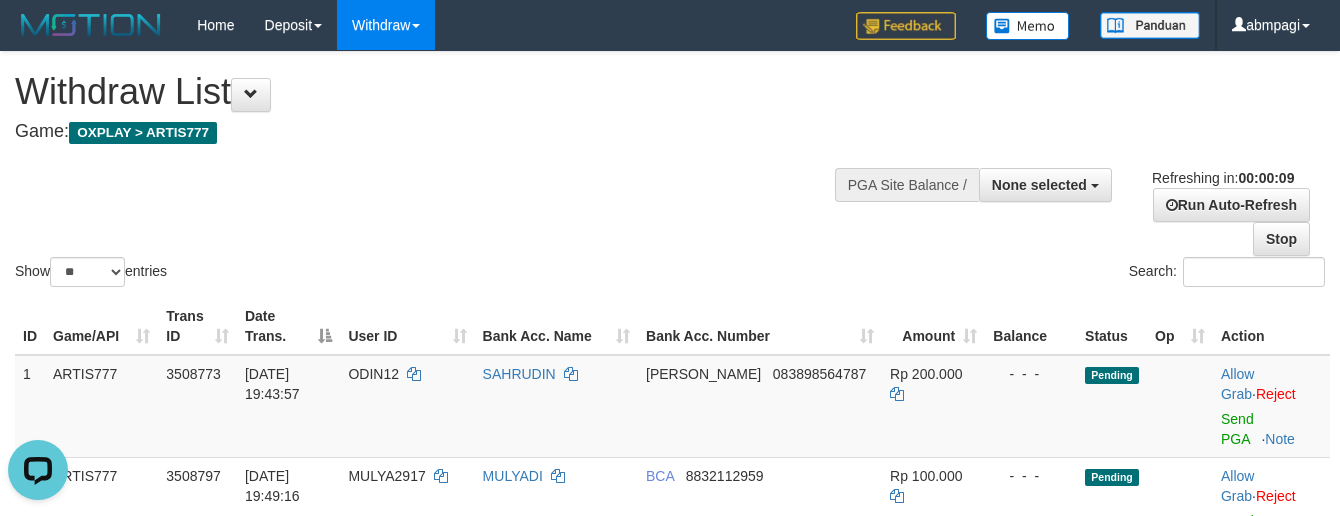 scroll, scrollTop: 0, scrollLeft: 0, axis: both 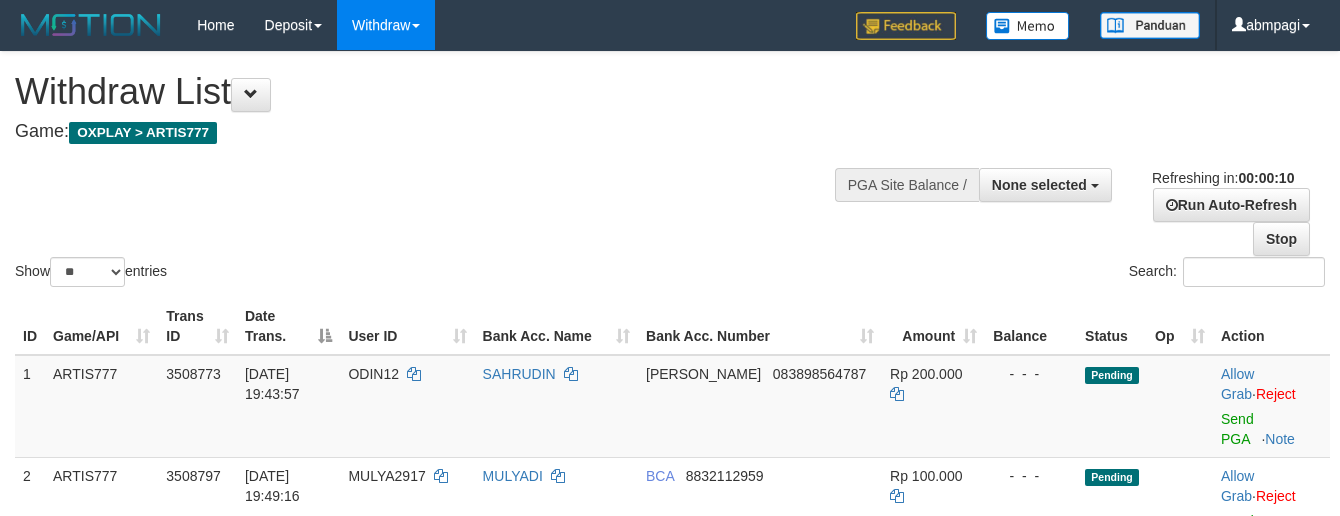 select 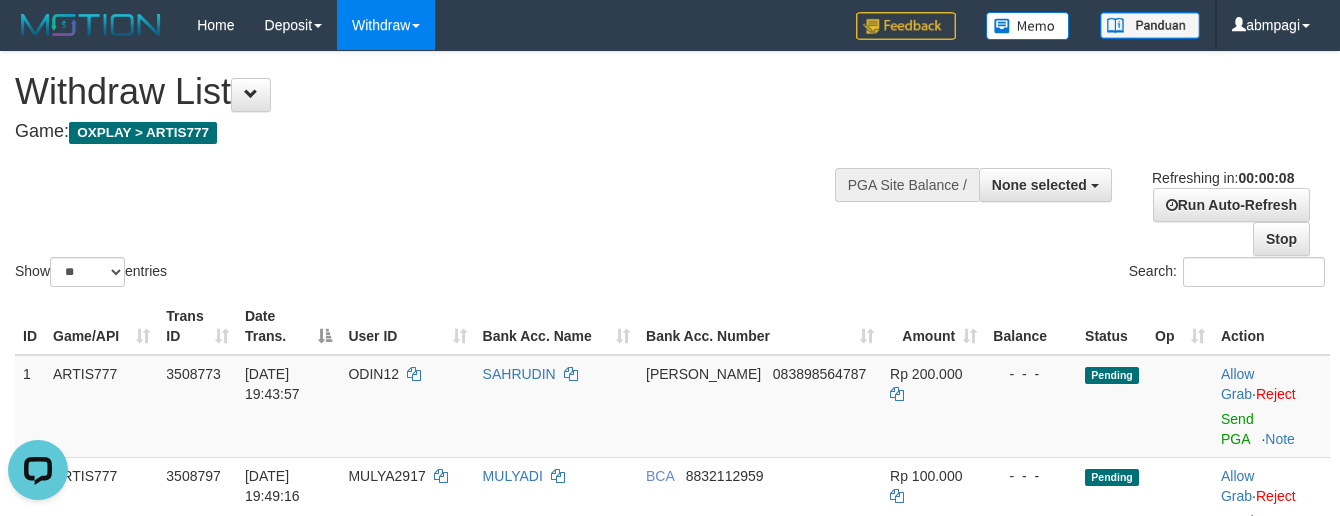 scroll, scrollTop: 0, scrollLeft: 0, axis: both 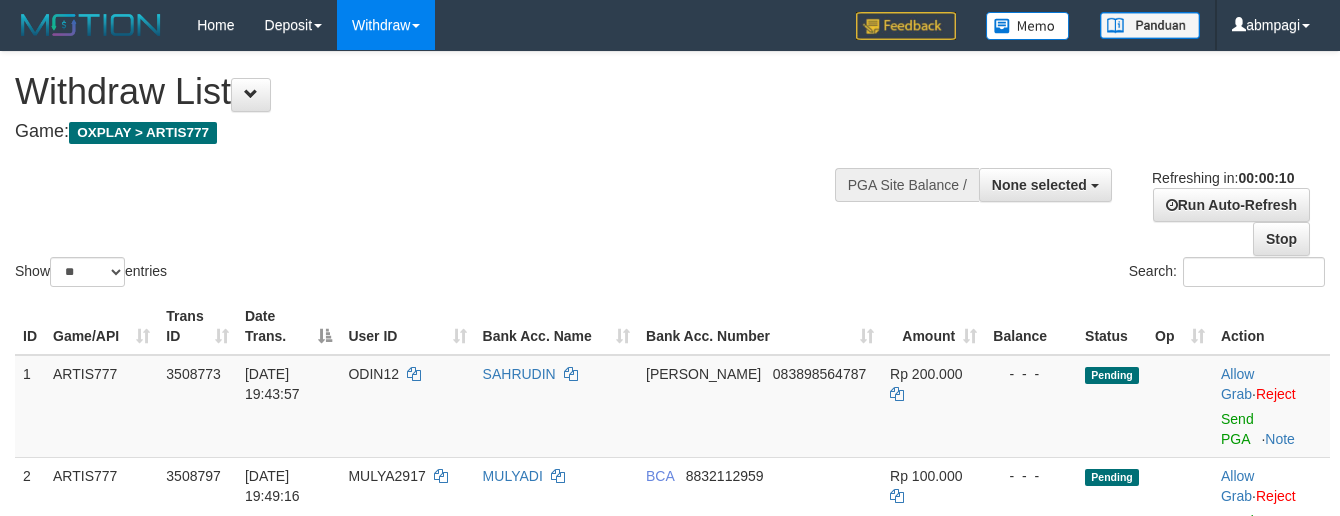 select 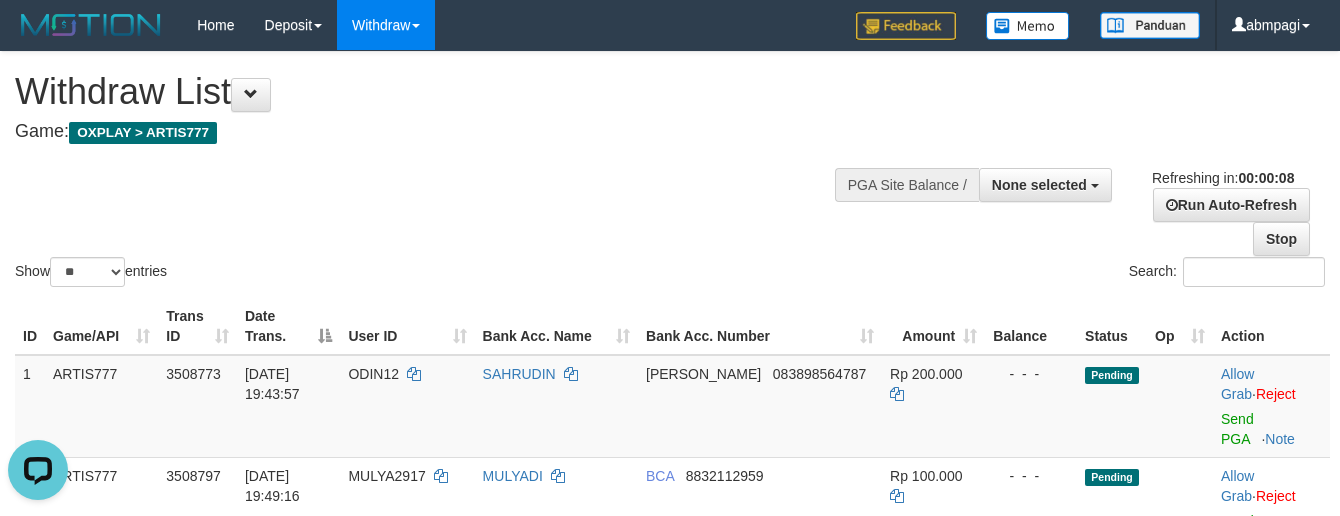 scroll, scrollTop: 0, scrollLeft: 0, axis: both 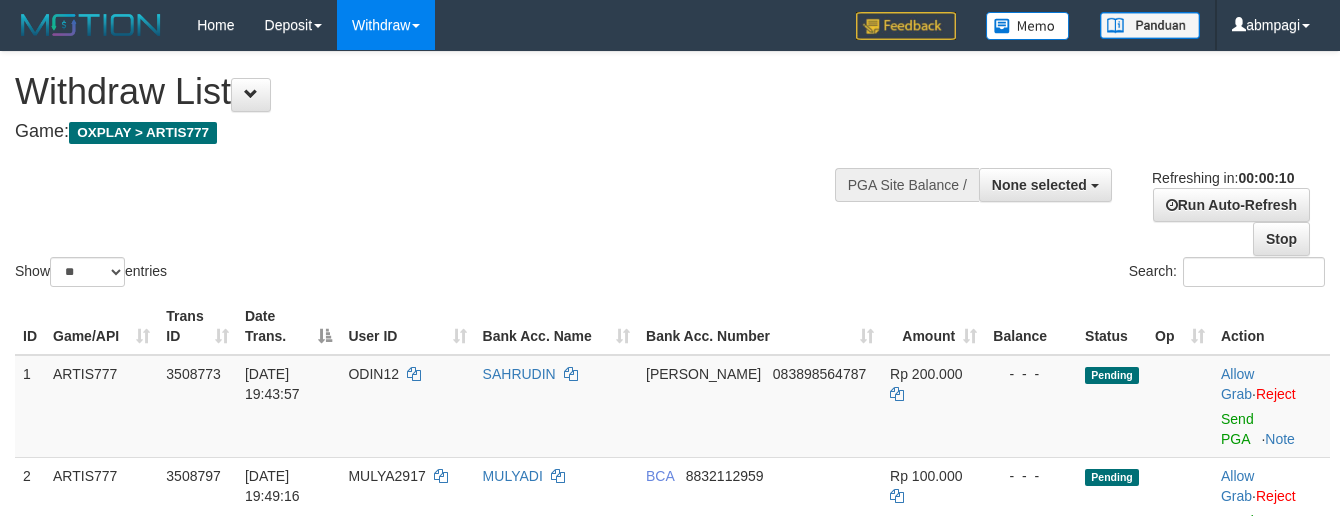 select 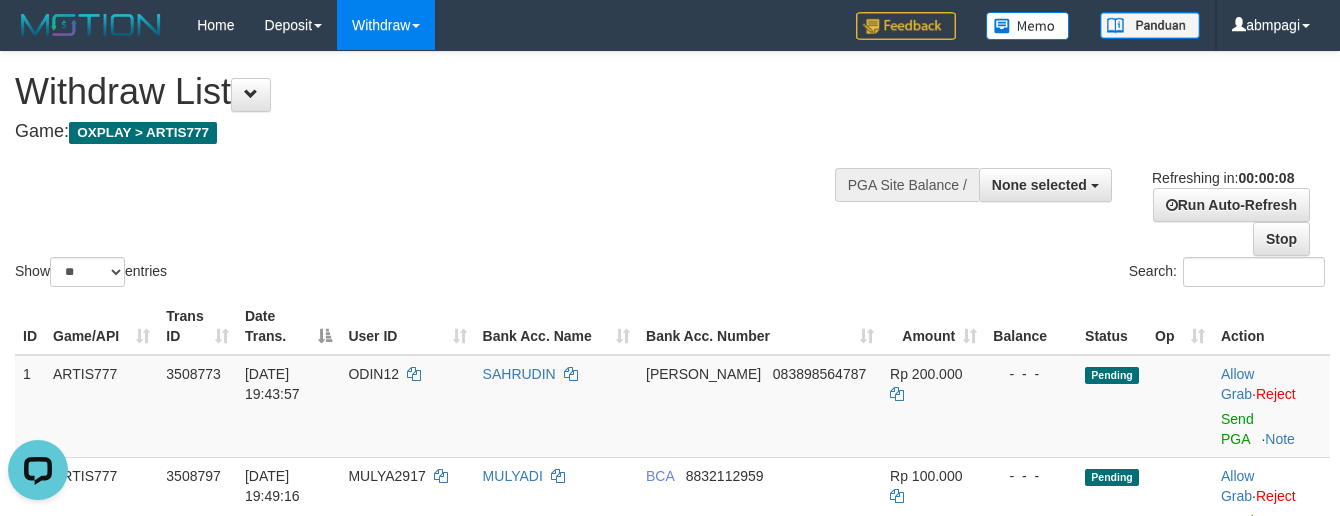scroll, scrollTop: 0, scrollLeft: 0, axis: both 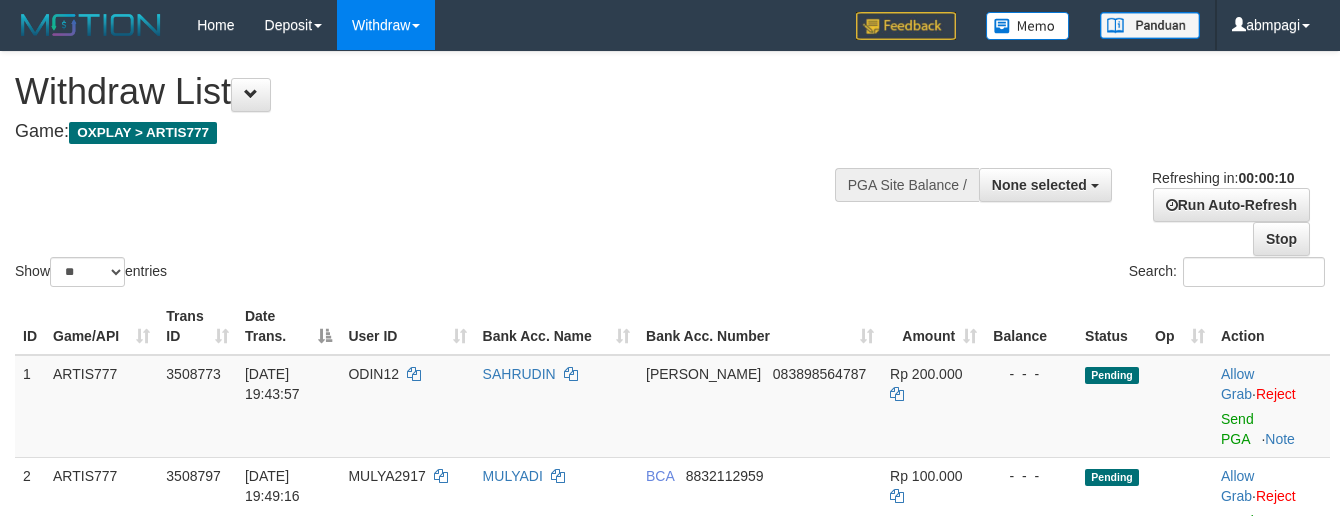 select 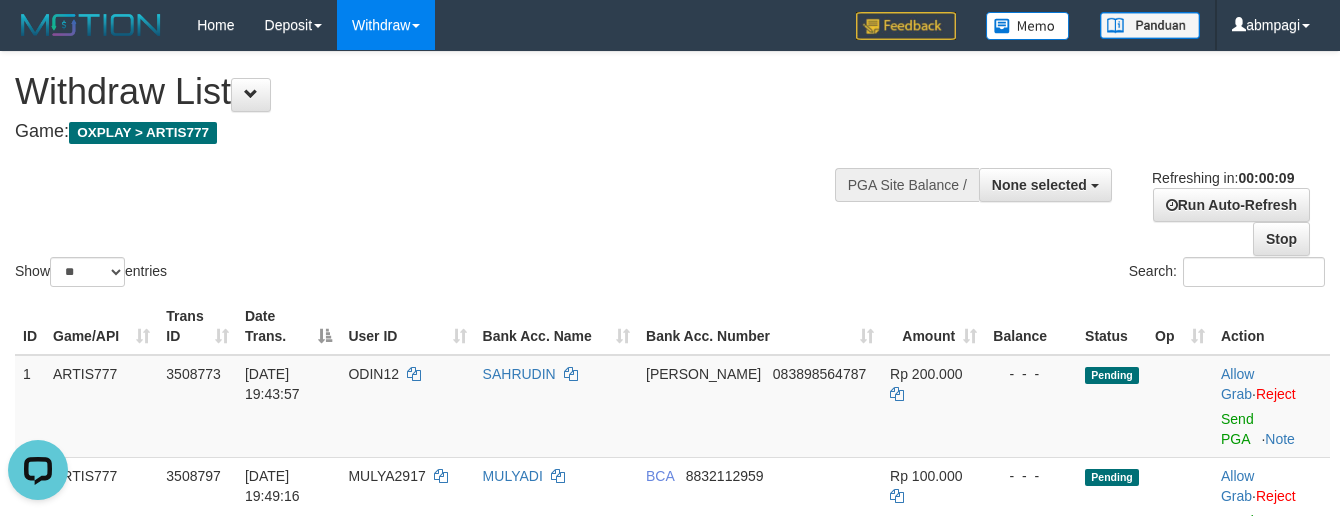 scroll, scrollTop: 0, scrollLeft: 0, axis: both 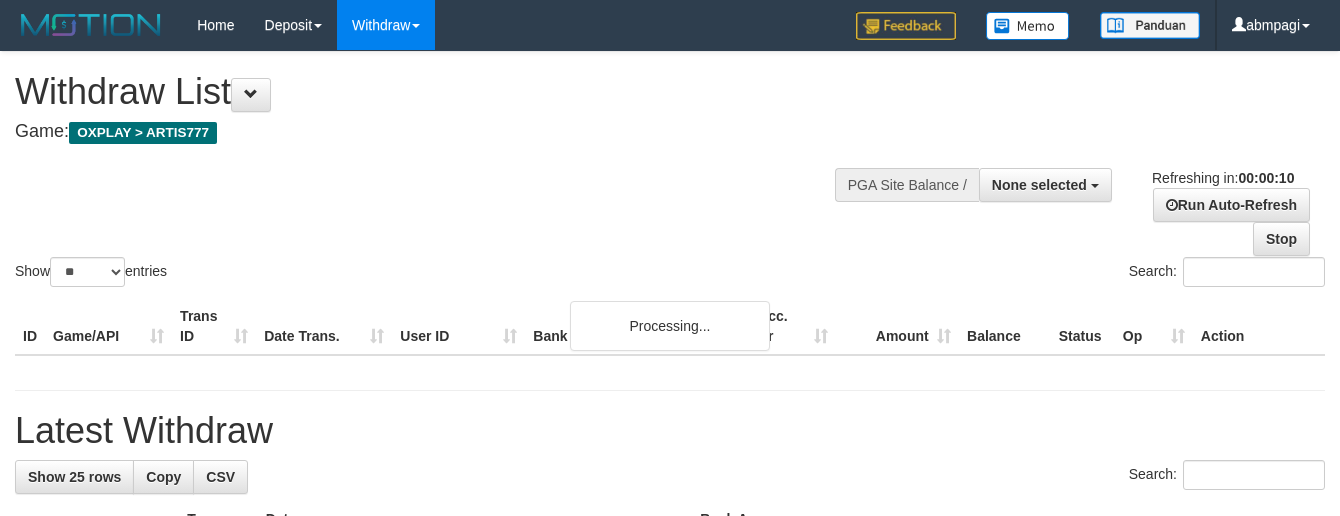 select 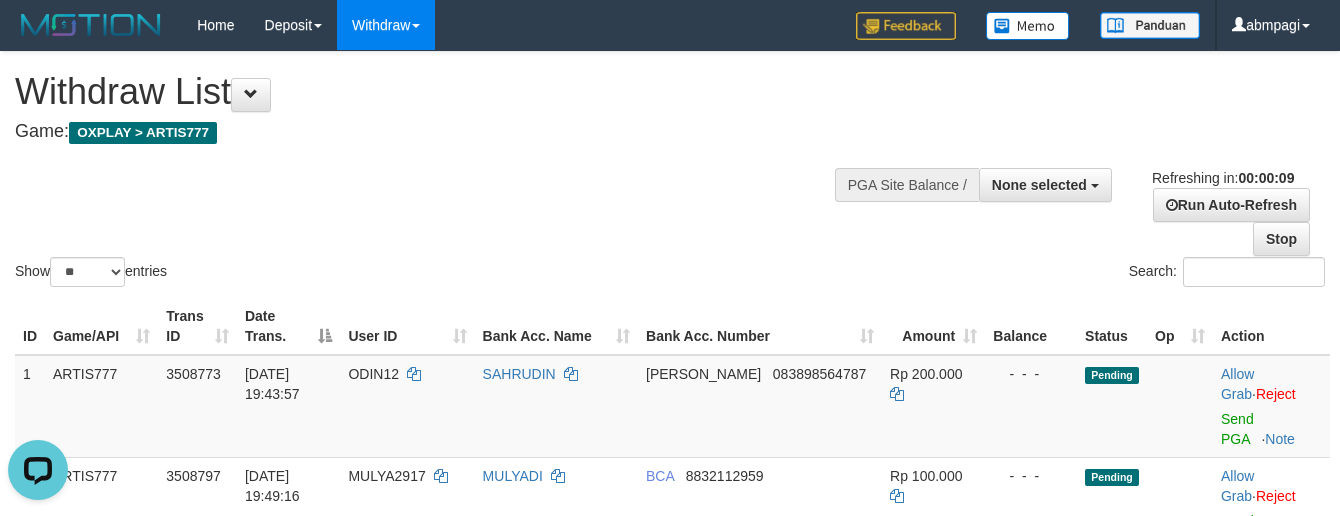 scroll, scrollTop: 0, scrollLeft: 0, axis: both 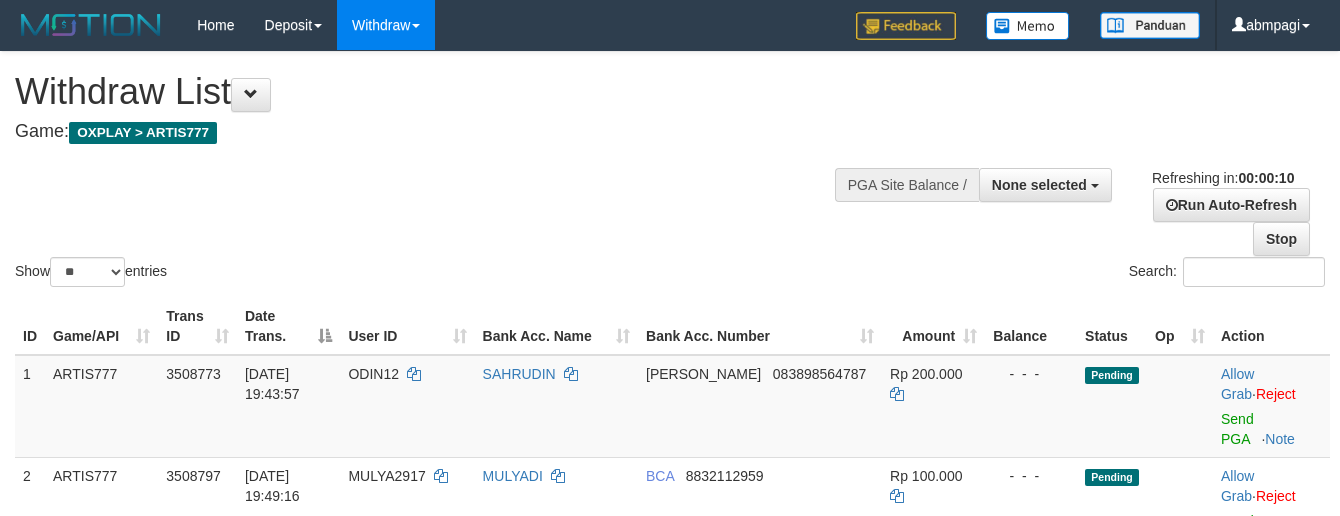 select 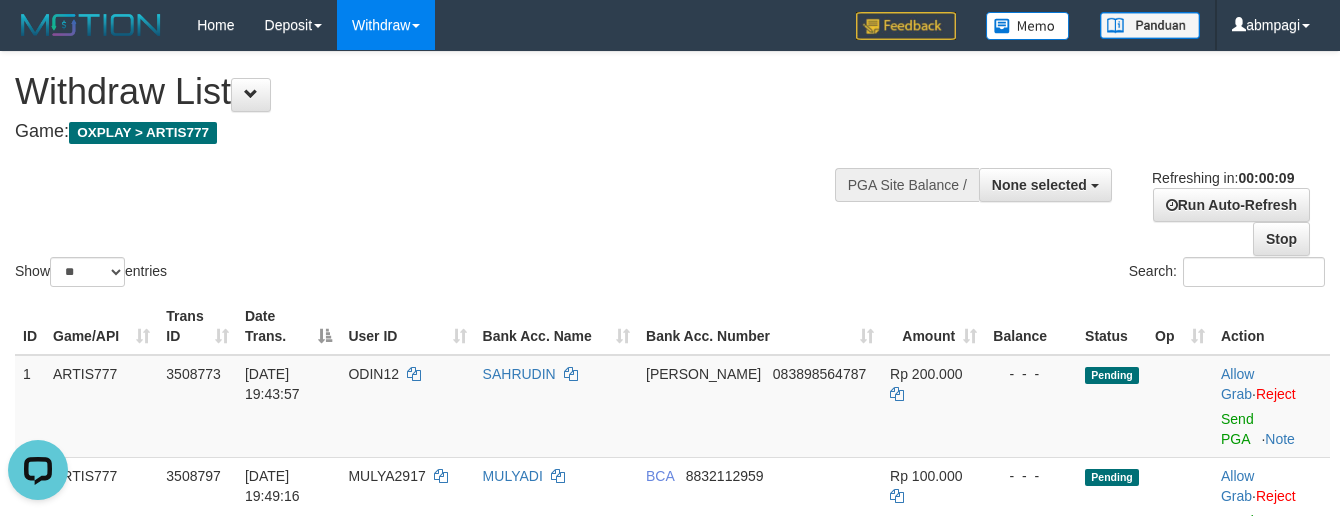 scroll, scrollTop: 0, scrollLeft: 0, axis: both 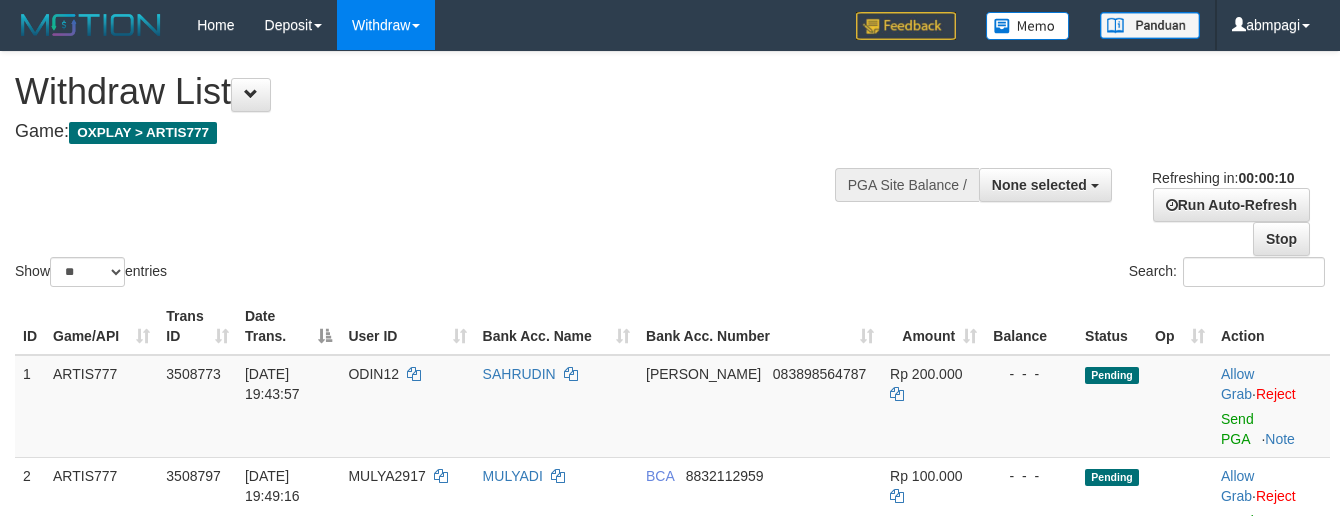 select 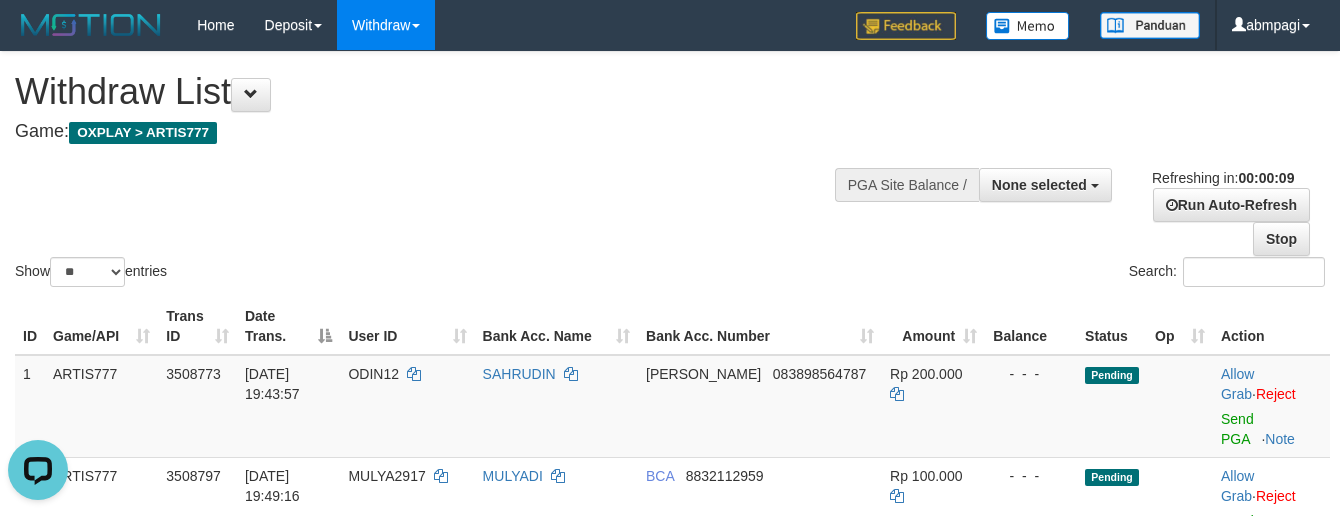scroll, scrollTop: 0, scrollLeft: 0, axis: both 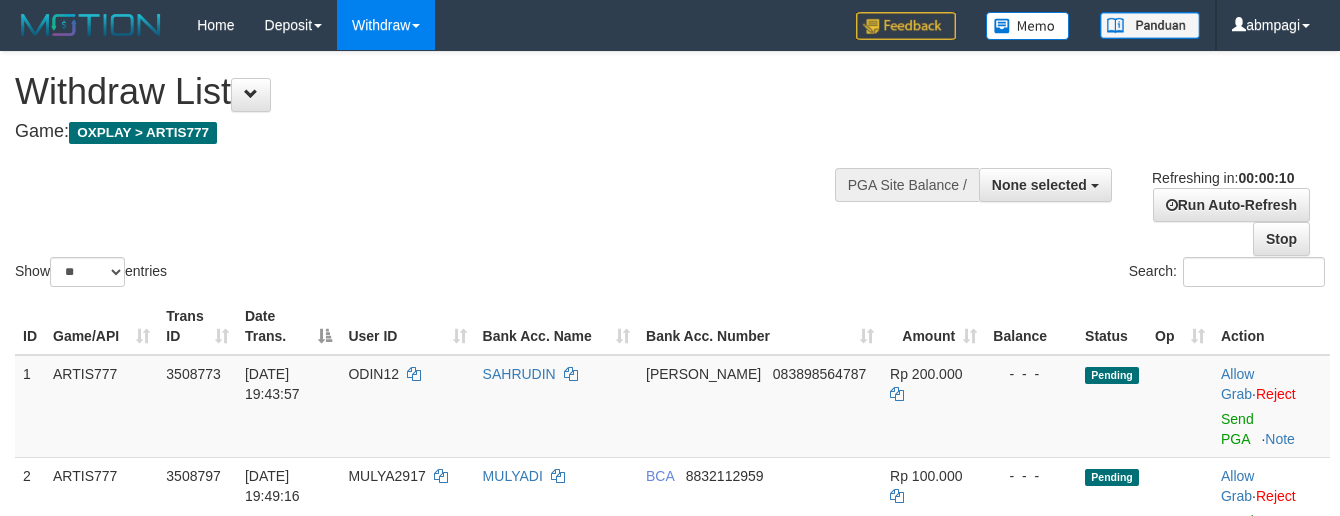 select 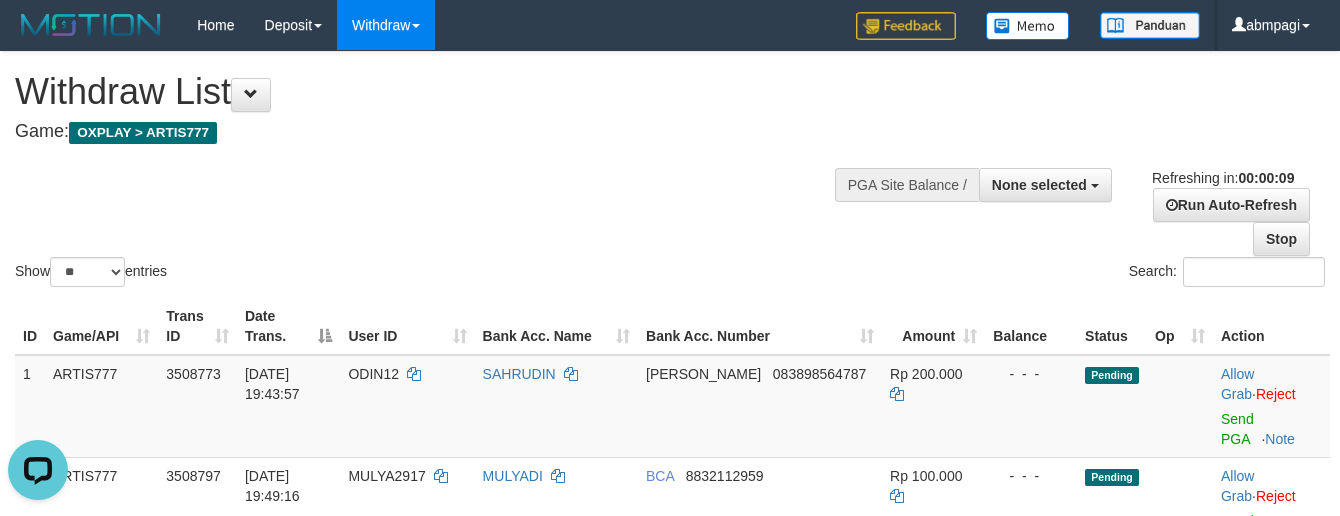 scroll, scrollTop: 0, scrollLeft: 0, axis: both 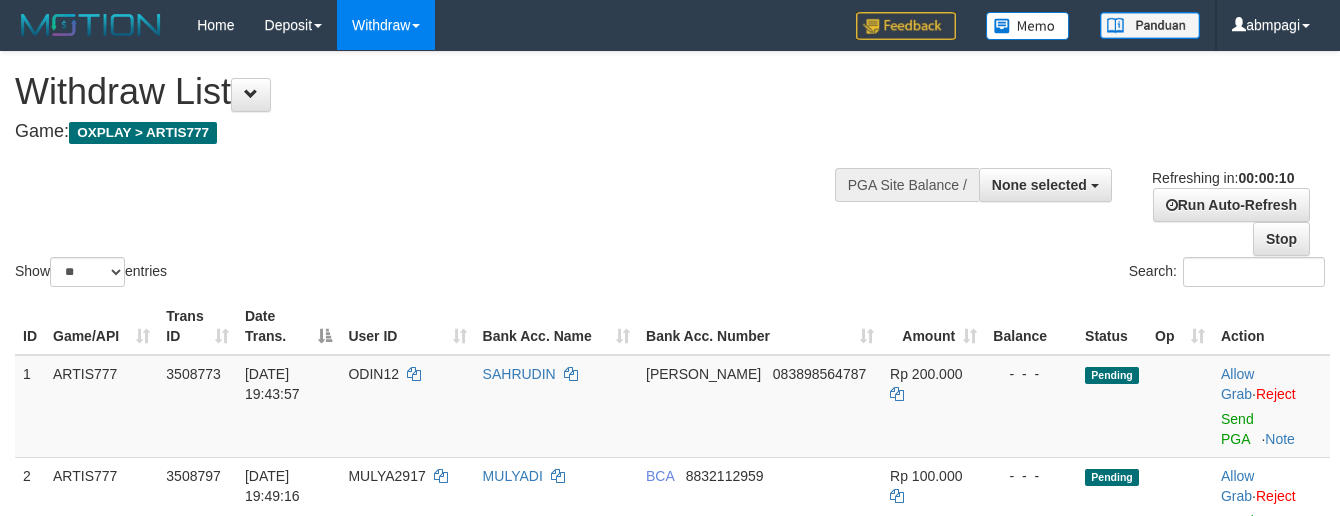 select 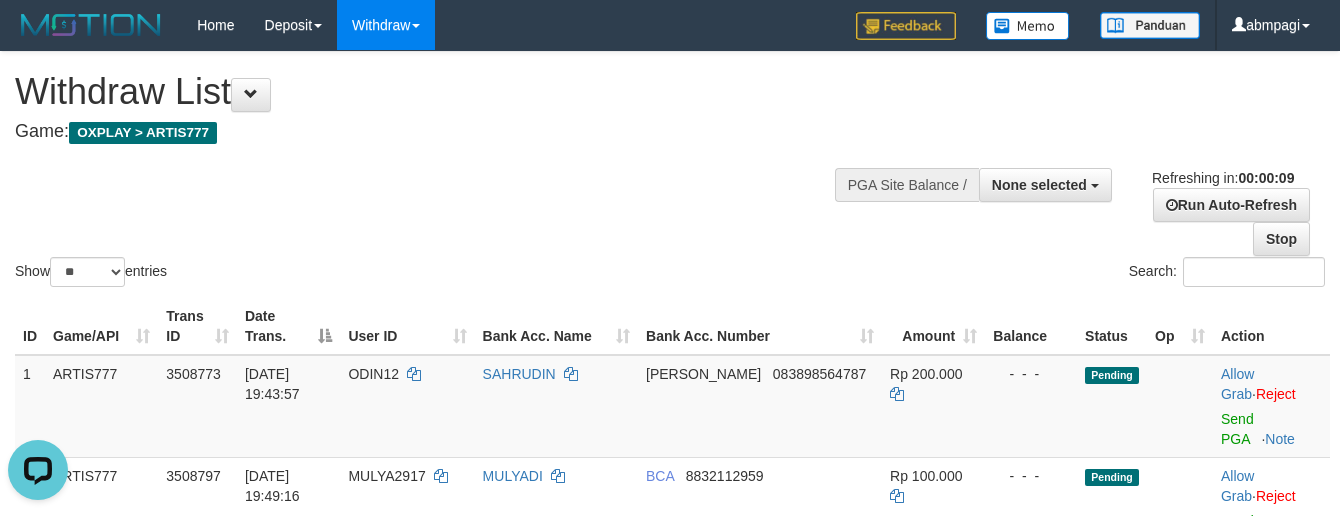 scroll, scrollTop: 0, scrollLeft: 0, axis: both 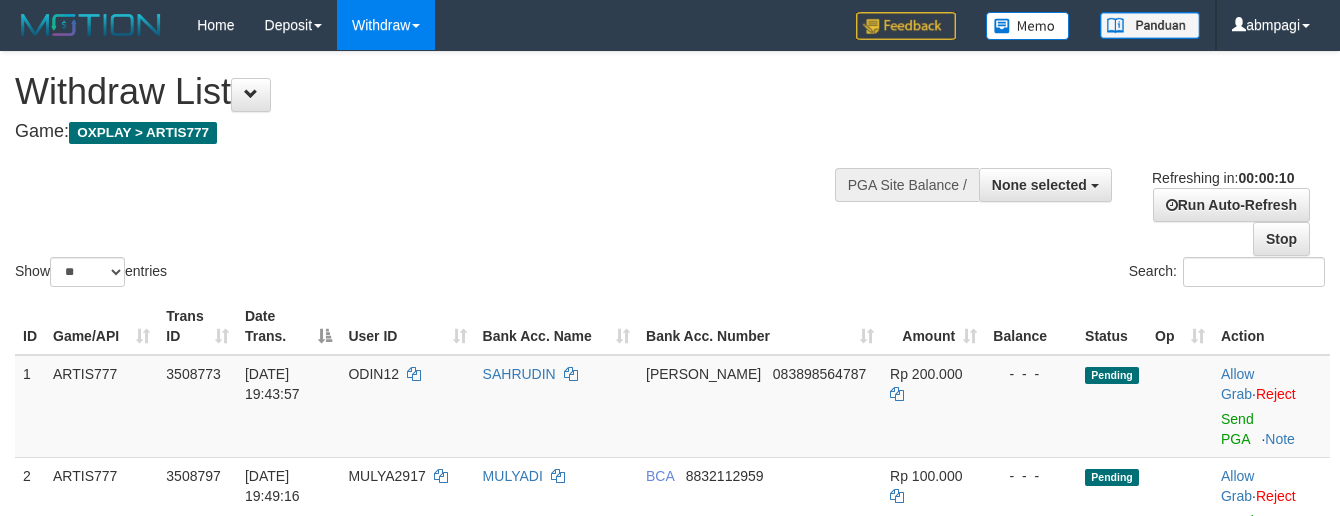 select 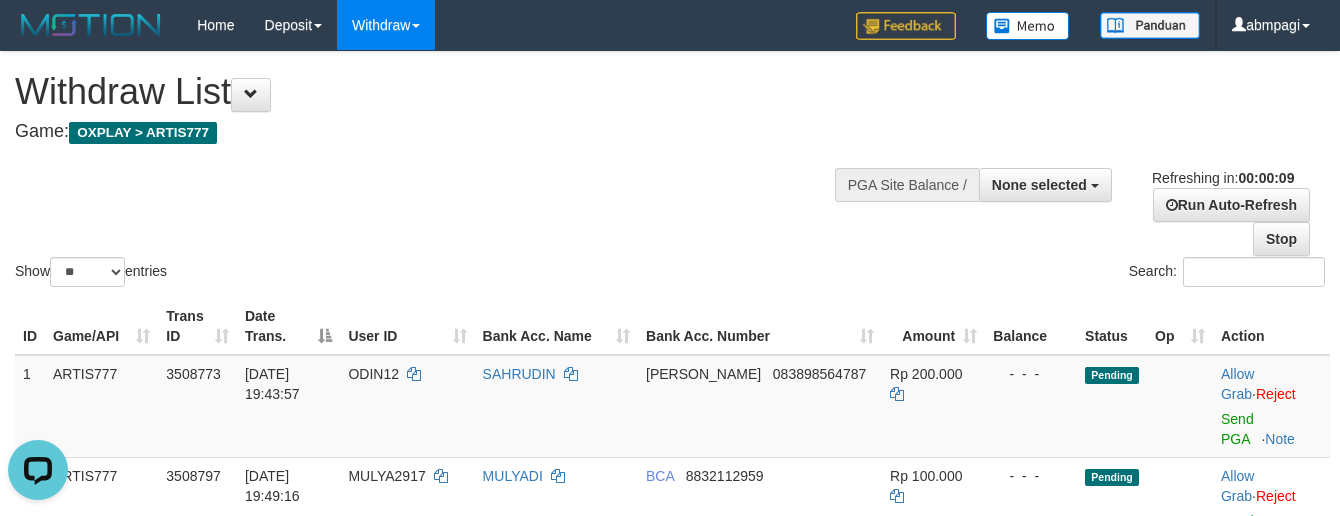 scroll, scrollTop: 0, scrollLeft: 0, axis: both 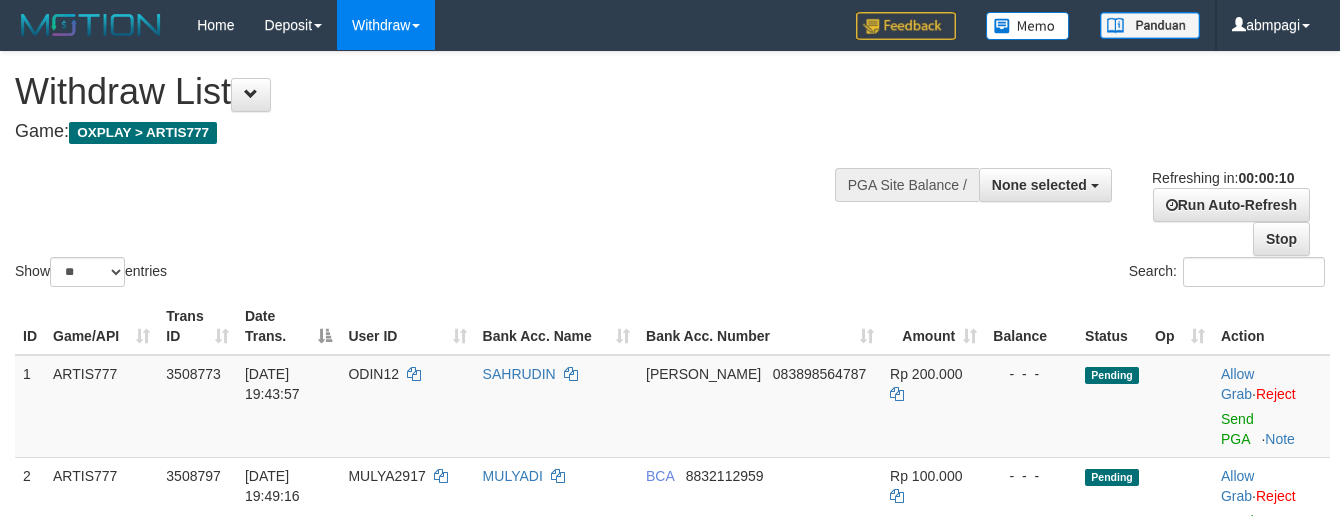 select 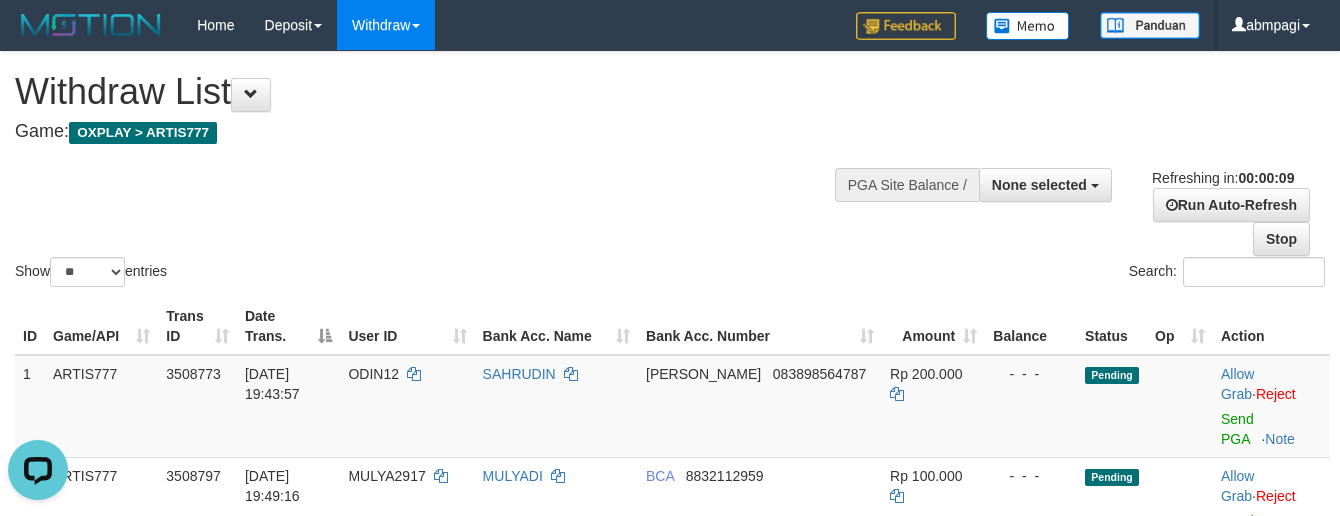 scroll, scrollTop: 0, scrollLeft: 0, axis: both 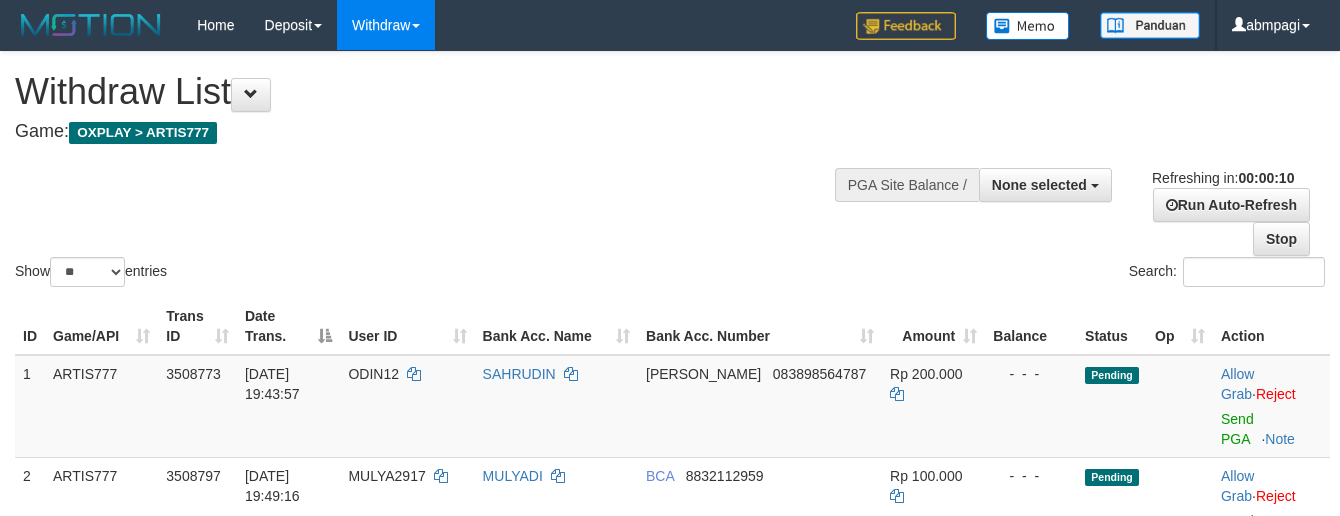 select 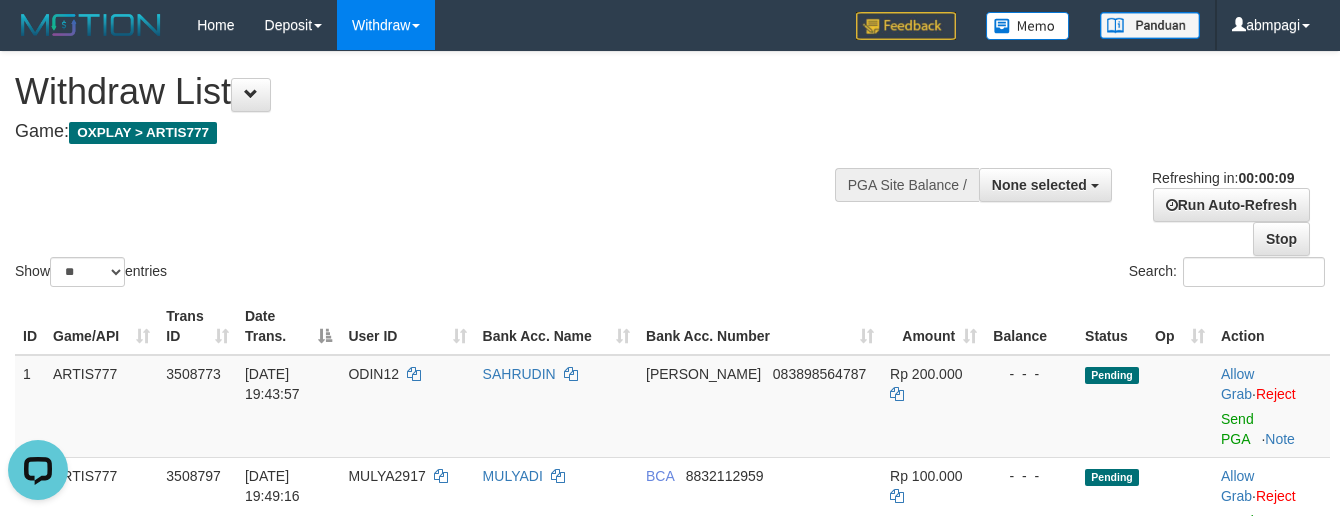 scroll, scrollTop: 0, scrollLeft: 0, axis: both 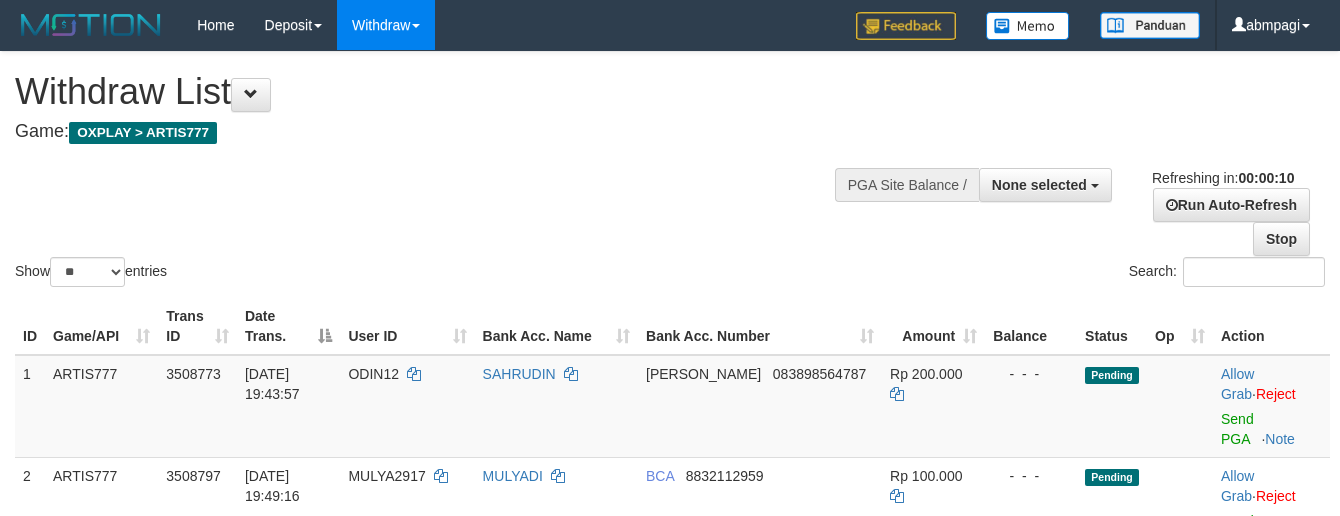 select 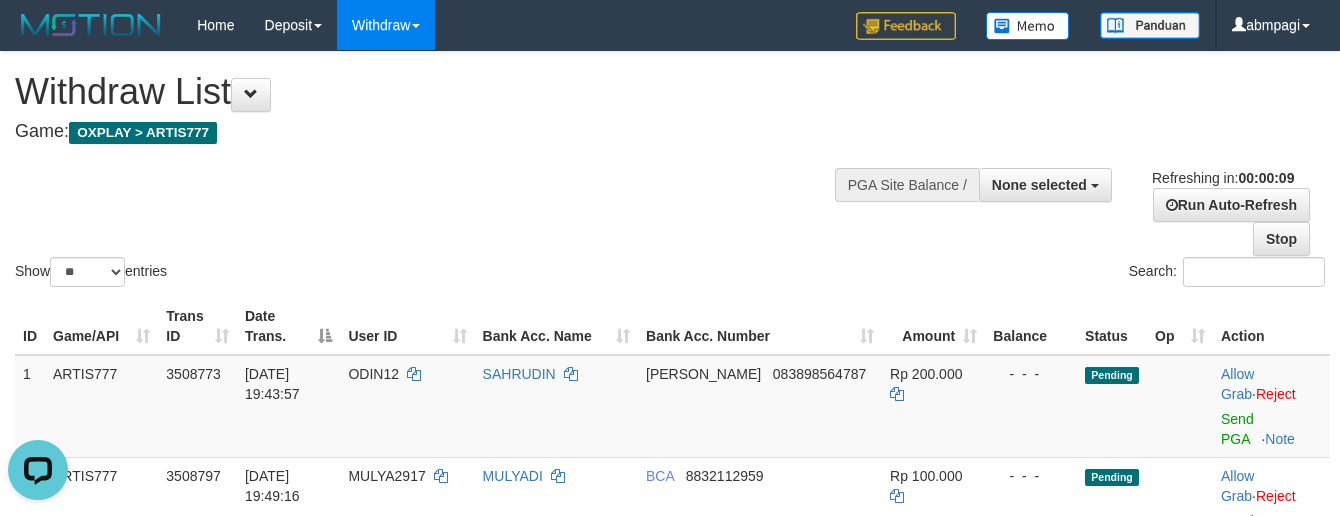 scroll, scrollTop: 0, scrollLeft: 0, axis: both 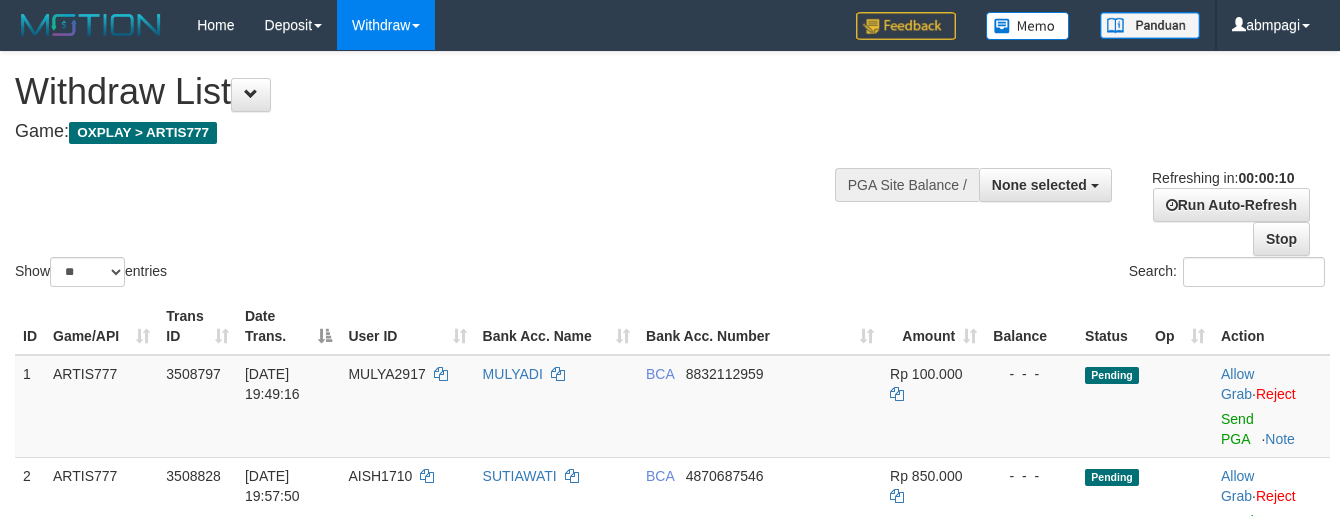 select 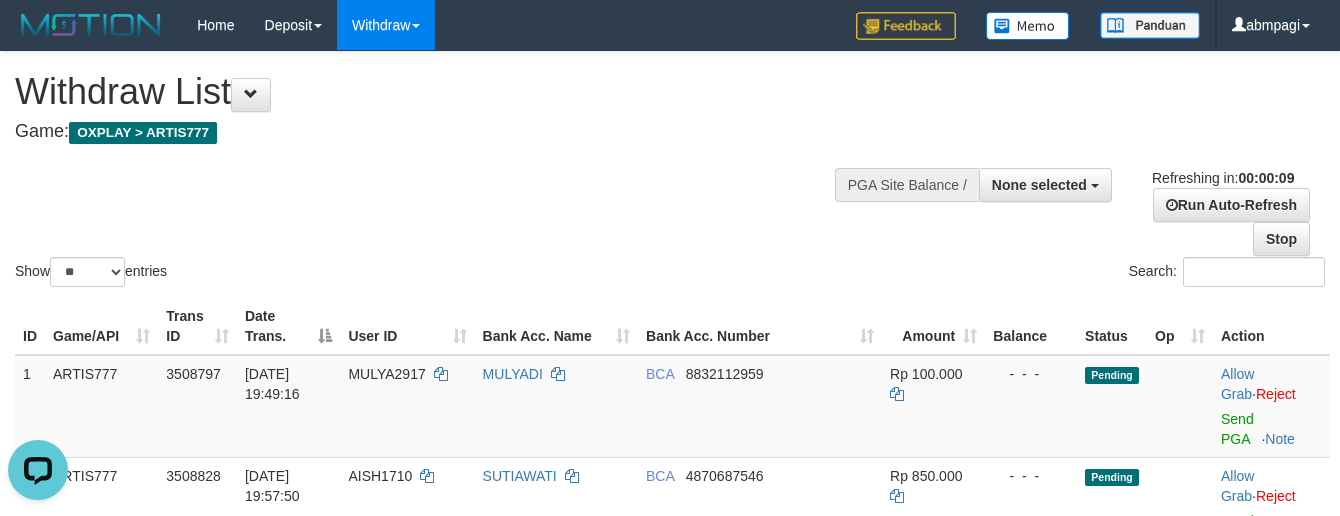 scroll, scrollTop: 0, scrollLeft: 0, axis: both 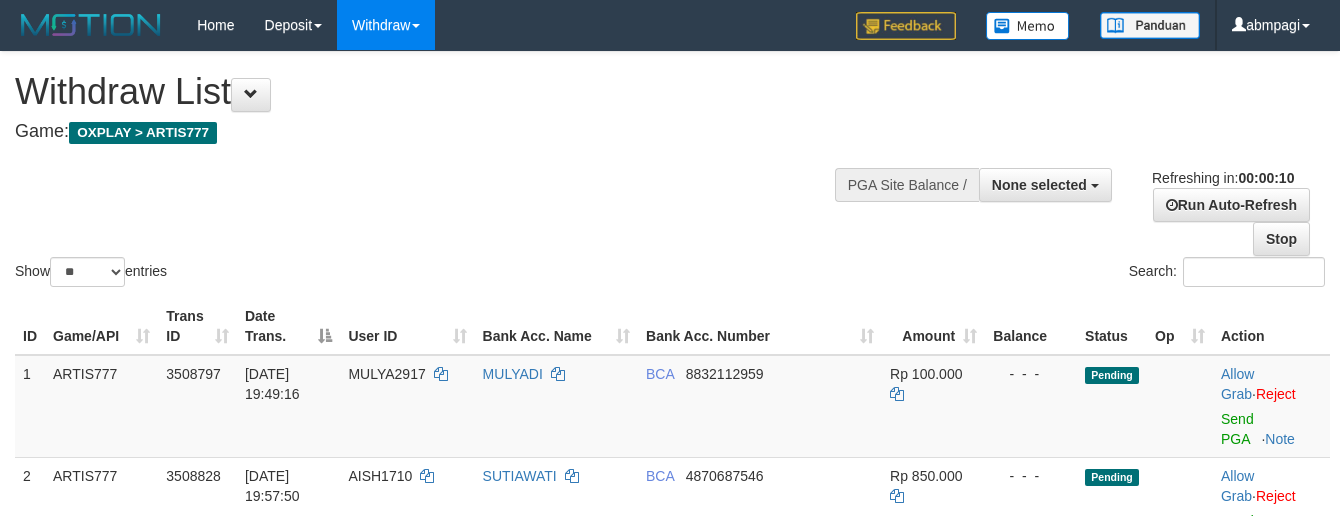 select 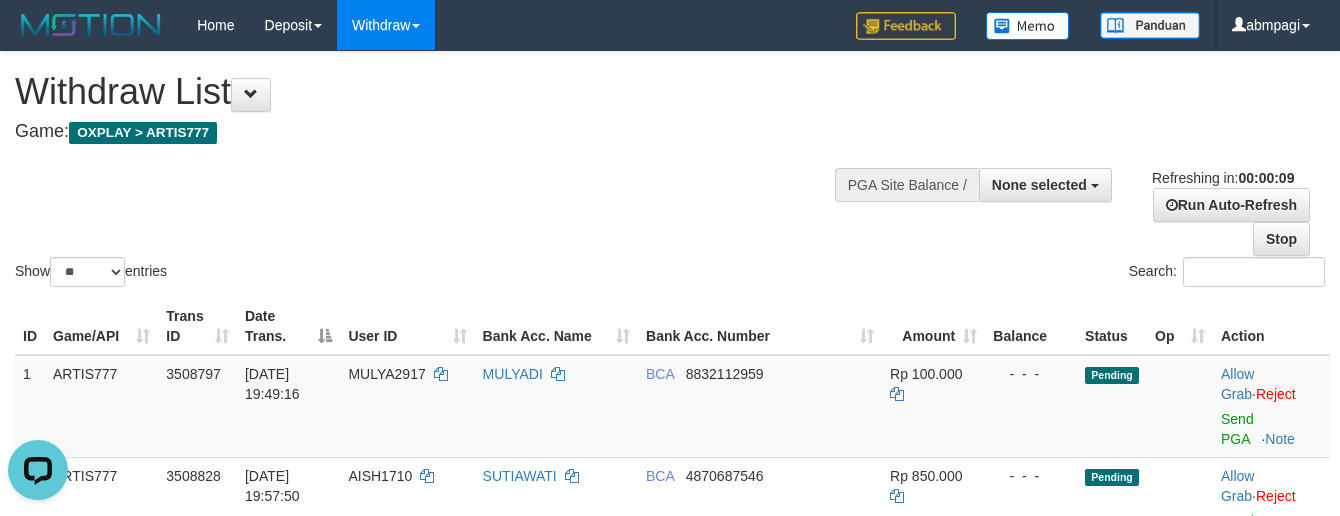 scroll, scrollTop: 0, scrollLeft: 0, axis: both 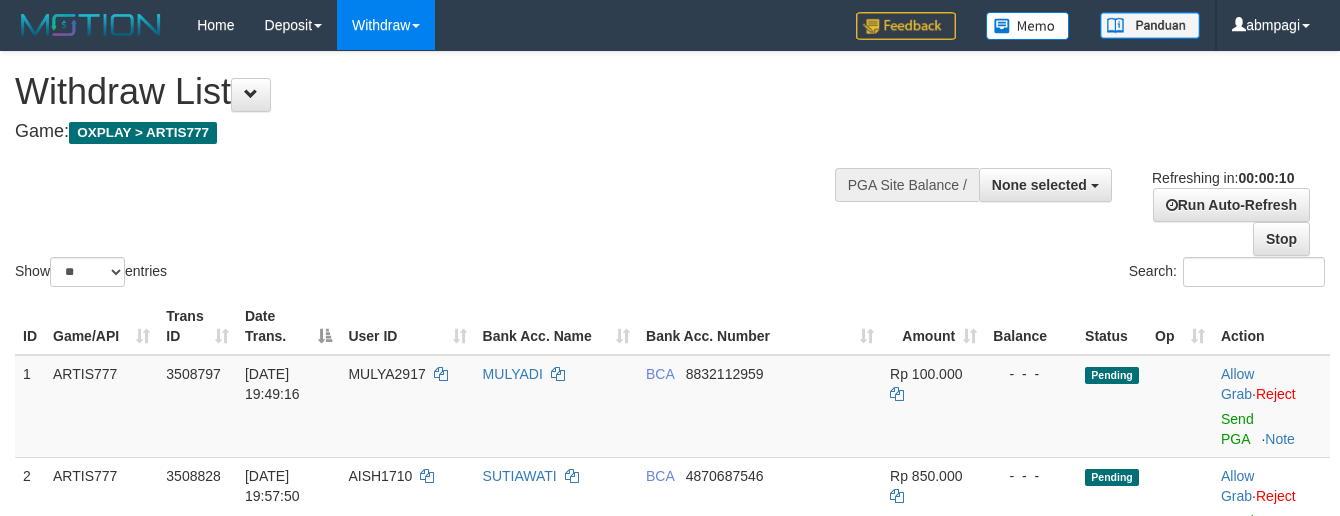 select 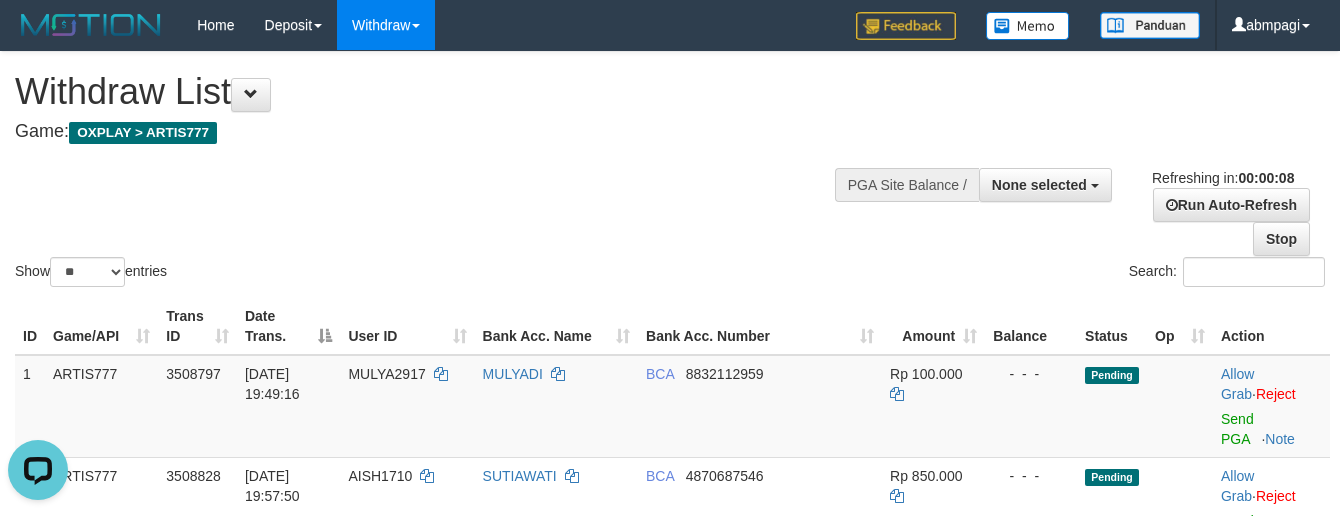 scroll, scrollTop: 0, scrollLeft: 0, axis: both 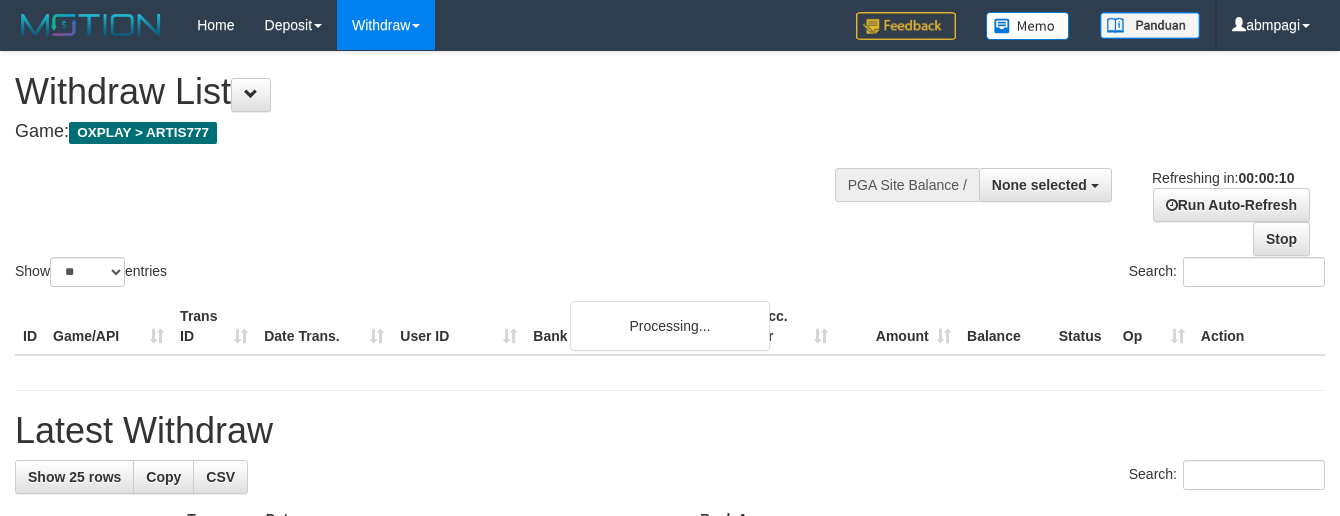 select 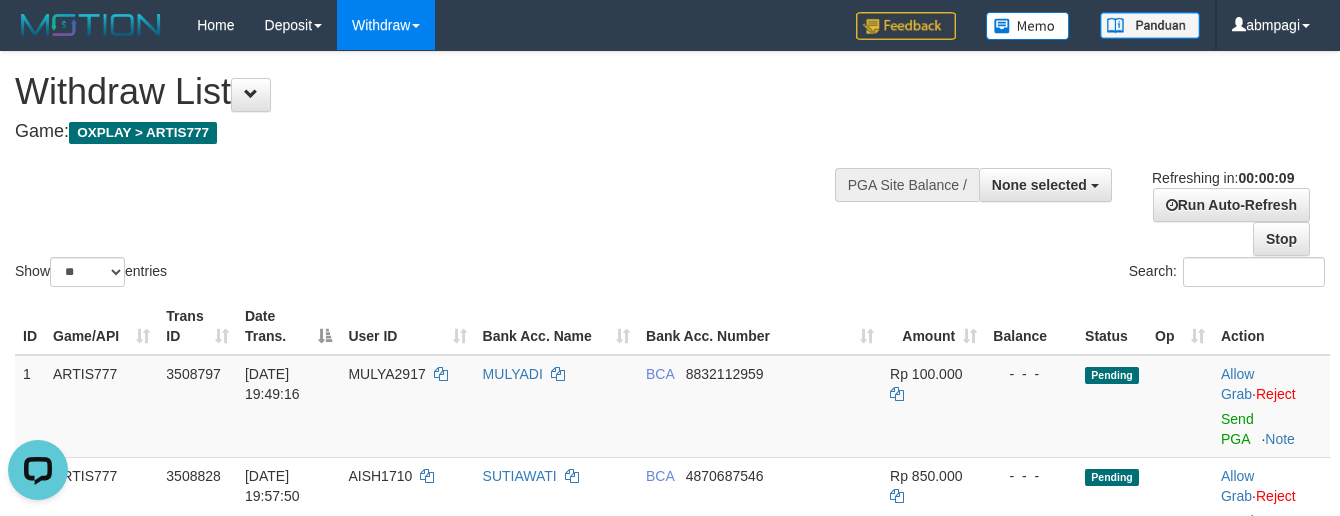 scroll, scrollTop: 0, scrollLeft: 0, axis: both 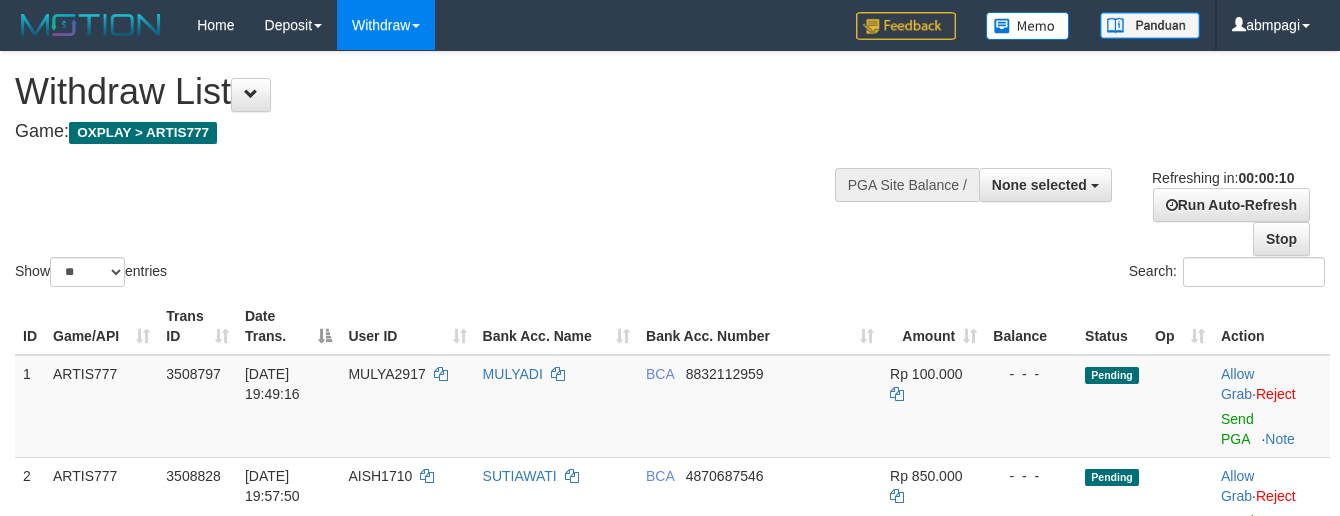 select 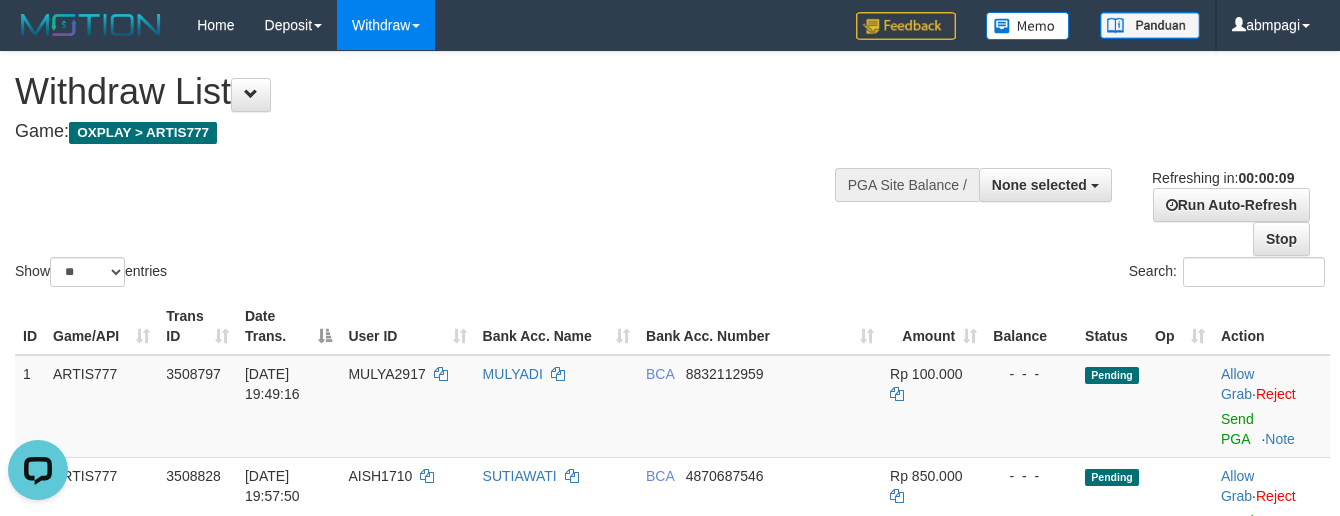 scroll, scrollTop: 0, scrollLeft: 0, axis: both 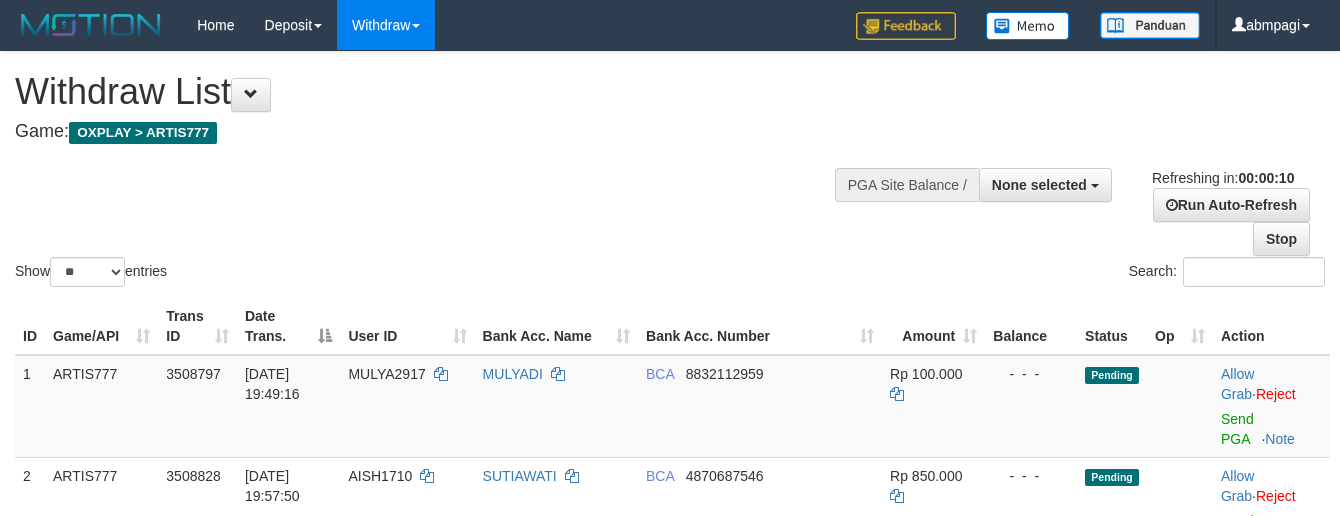 select 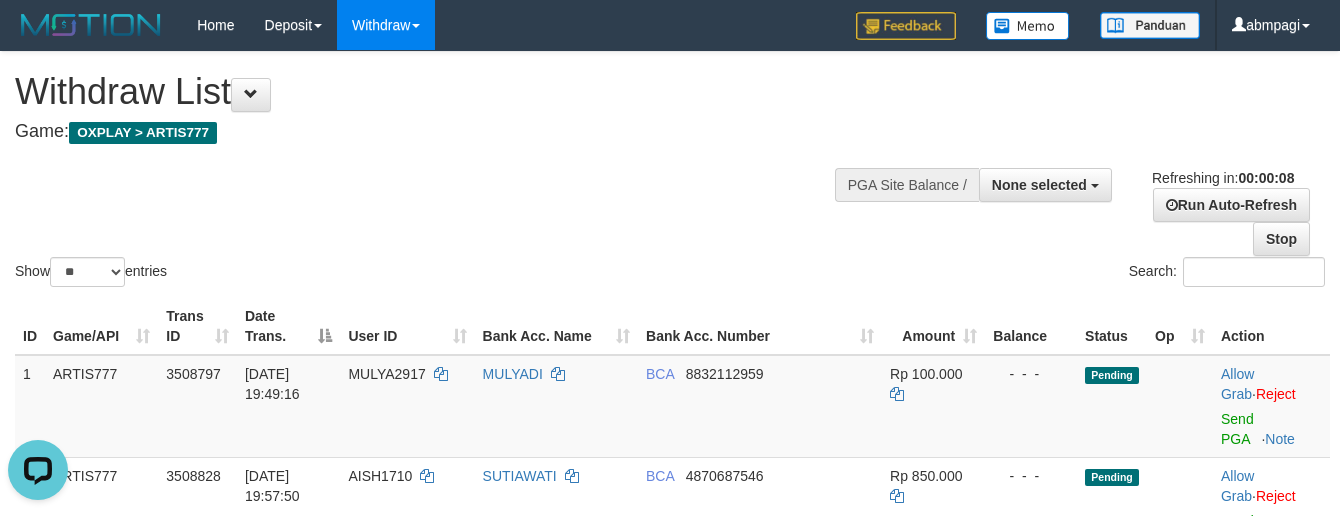 scroll, scrollTop: 0, scrollLeft: 0, axis: both 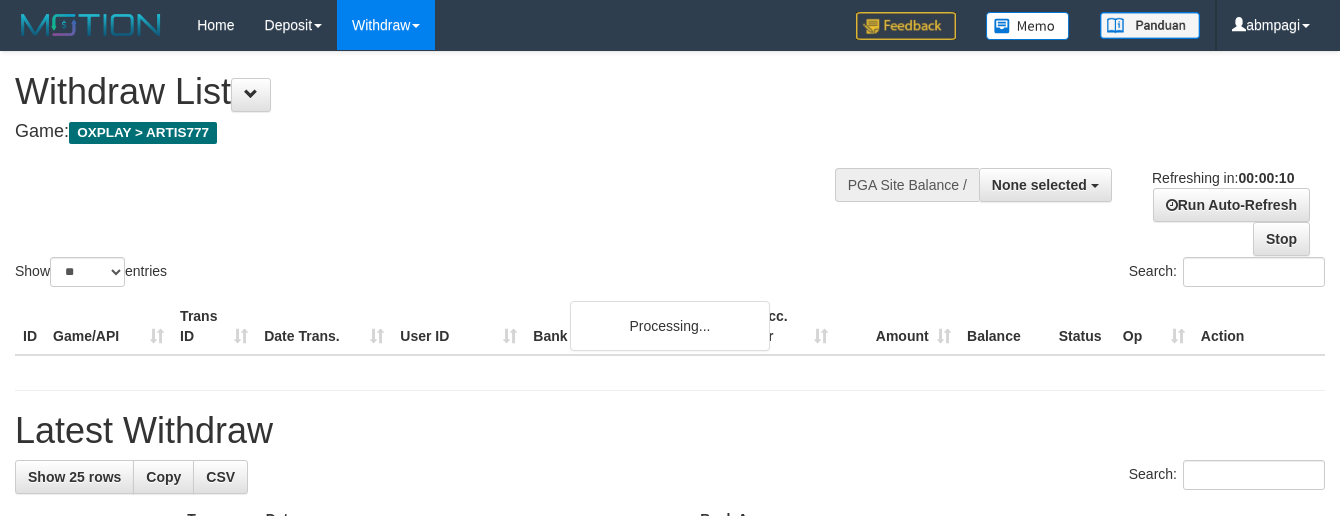select 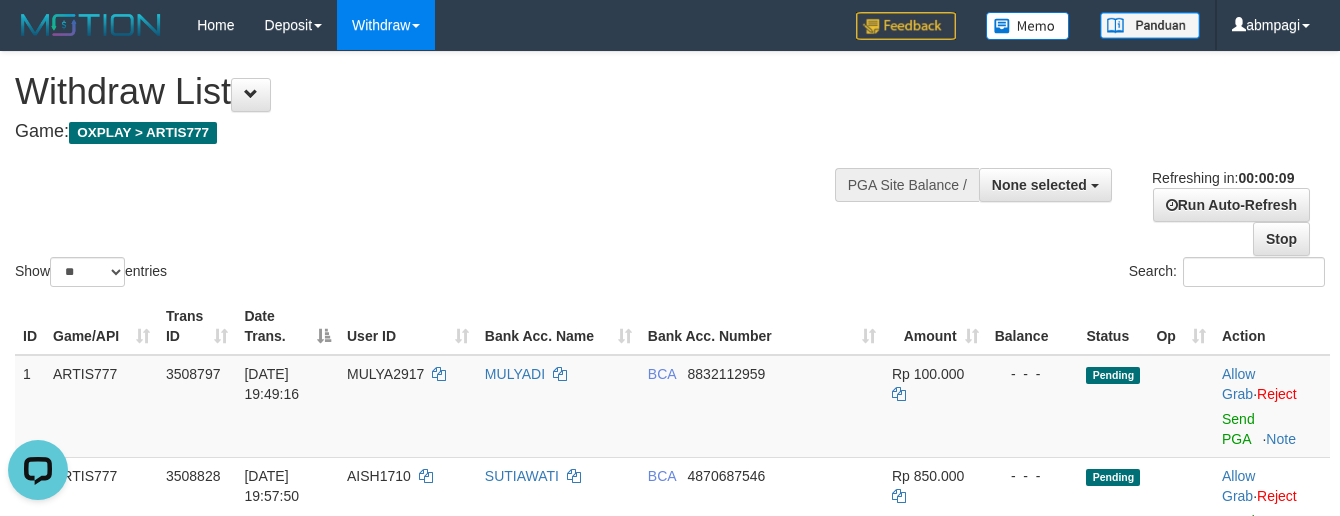 scroll, scrollTop: 0, scrollLeft: 0, axis: both 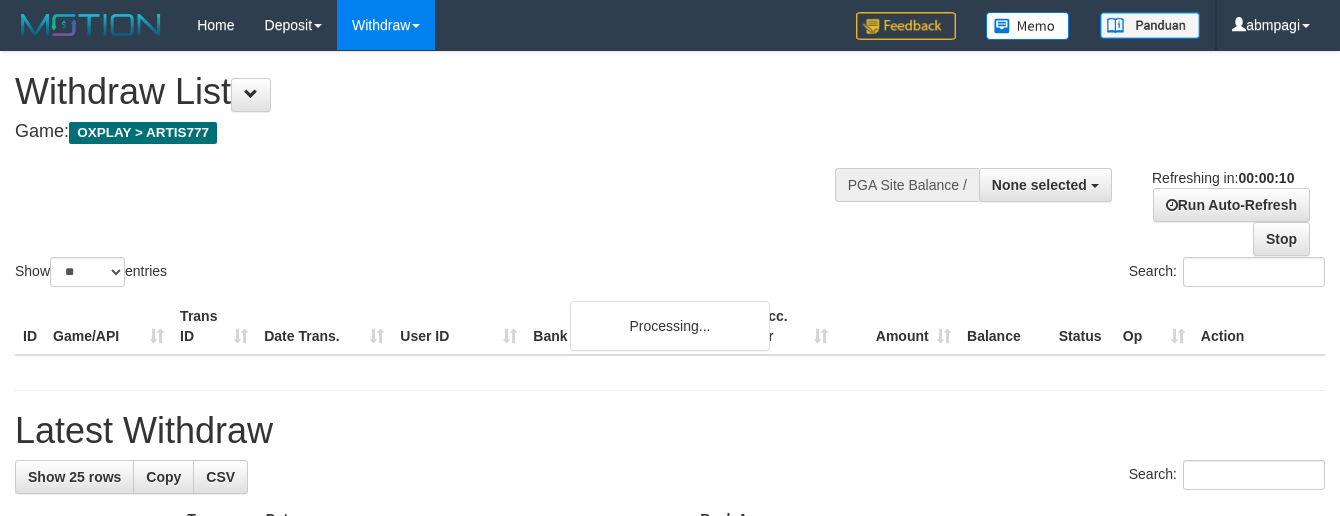 select 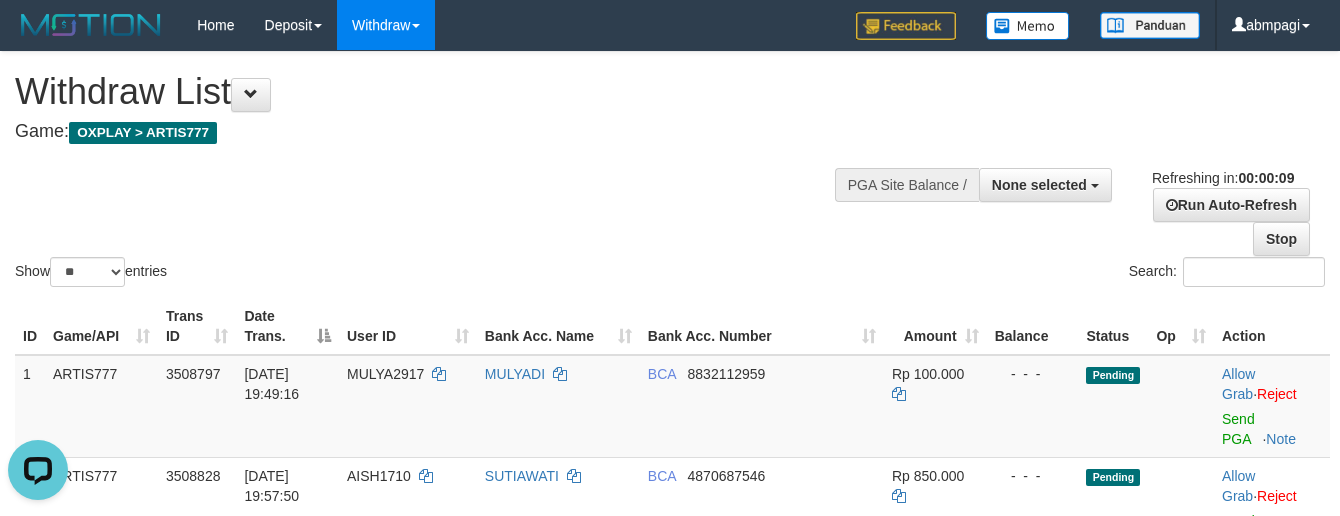scroll, scrollTop: 0, scrollLeft: 0, axis: both 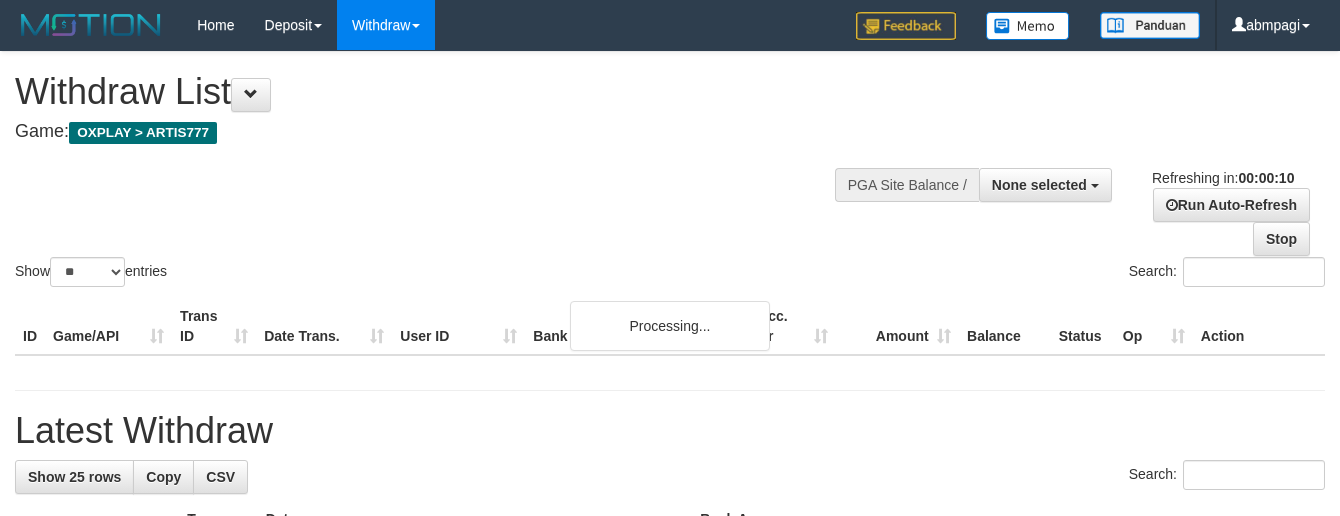 select 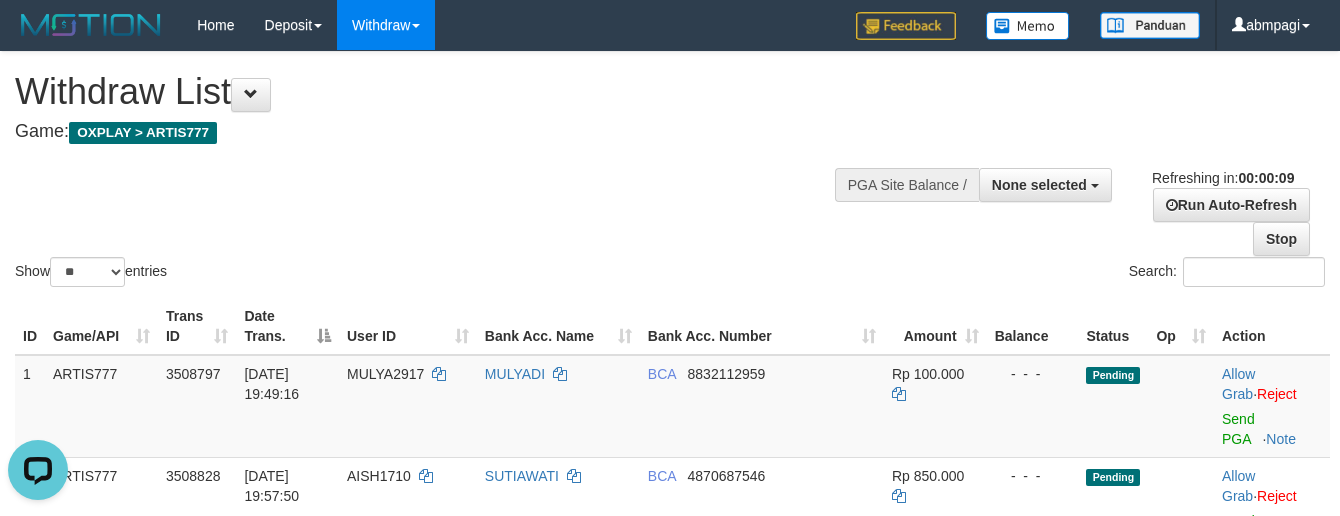 scroll, scrollTop: 0, scrollLeft: 0, axis: both 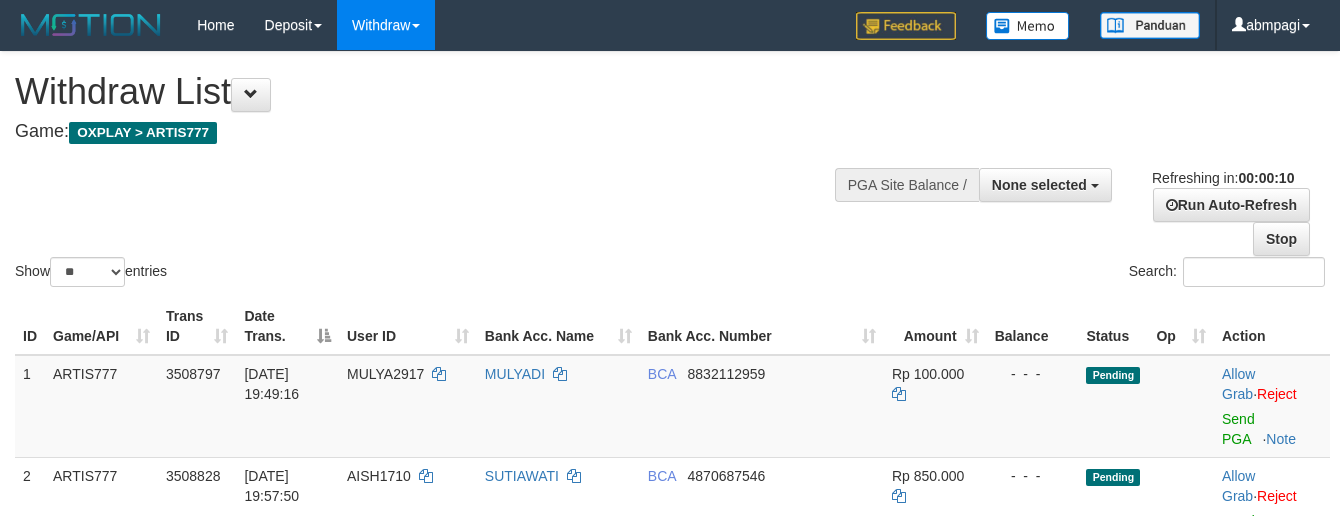 select 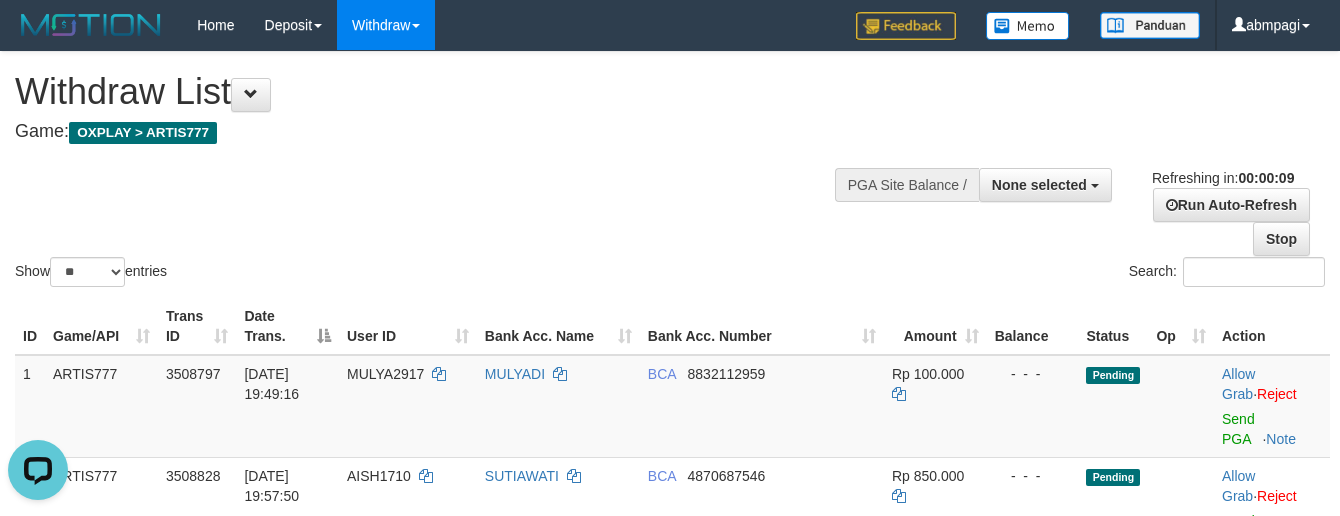 scroll, scrollTop: 0, scrollLeft: 0, axis: both 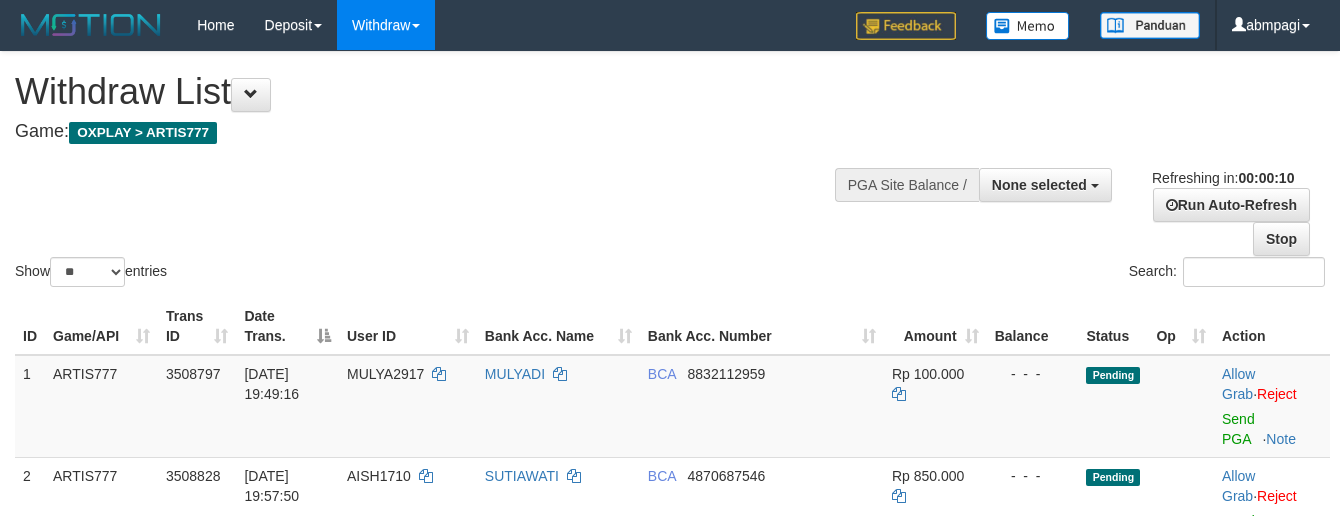 select 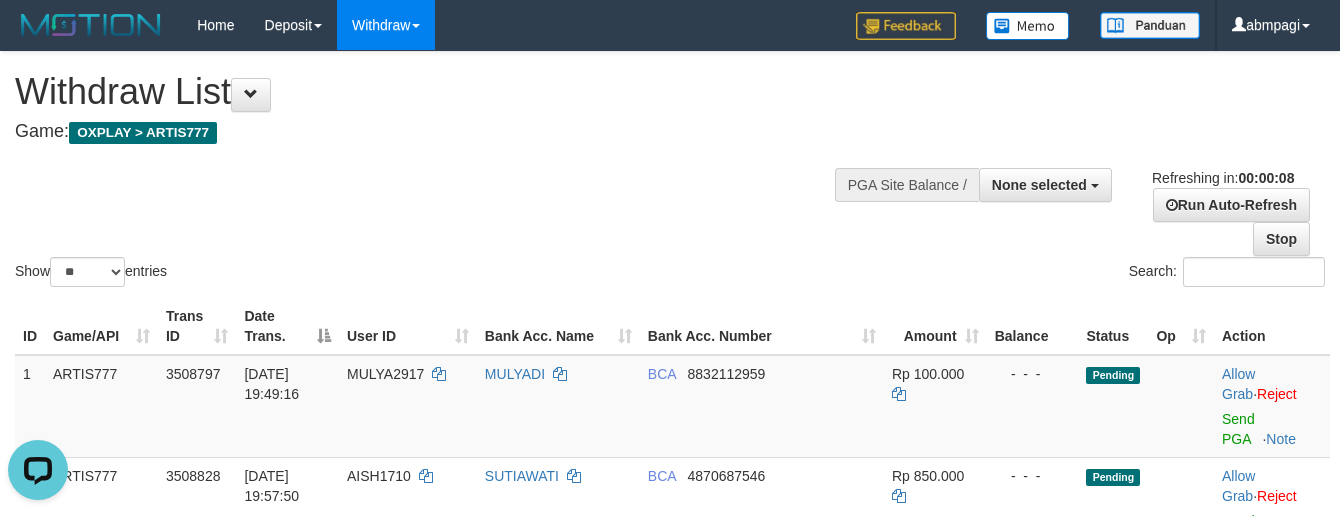 scroll, scrollTop: 0, scrollLeft: 0, axis: both 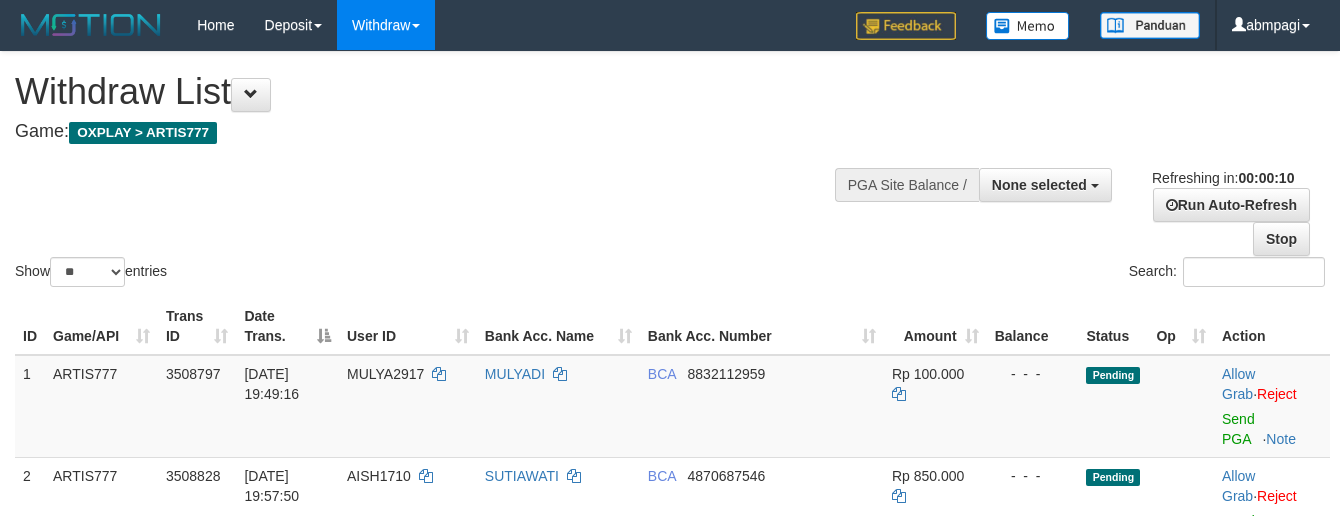 select 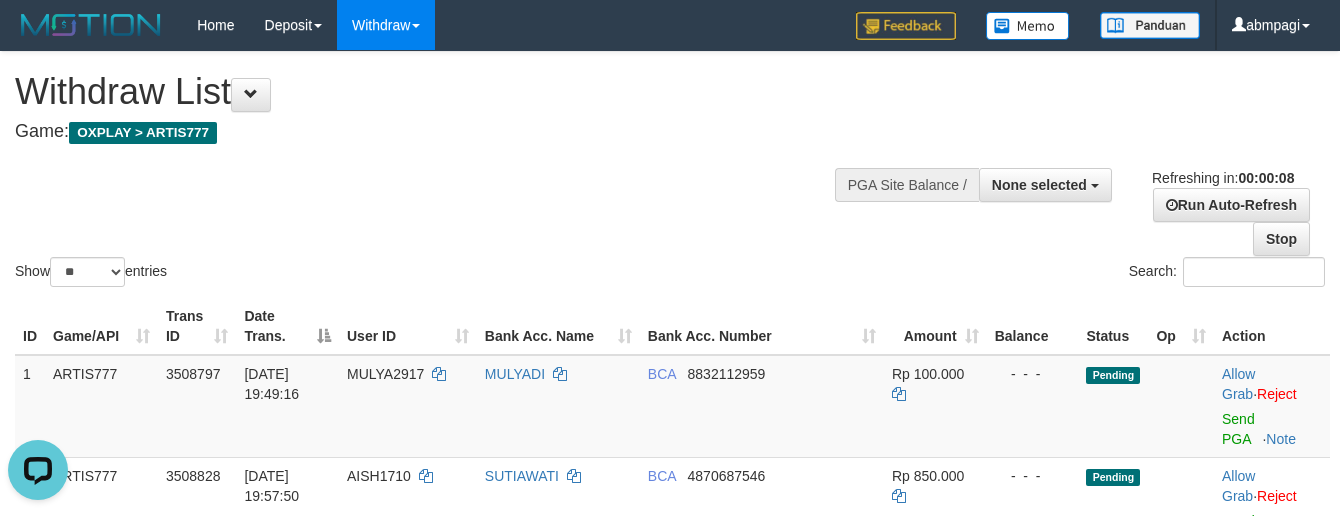 scroll, scrollTop: 0, scrollLeft: 0, axis: both 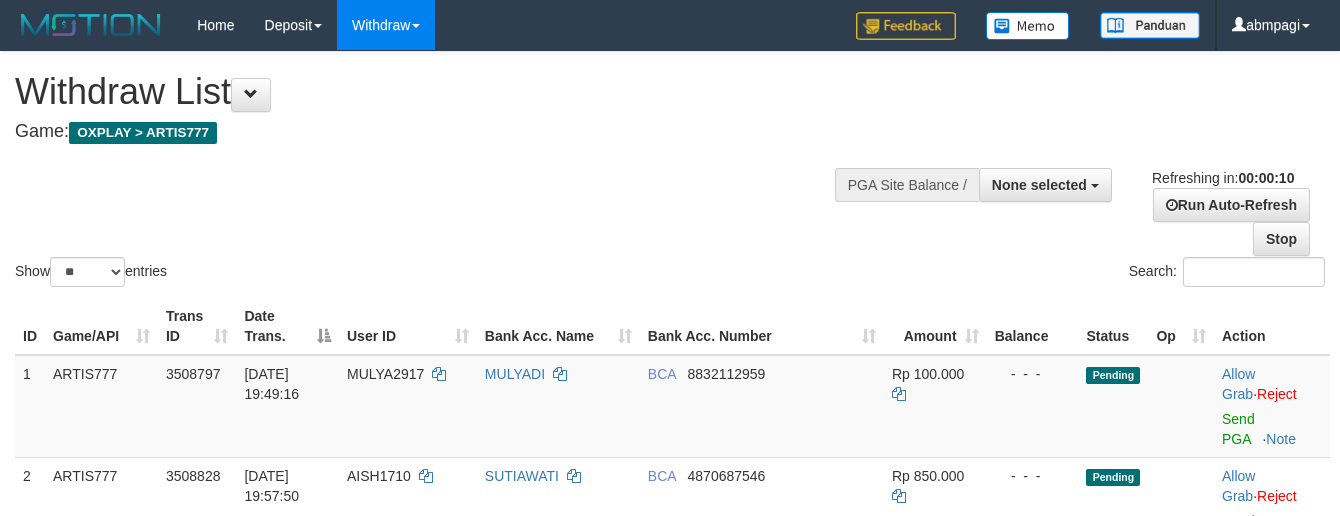select 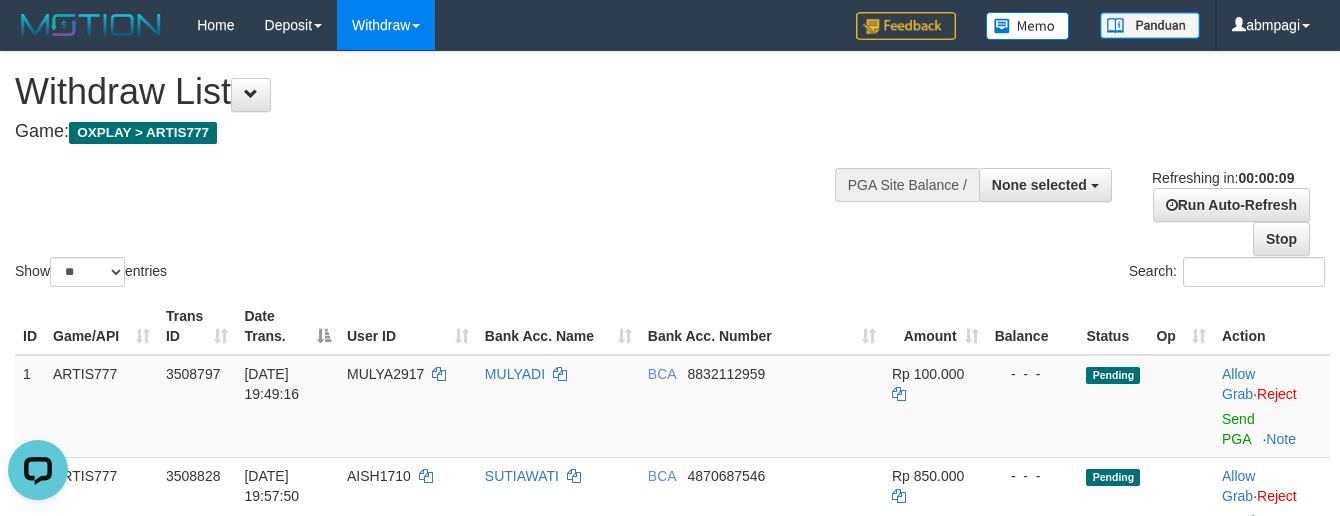 scroll, scrollTop: 0, scrollLeft: 0, axis: both 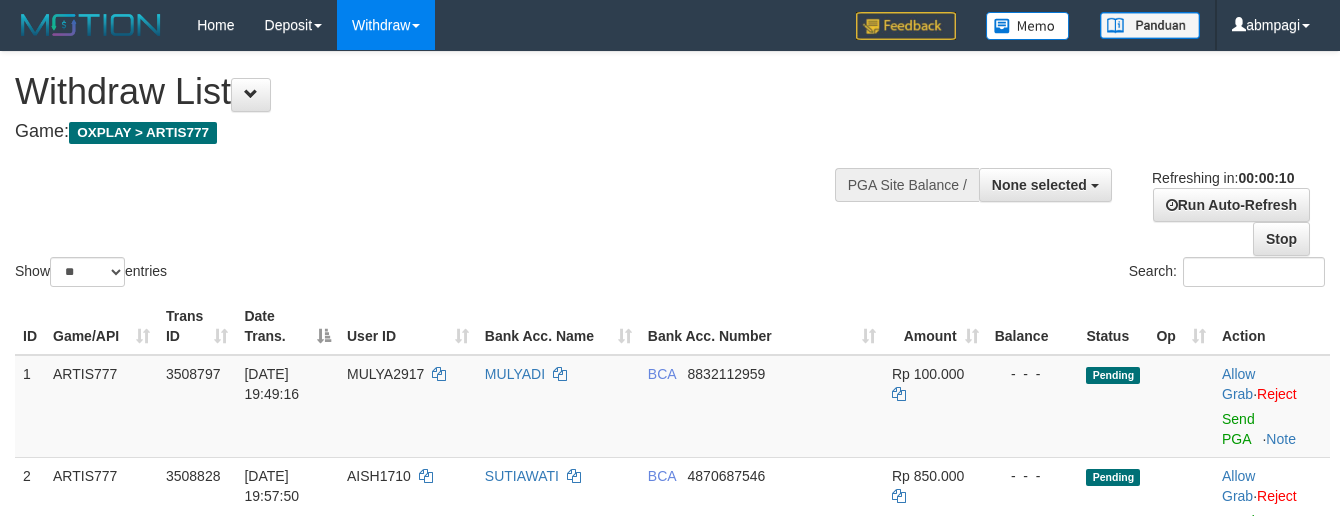 select 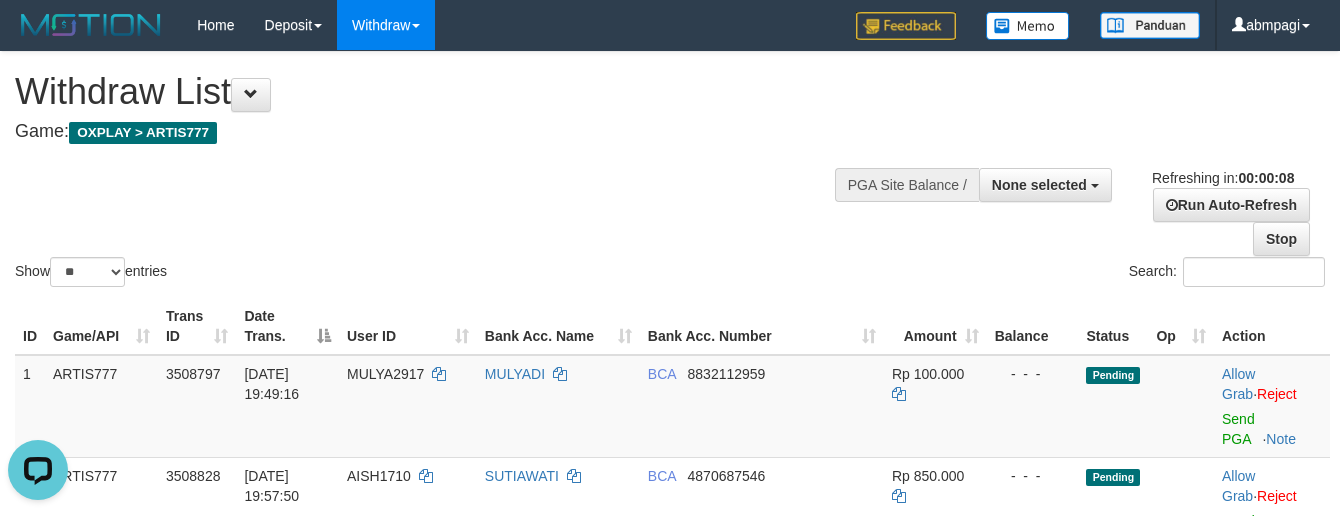 scroll, scrollTop: 0, scrollLeft: 0, axis: both 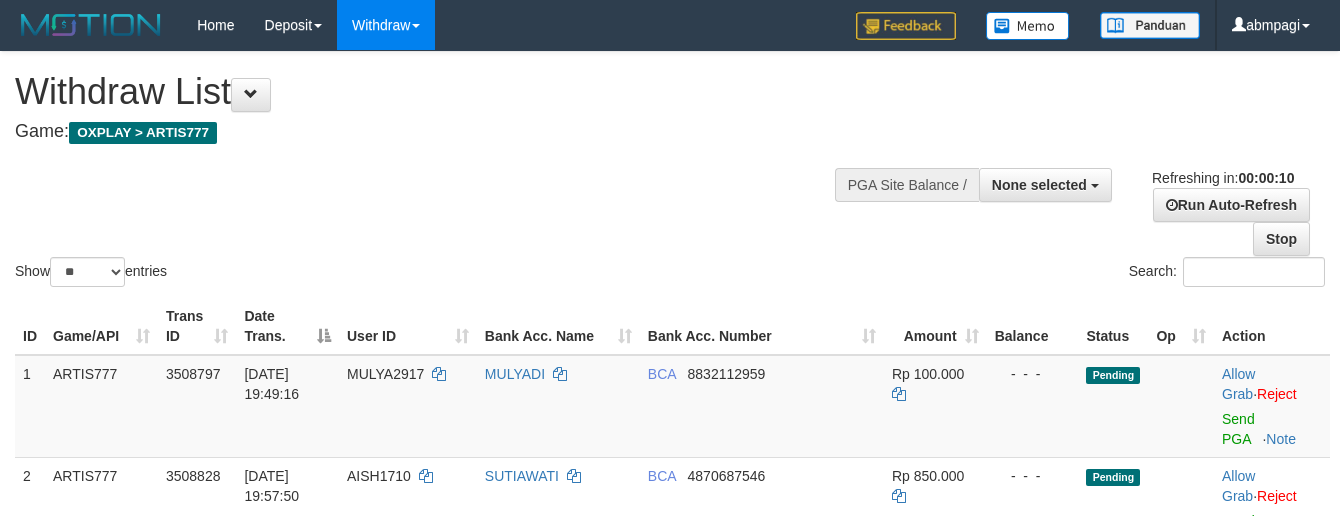 select 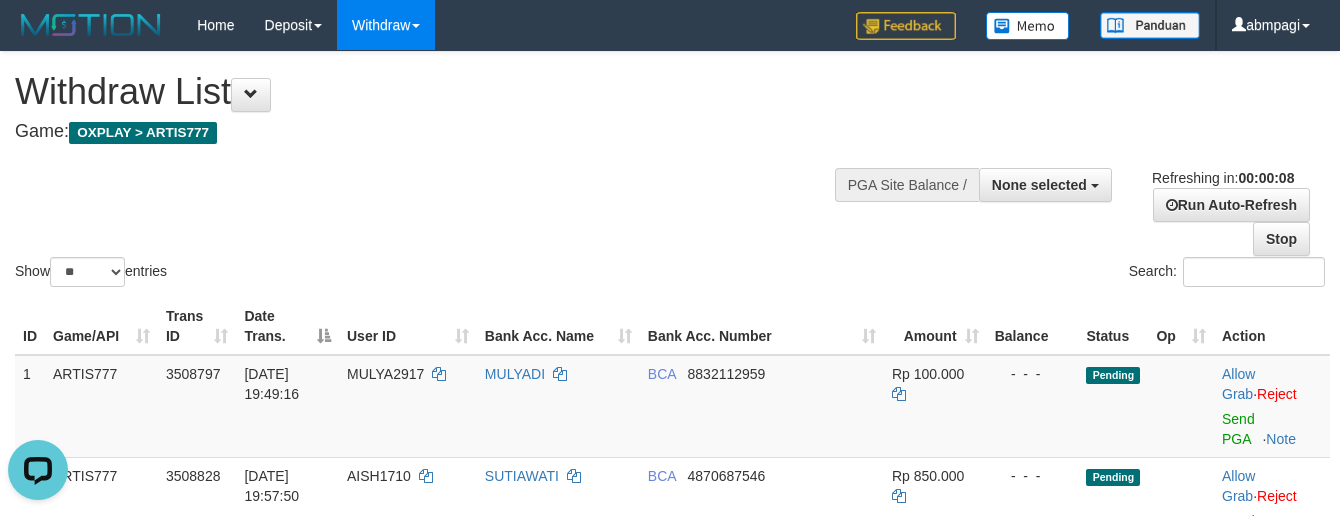 scroll, scrollTop: 0, scrollLeft: 0, axis: both 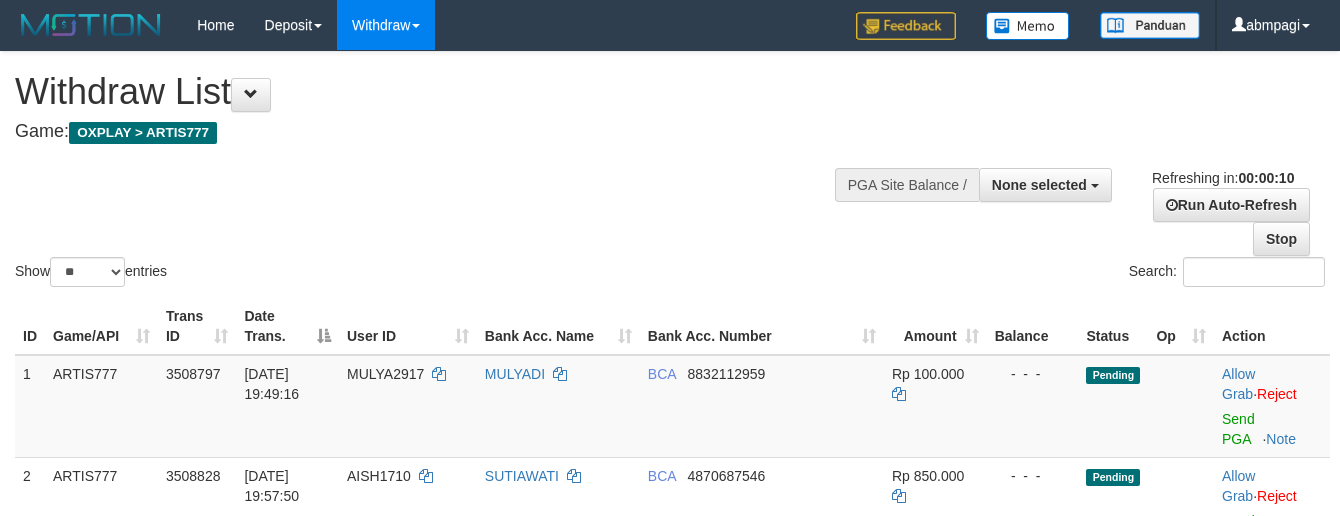 select 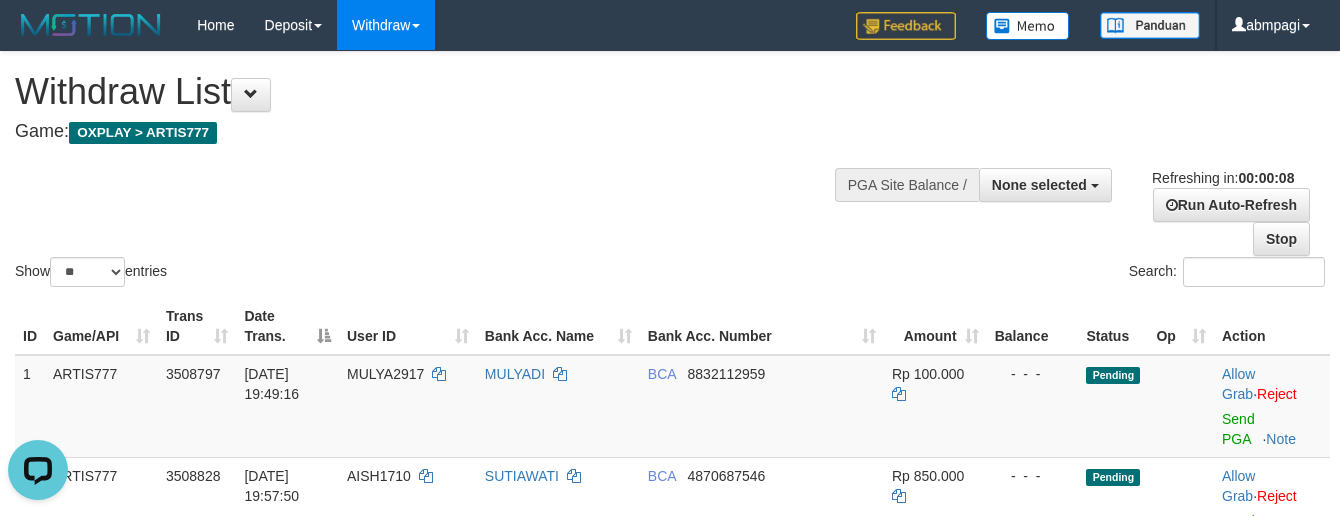 scroll, scrollTop: 0, scrollLeft: 0, axis: both 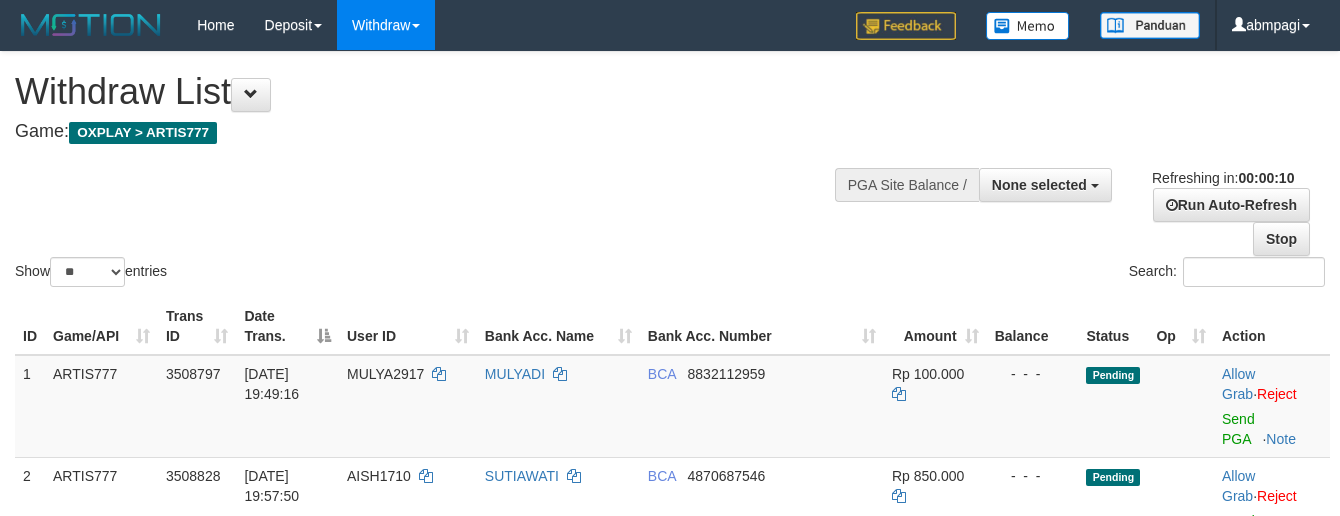 select 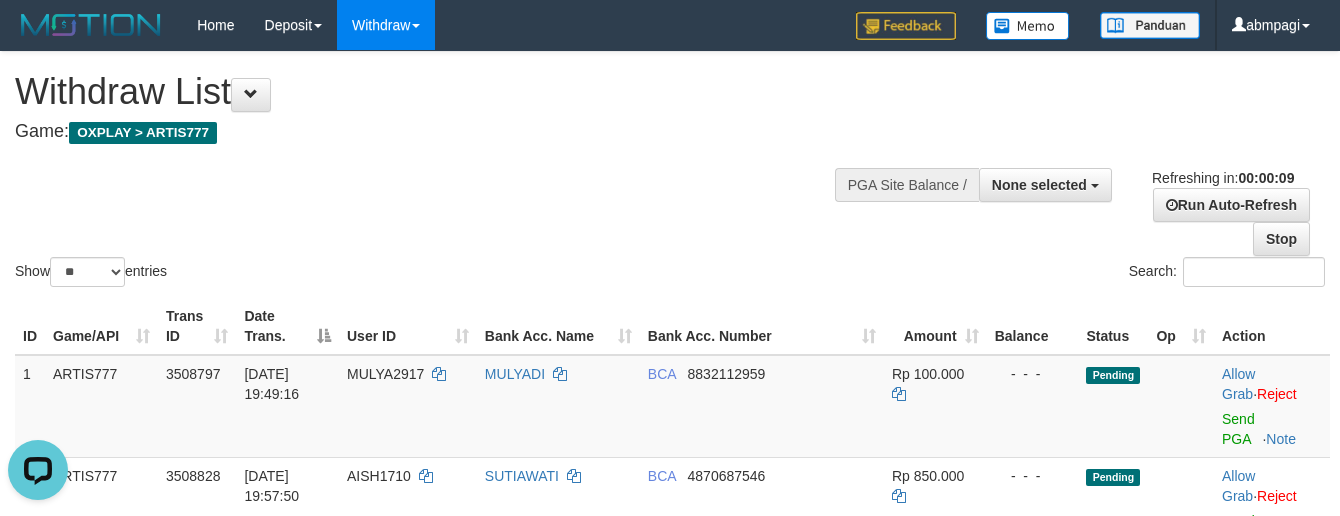 scroll, scrollTop: 0, scrollLeft: 0, axis: both 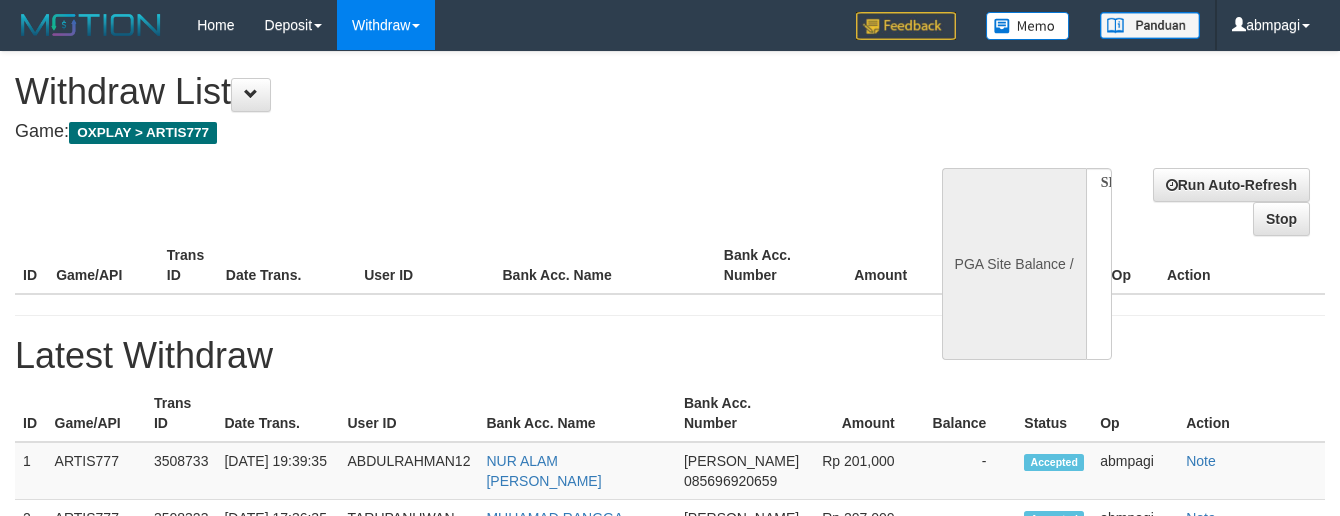select 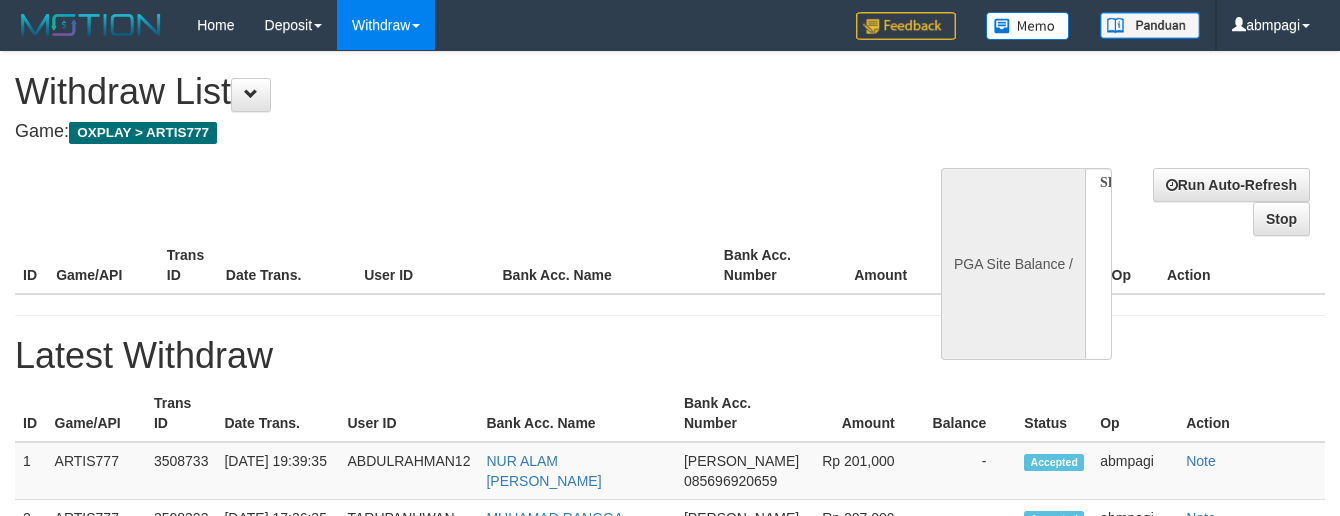 scroll, scrollTop: 0, scrollLeft: 0, axis: both 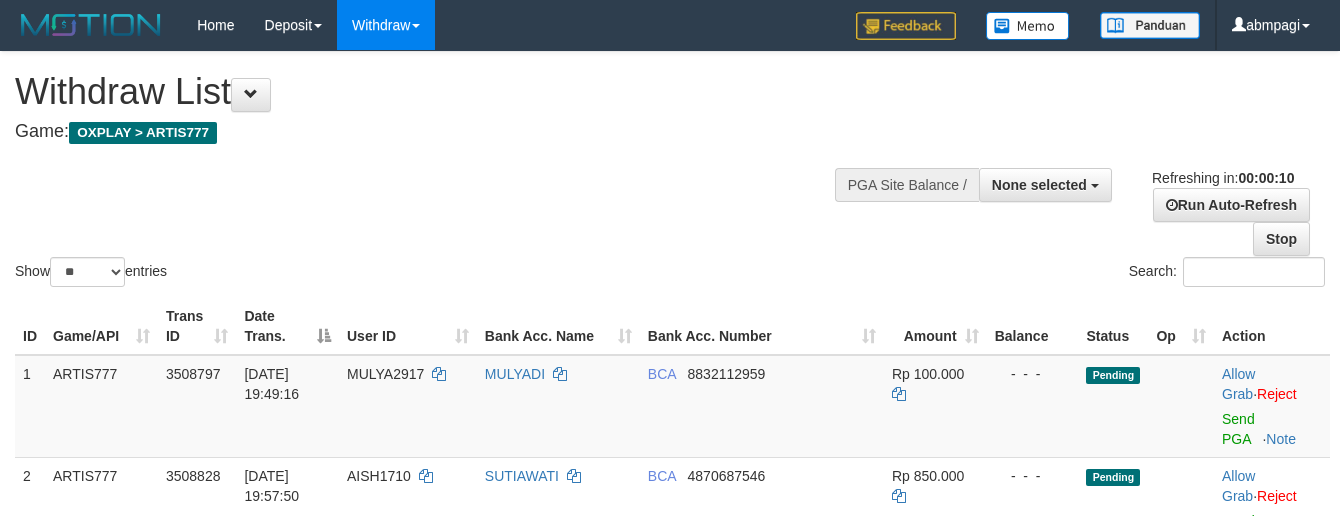 select 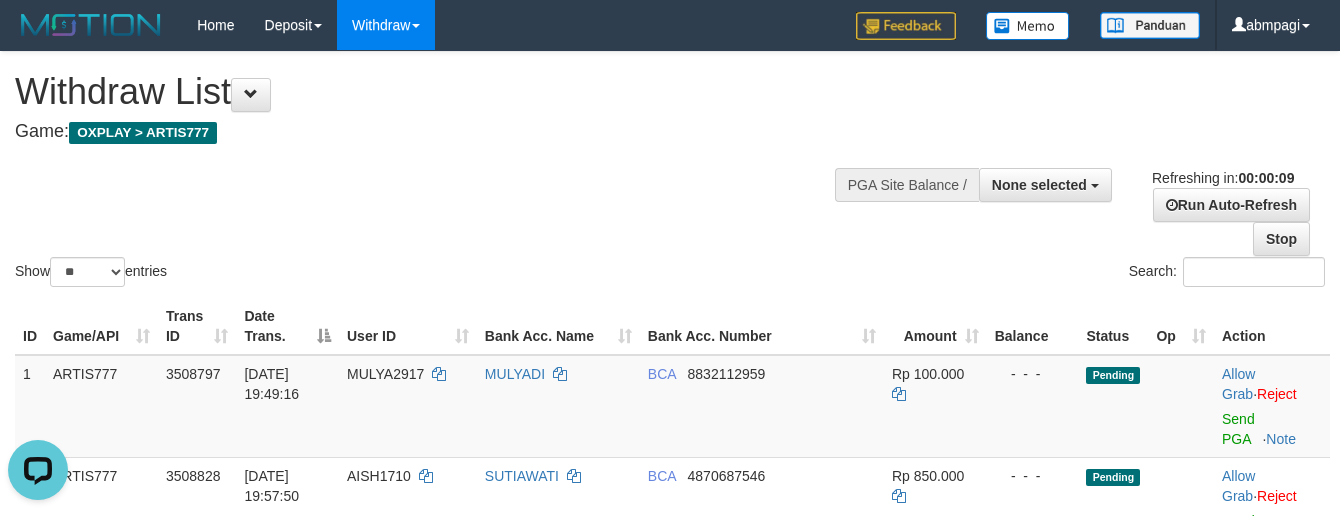 scroll, scrollTop: 0, scrollLeft: 0, axis: both 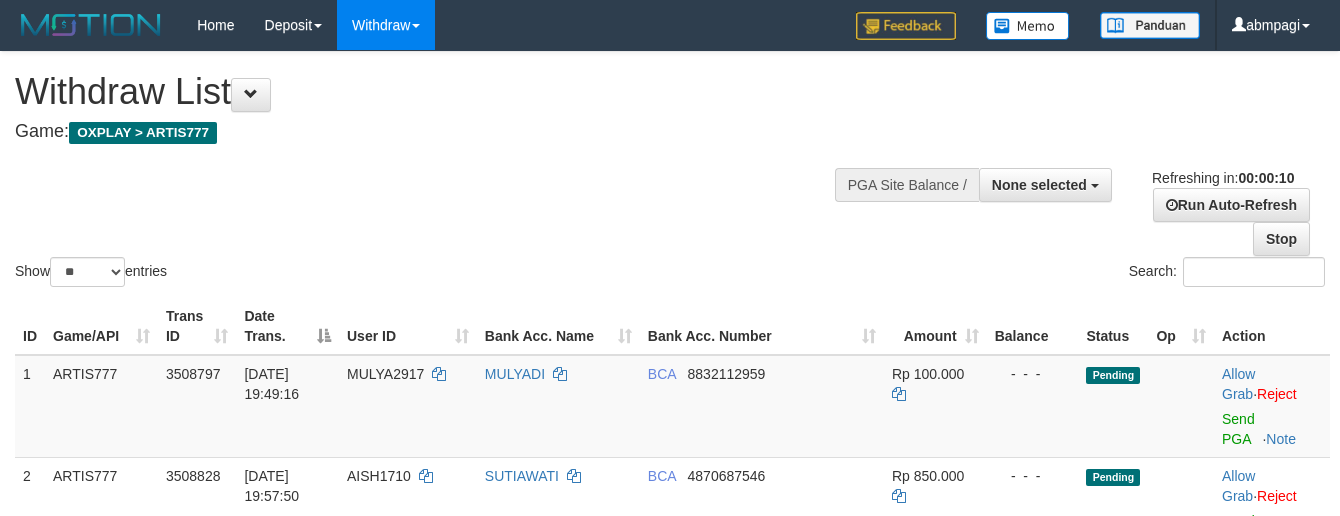 select 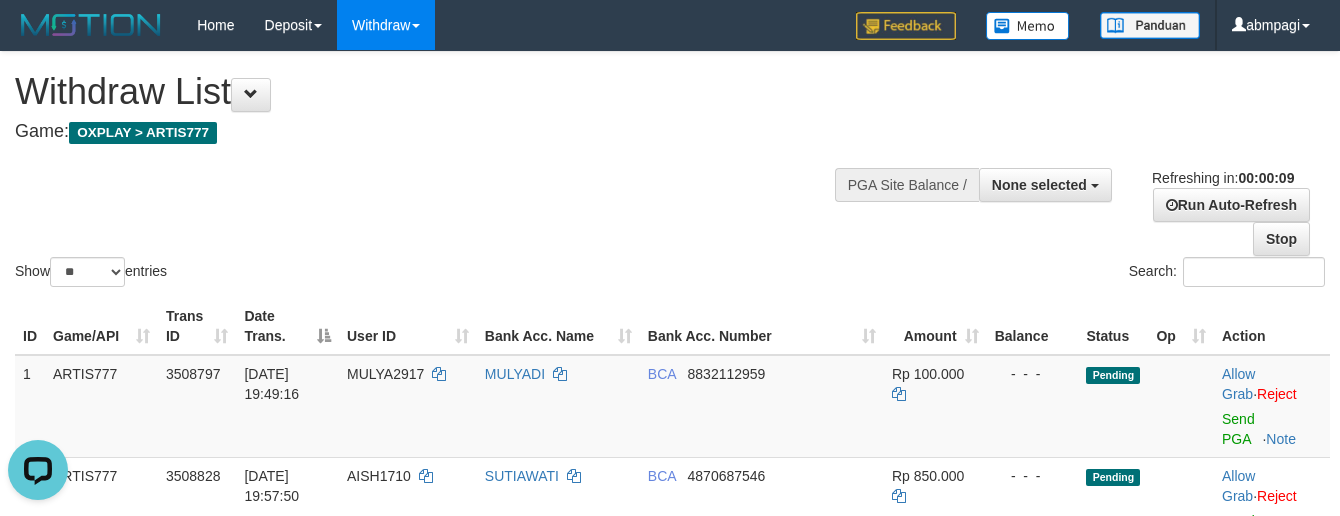 scroll, scrollTop: 0, scrollLeft: 0, axis: both 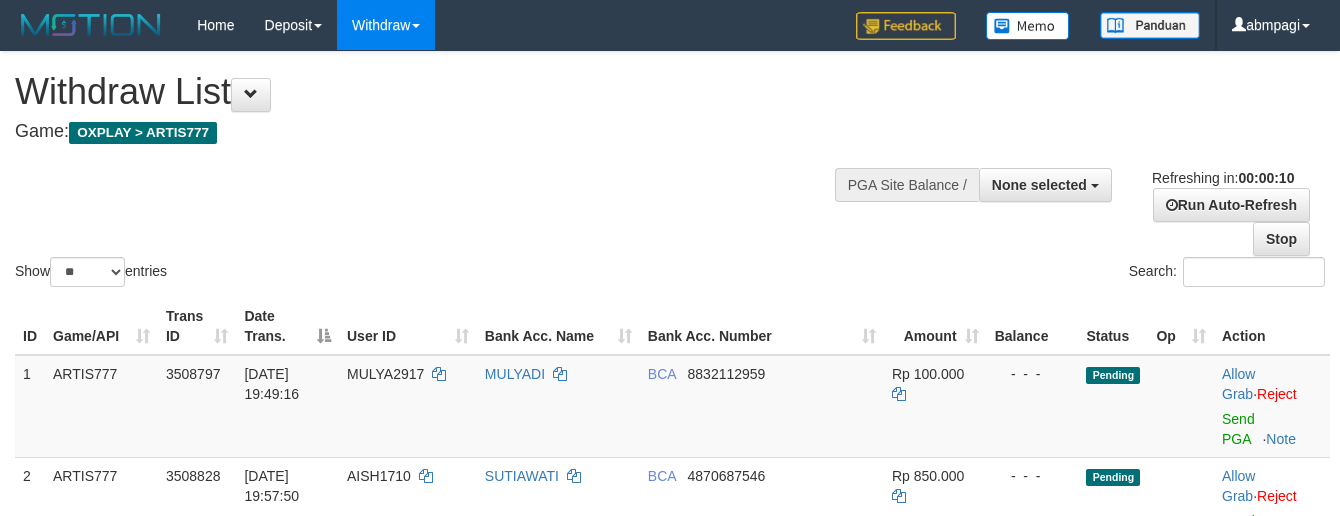 select 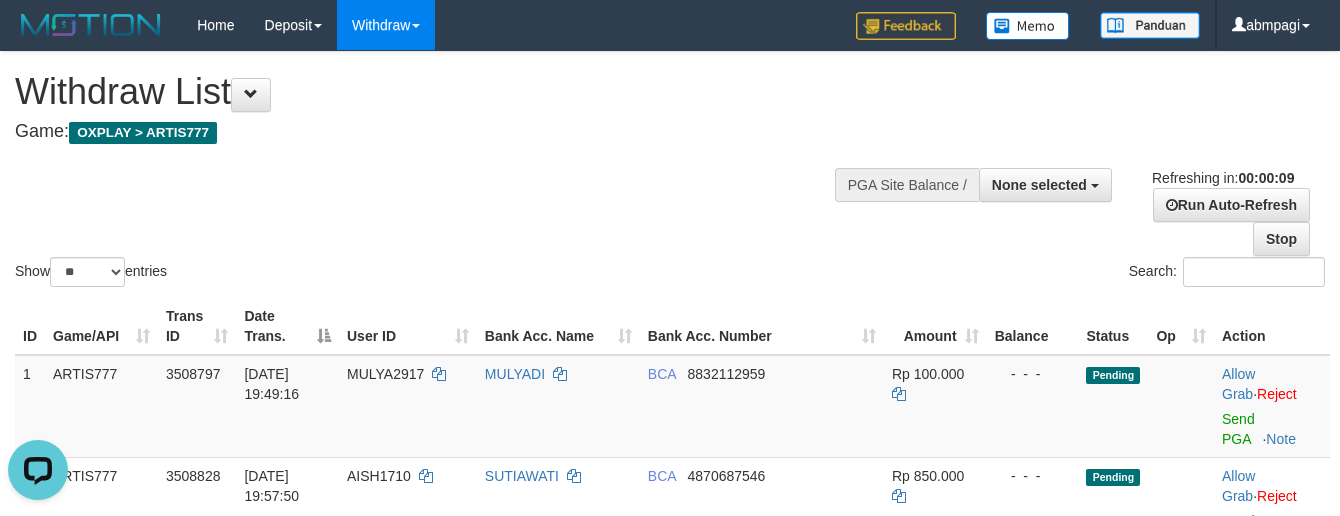 scroll, scrollTop: 0, scrollLeft: 0, axis: both 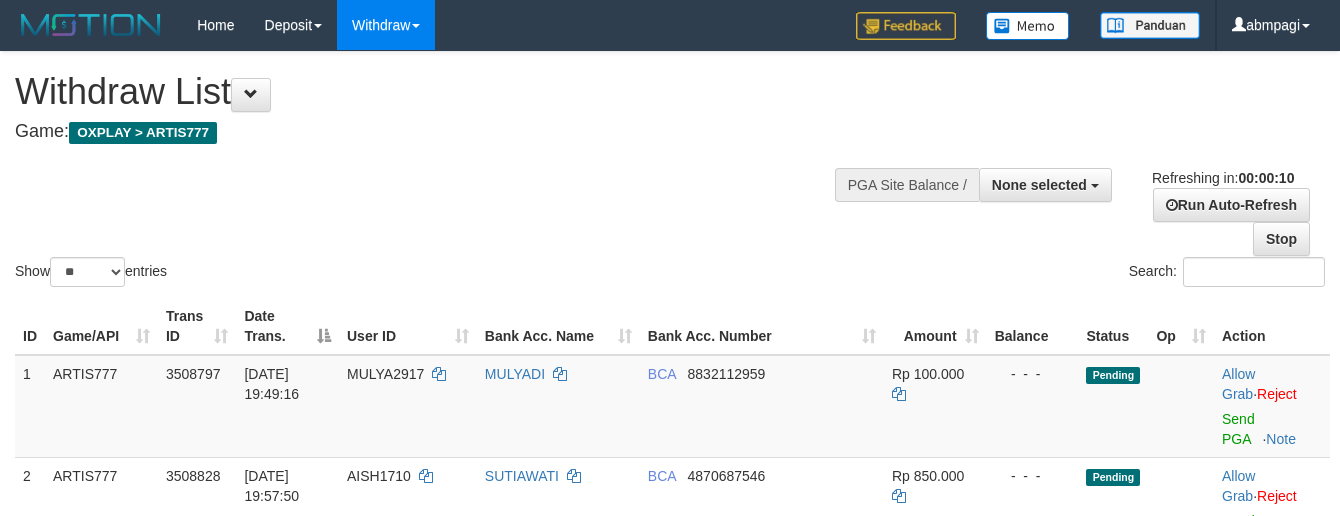 select 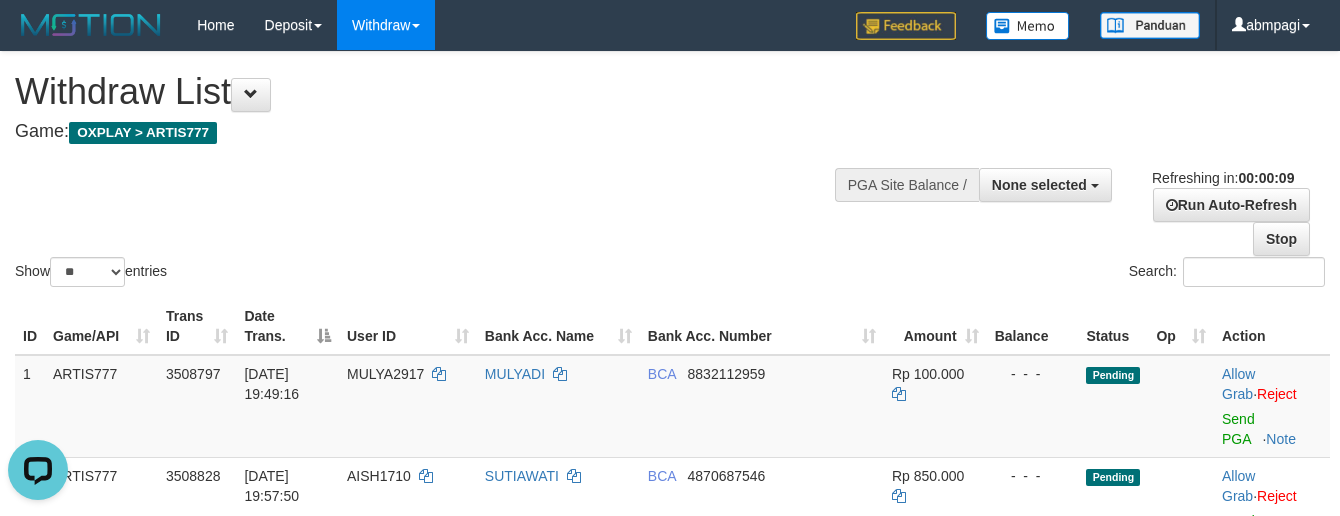 scroll, scrollTop: 0, scrollLeft: 0, axis: both 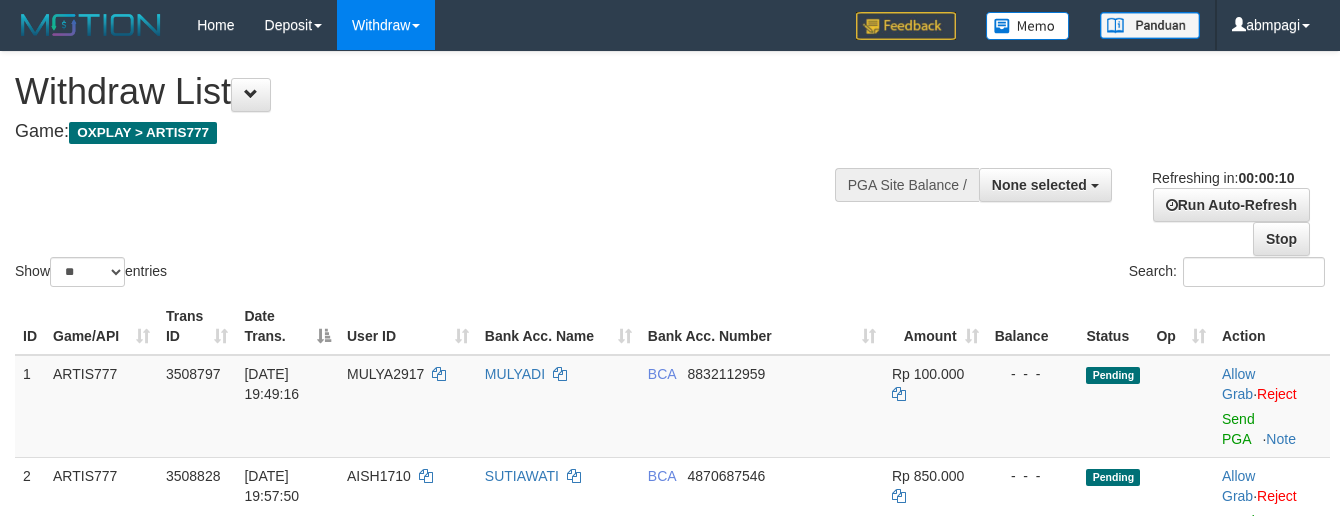 select 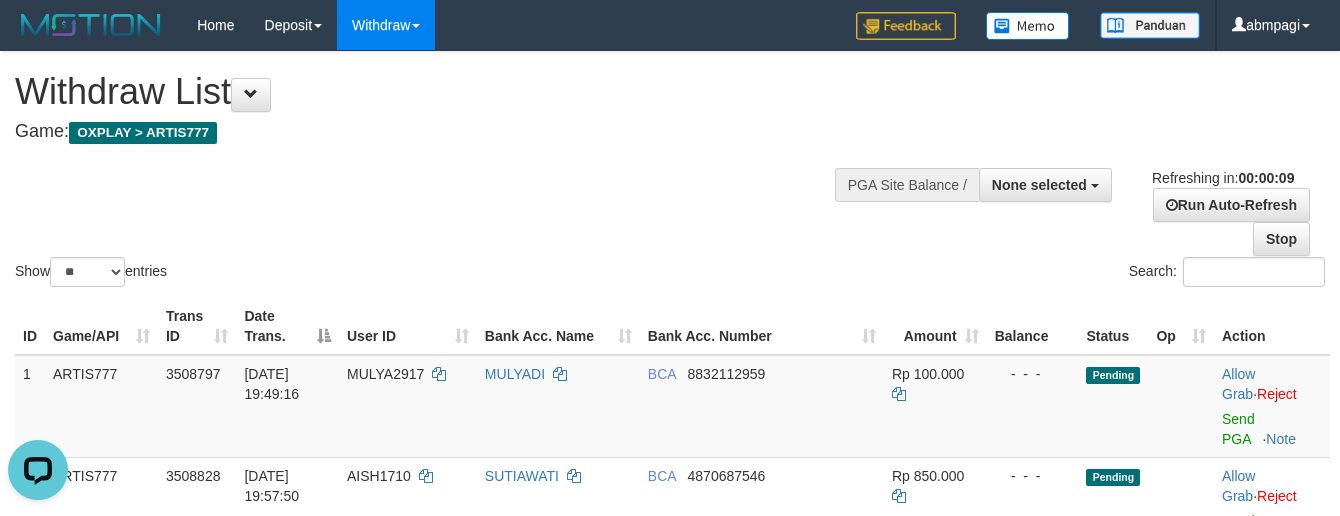scroll, scrollTop: 0, scrollLeft: 0, axis: both 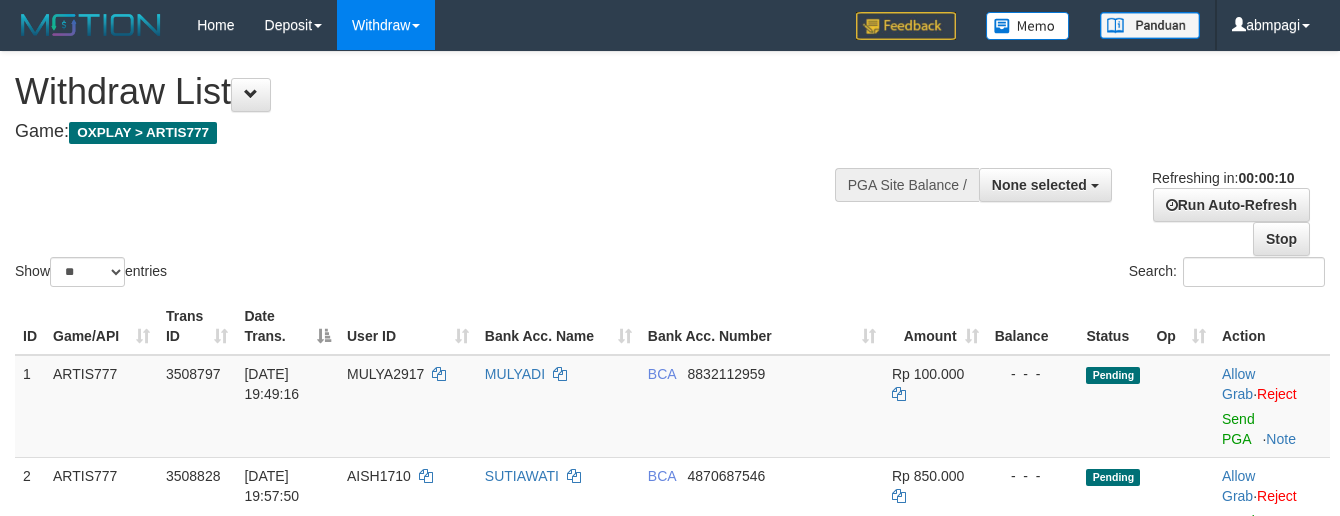 select 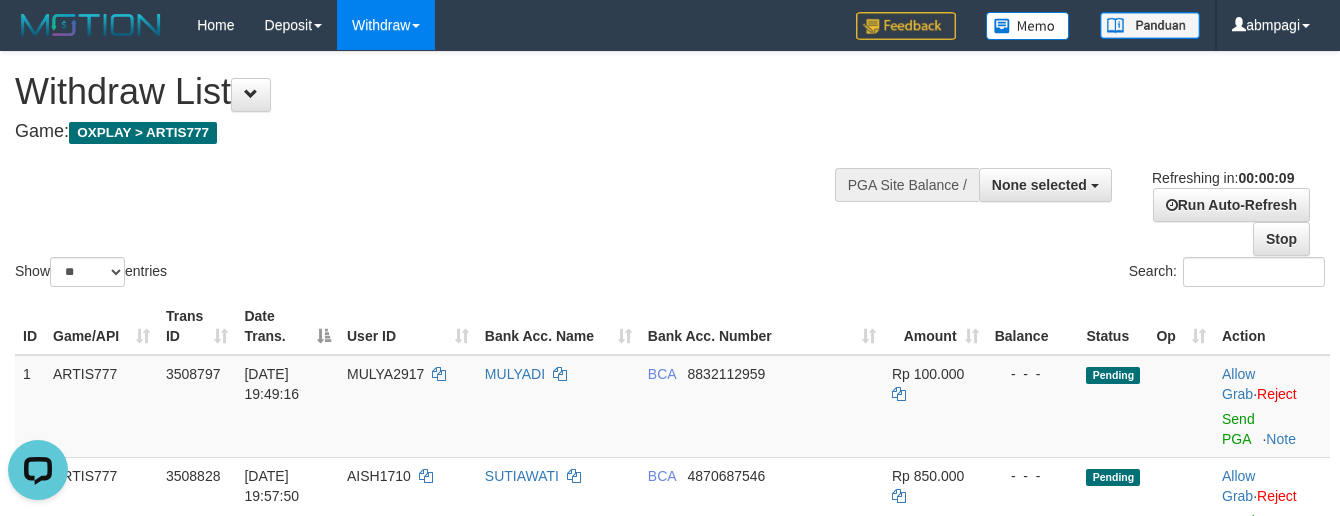 scroll, scrollTop: 0, scrollLeft: 0, axis: both 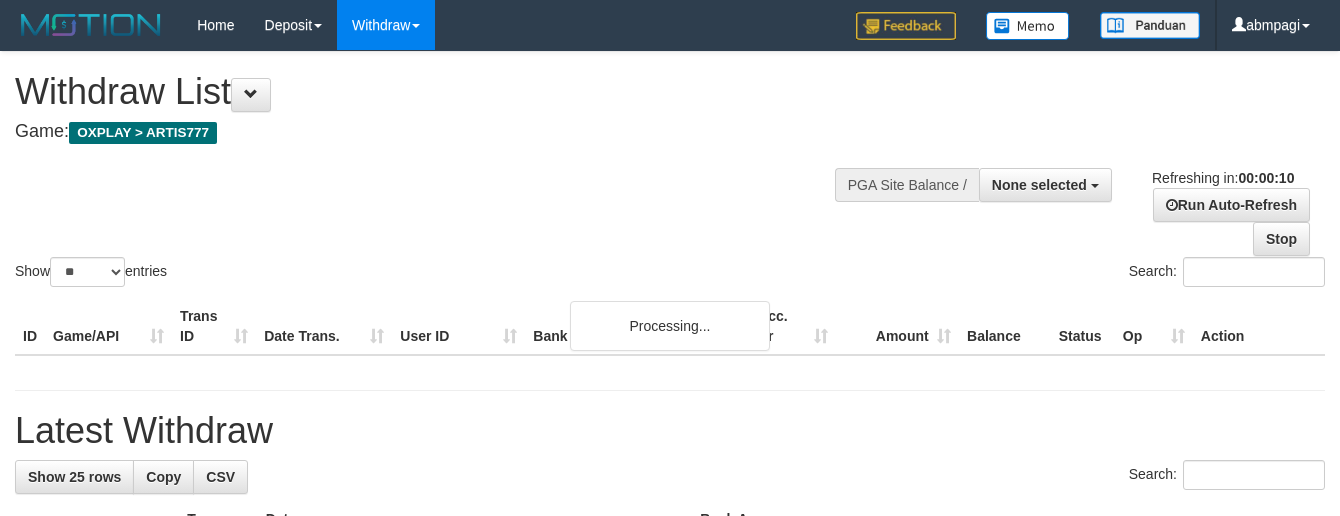 select 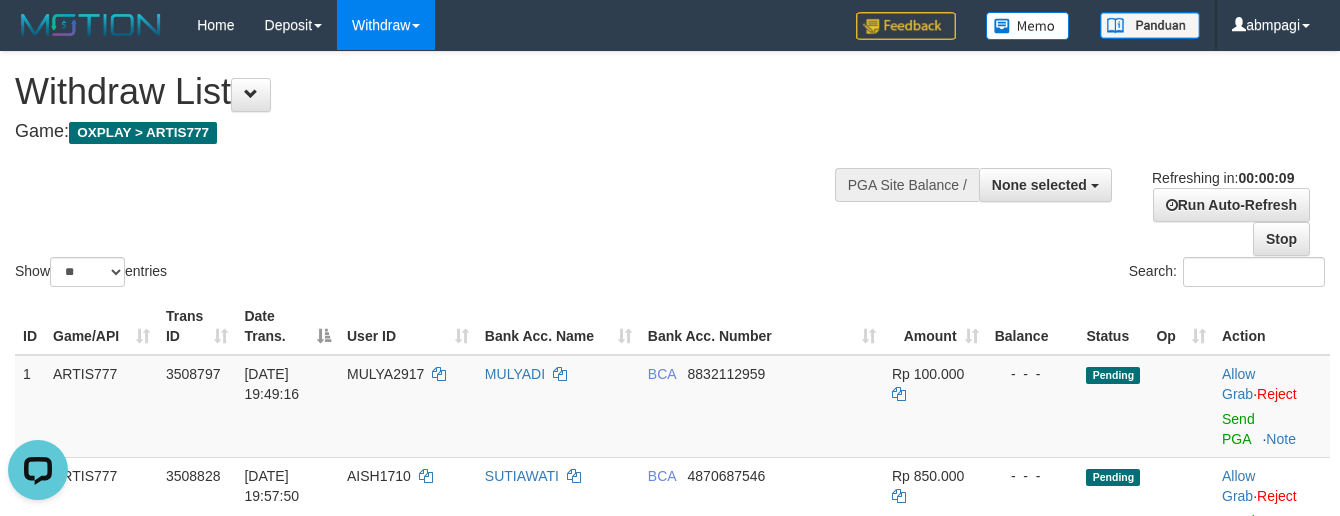 scroll, scrollTop: 0, scrollLeft: 0, axis: both 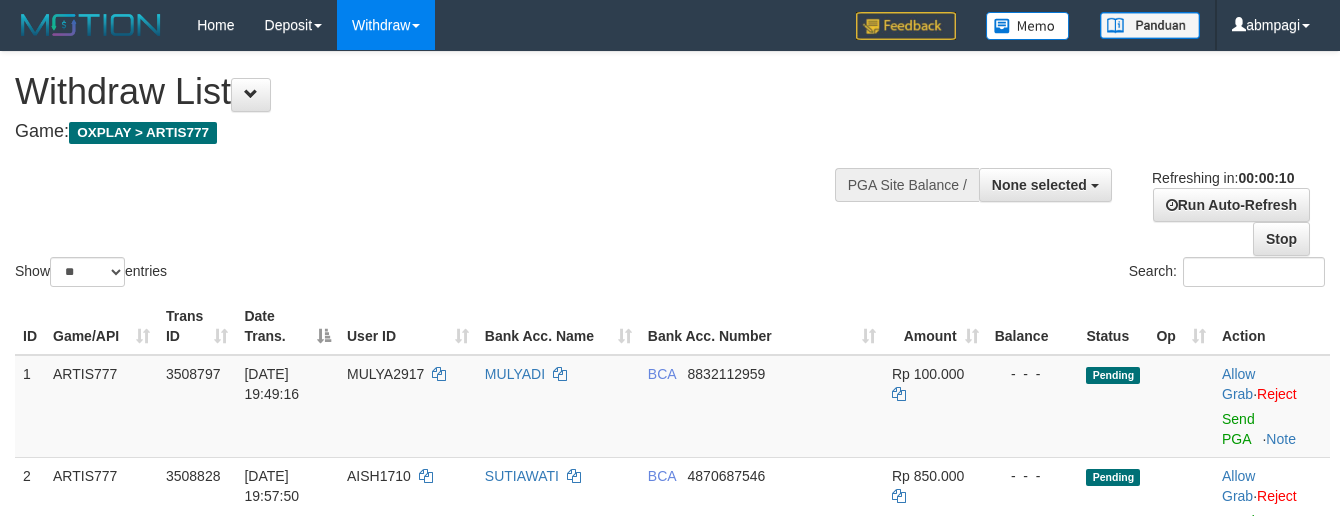 select 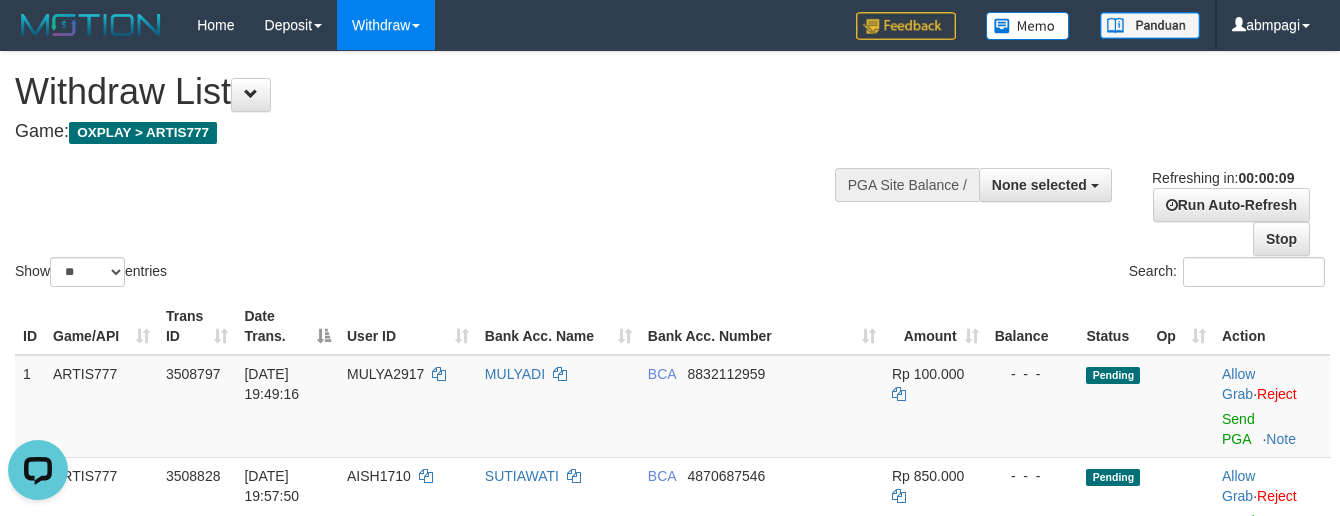 scroll, scrollTop: 0, scrollLeft: 0, axis: both 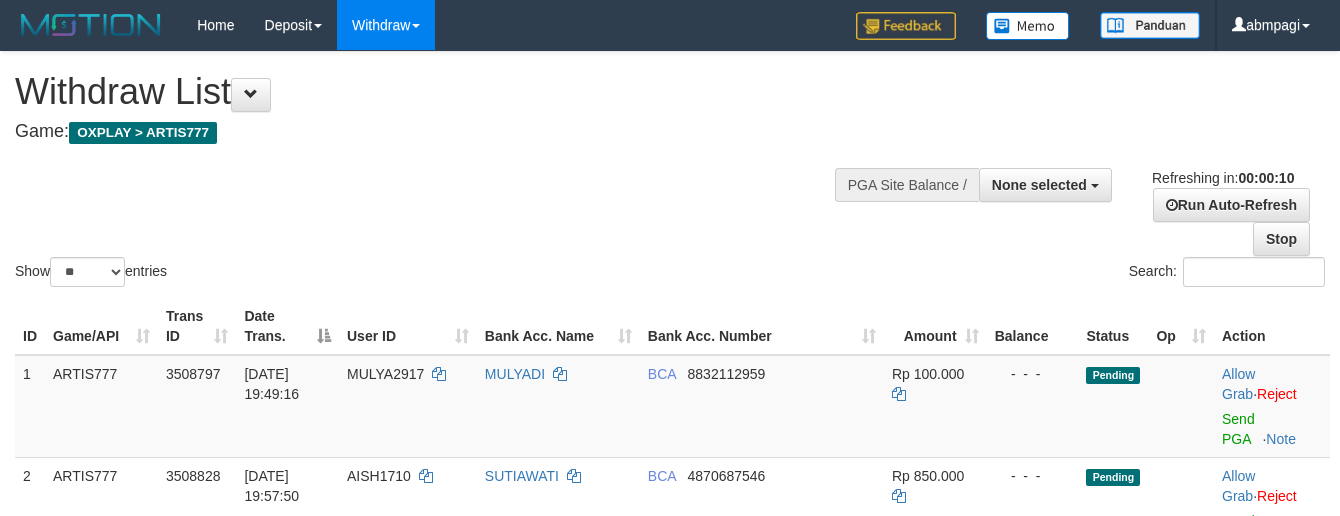 select 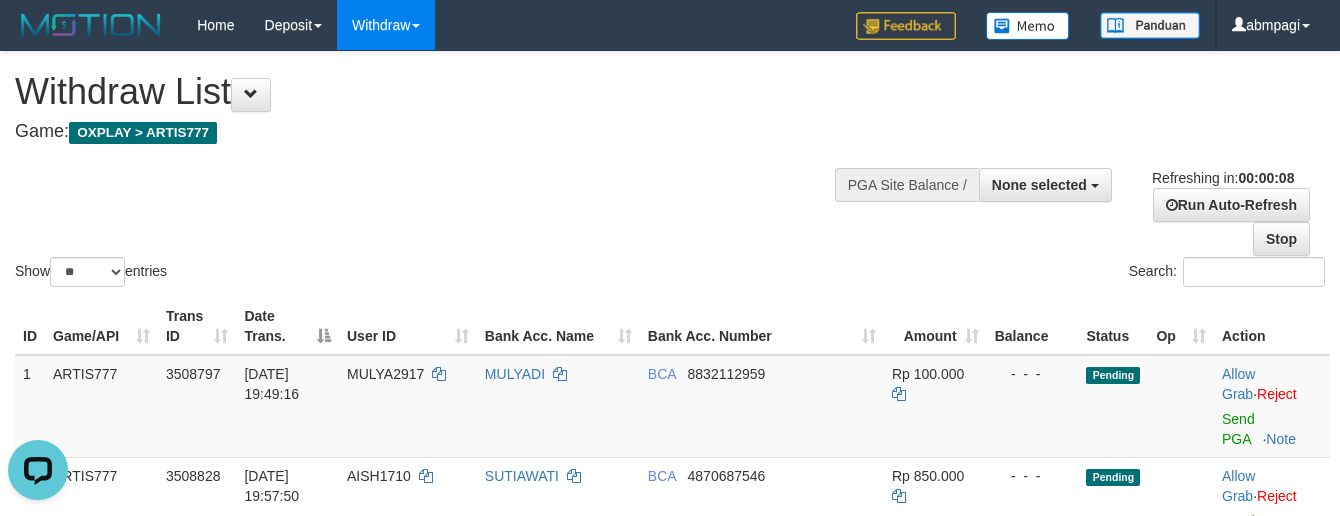 scroll, scrollTop: 0, scrollLeft: 0, axis: both 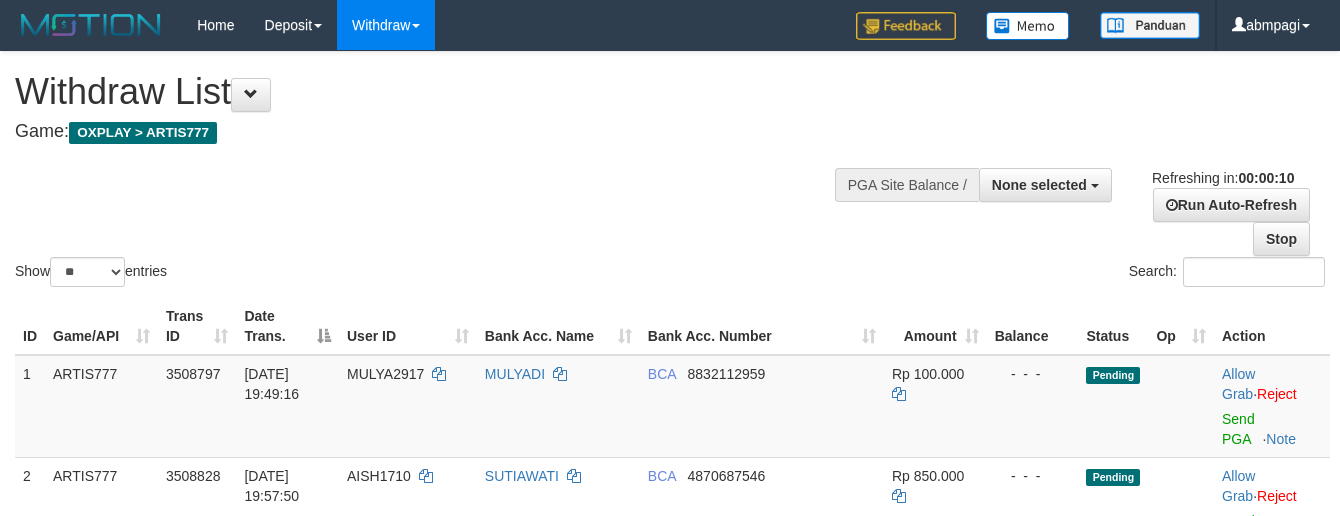 select 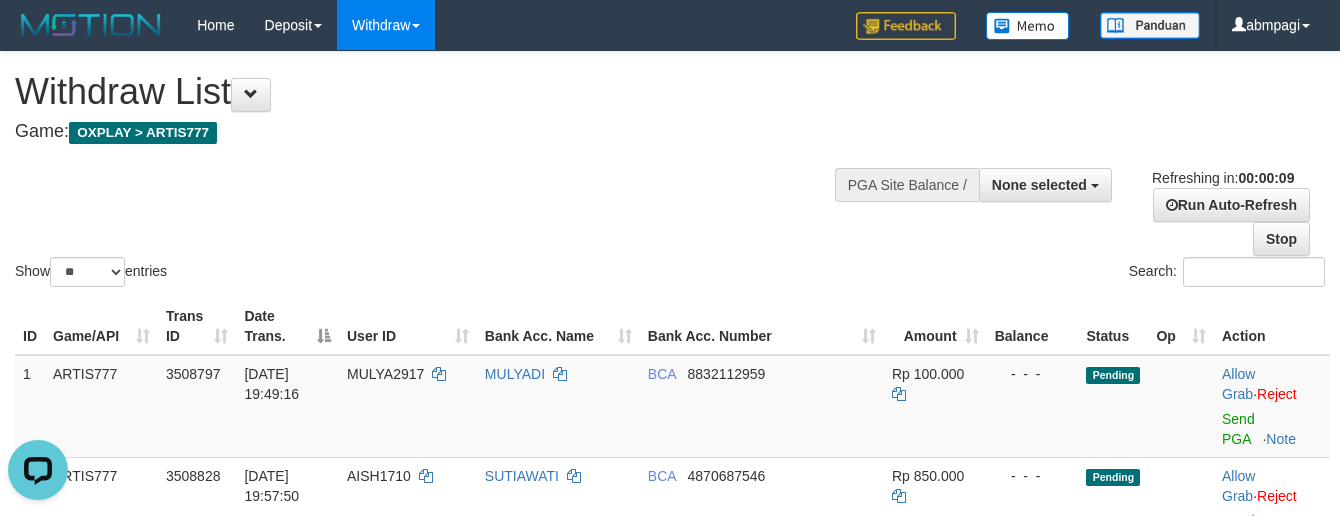 scroll, scrollTop: 0, scrollLeft: 0, axis: both 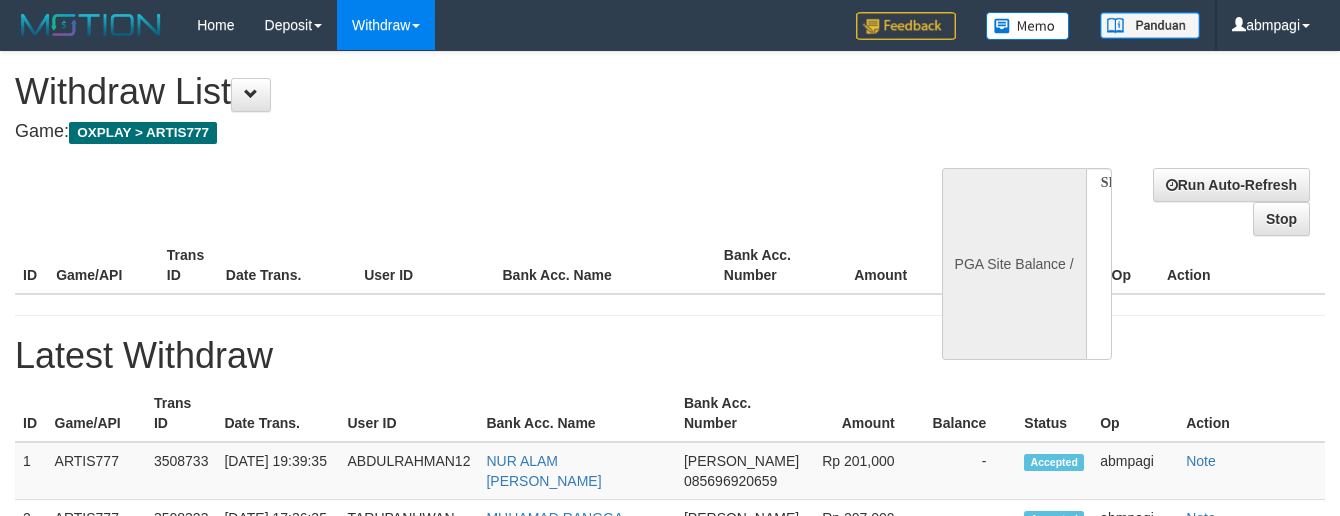 select 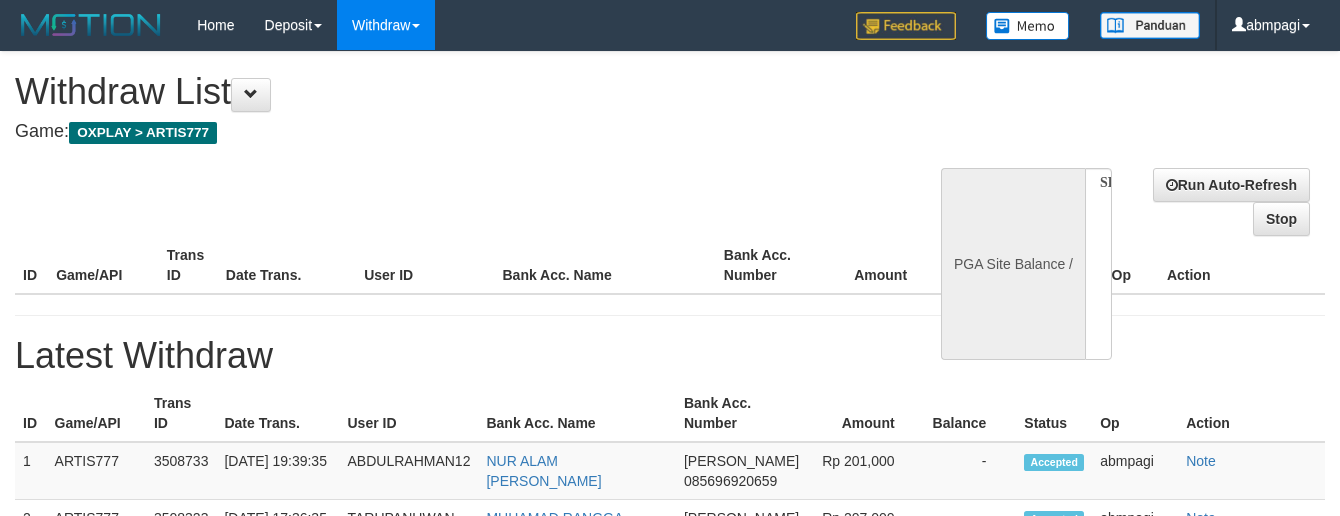 scroll, scrollTop: 0, scrollLeft: 0, axis: both 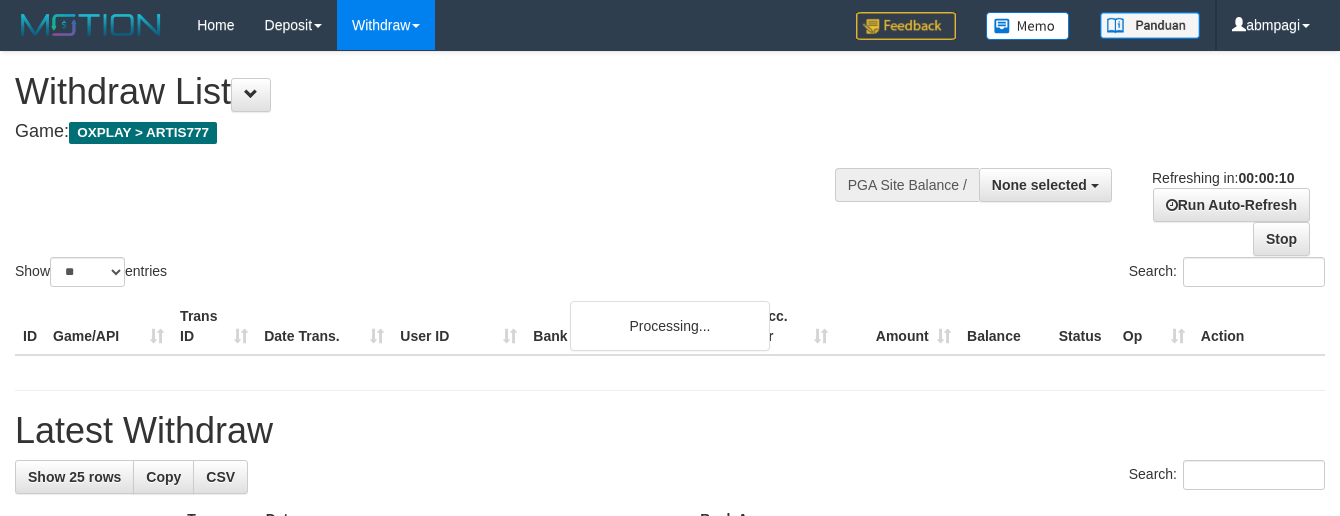 select 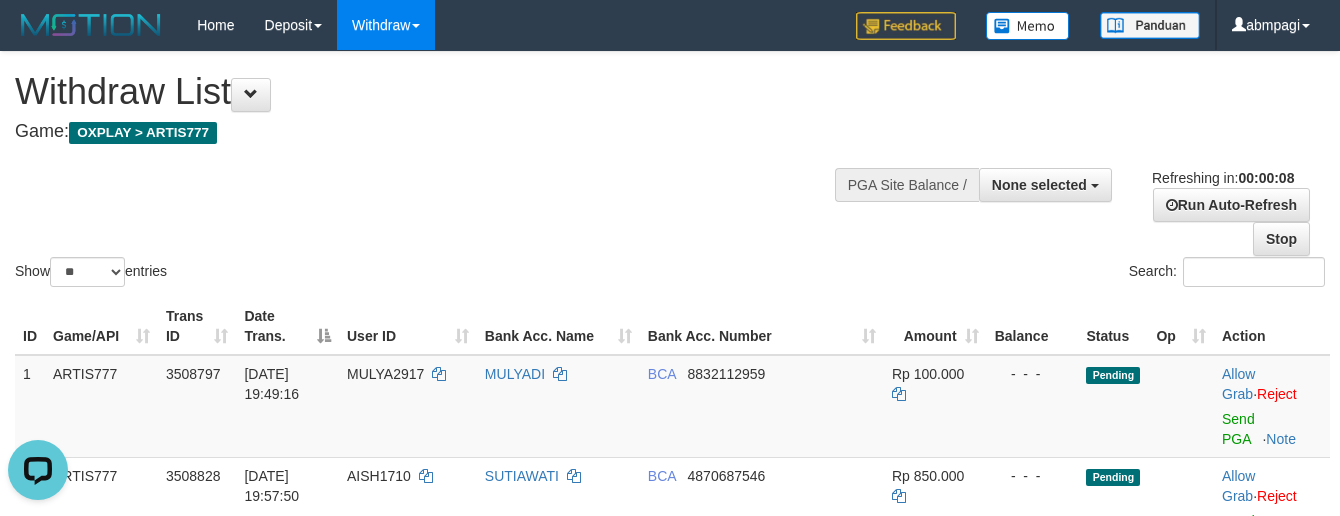 scroll, scrollTop: 0, scrollLeft: 0, axis: both 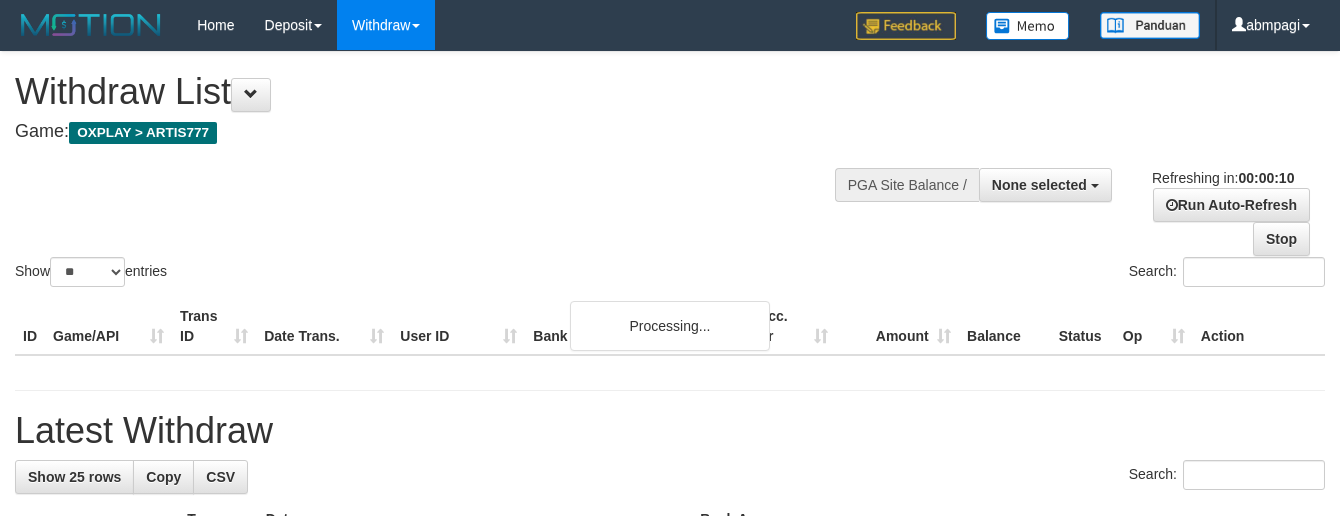 select 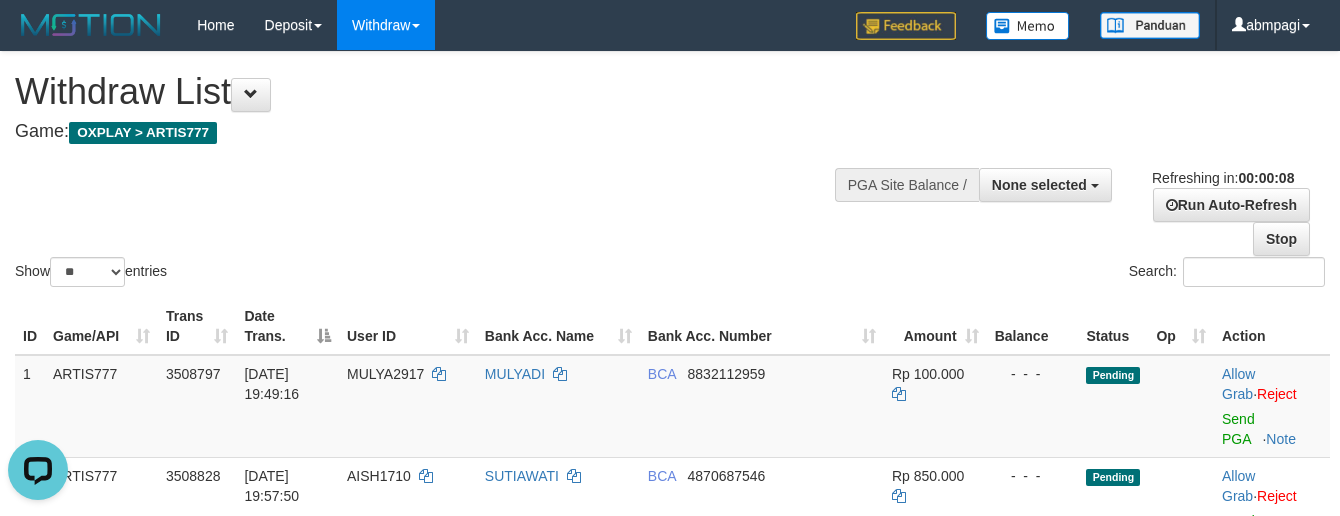 scroll, scrollTop: 0, scrollLeft: 0, axis: both 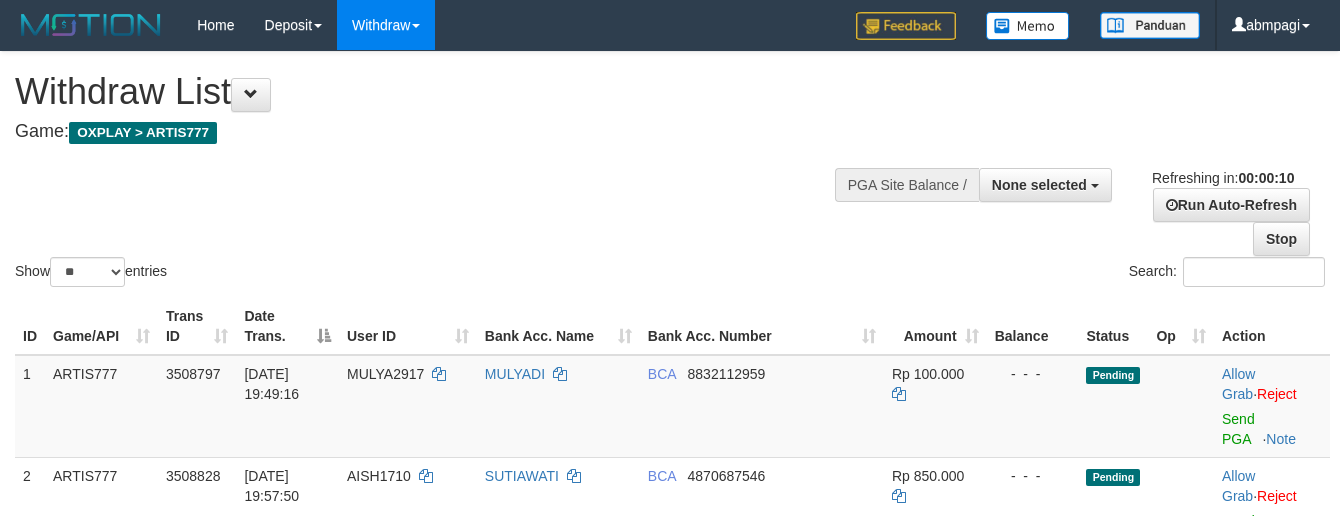 select 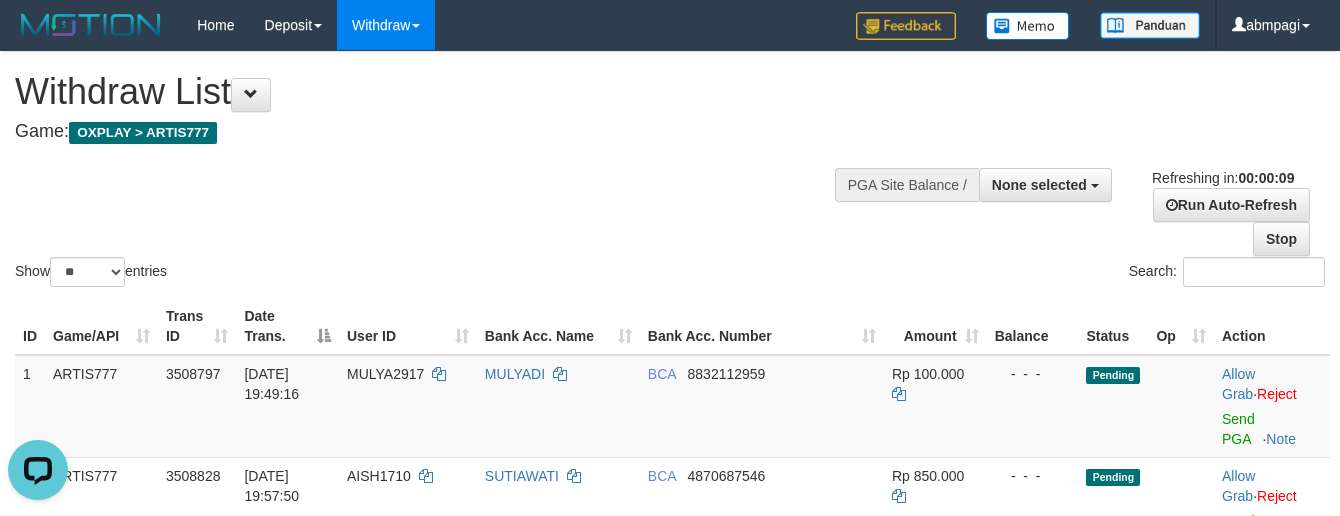 scroll, scrollTop: 0, scrollLeft: 0, axis: both 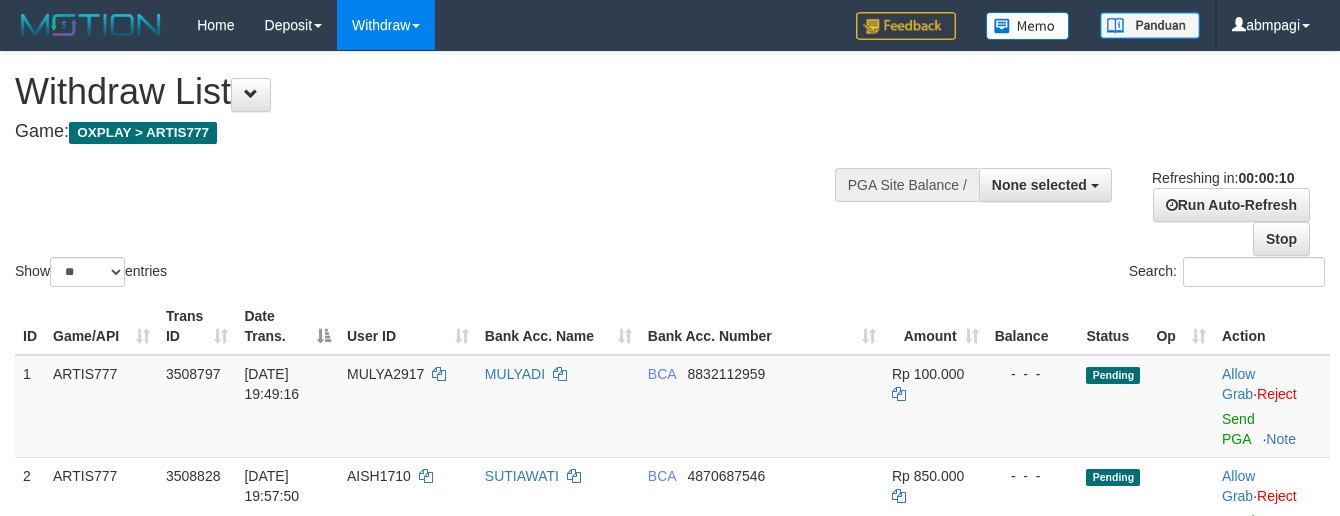 select 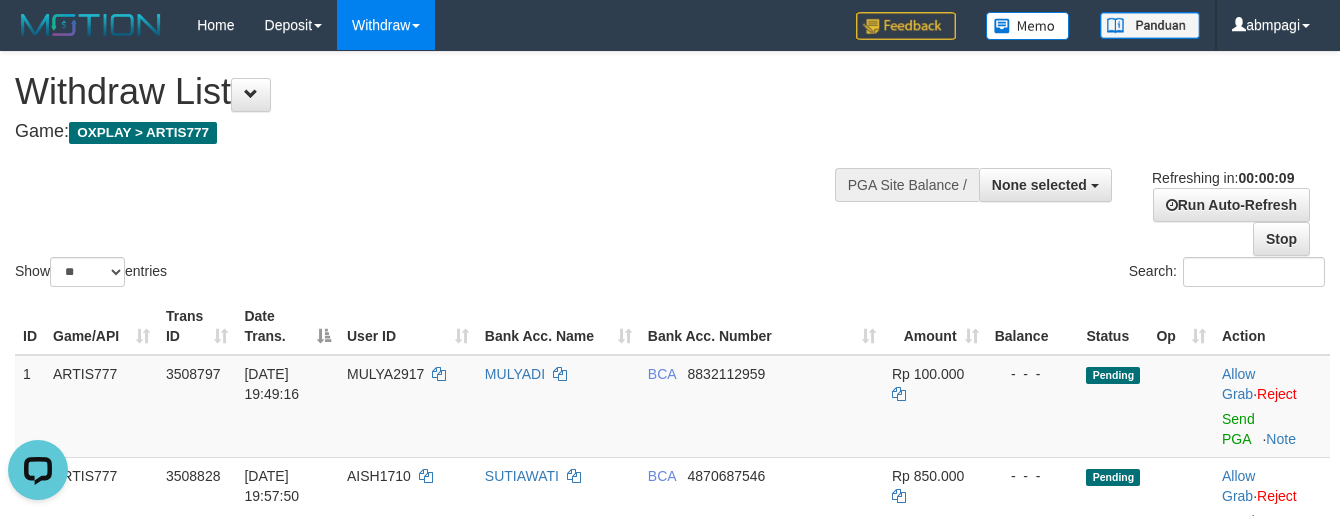 scroll, scrollTop: 0, scrollLeft: 0, axis: both 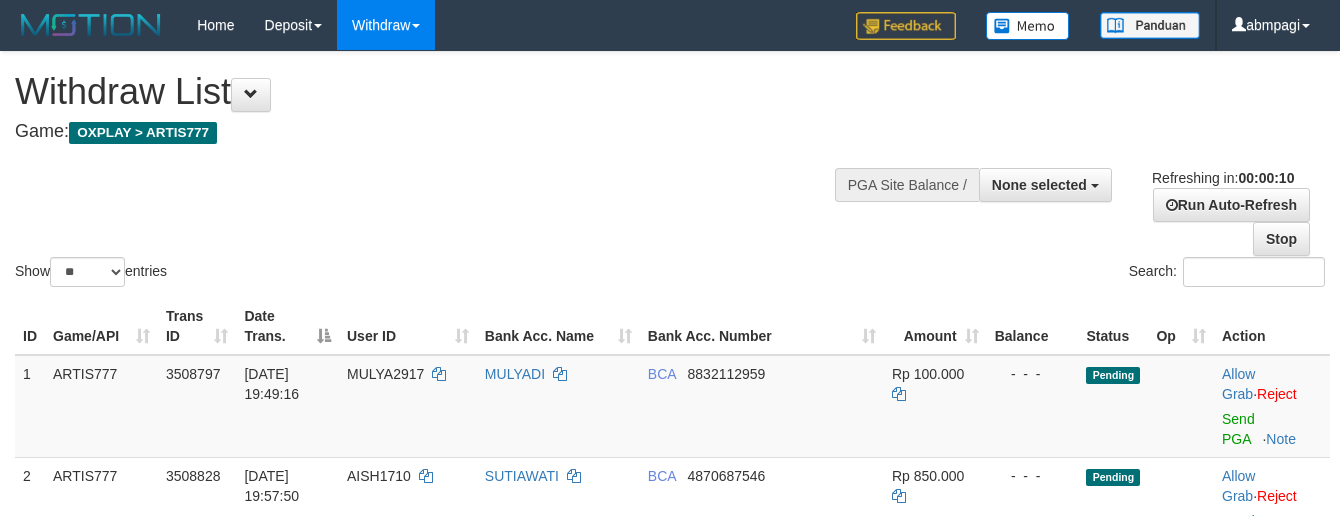 select 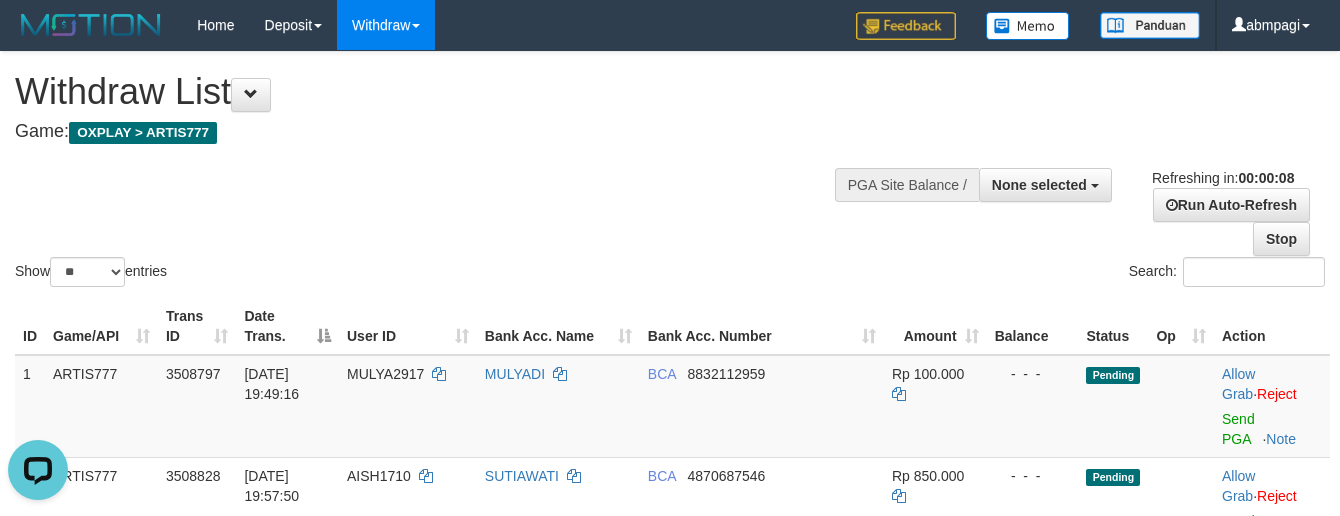 scroll, scrollTop: 0, scrollLeft: 0, axis: both 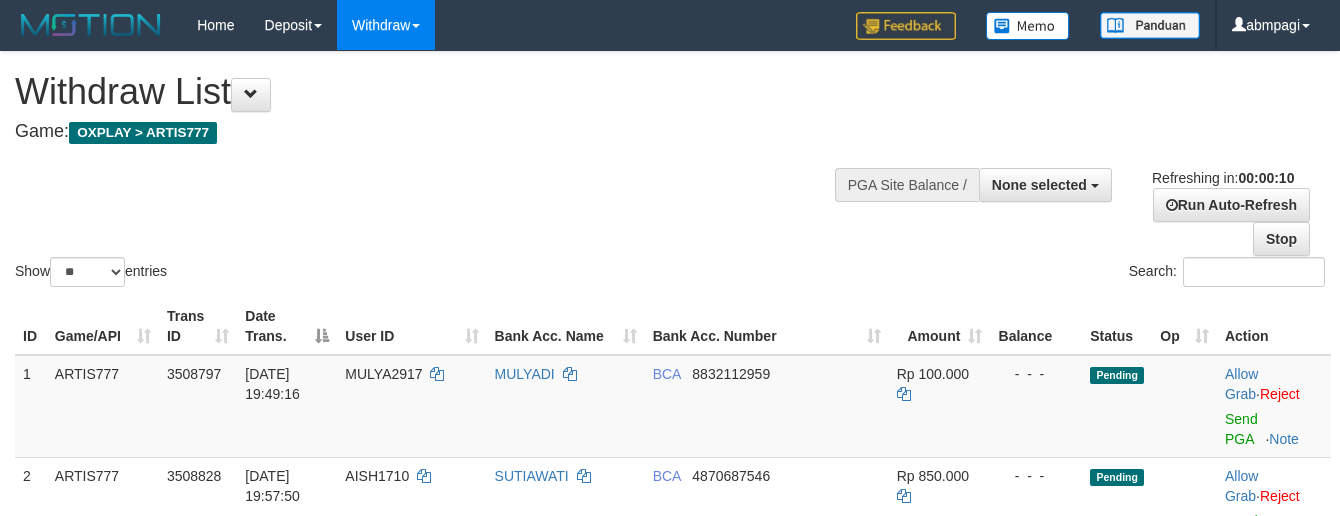 select 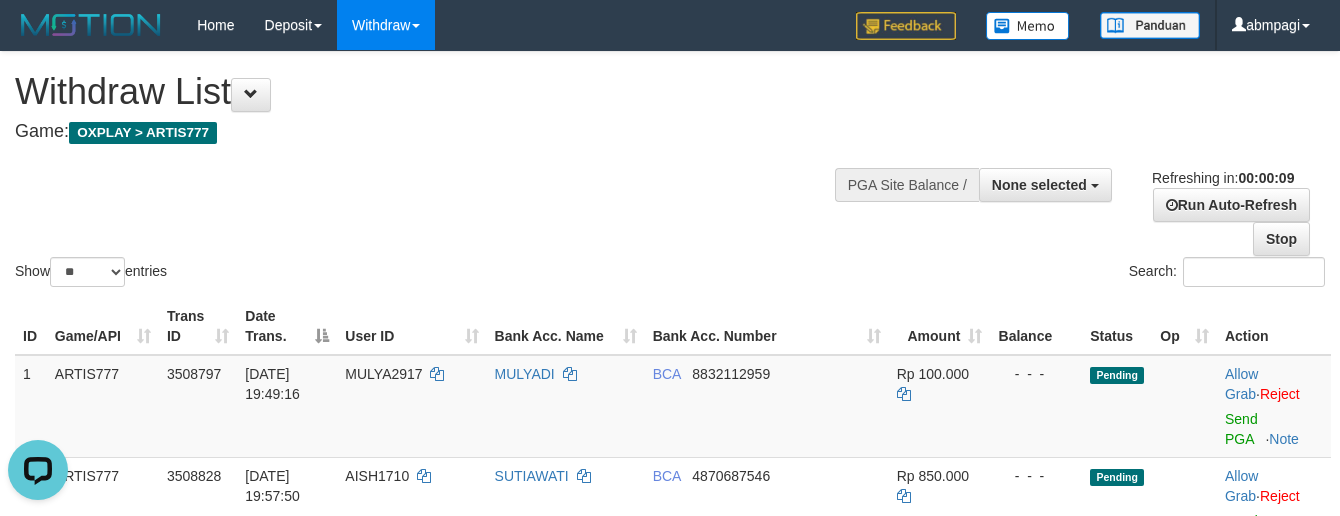 scroll, scrollTop: 0, scrollLeft: 0, axis: both 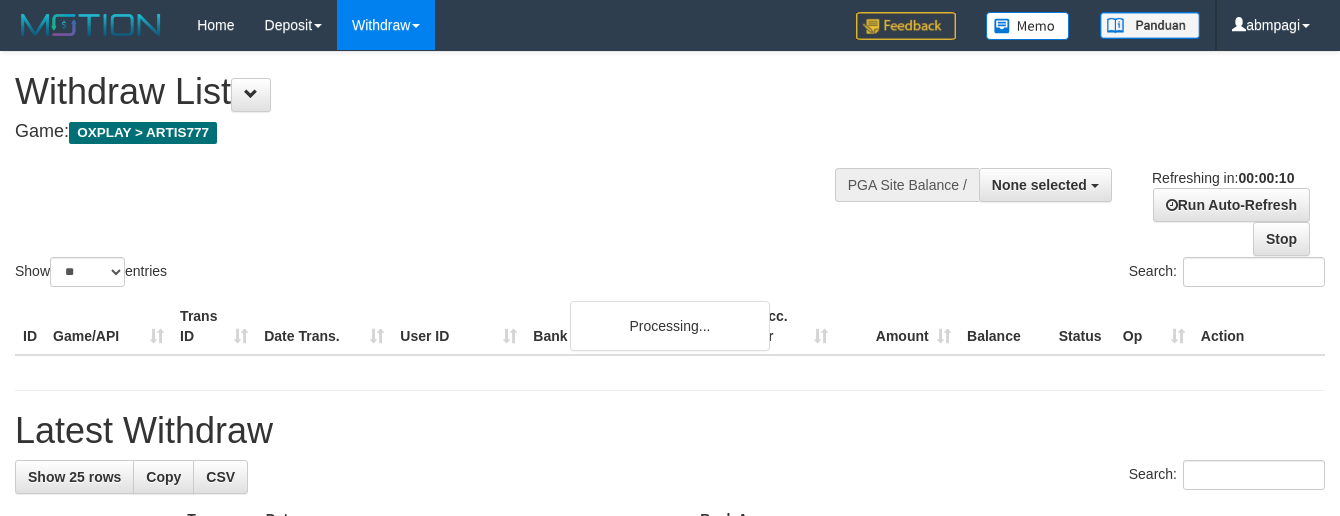 select 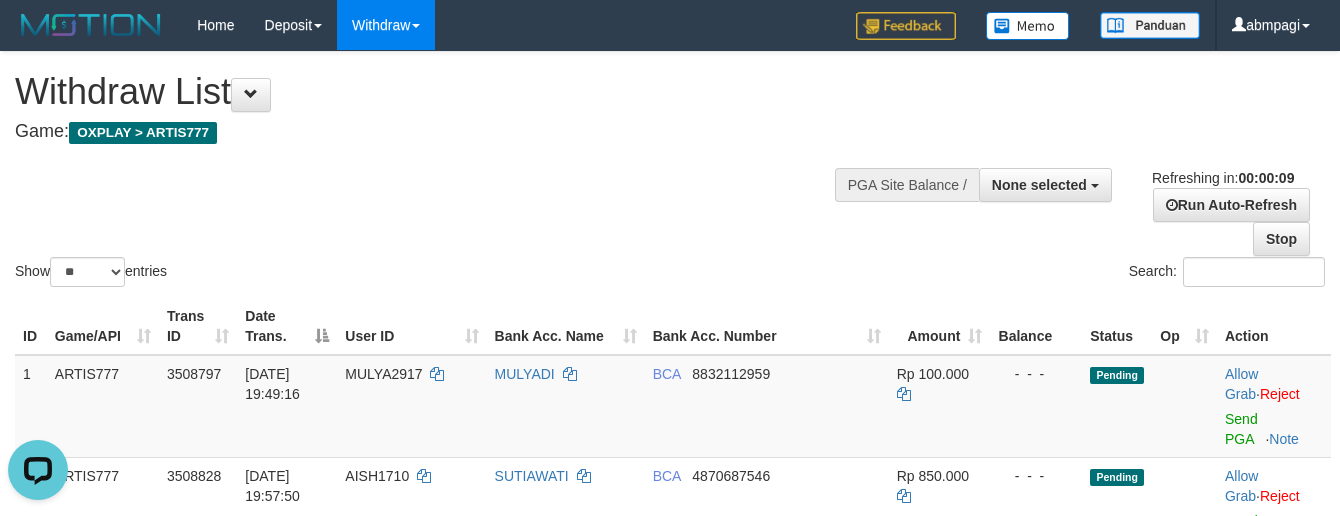 scroll, scrollTop: 0, scrollLeft: 0, axis: both 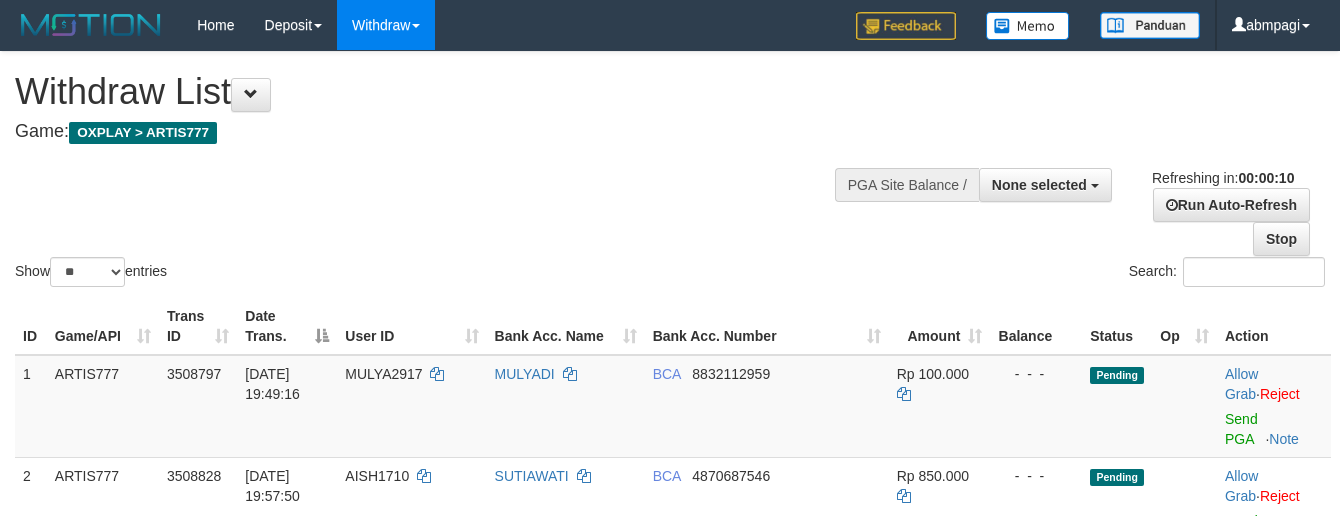 select 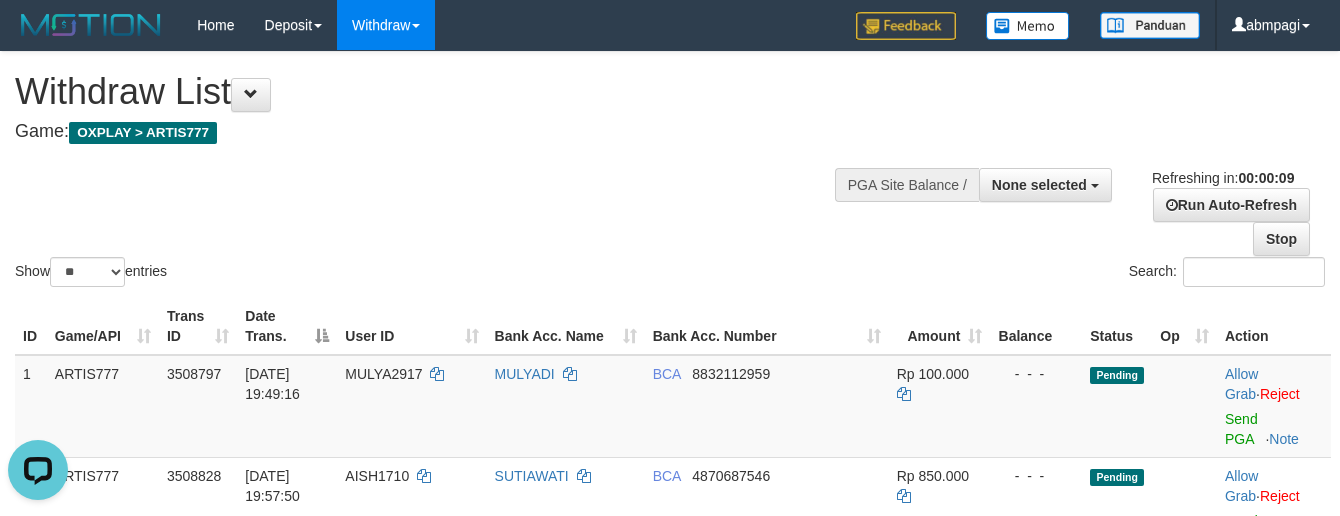 scroll, scrollTop: 0, scrollLeft: 0, axis: both 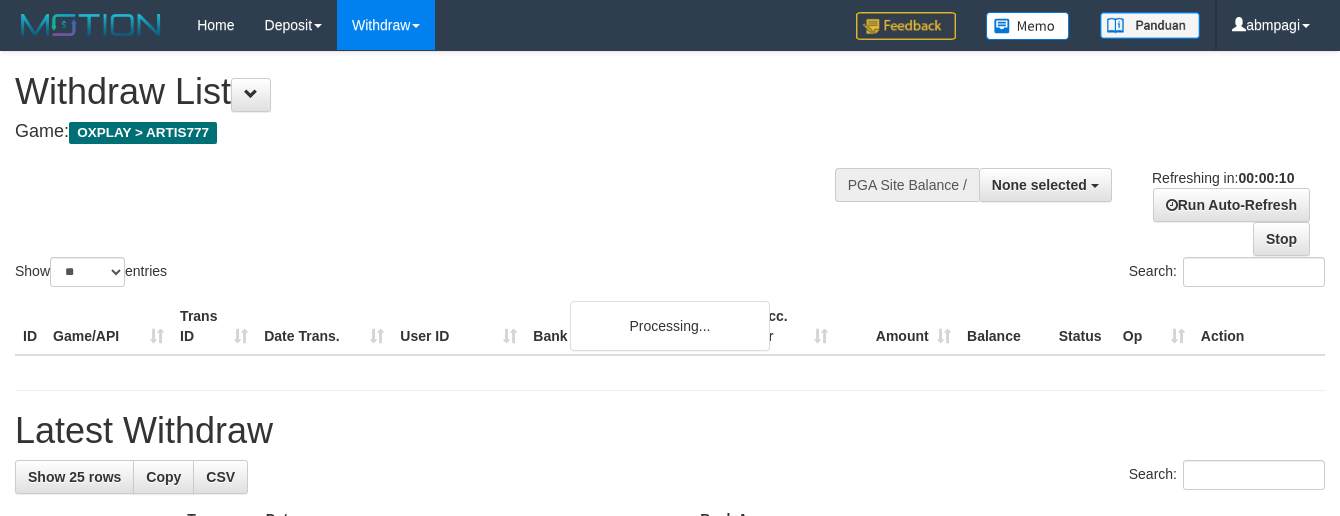 select 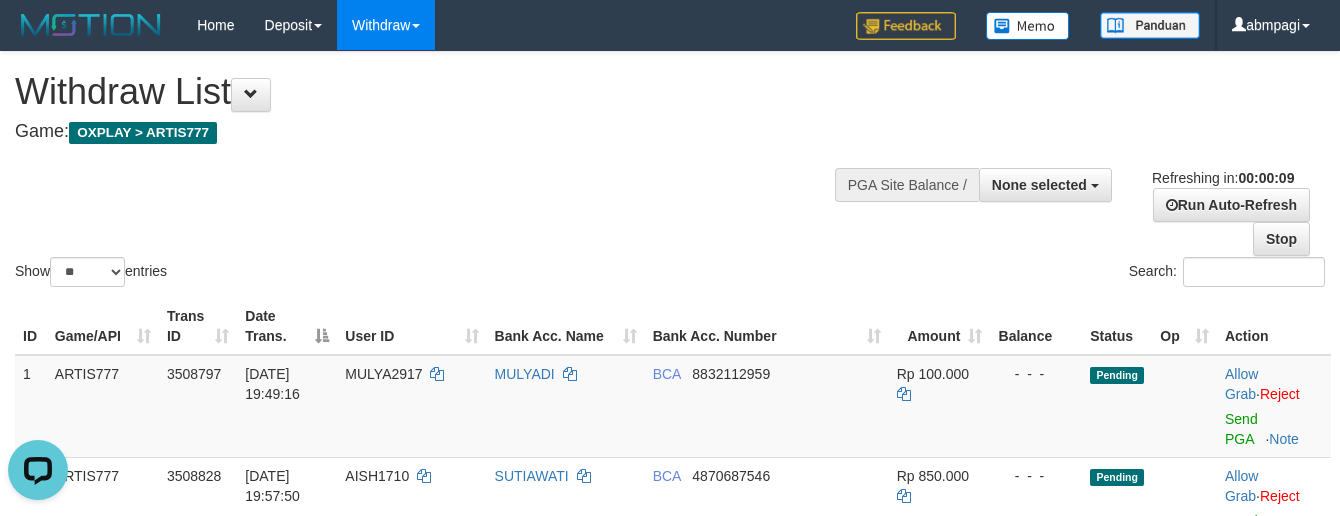 scroll, scrollTop: 0, scrollLeft: 0, axis: both 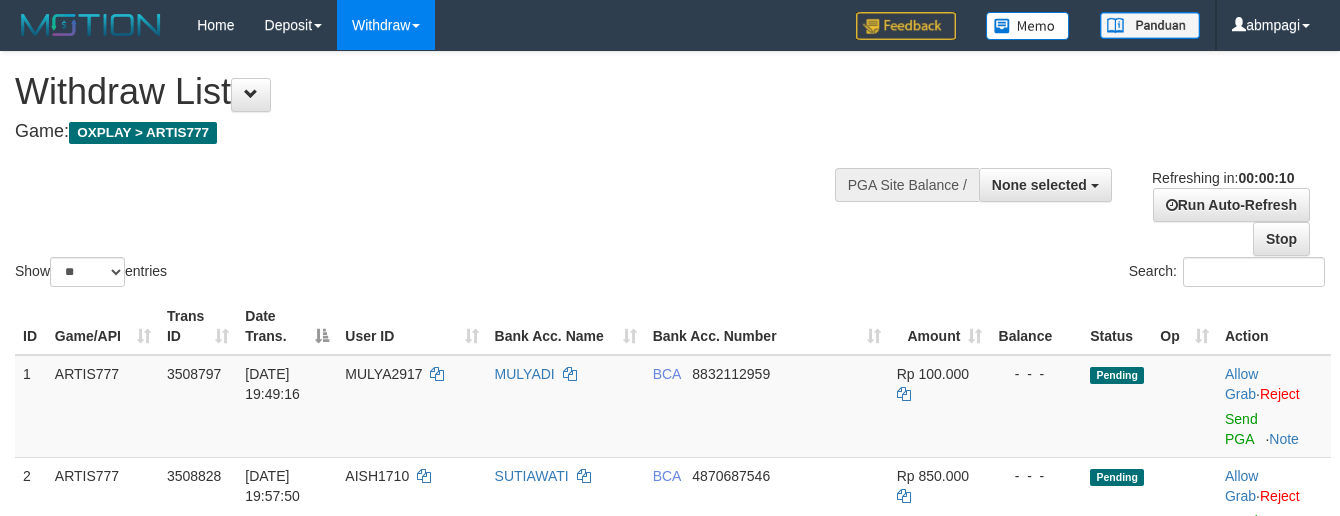 select 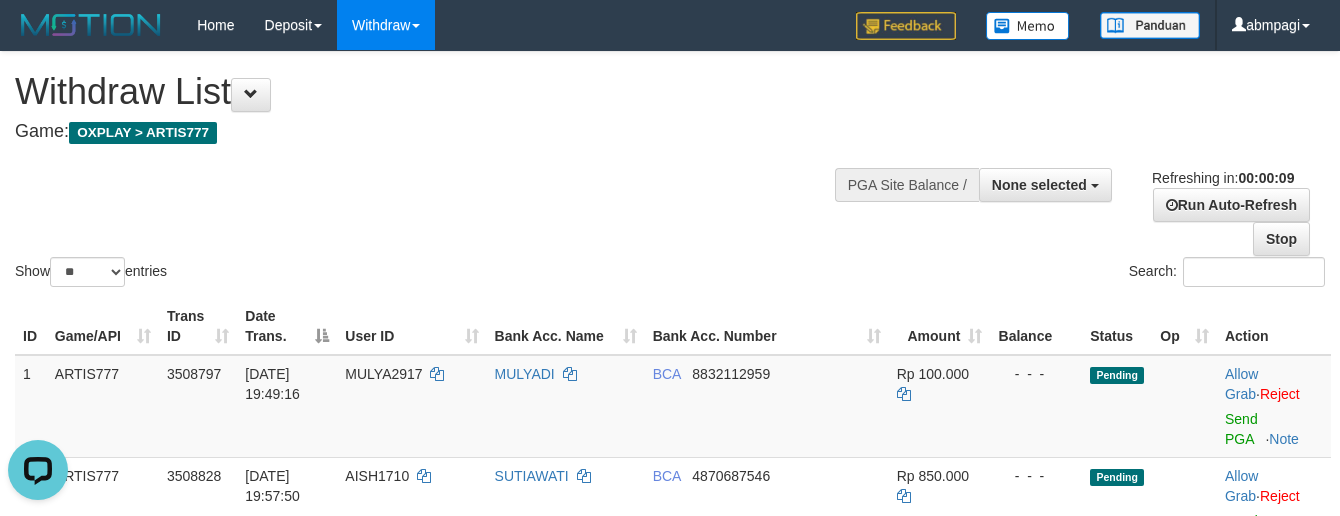 scroll, scrollTop: 0, scrollLeft: 0, axis: both 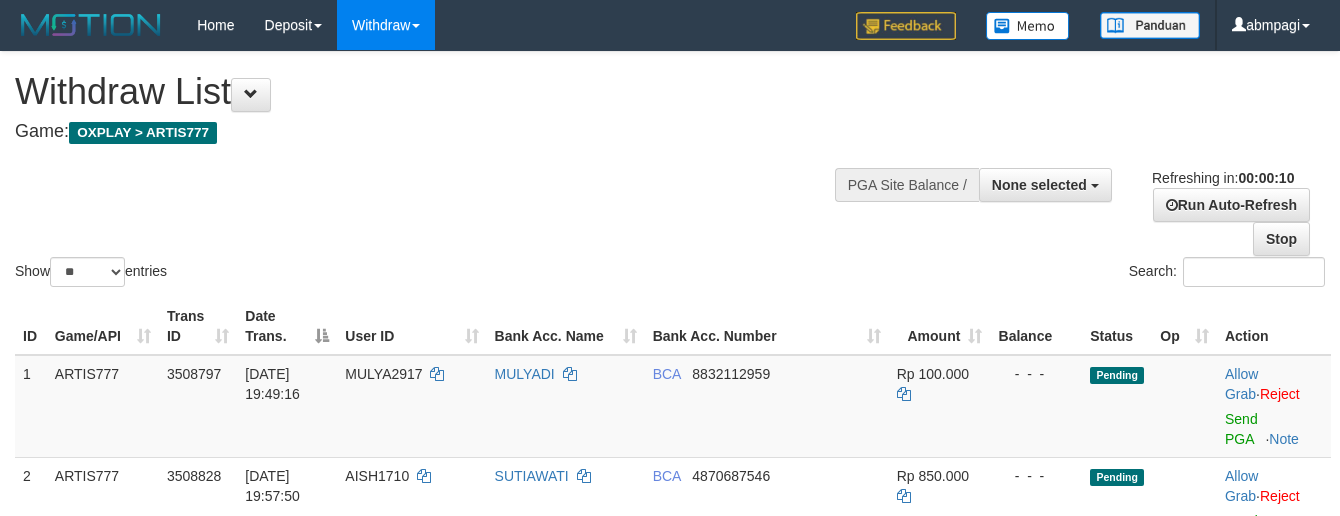 select 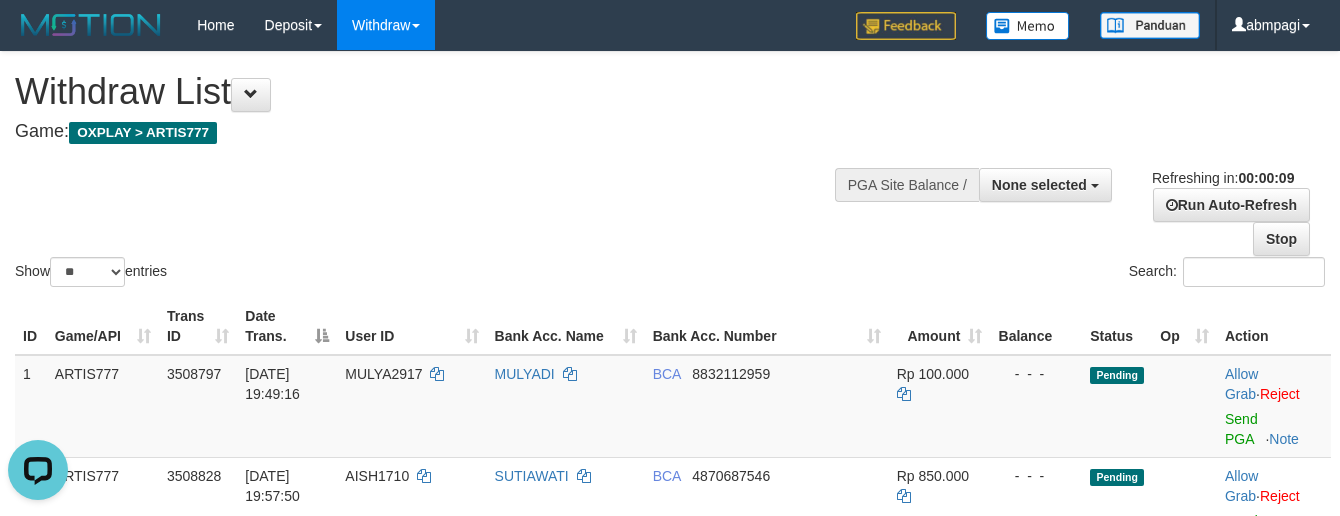 scroll, scrollTop: 0, scrollLeft: 0, axis: both 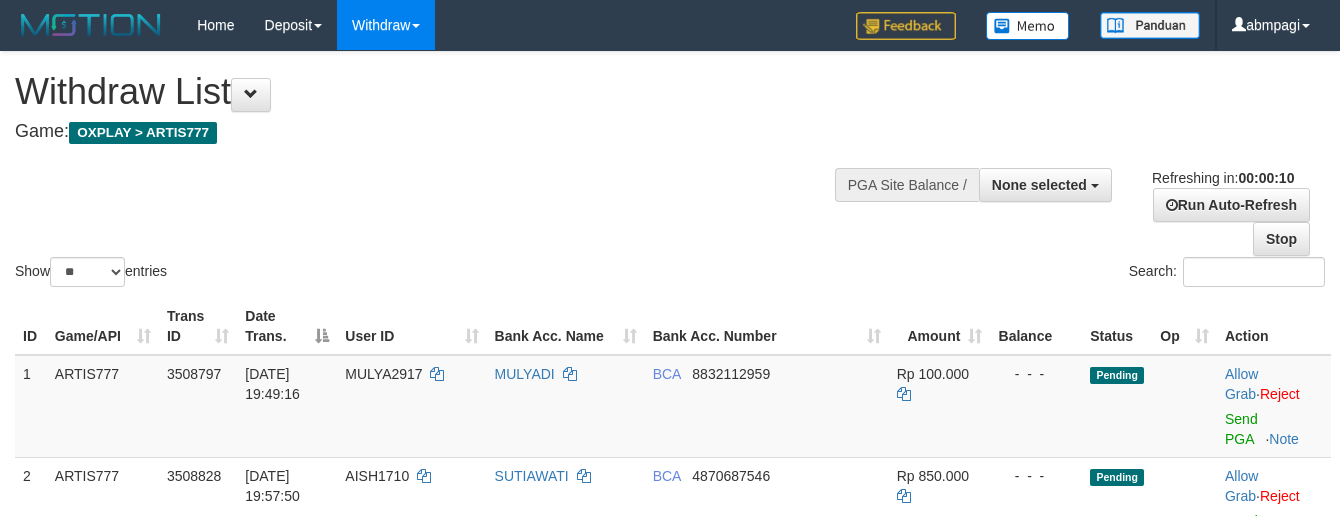 select 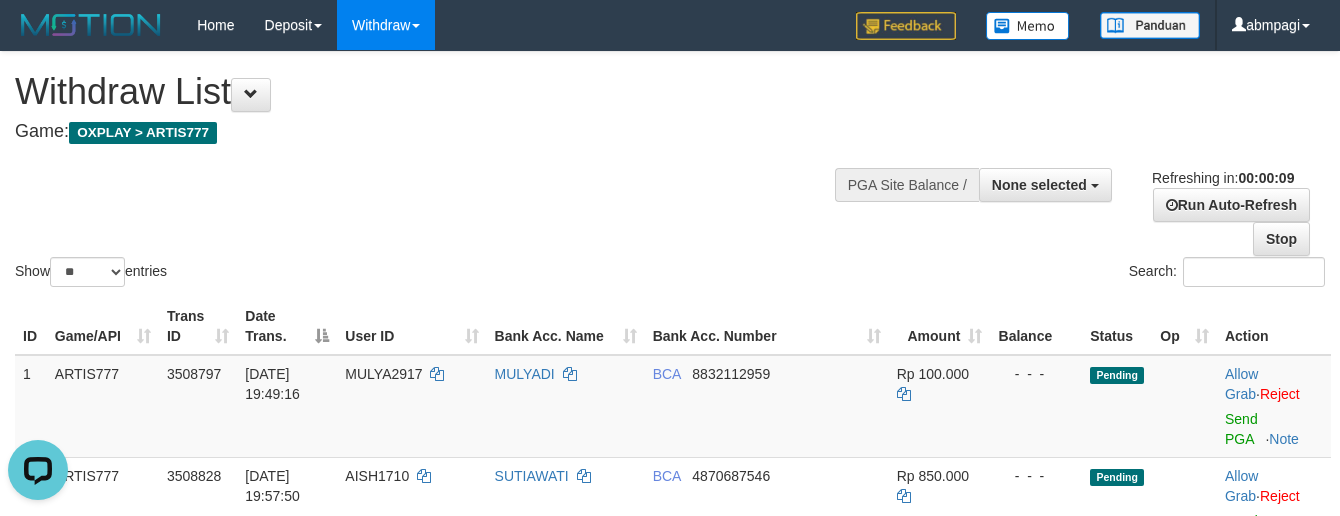 scroll, scrollTop: 0, scrollLeft: 0, axis: both 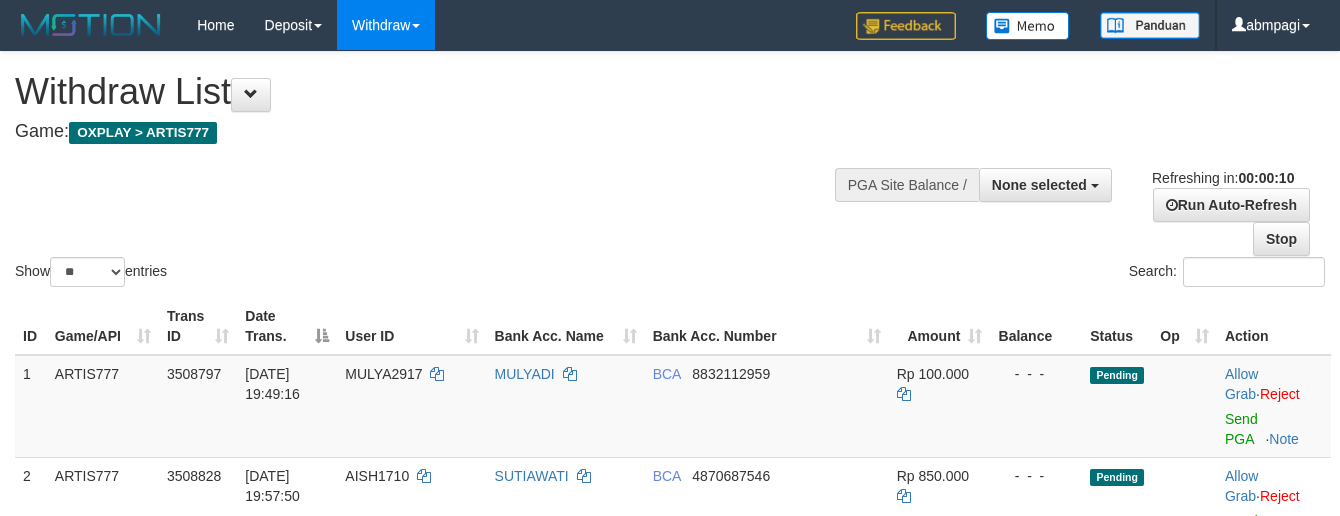 select 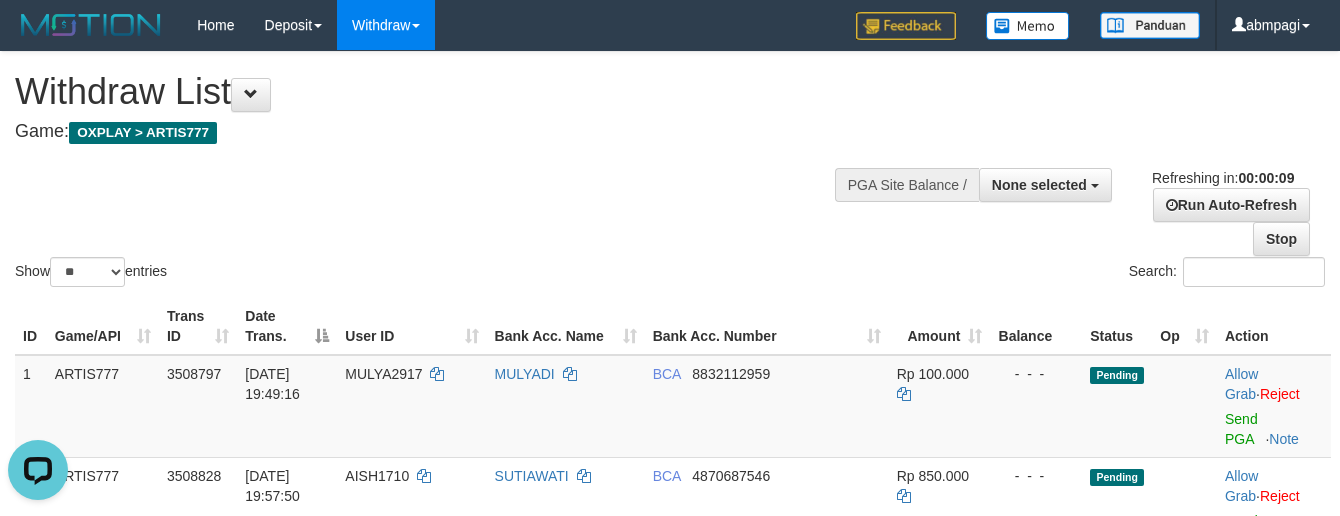 scroll, scrollTop: 0, scrollLeft: 0, axis: both 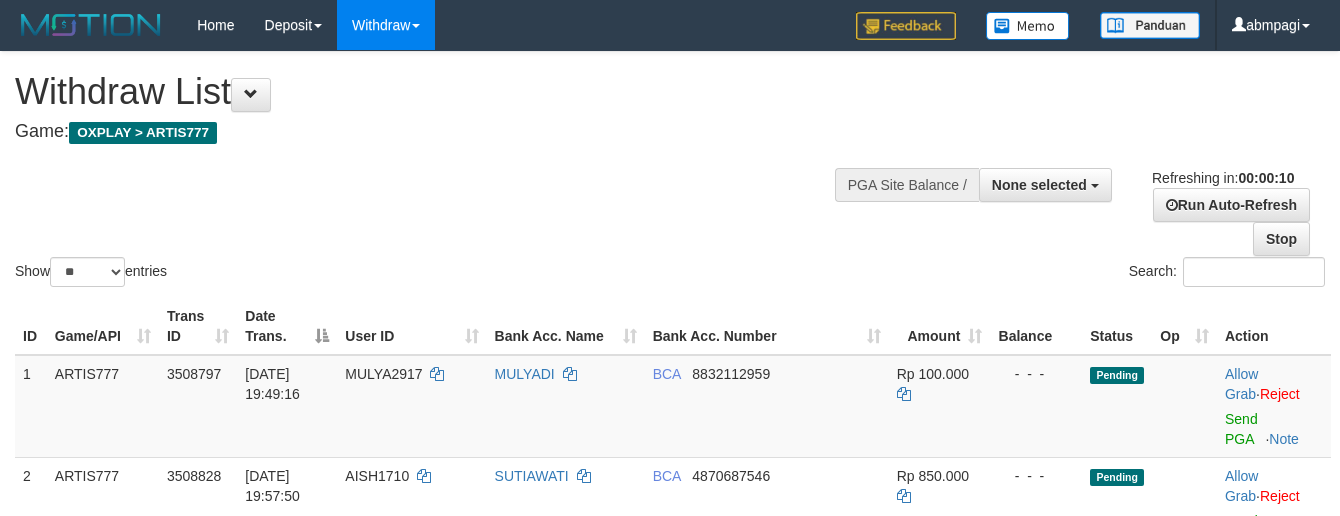 select 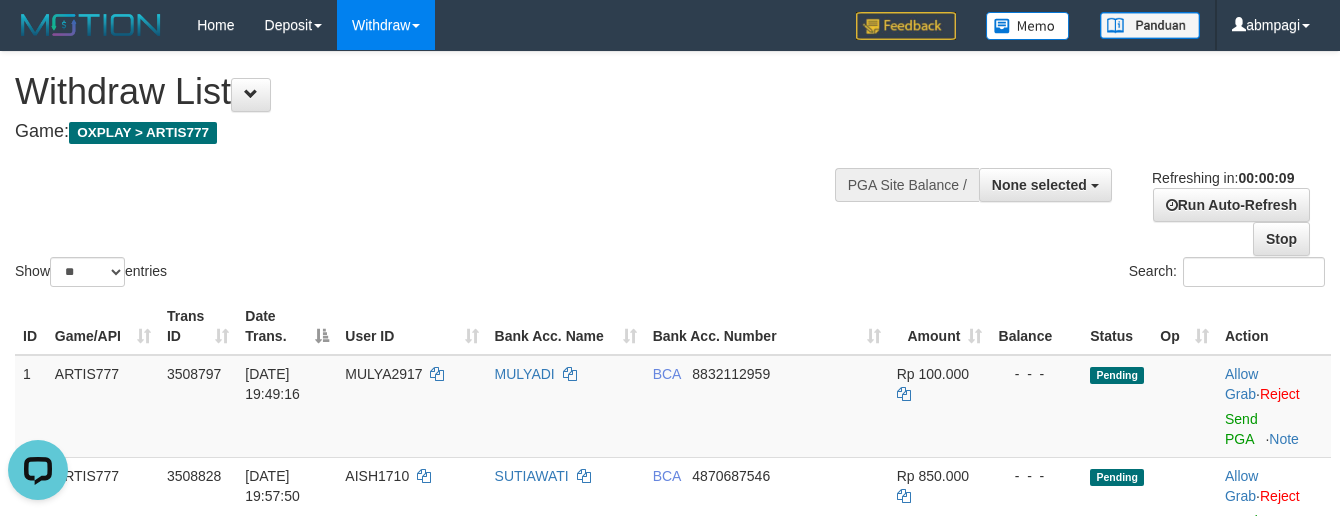 scroll, scrollTop: 0, scrollLeft: 0, axis: both 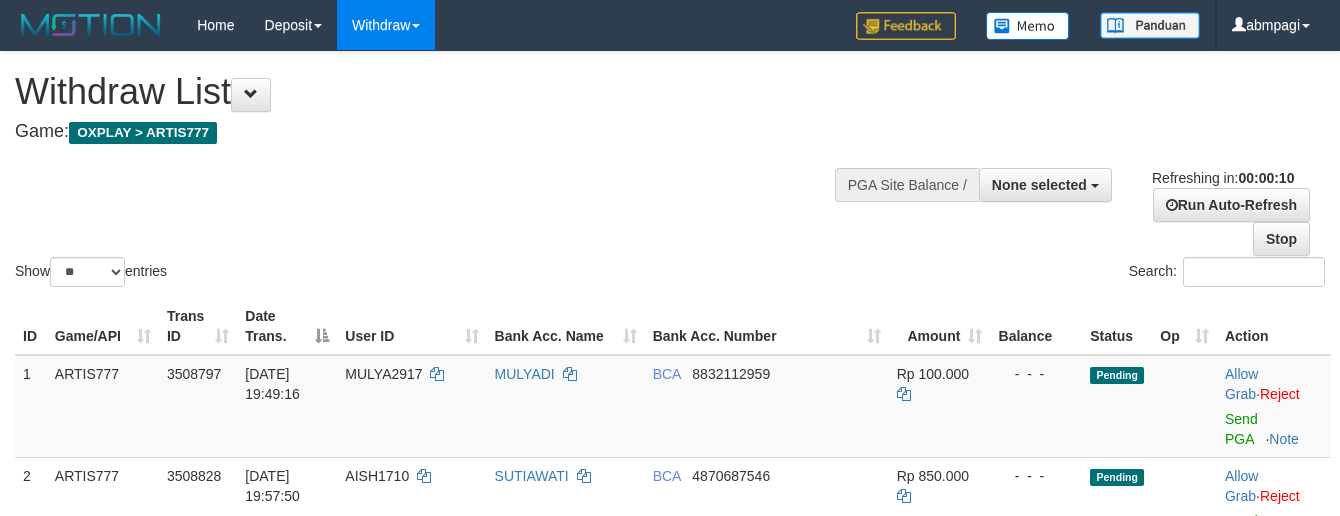 select 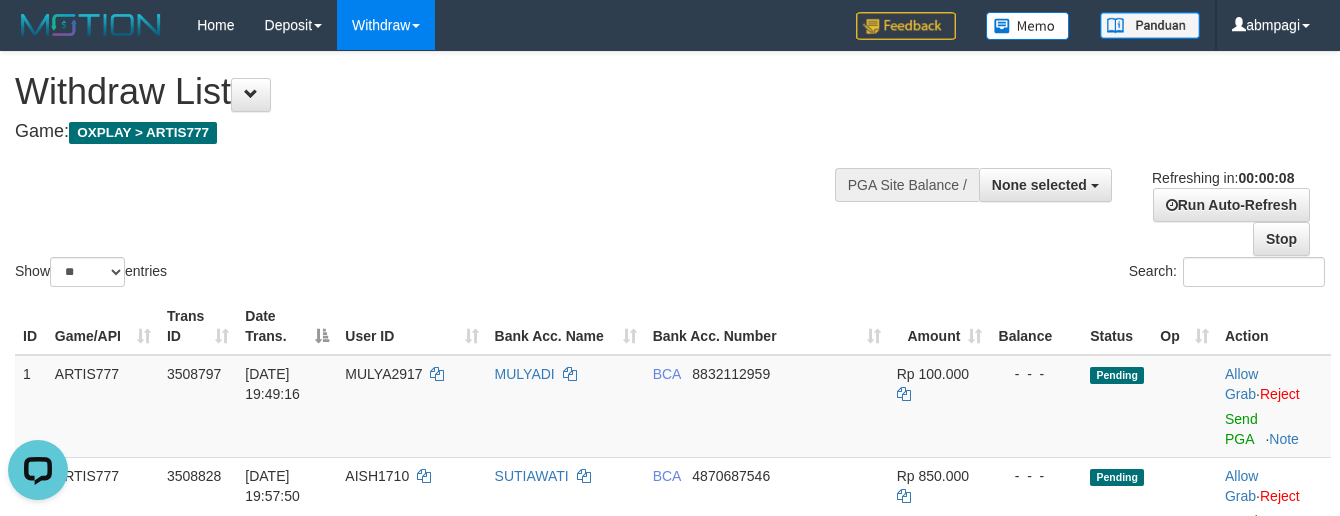 scroll, scrollTop: 0, scrollLeft: 0, axis: both 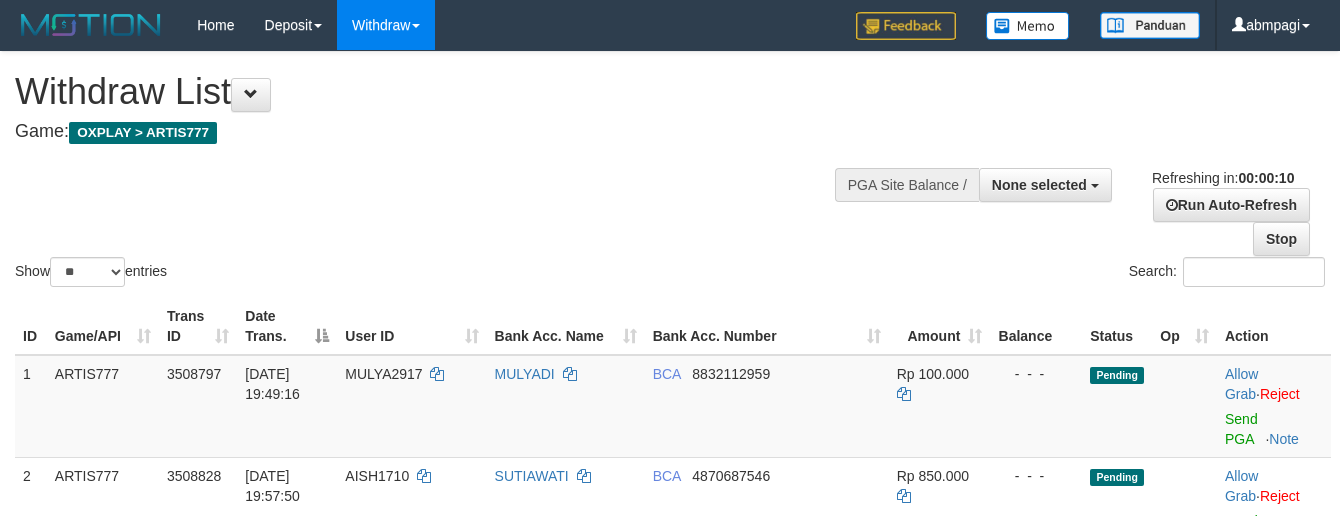 select 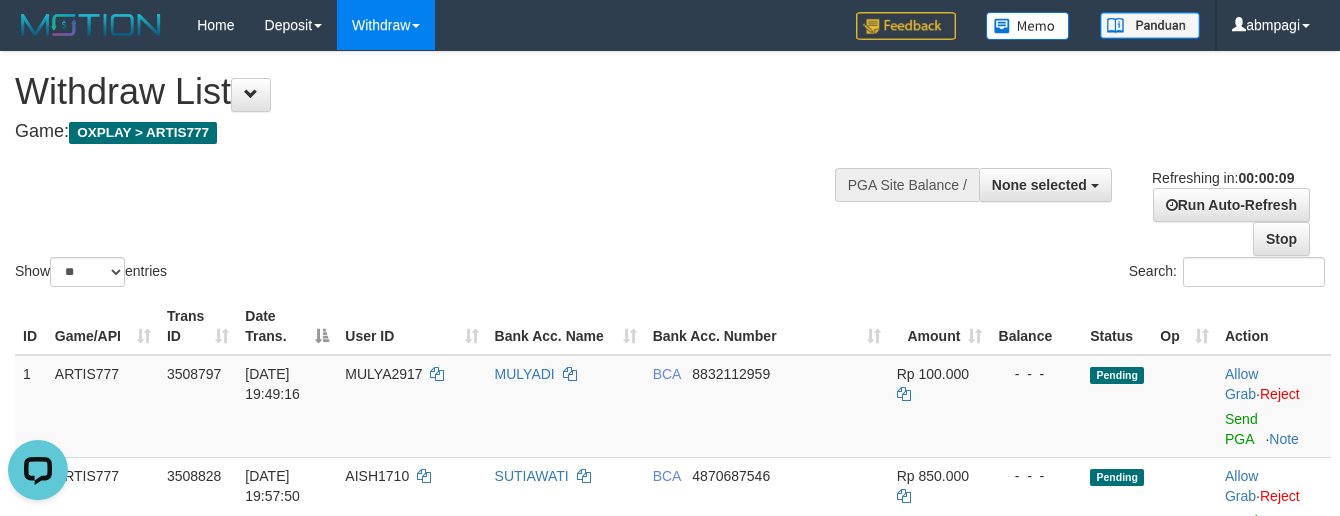scroll, scrollTop: 0, scrollLeft: 0, axis: both 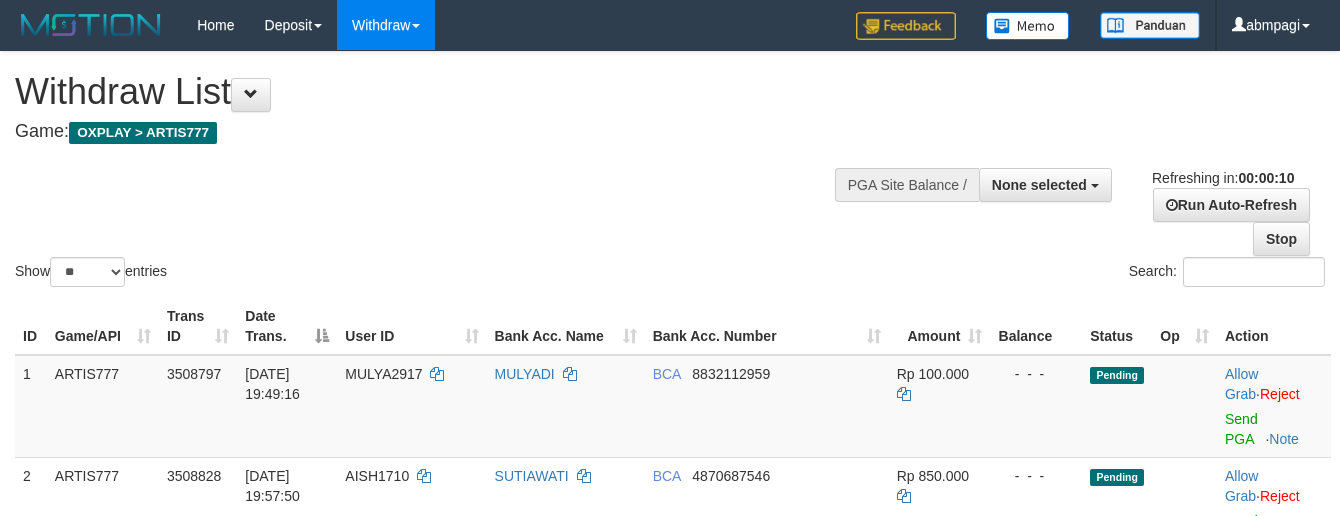 select 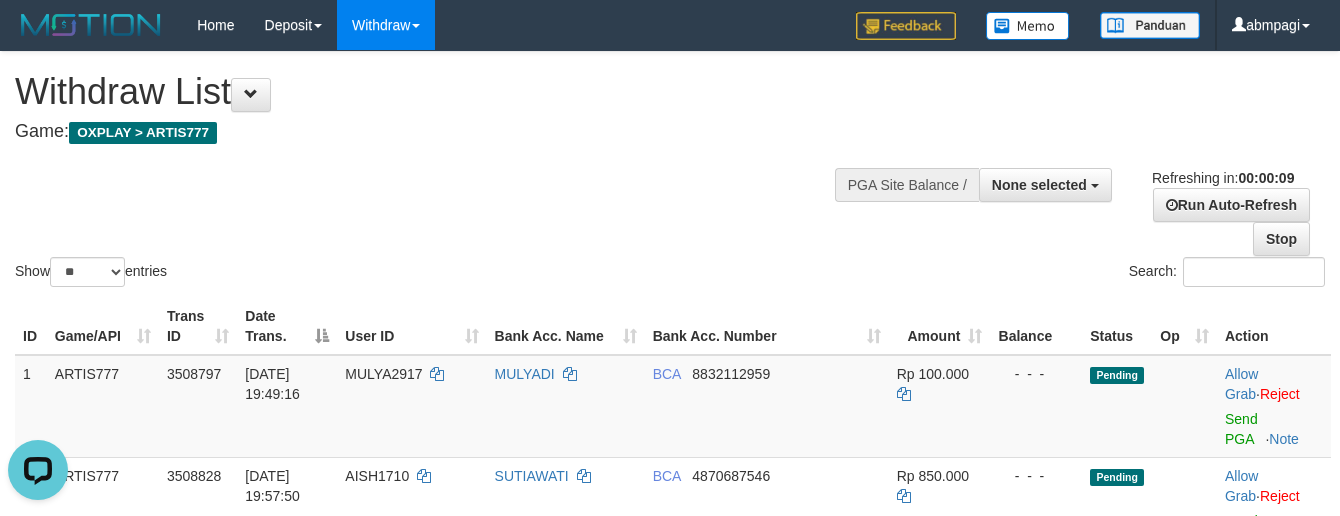 scroll, scrollTop: 0, scrollLeft: 0, axis: both 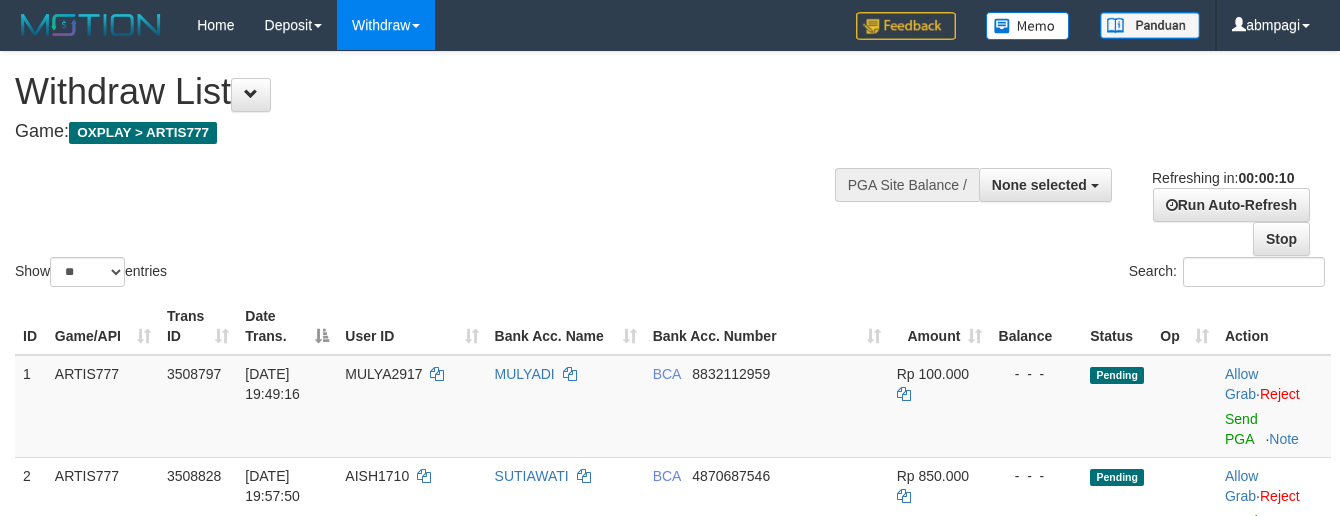 select 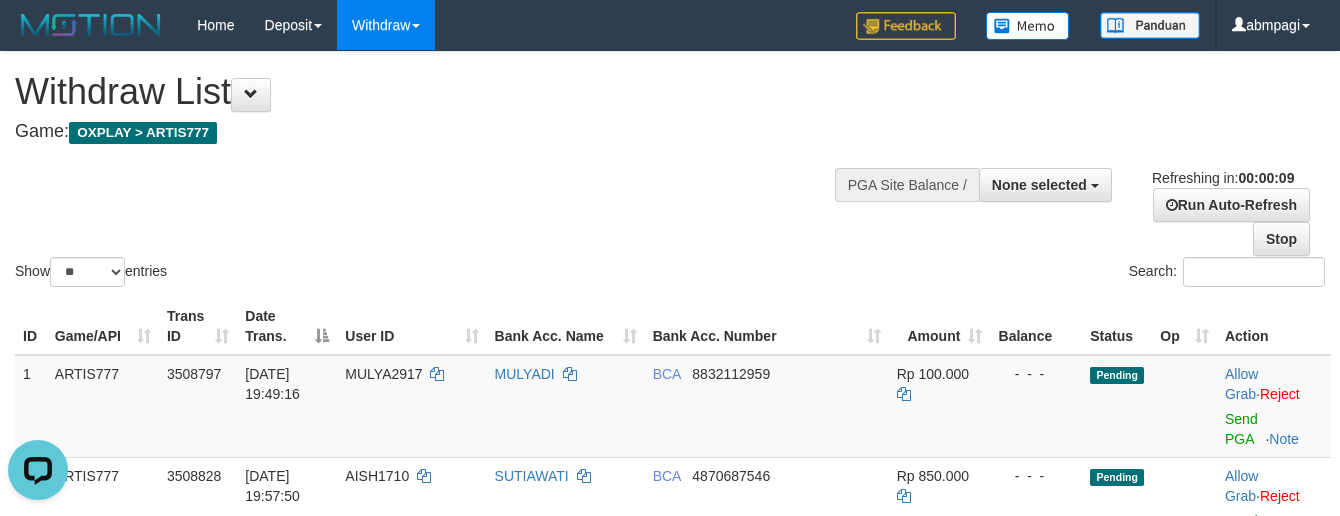 scroll, scrollTop: 0, scrollLeft: 0, axis: both 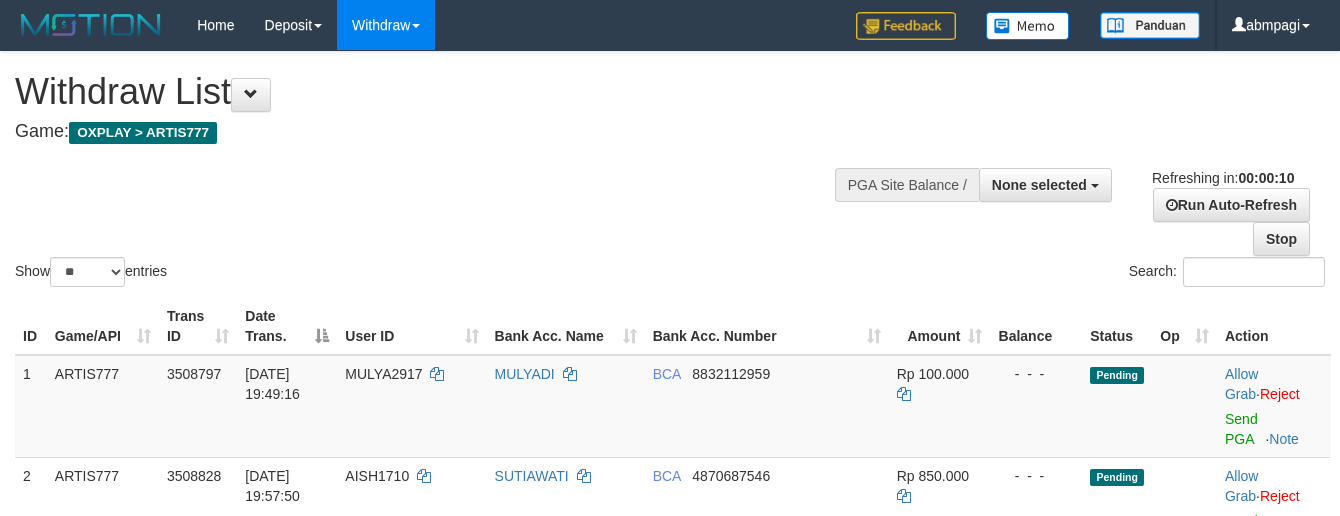 select 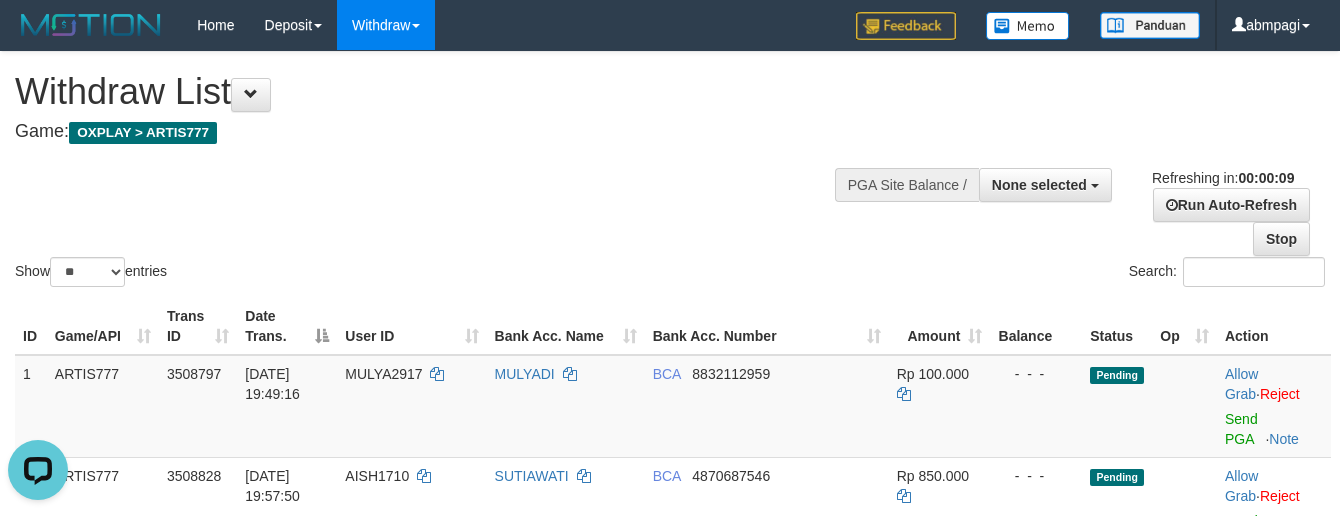 scroll, scrollTop: 0, scrollLeft: 0, axis: both 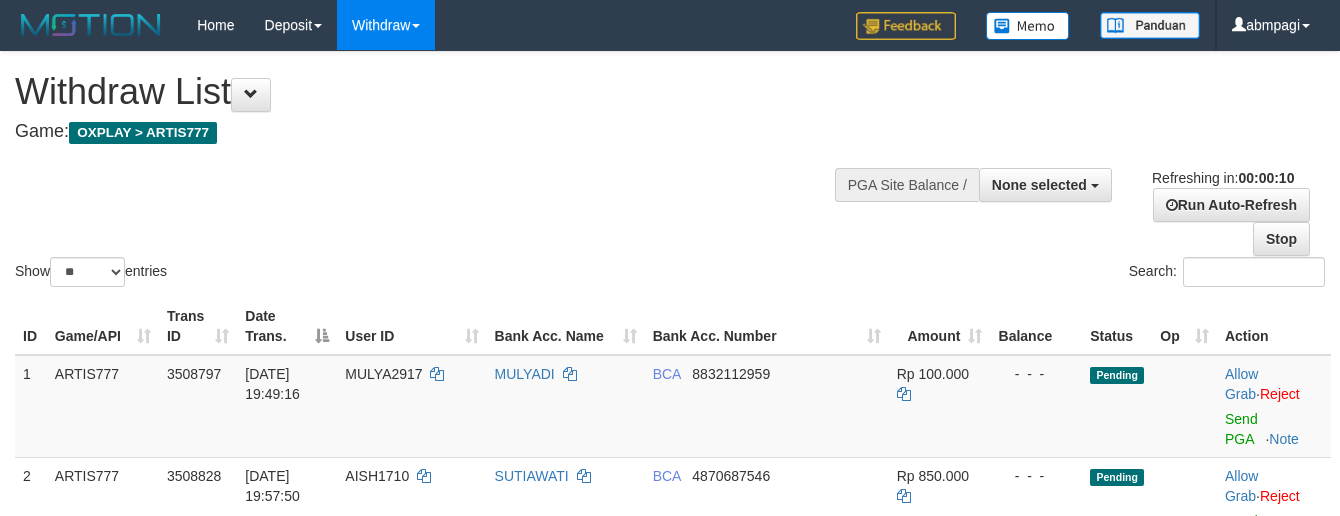 select 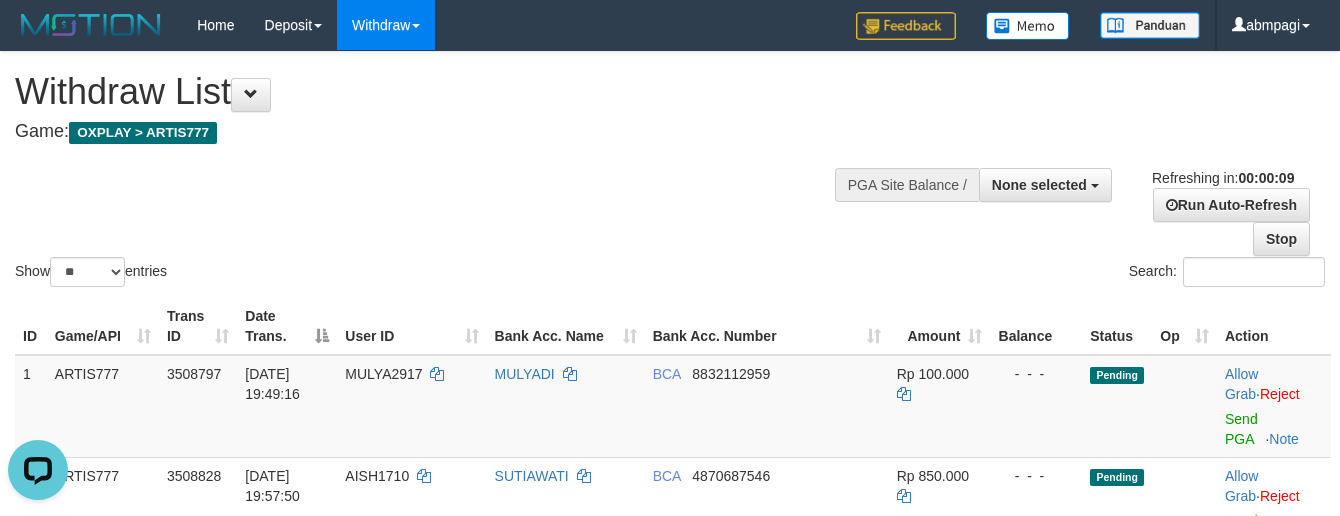 scroll, scrollTop: 0, scrollLeft: 0, axis: both 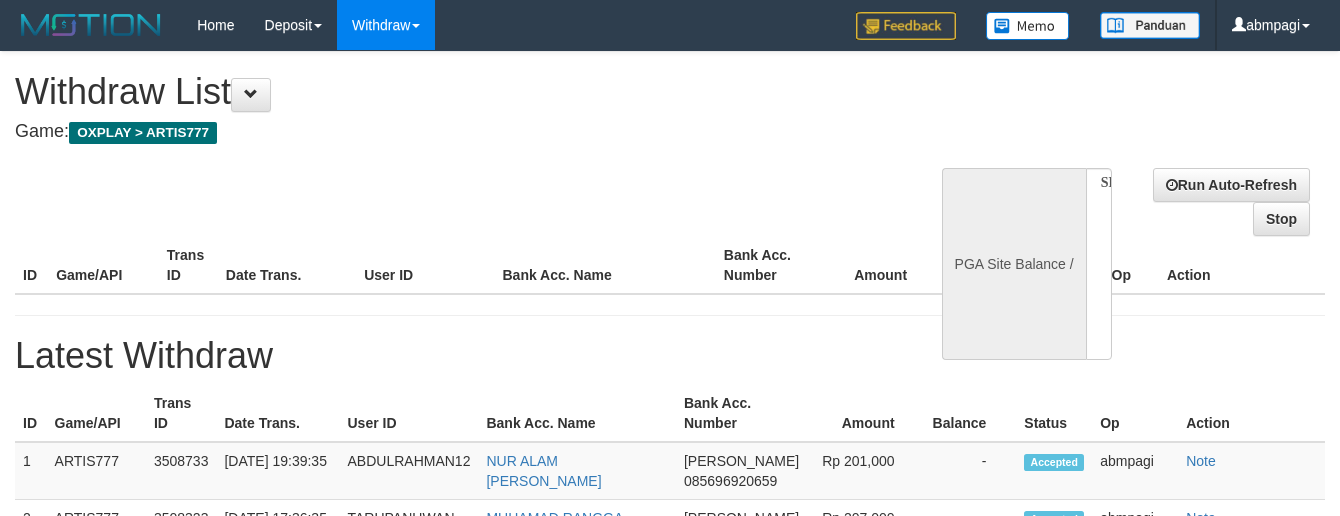 select 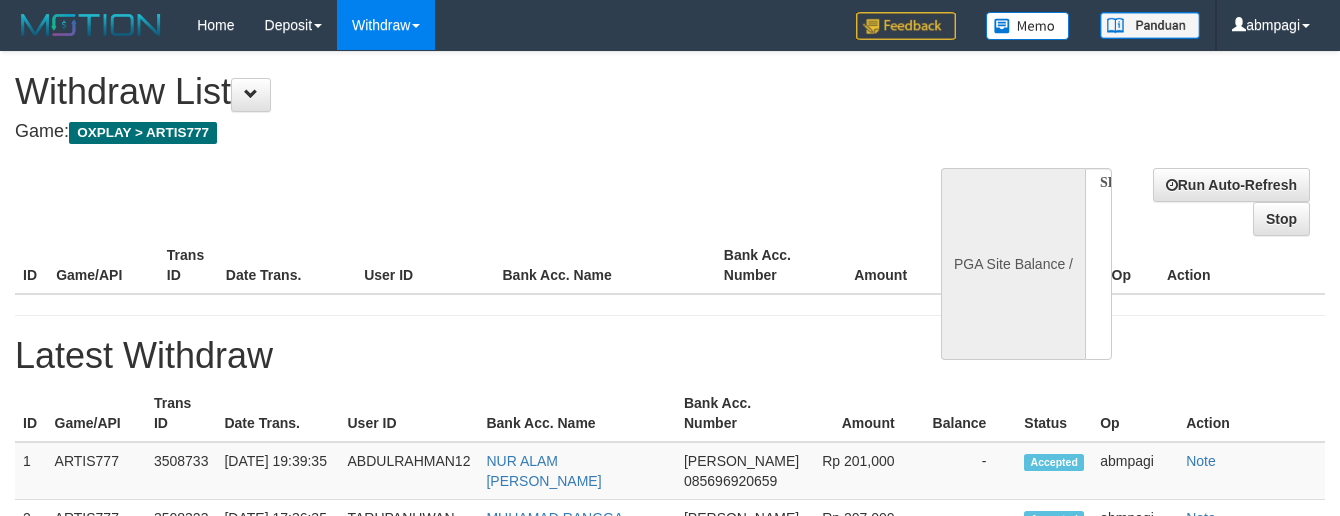 scroll, scrollTop: 0, scrollLeft: 0, axis: both 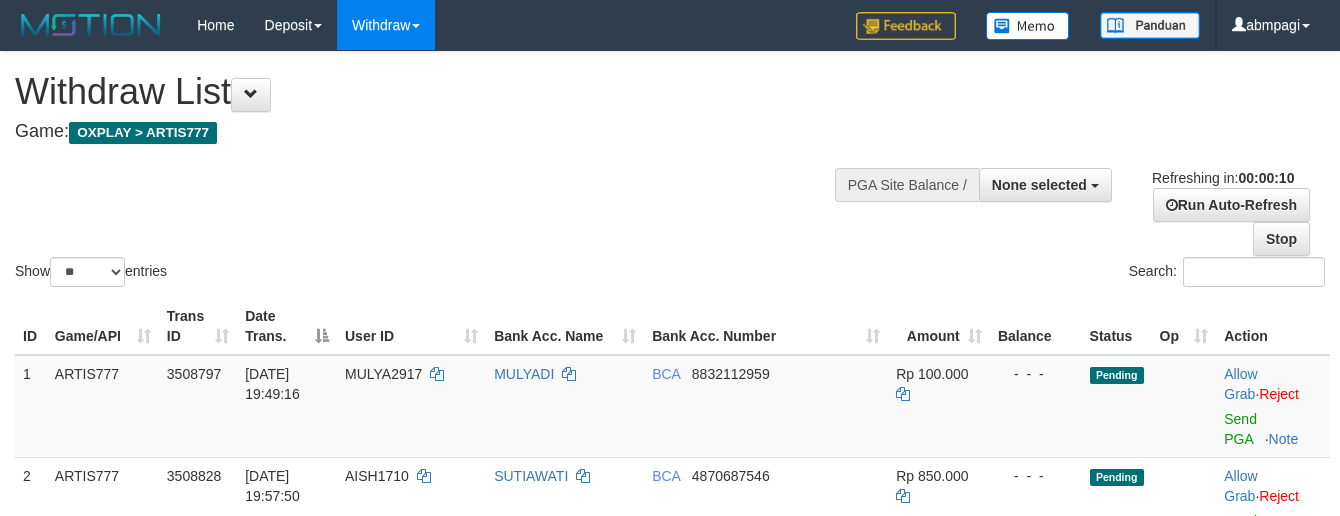 select 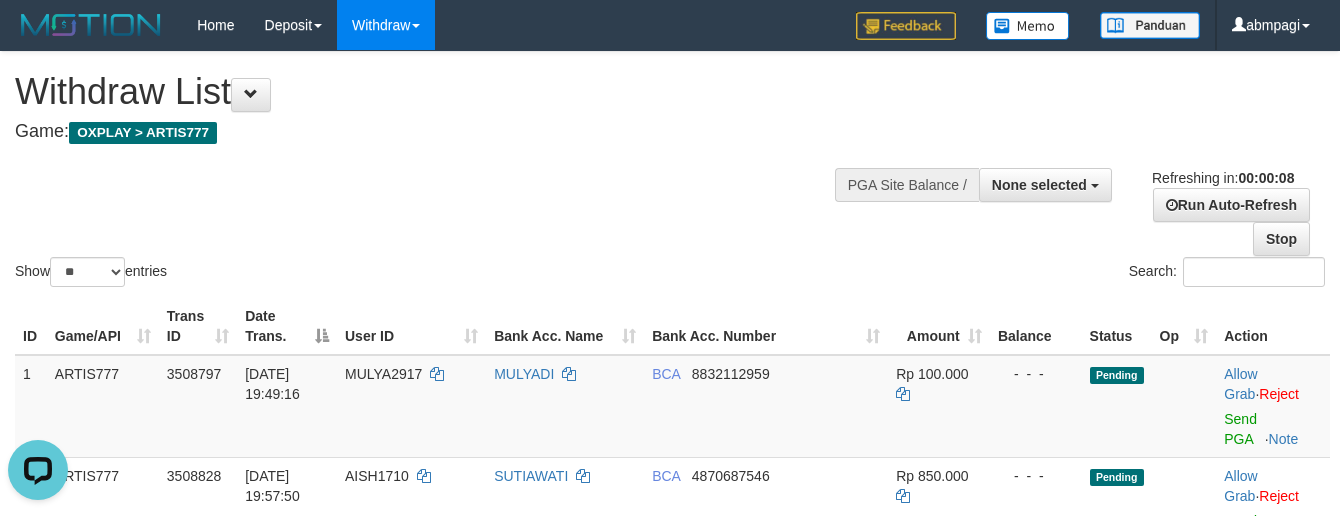 scroll, scrollTop: 0, scrollLeft: 0, axis: both 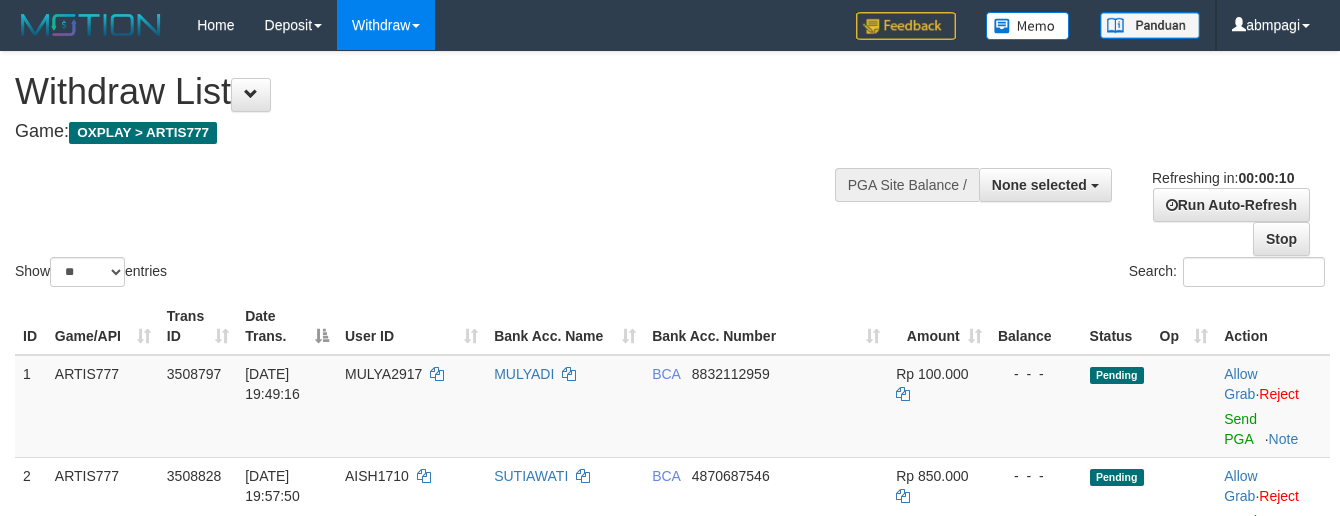 select 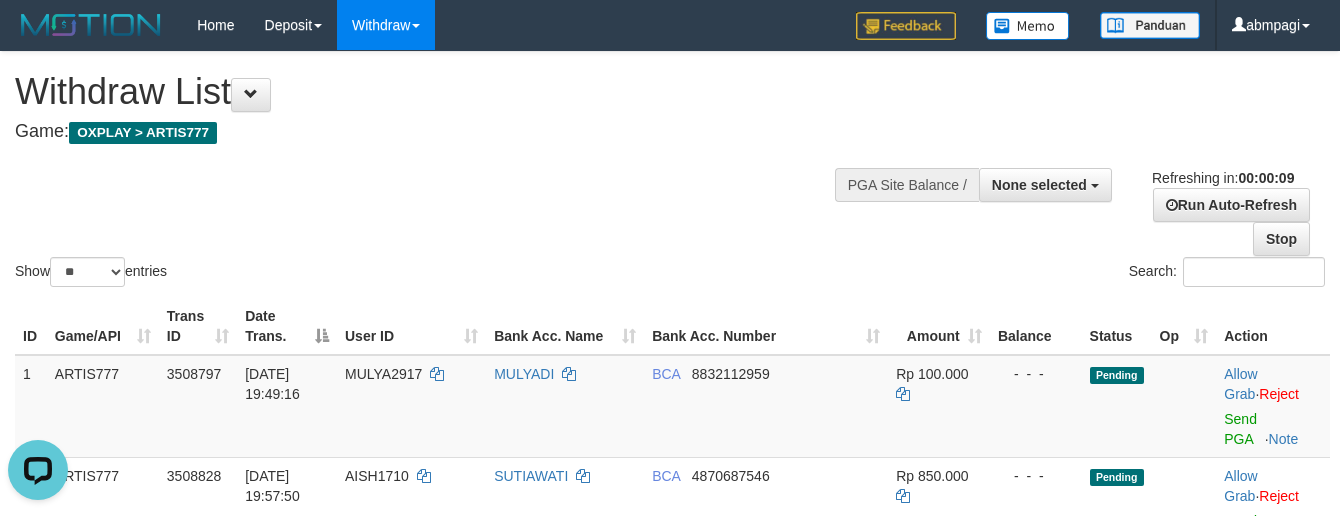 scroll, scrollTop: 0, scrollLeft: 0, axis: both 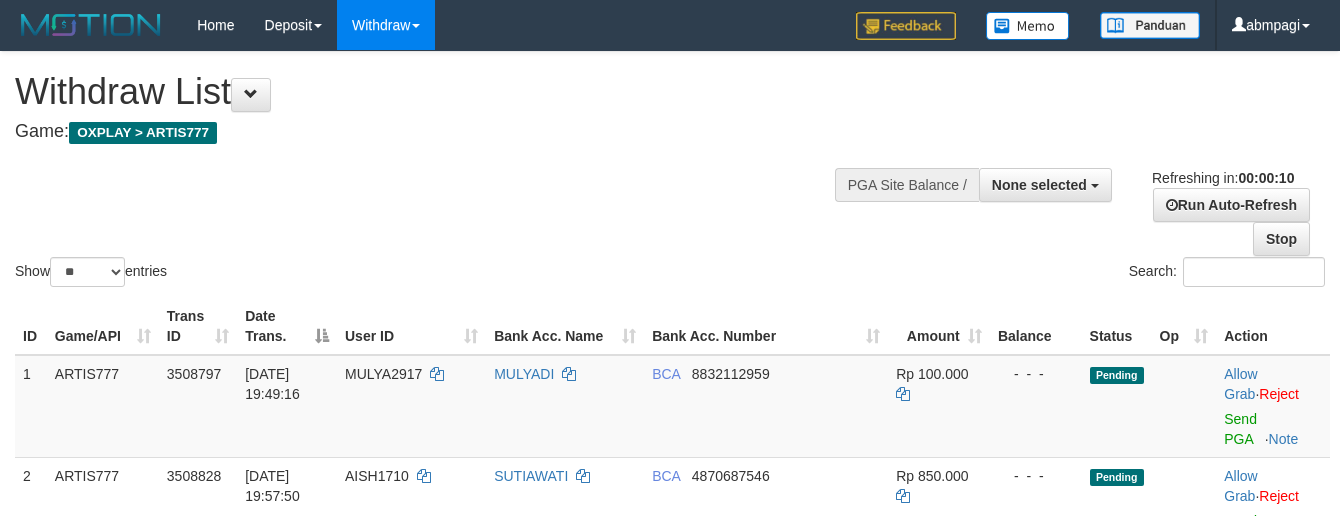 select 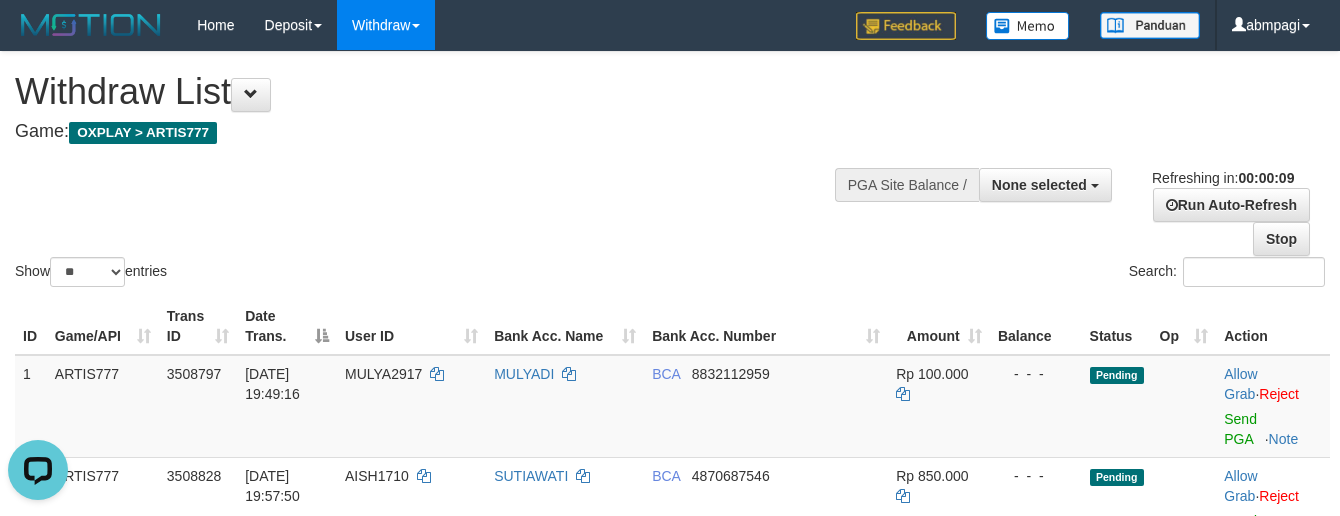 scroll, scrollTop: 0, scrollLeft: 0, axis: both 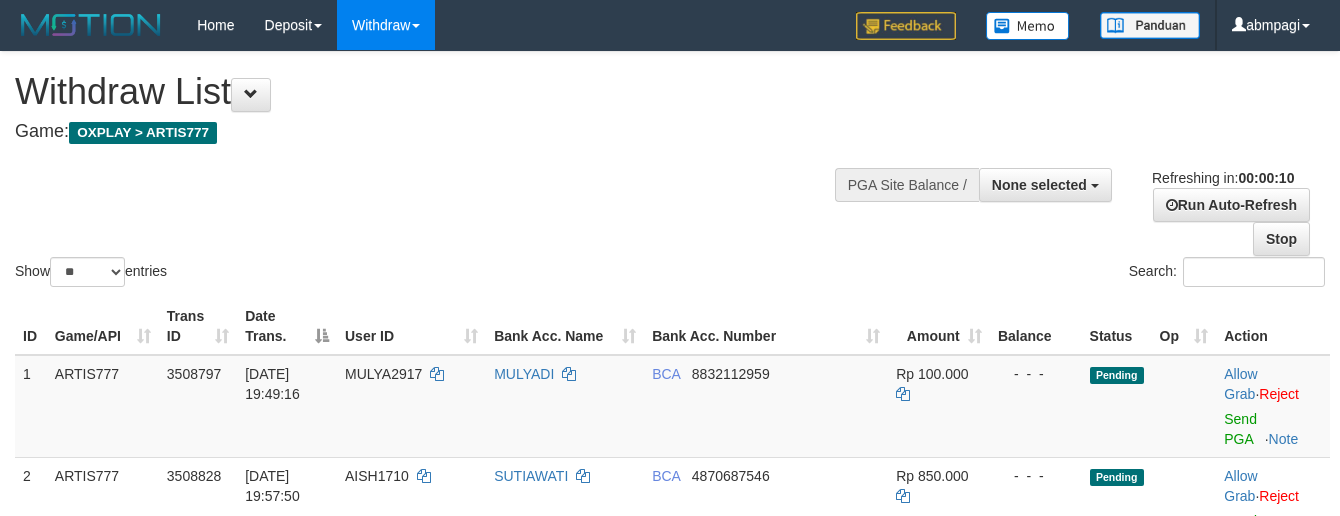 select 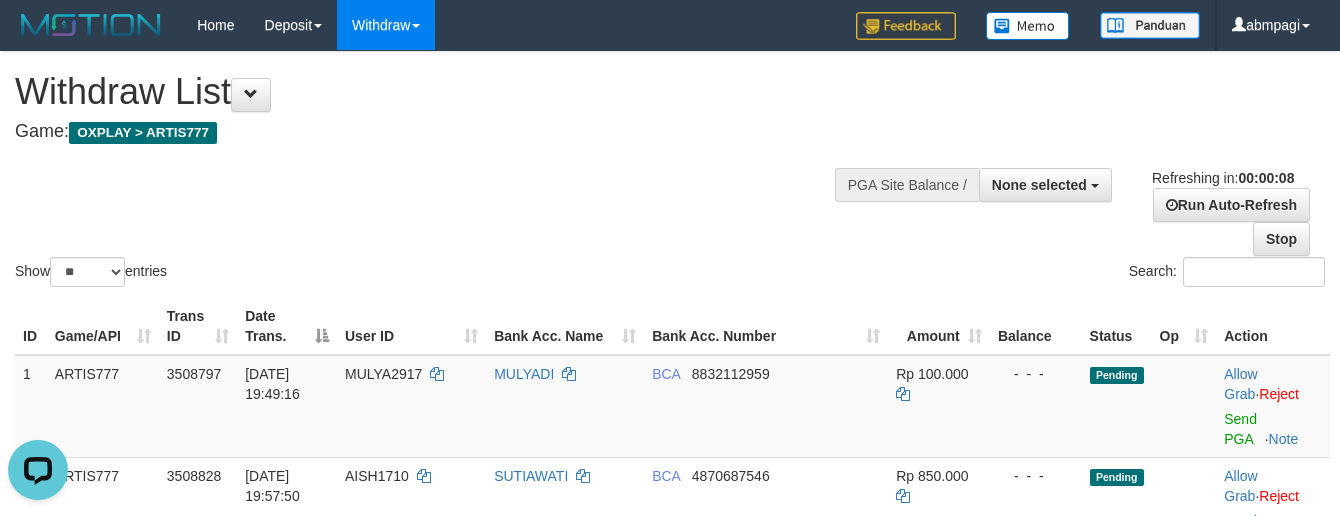 scroll, scrollTop: 0, scrollLeft: 0, axis: both 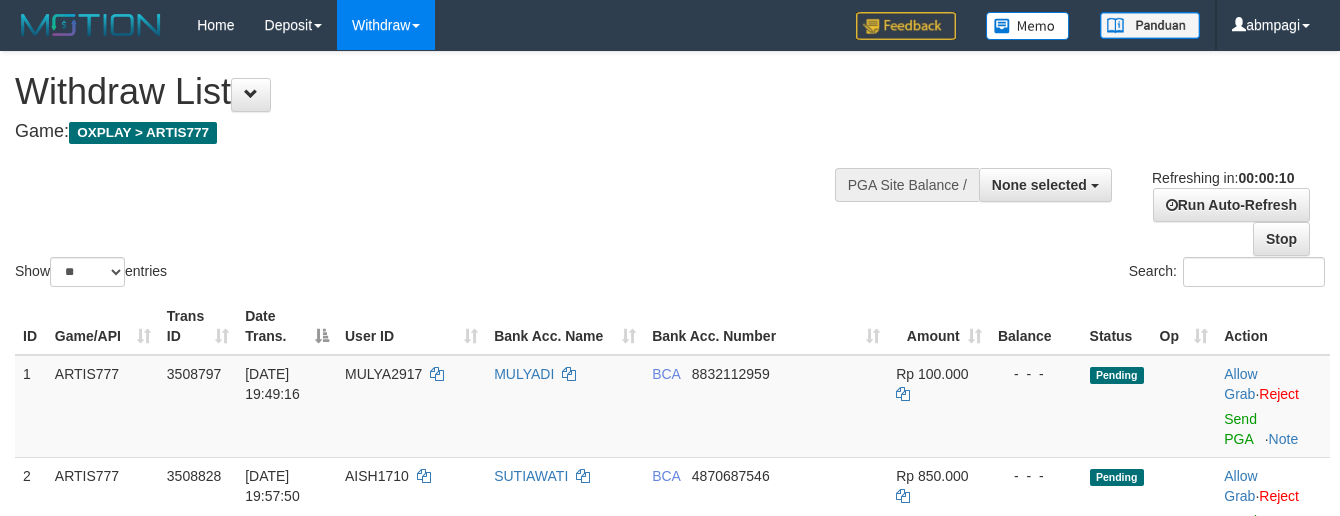 select 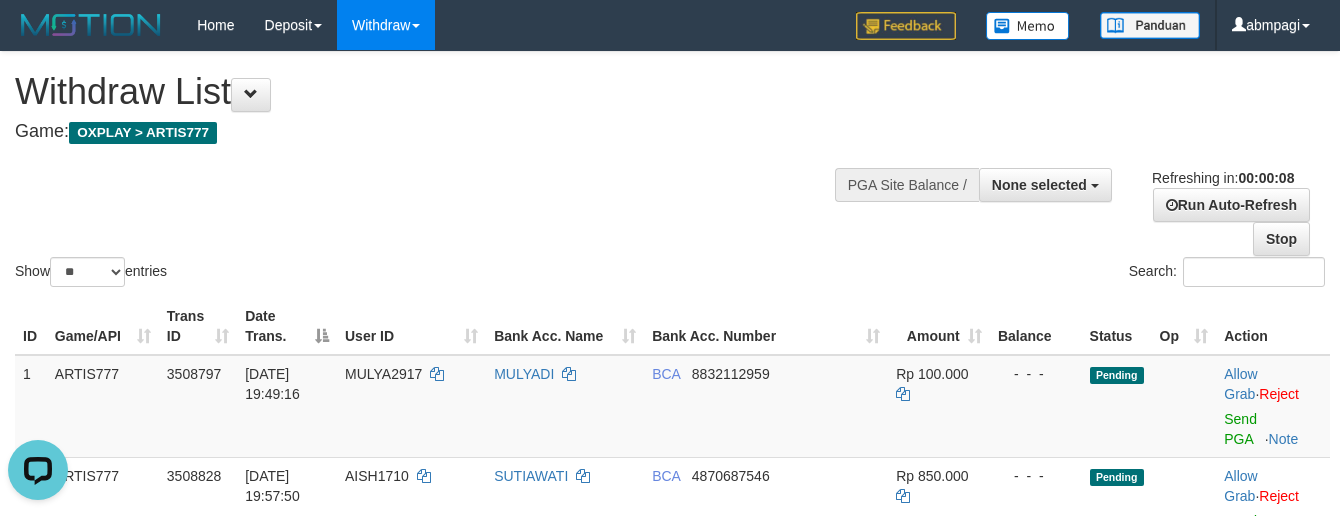 scroll, scrollTop: 0, scrollLeft: 0, axis: both 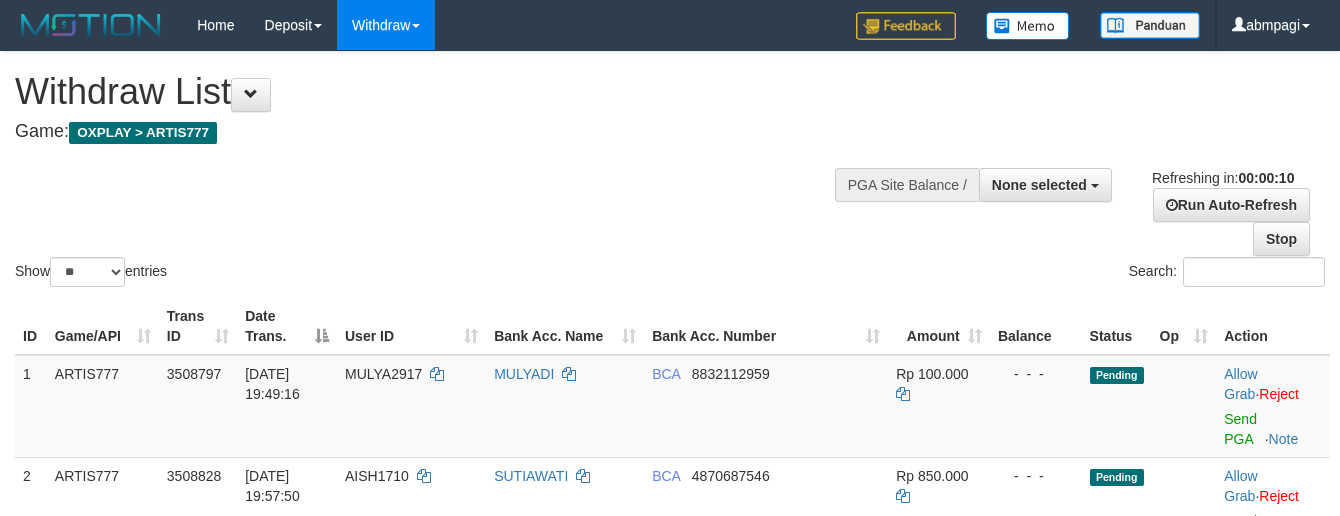 select 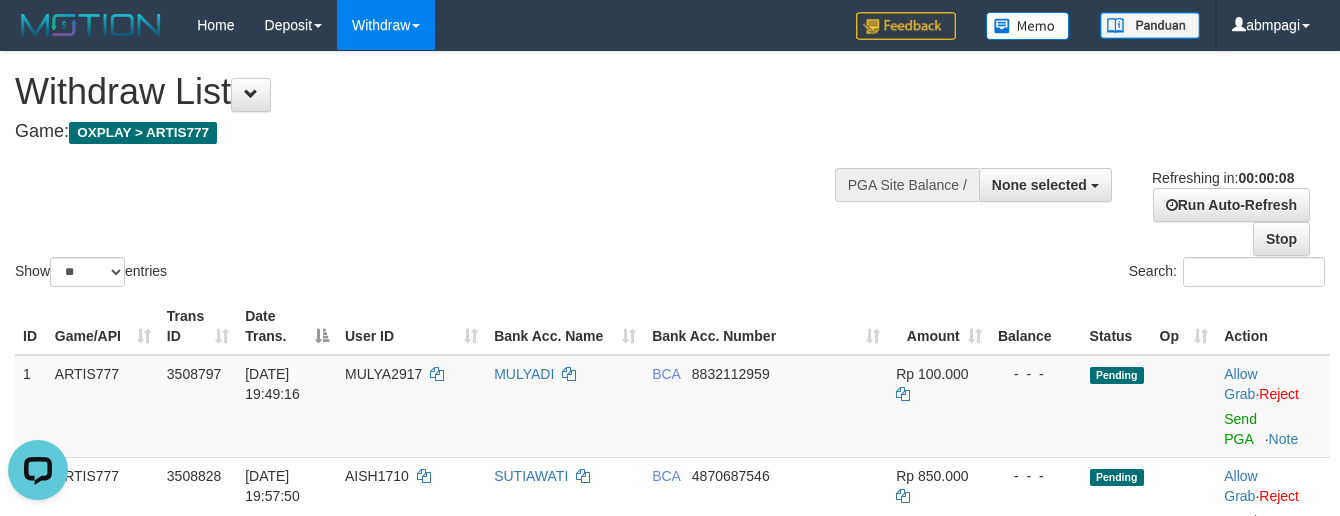 scroll, scrollTop: 0, scrollLeft: 0, axis: both 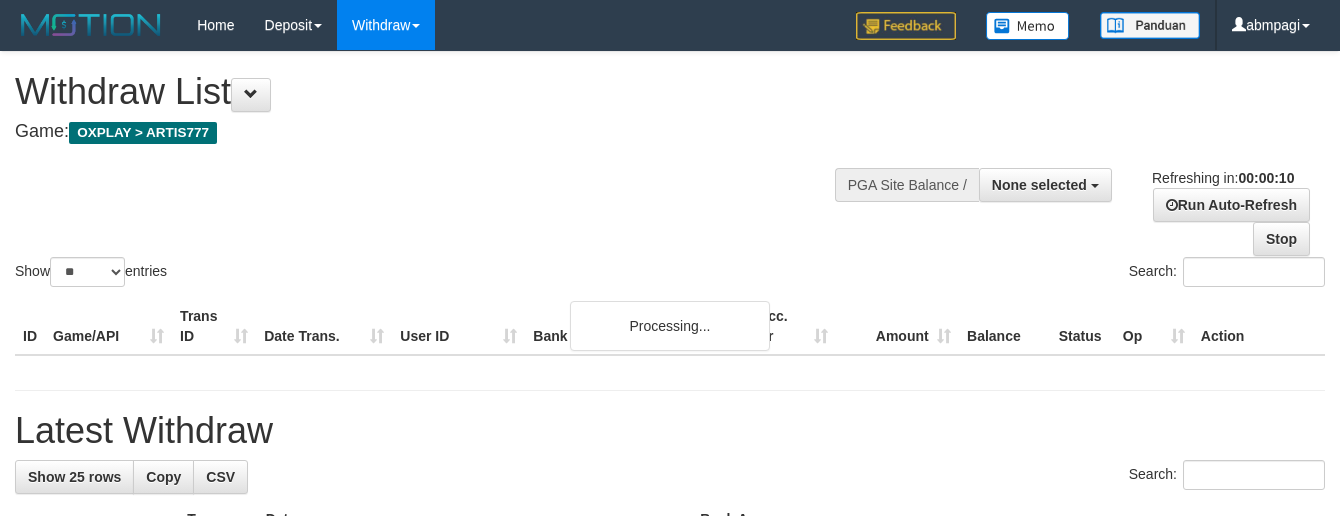 select 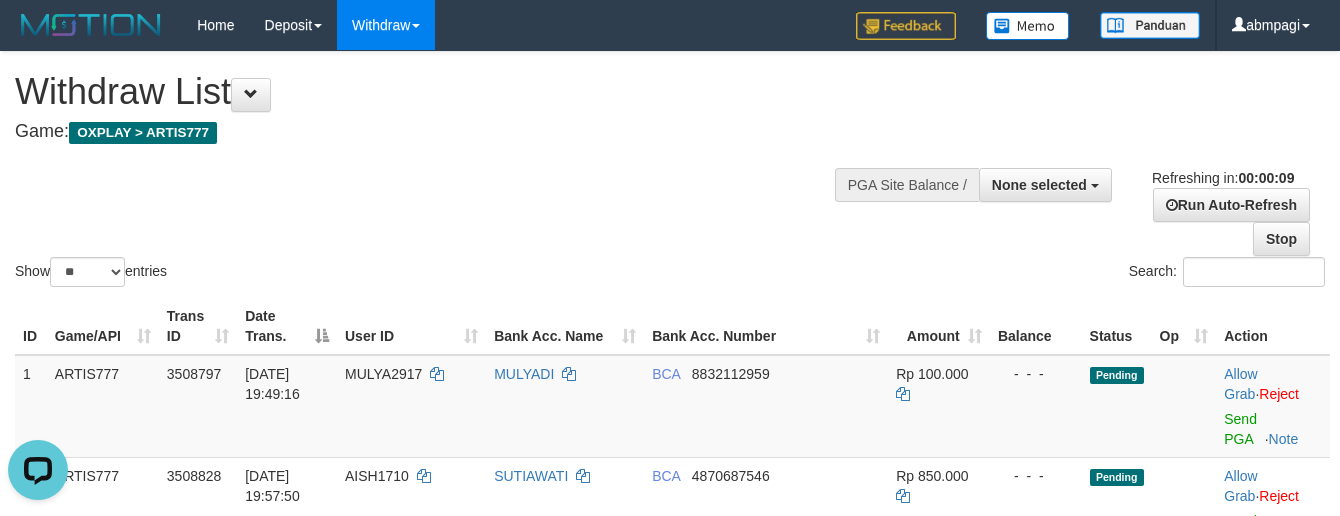 scroll, scrollTop: 0, scrollLeft: 0, axis: both 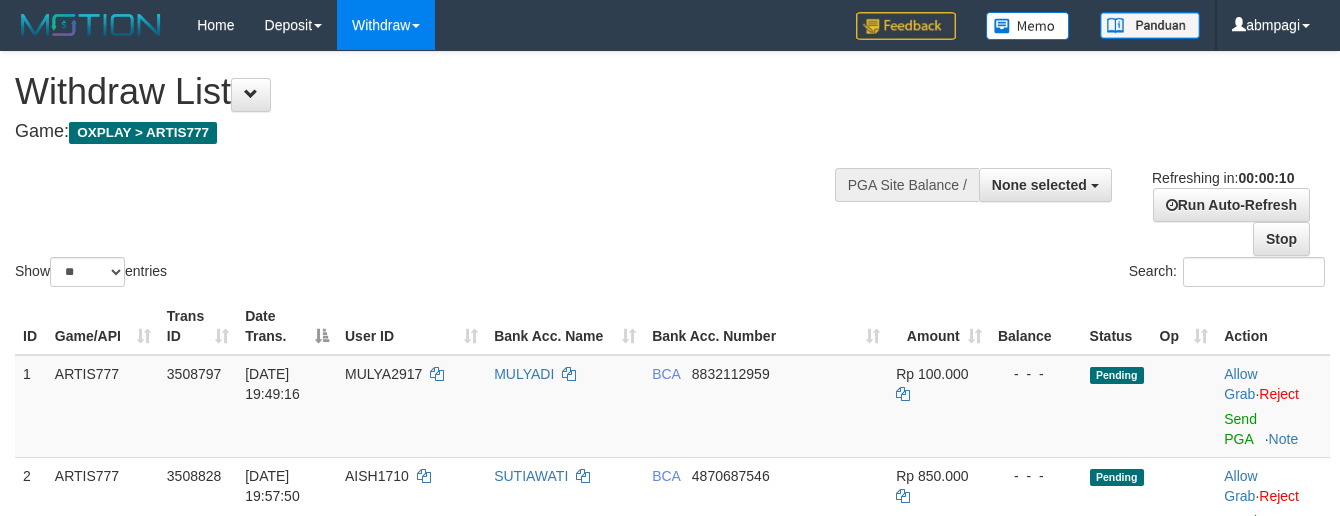 select 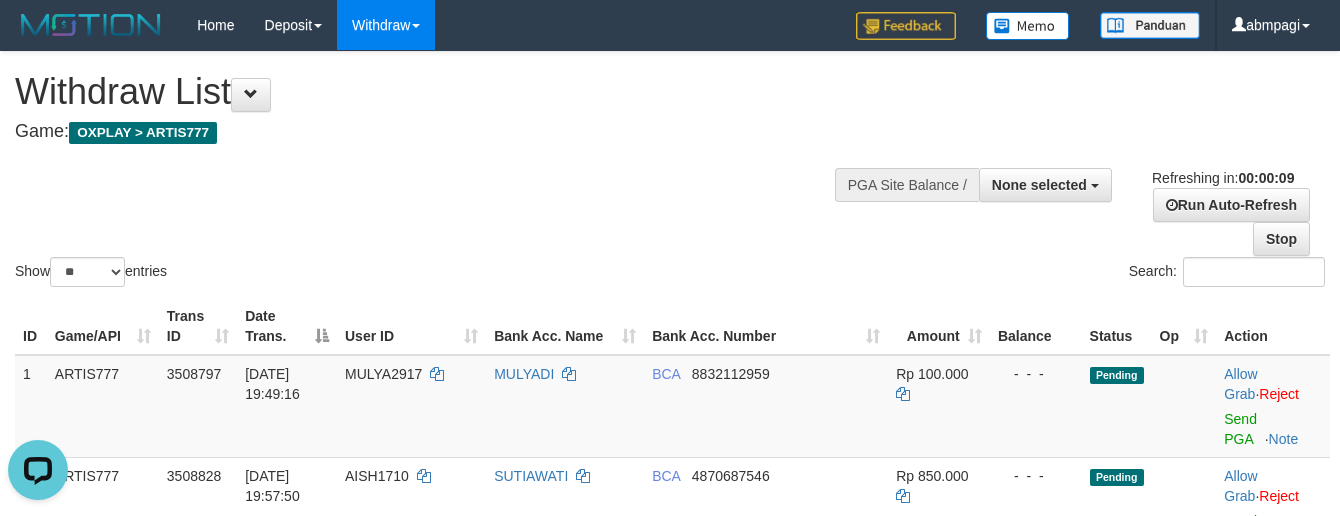 scroll, scrollTop: 0, scrollLeft: 0, axis: both 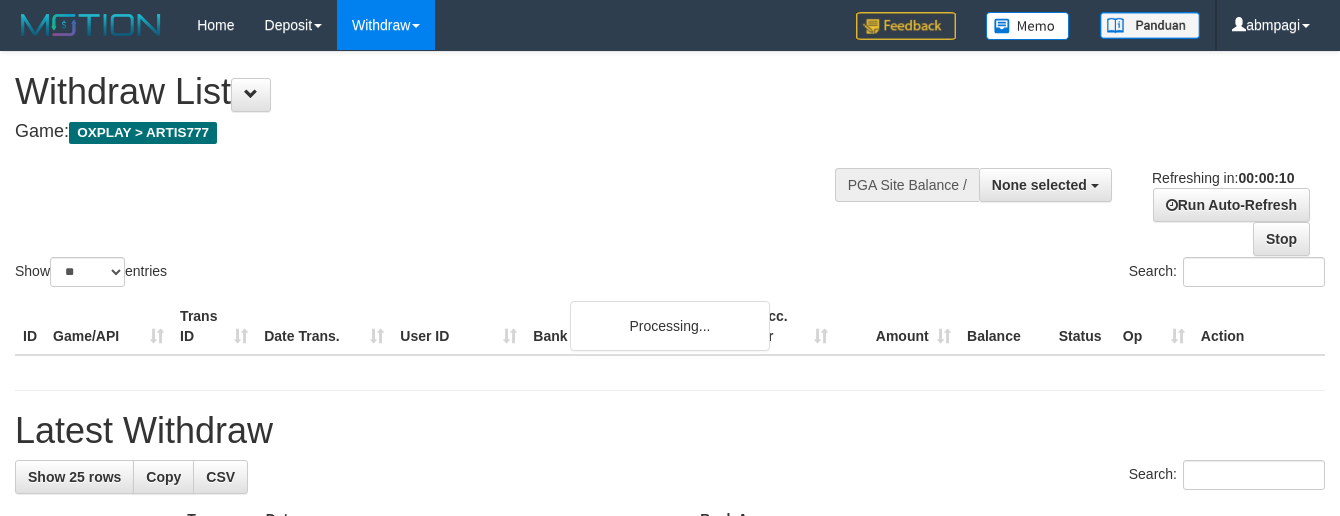 select 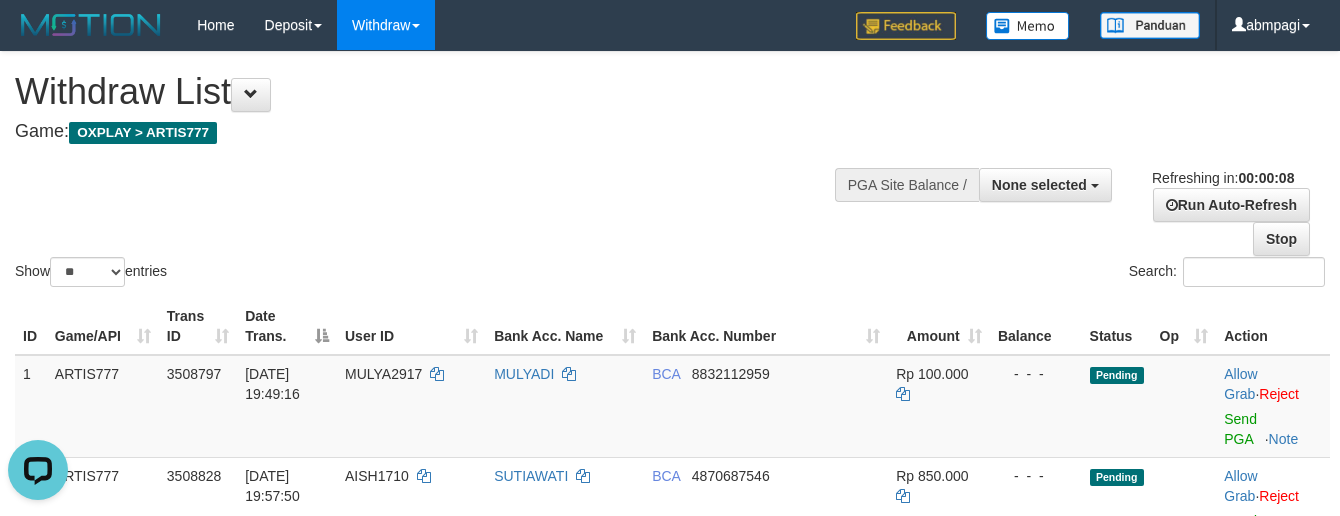 scroll, scrollTop: 0, scrollLeft: 0, axis: both 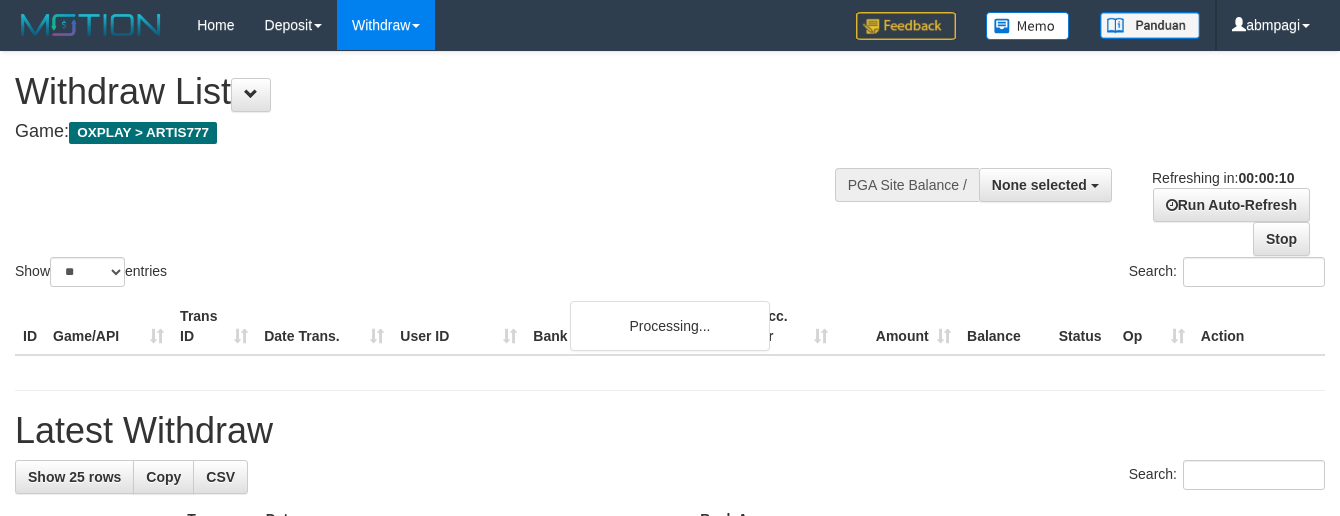 select 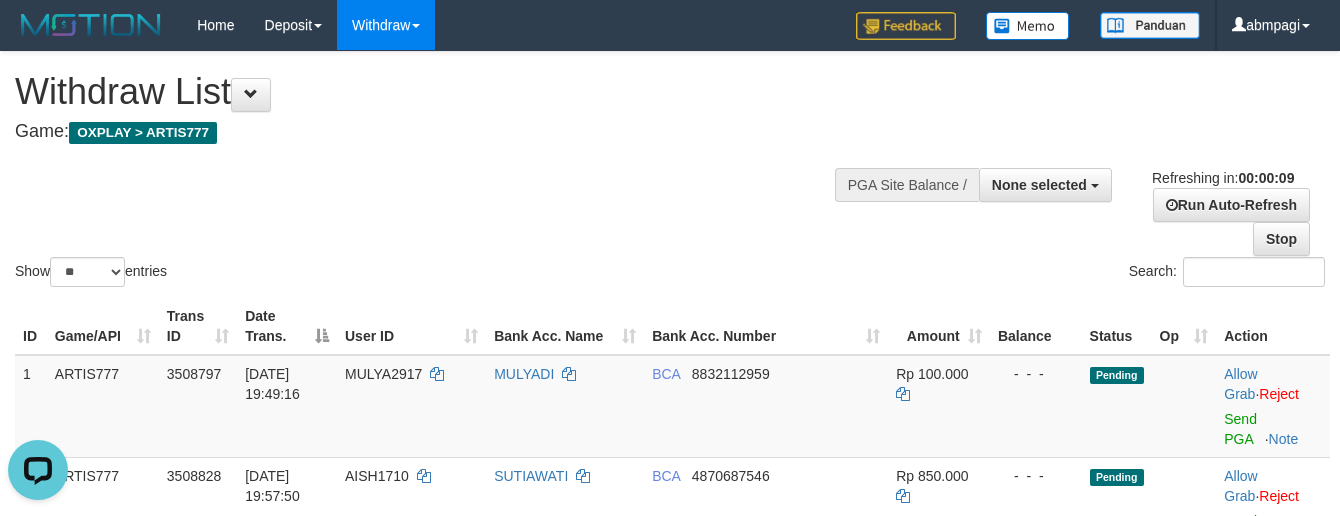 scroll, scrollTop: 0, scrollLeft: 0, axis: both 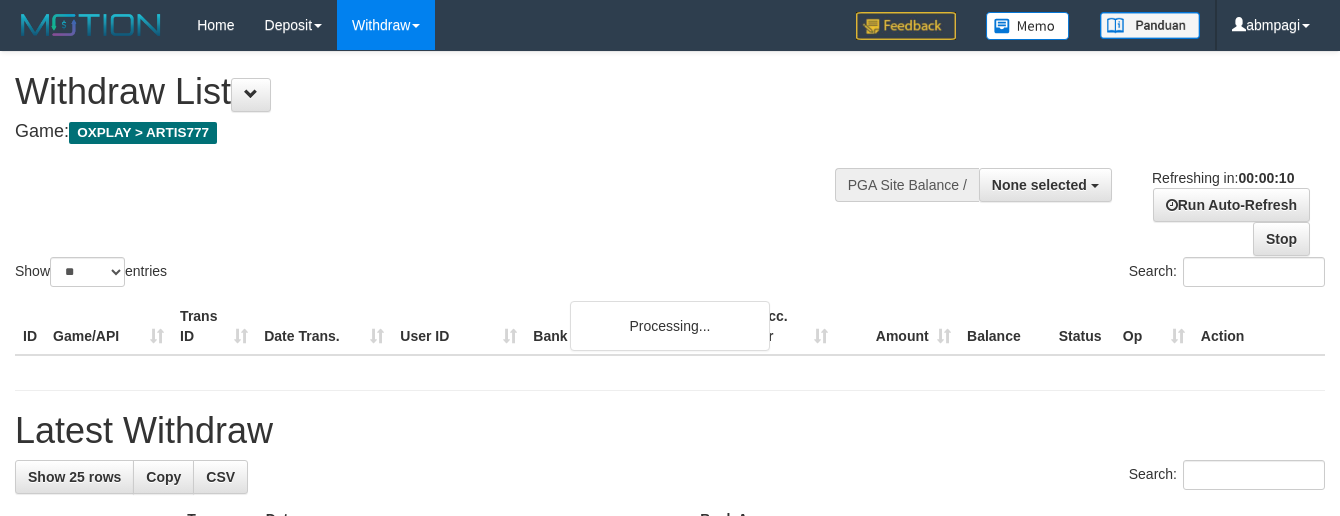 select 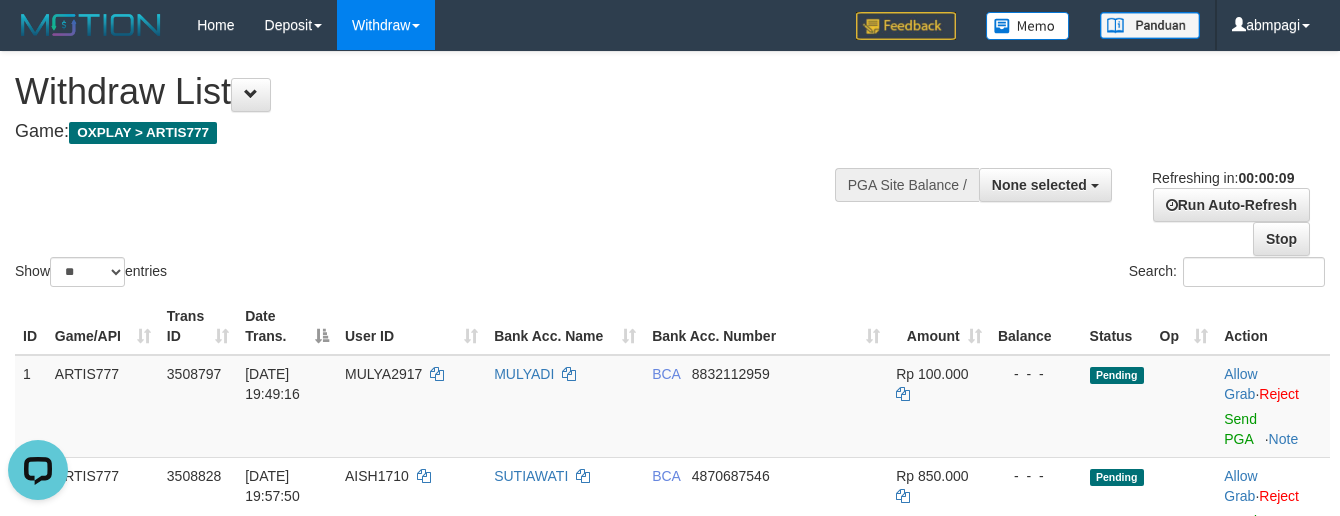 scroll, scrollTop: 0, scrollLeft: 0, axis: both 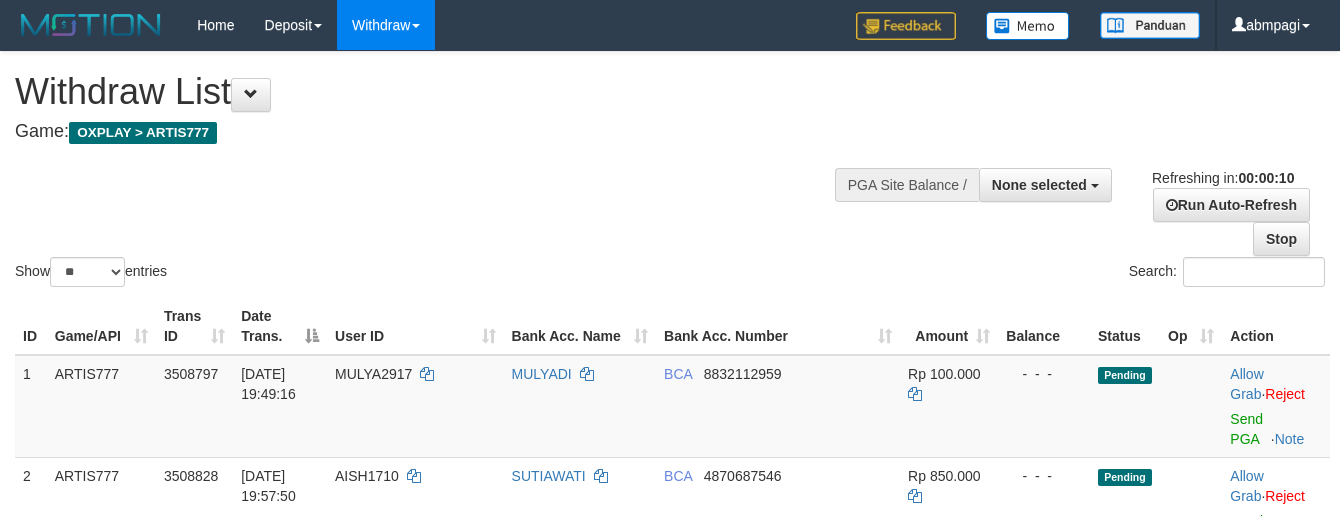 select 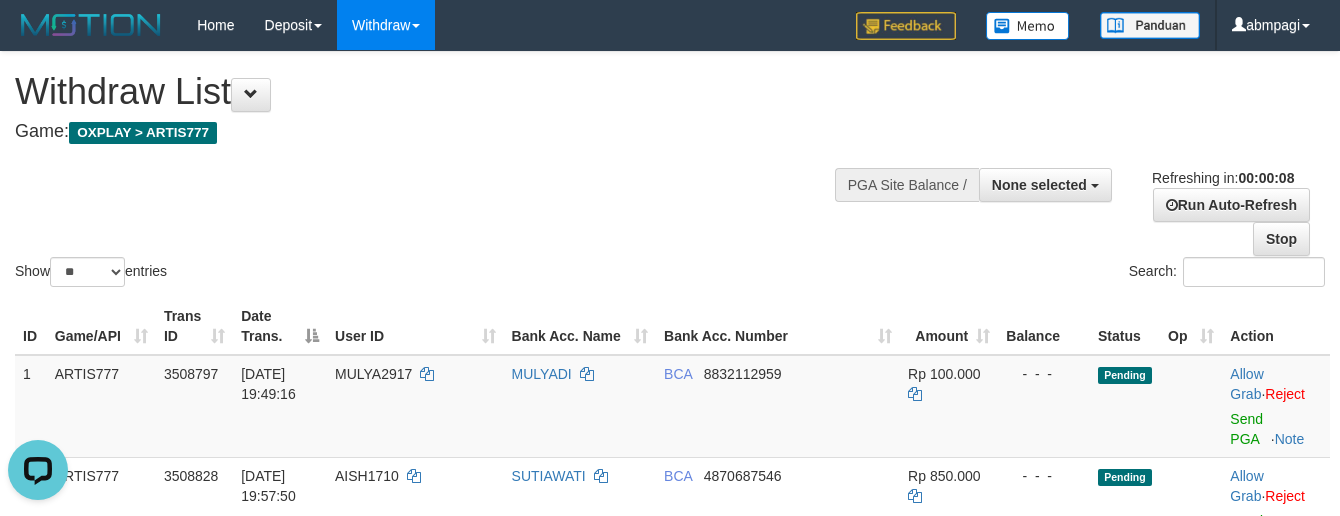 scroll, scrollTop: 0, scrollLeft: 0, axis: both 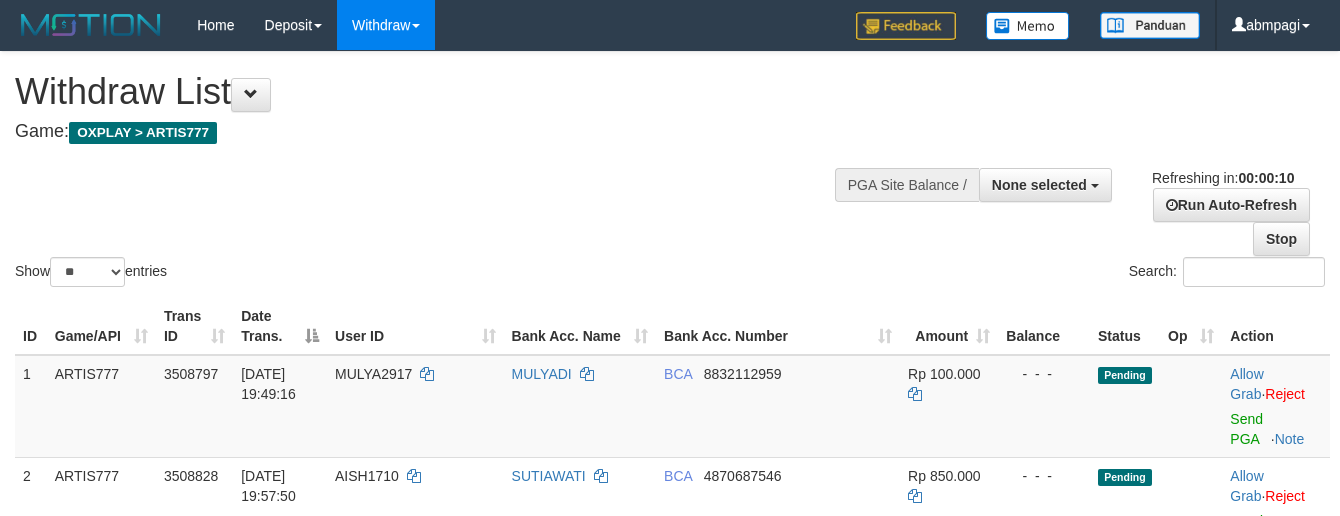 select 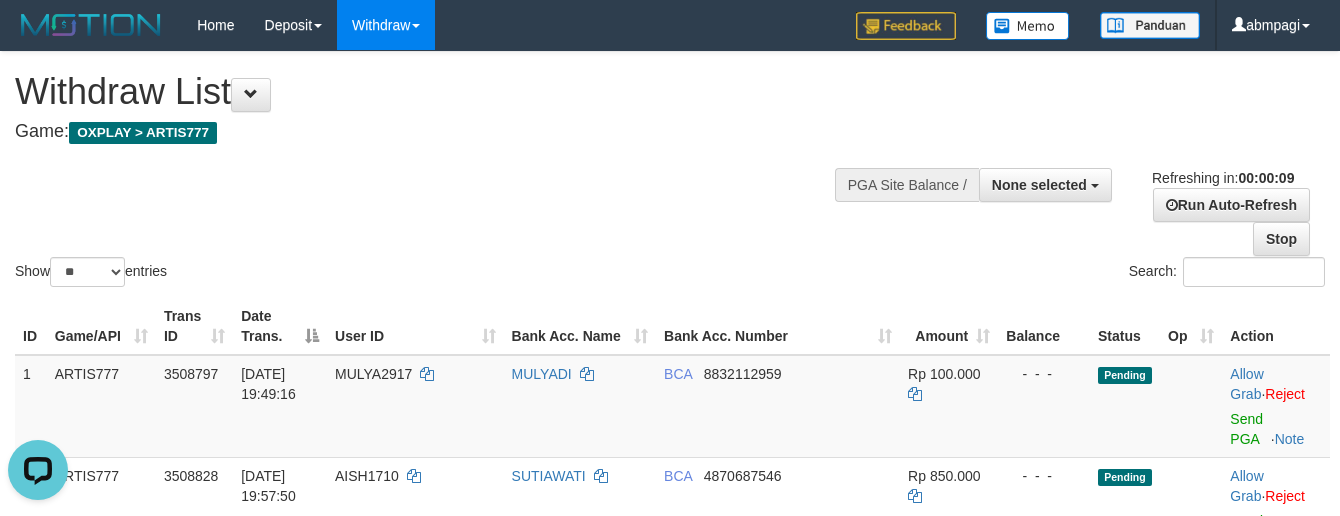 scroll, scrollTop: 0, scrollLeft: 0, axis: both 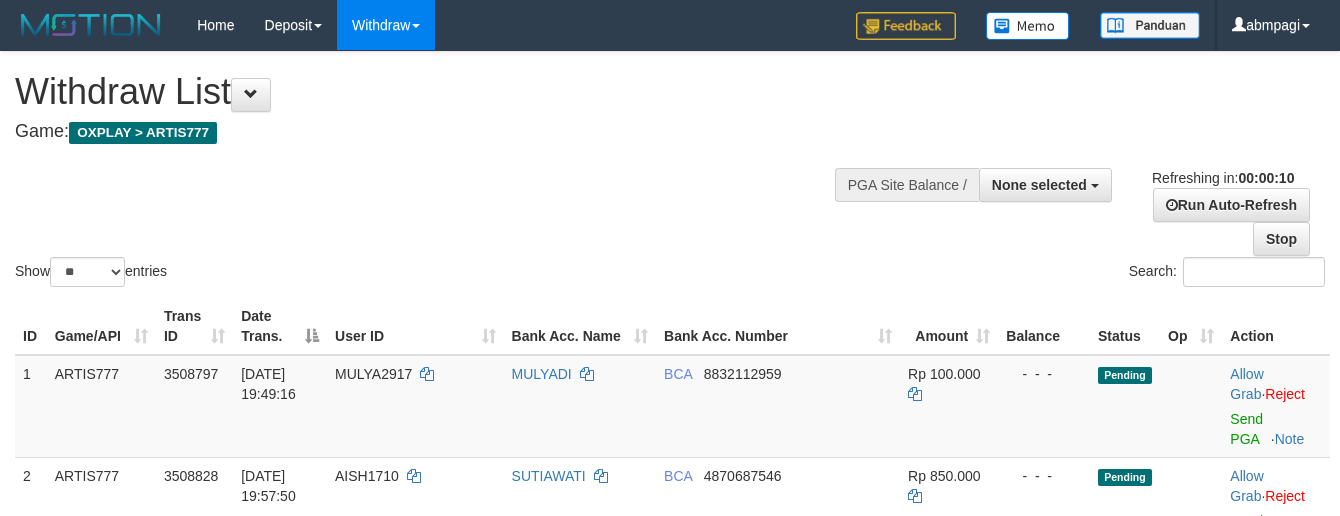 select 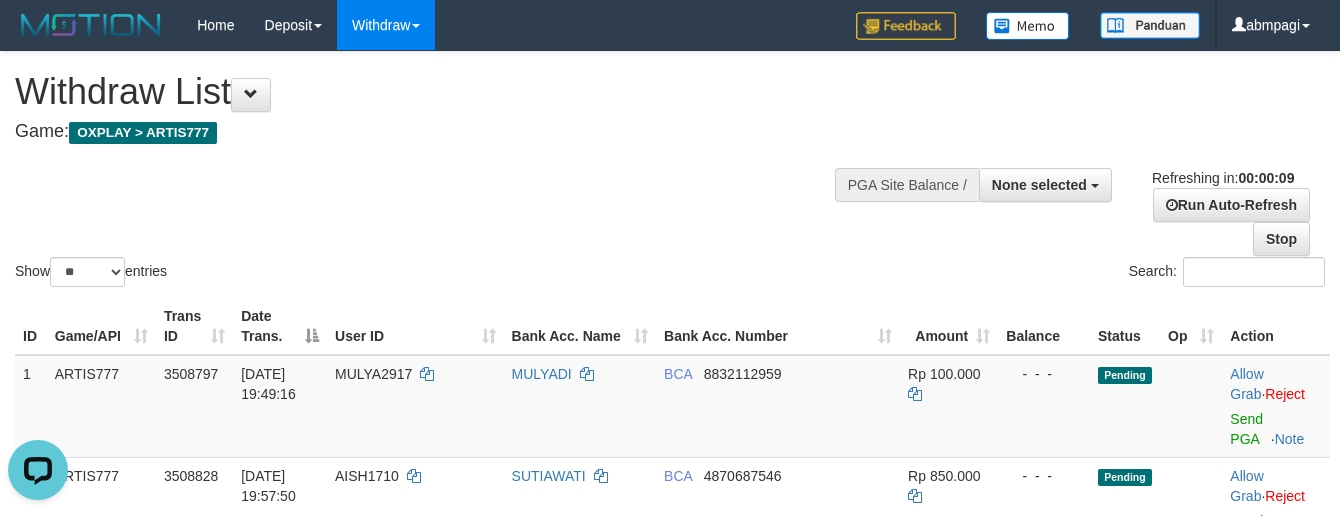 scroll, scrollTop: 0, scrollLeft: 0, axis: both 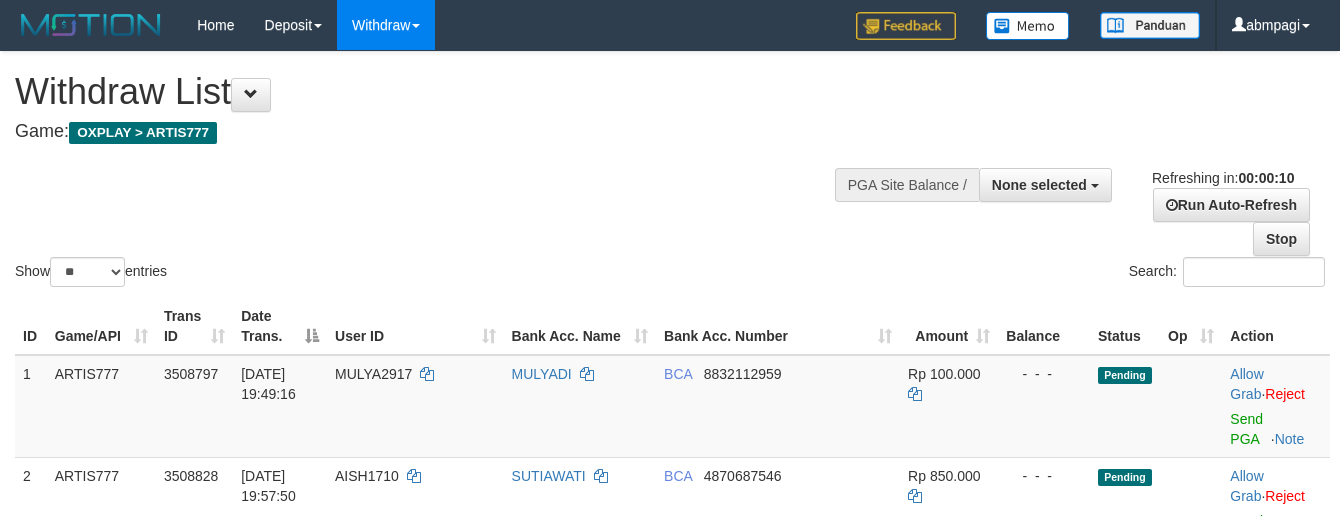 select 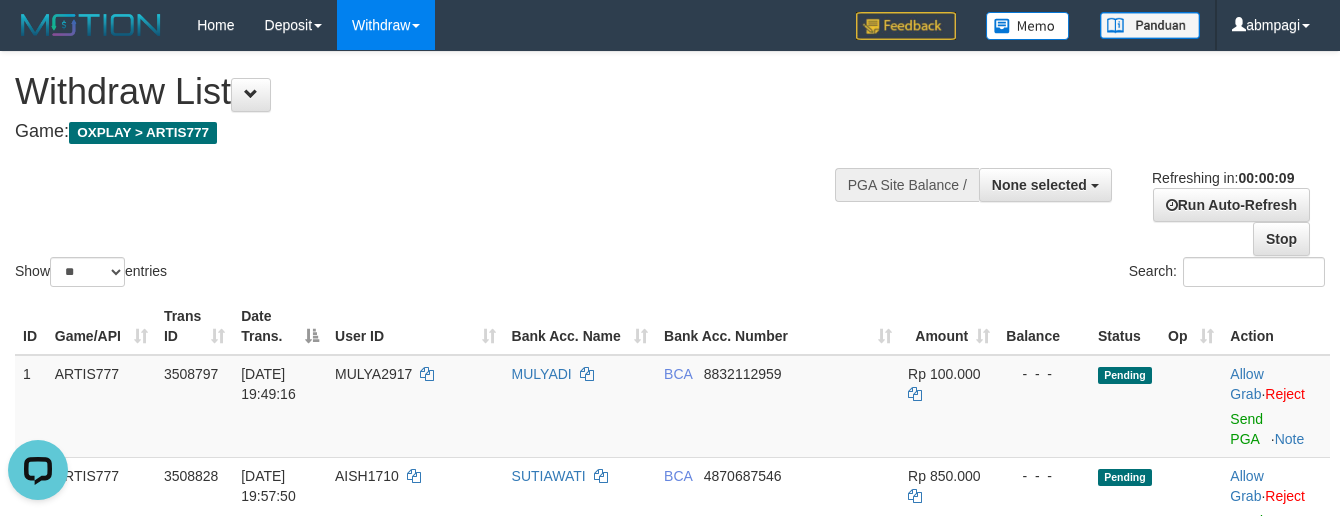 scroll, scrollTop: 0, scrollLeft: 0, axis: both 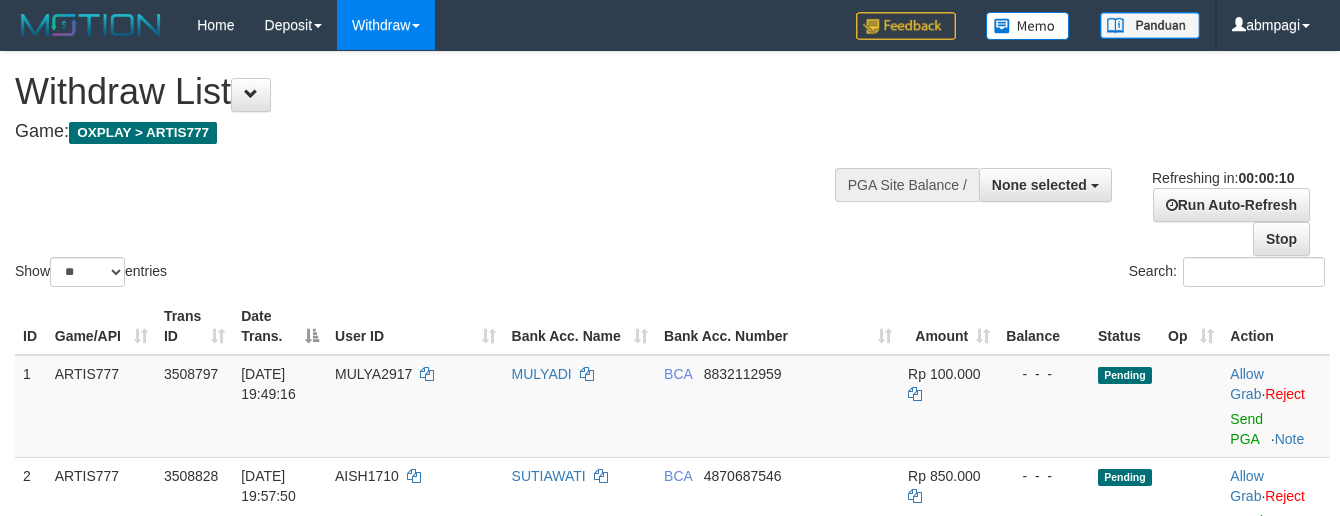 select 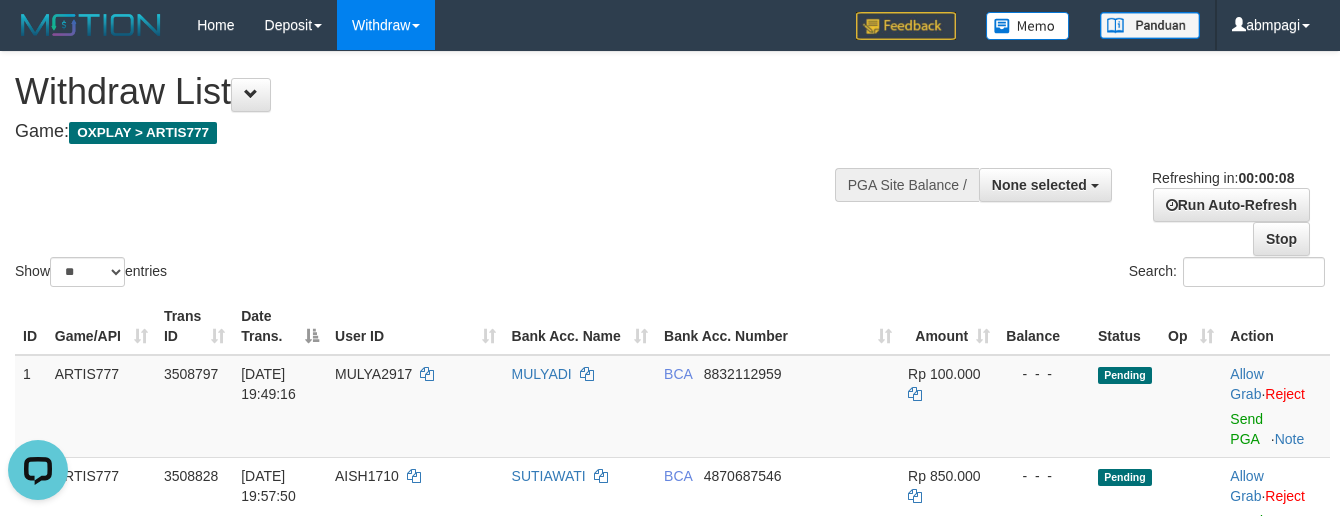 scroll, scrollTop: 0, scrollLeft: 0, axis: both 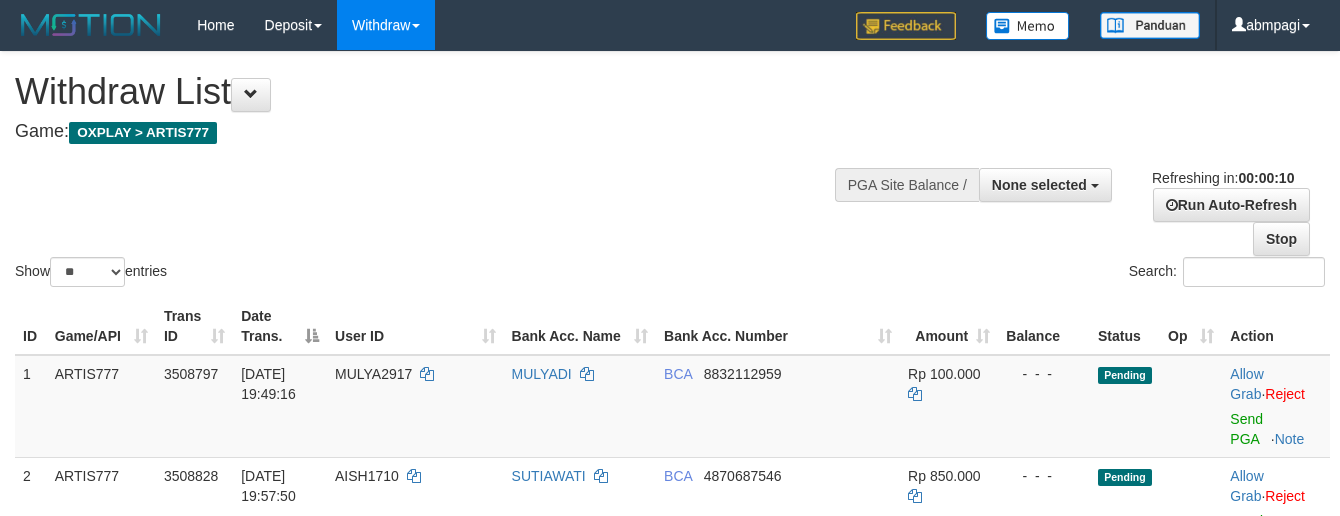 select 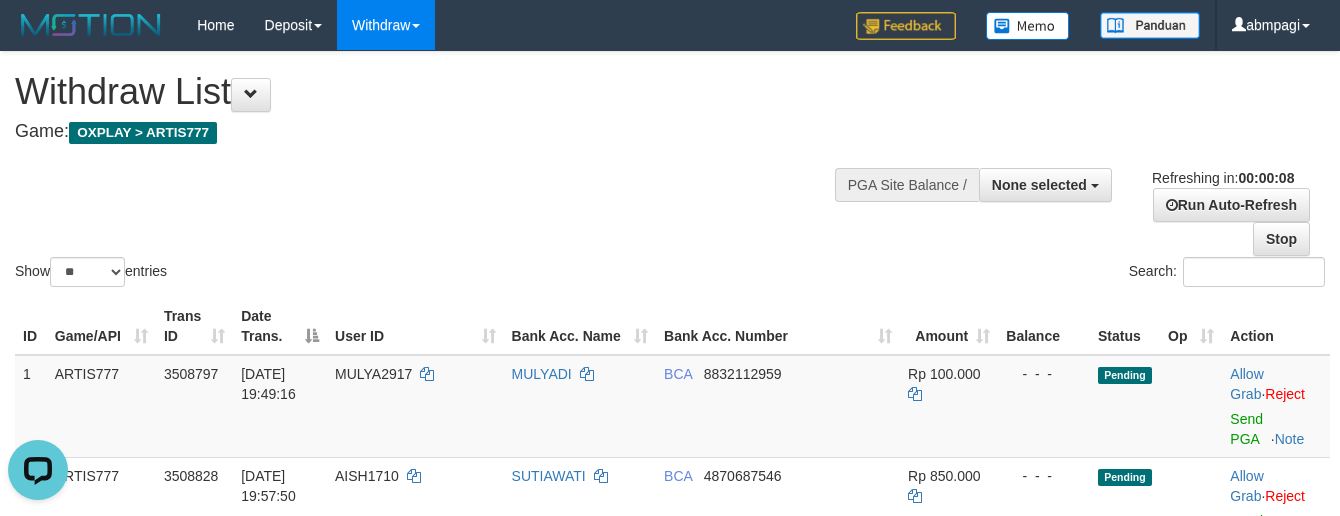 scroll, scrollTop: 0, scrollLeft: 0, axis: both 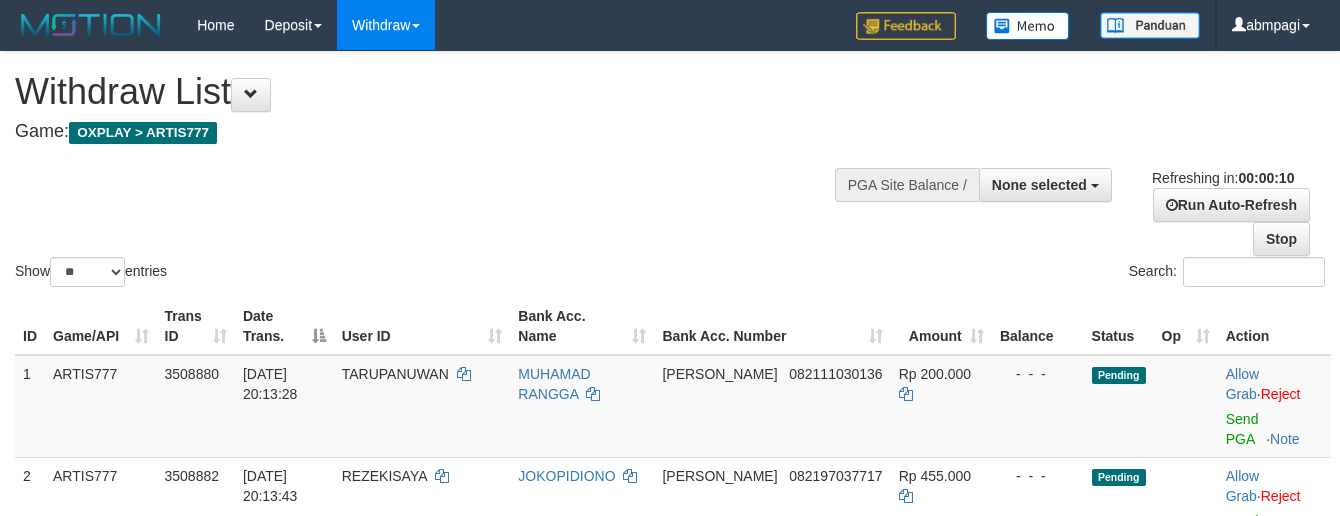 select 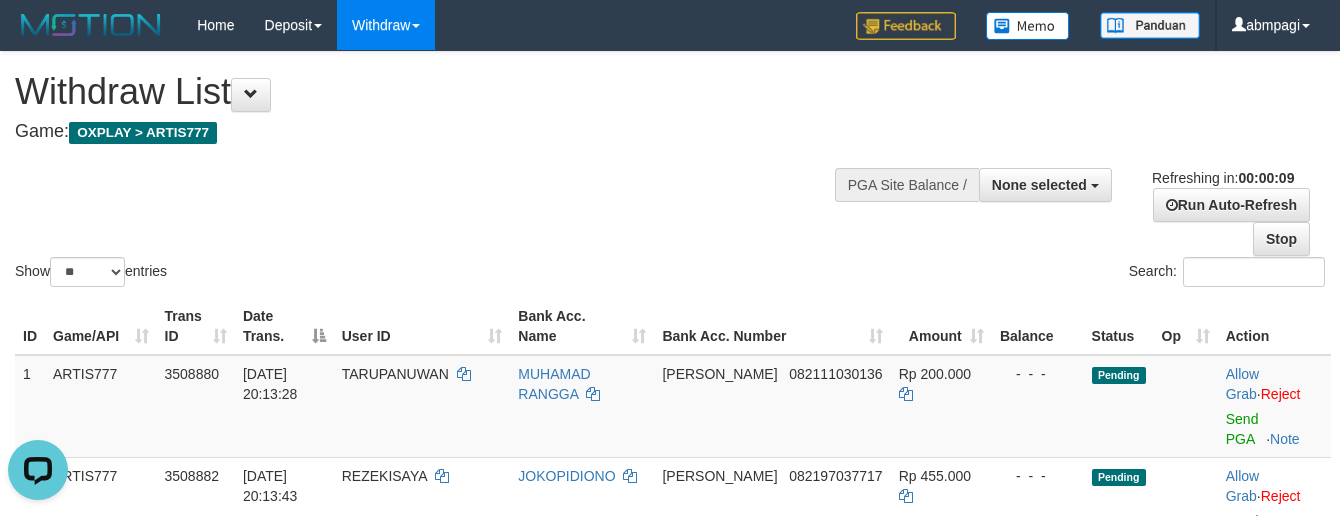 scroll, scrollTop: 0, scrollLeft: 0, axis: both 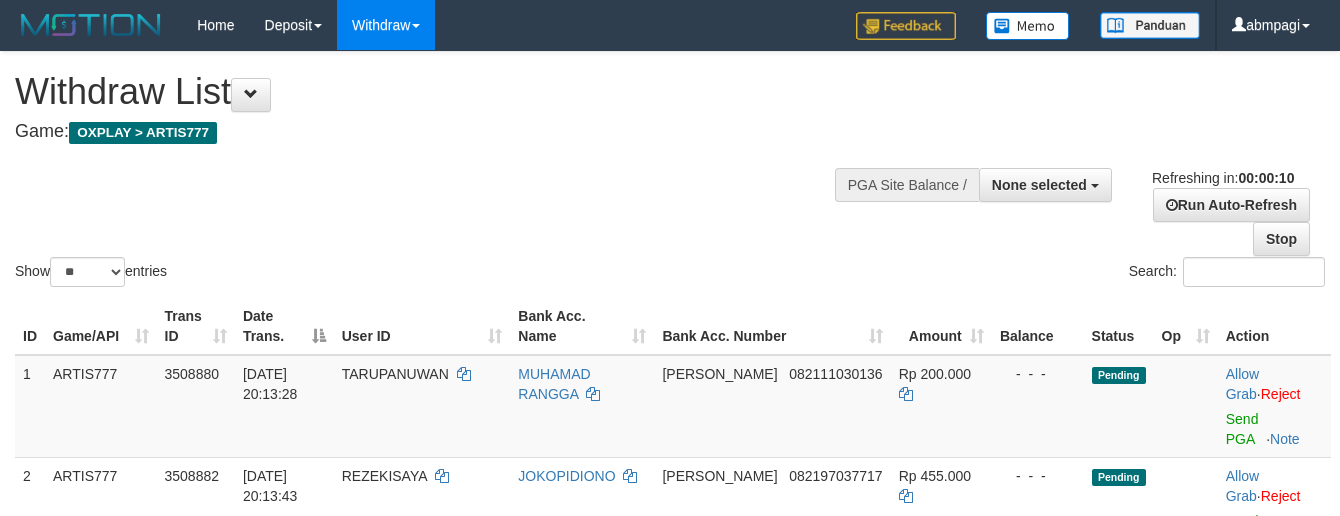 select 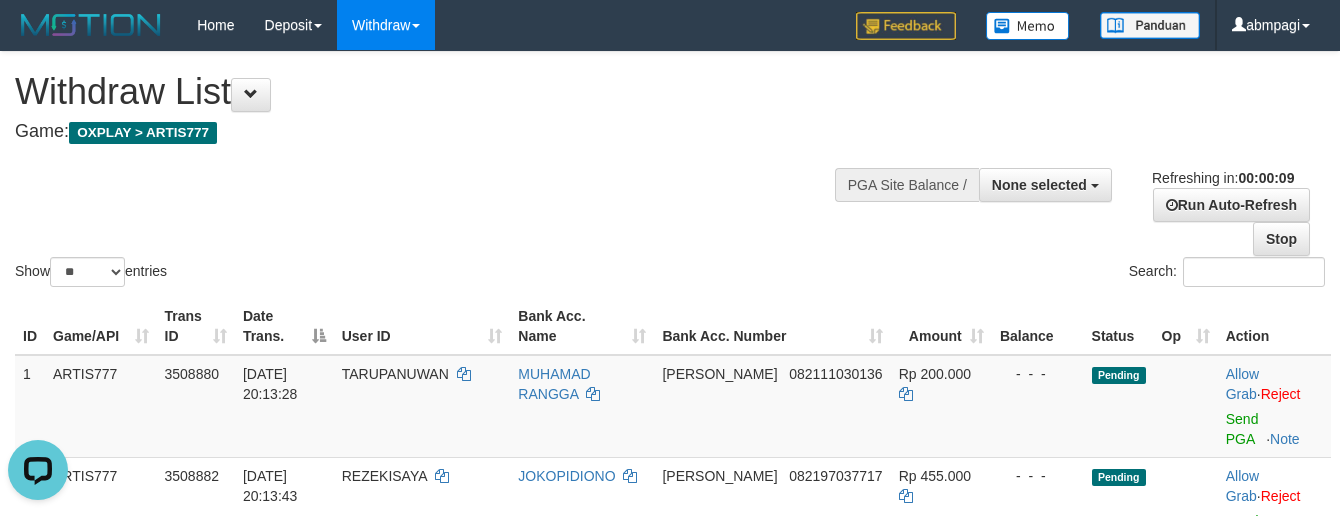 scroll, scrollTop: 0, scrollLeft: 0, axis: both 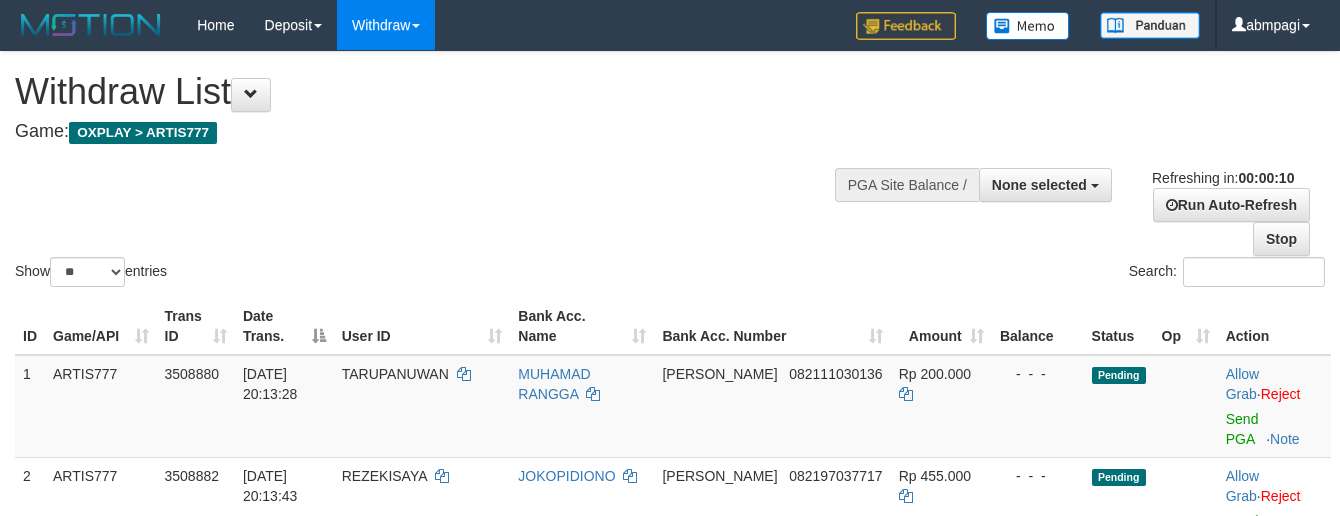 select 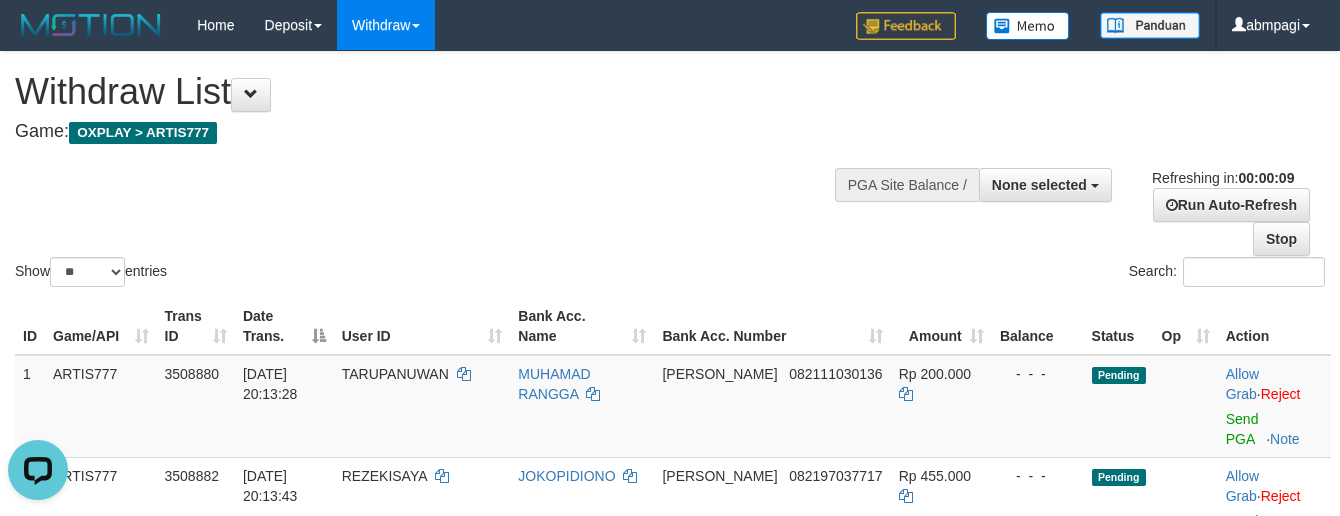 scroll, scrollTop: 0, scrollLeft: 0, axis: both 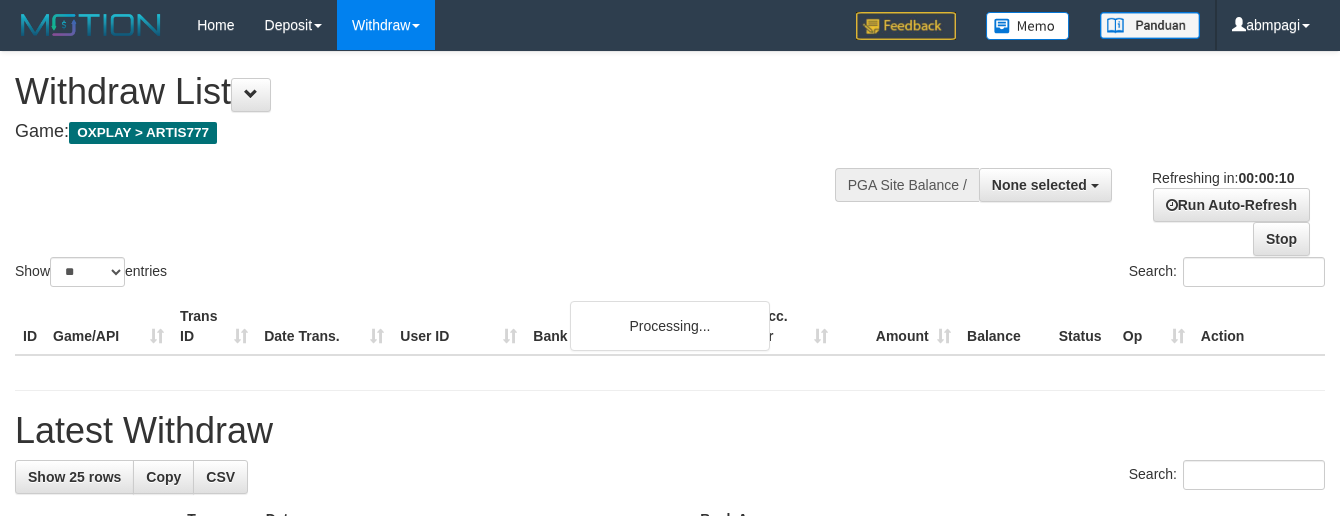 select 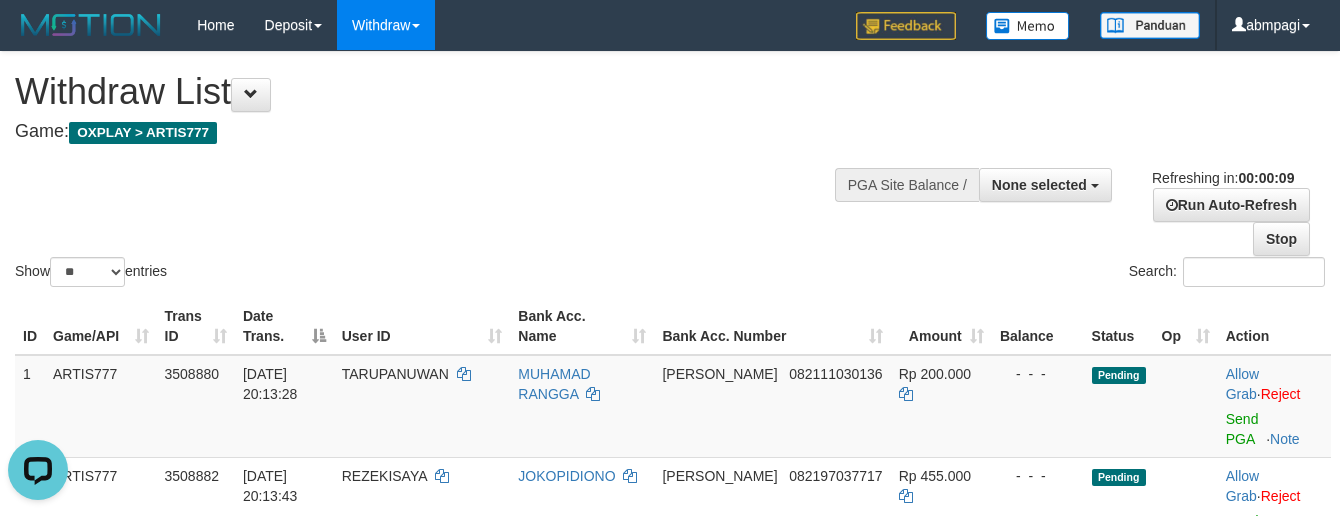scroll, scrollTop: 0, scrollLeft: 0, axis: both 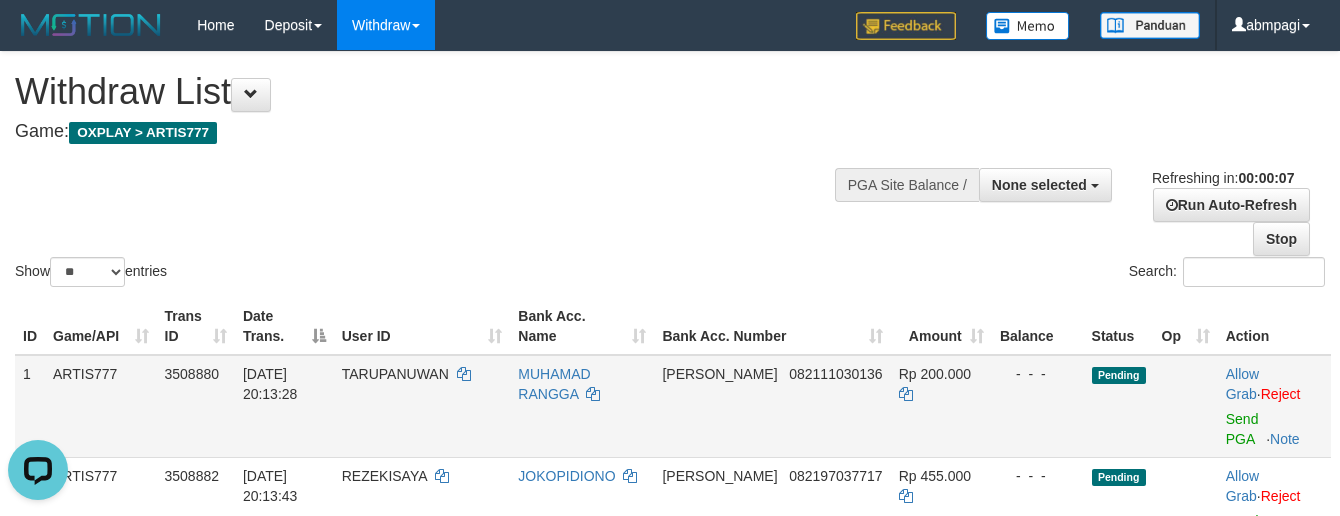 click on "DANA     082111030136" at bounding box center [772, 406] 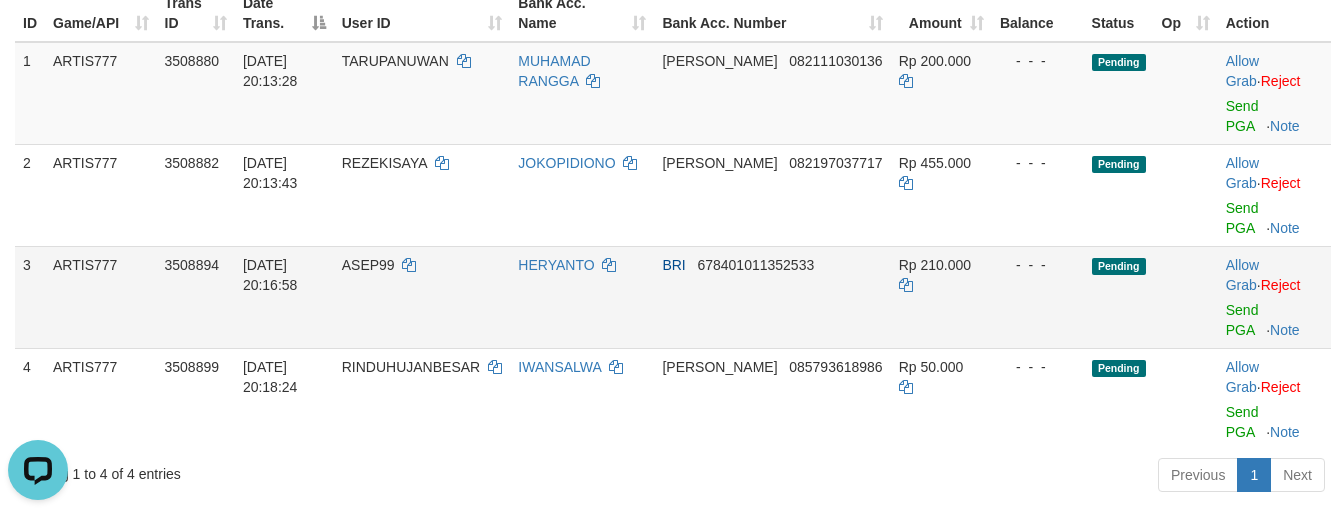 scroll, scrollTop: 266, scrollLeft: 0, axis: vertical 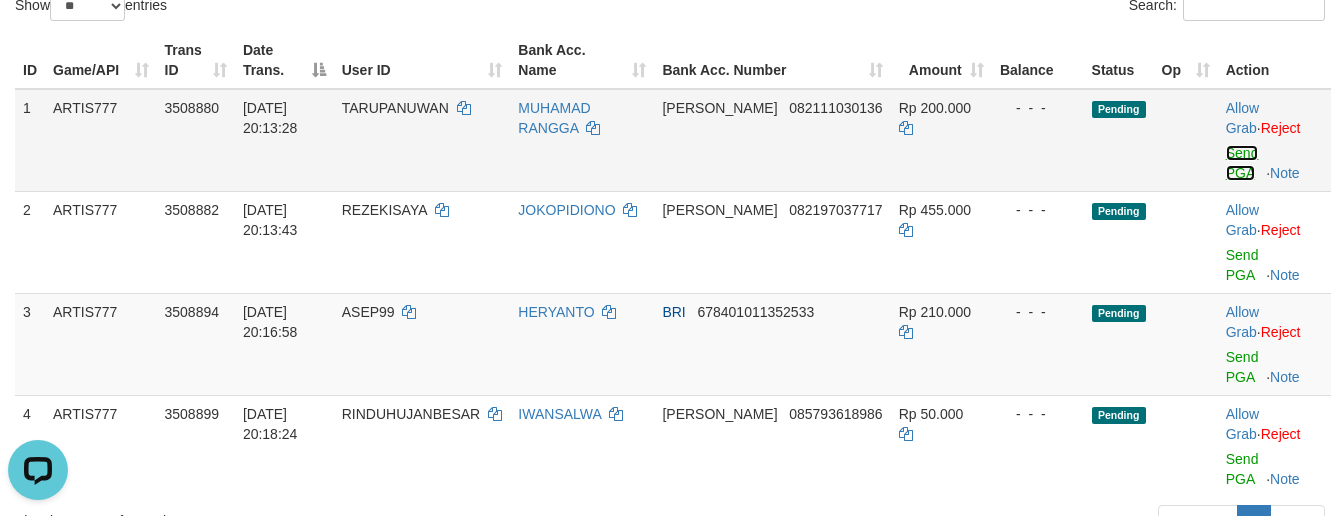 click on "Send PGA" at bounding box center (1242, 163) 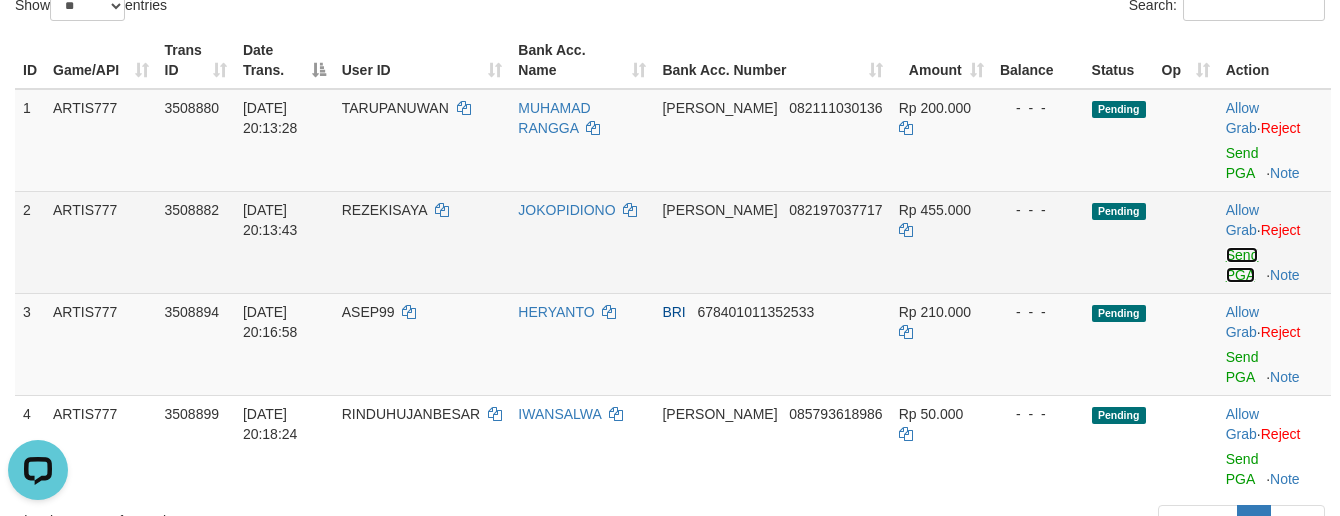 click on "Send PGA" at bounding box center [1242, 265] 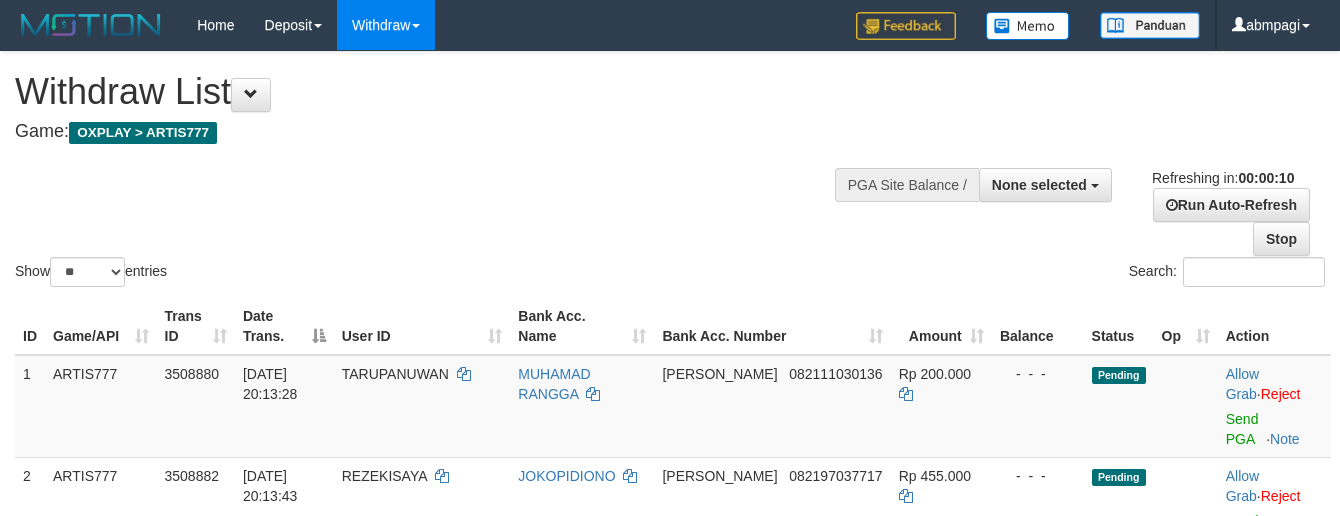 select 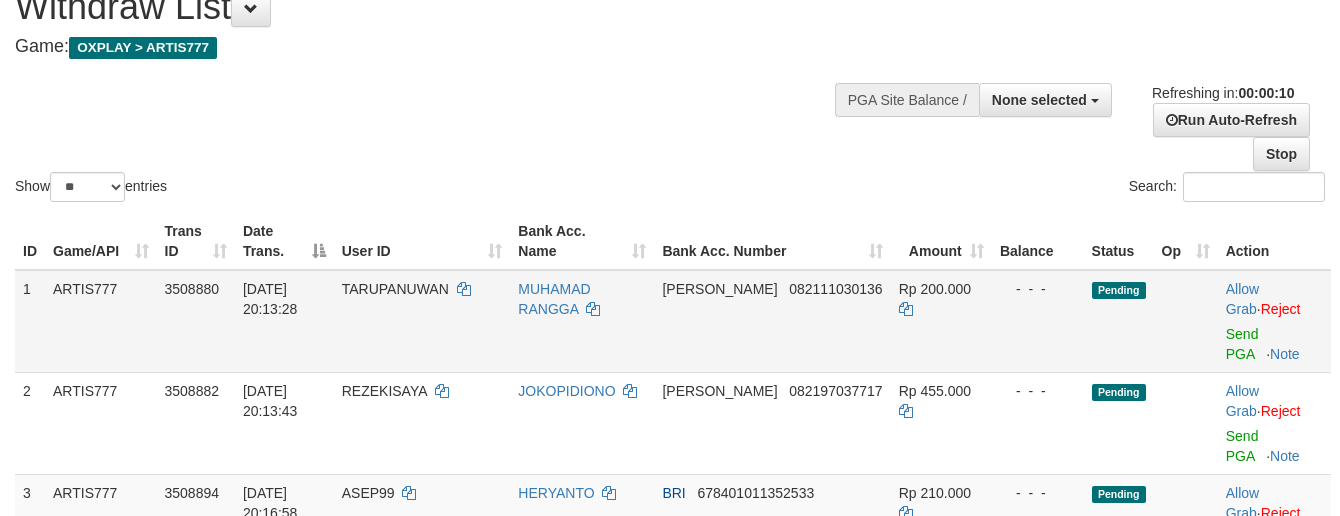 scroll, scrollTop: 133, scrollLeft: 0, axis: vertical 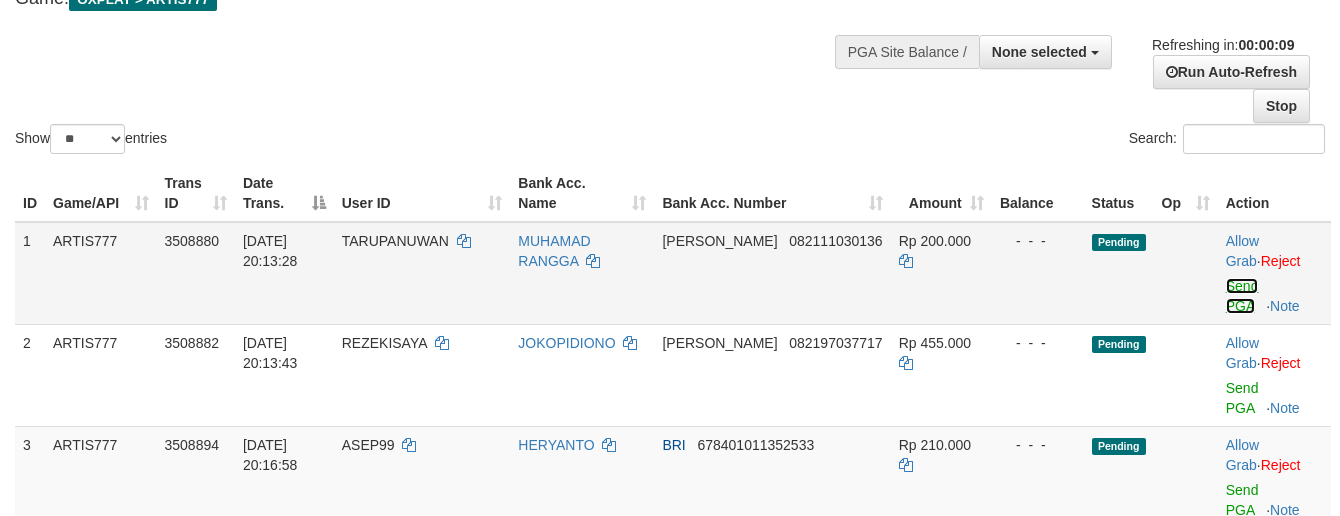 click on "Send PGA" at bounding box center (1242, 296) 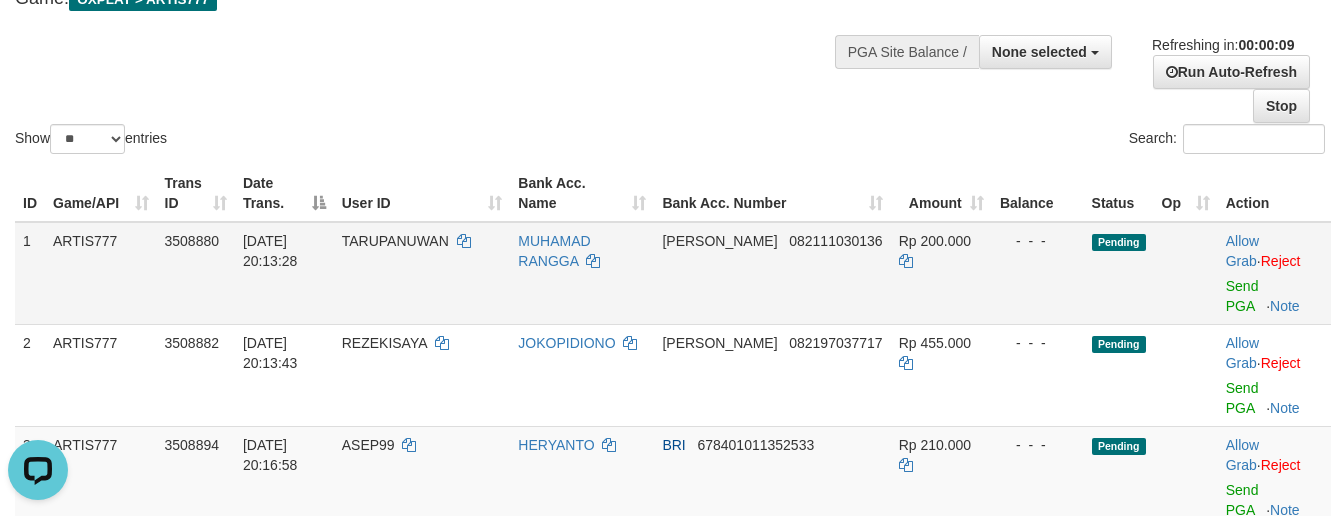 scroll, scrollTop: 0, scrollLeft: 0, axis: both 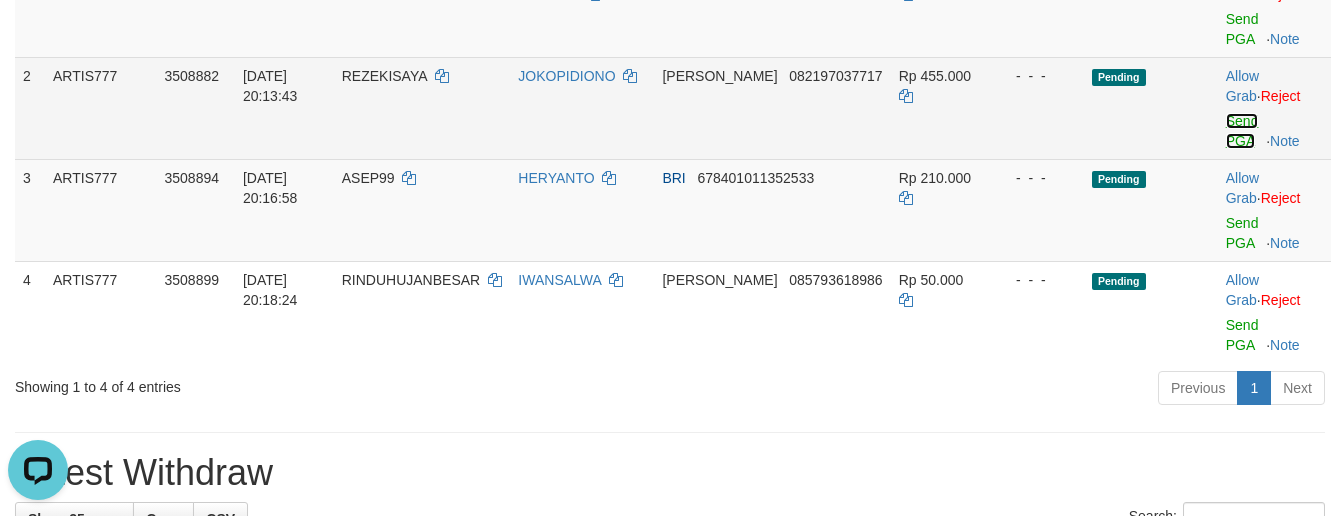 click on "Send PGA" at bounding box center (1242, 131) 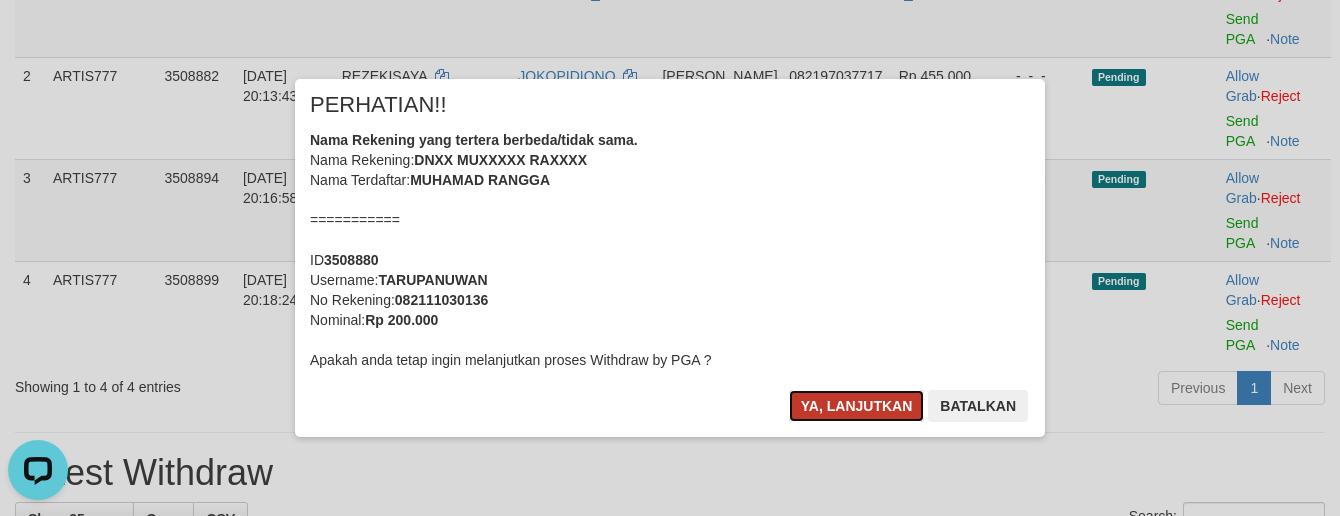 click on "Ya, lanjutkan" at bounding box center (857, 406) 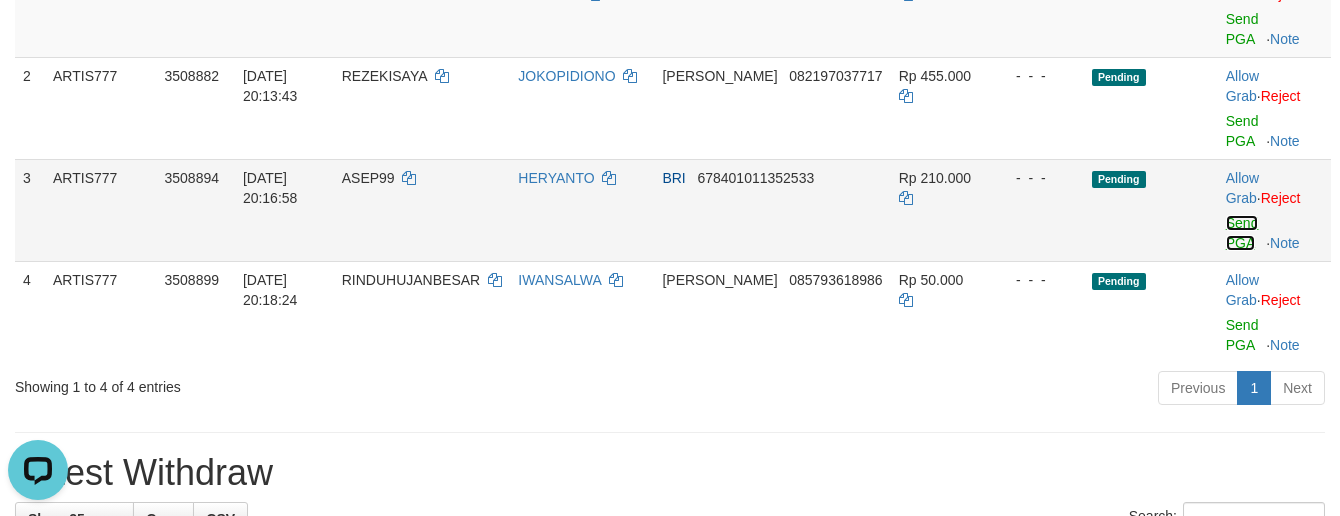 click on "Send PGA" at bounding box center (1242, 233) 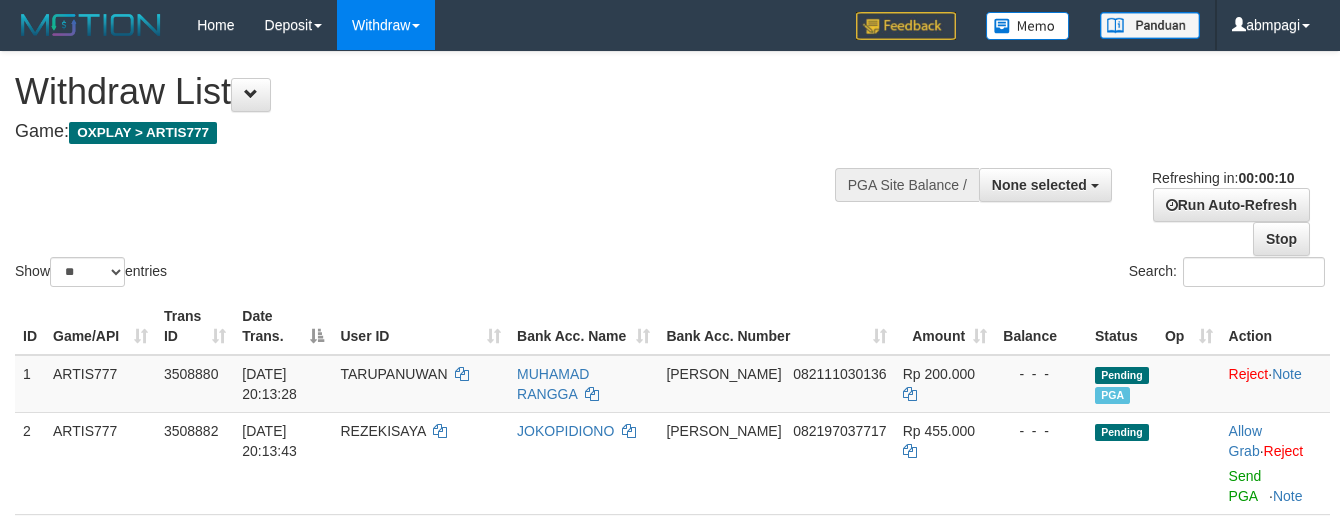select 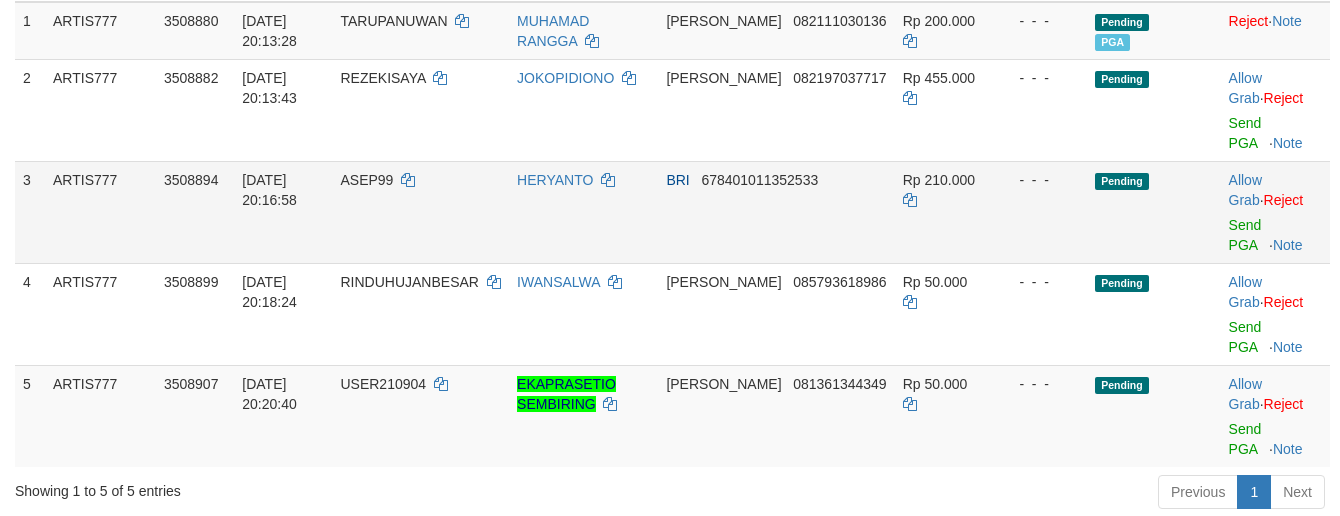 scroll, scrollTop: 400, scrollLeft: 0, axis: vertical 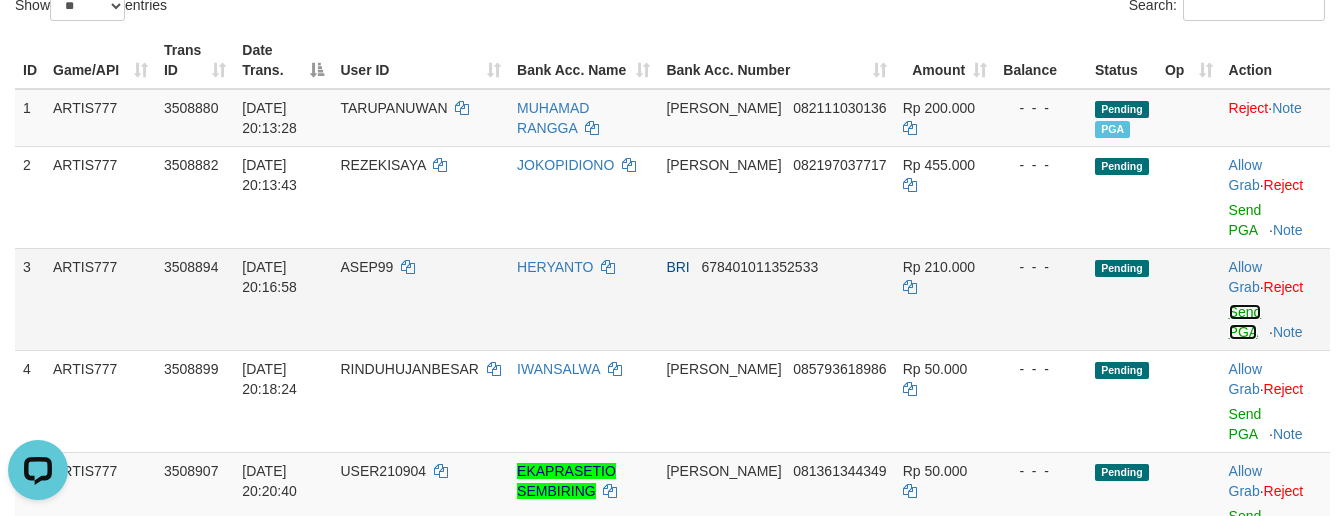 click on "Send PGA" at bounding box center (1245, 322) 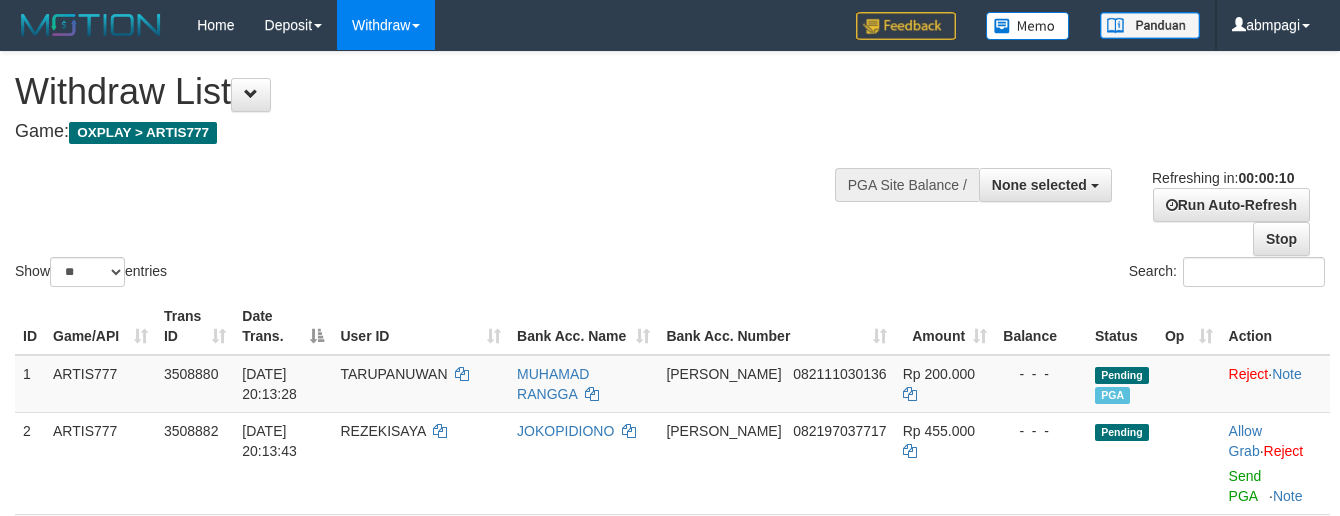 select 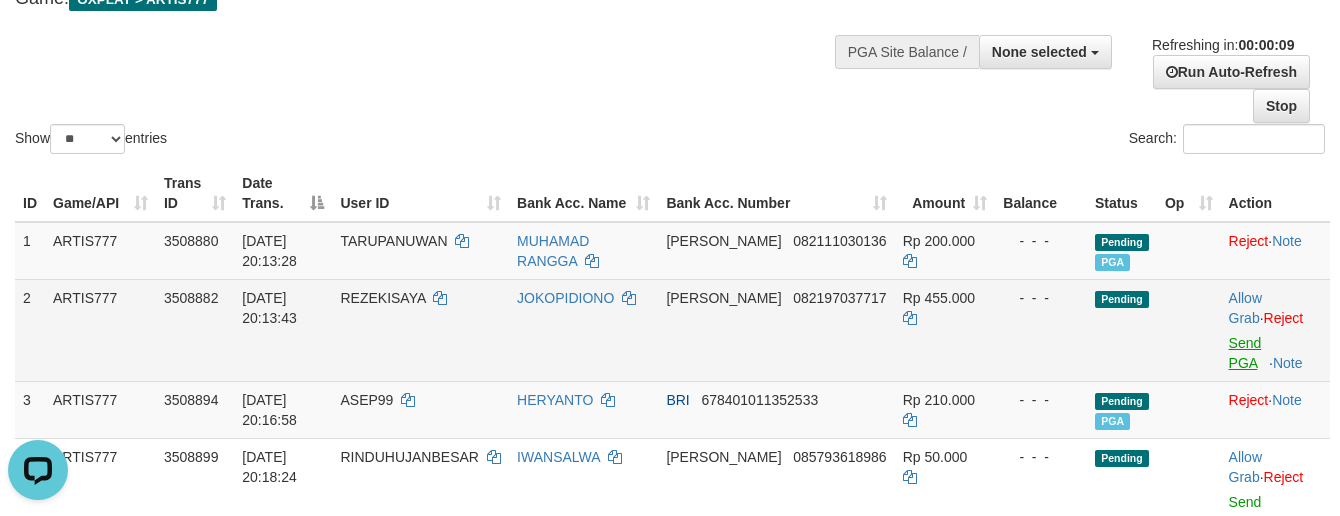 scroll, scrollTop: 0, scrollLeft: 0, axis: both 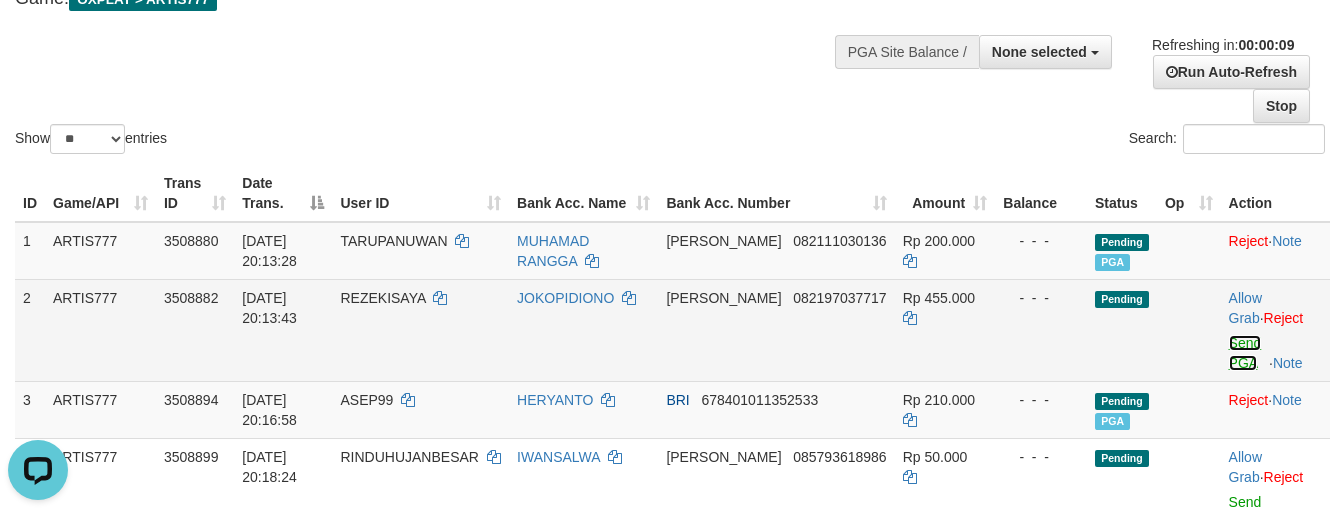 click on "Send PGA" at bounding box center [1245, 353] 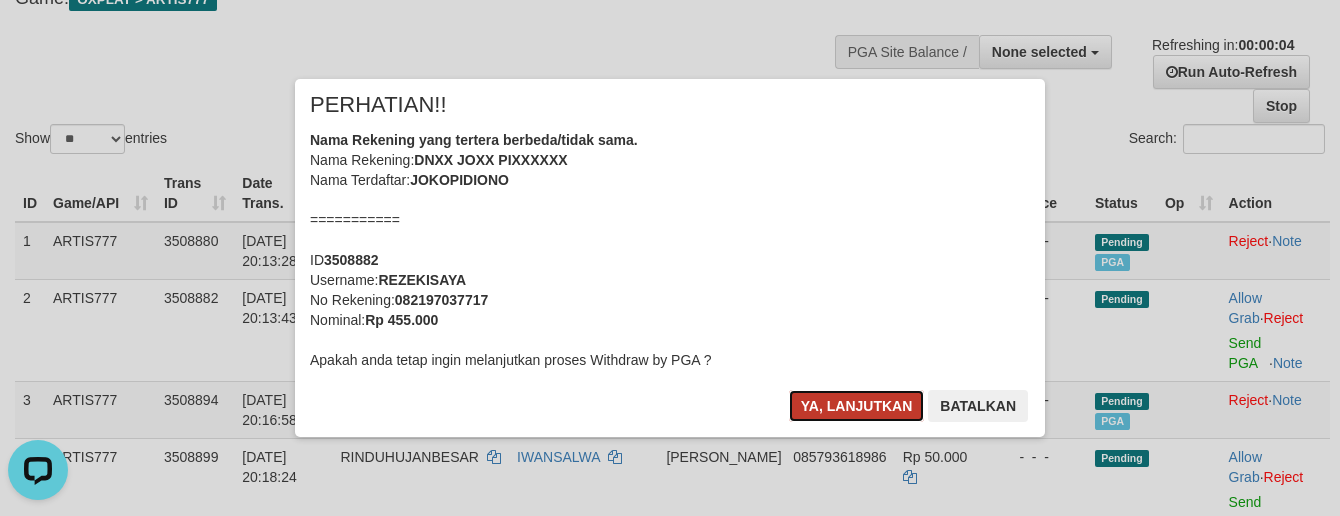 click on "Ya, lanjutkan" at bounding box center (857, 406) 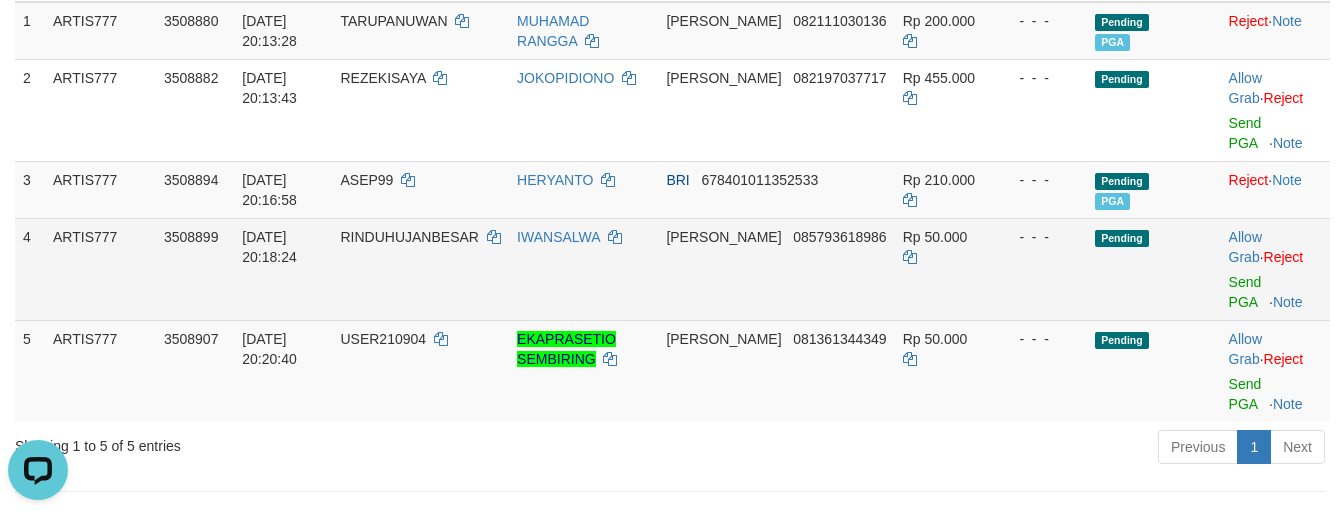 scroll, scrollTop: 400, scrollLeft: 0, axis: vertical 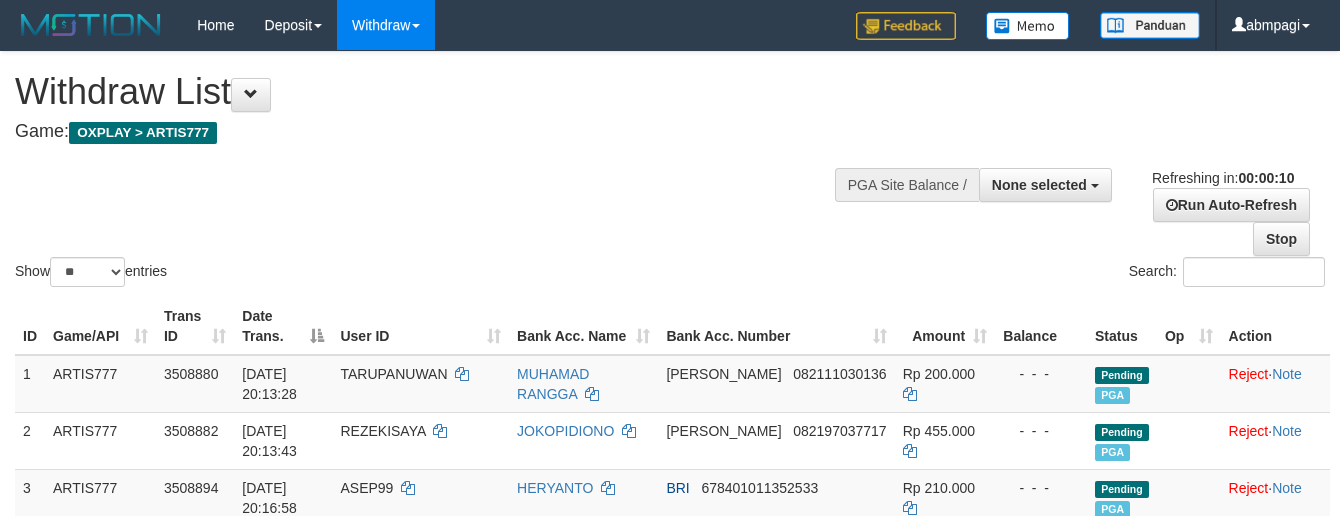 select 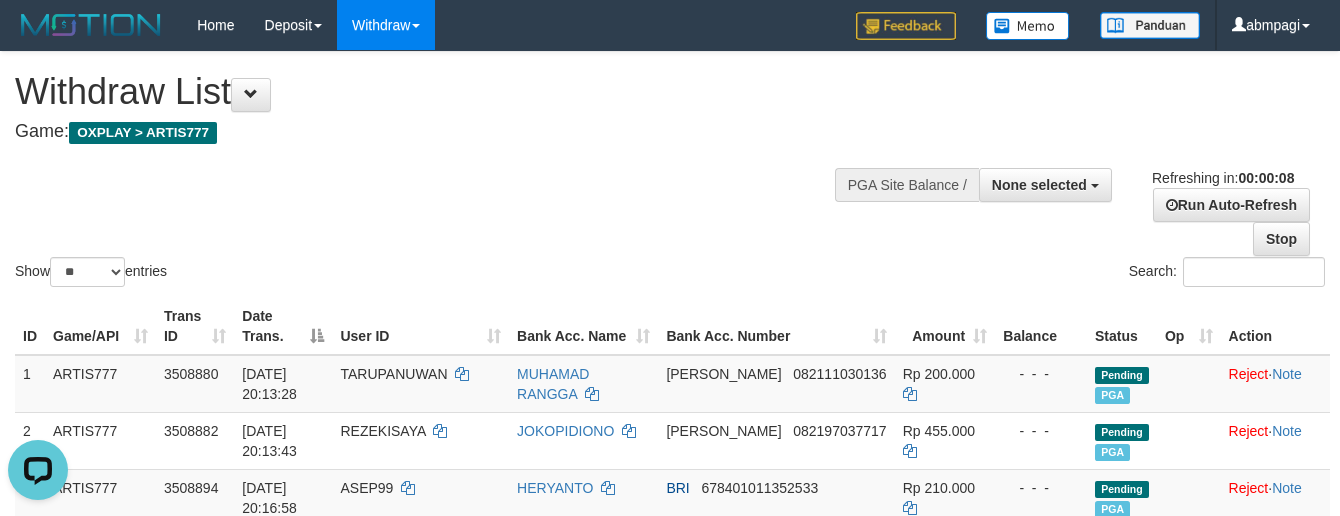 scroll, scrollTop: 0, scrollLeft: 0, axis: both 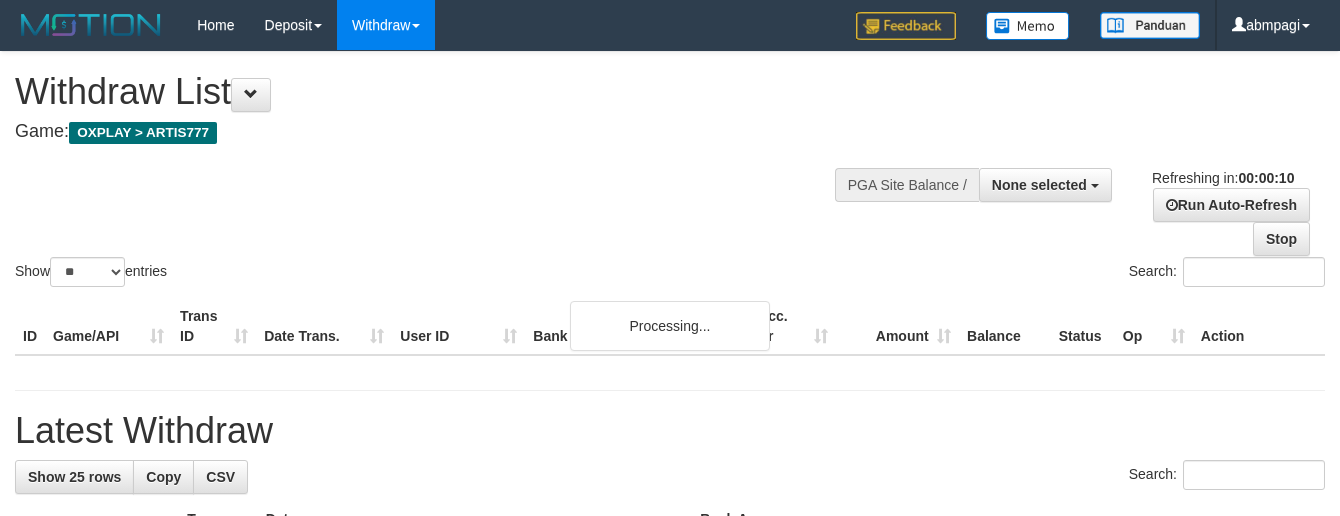 select 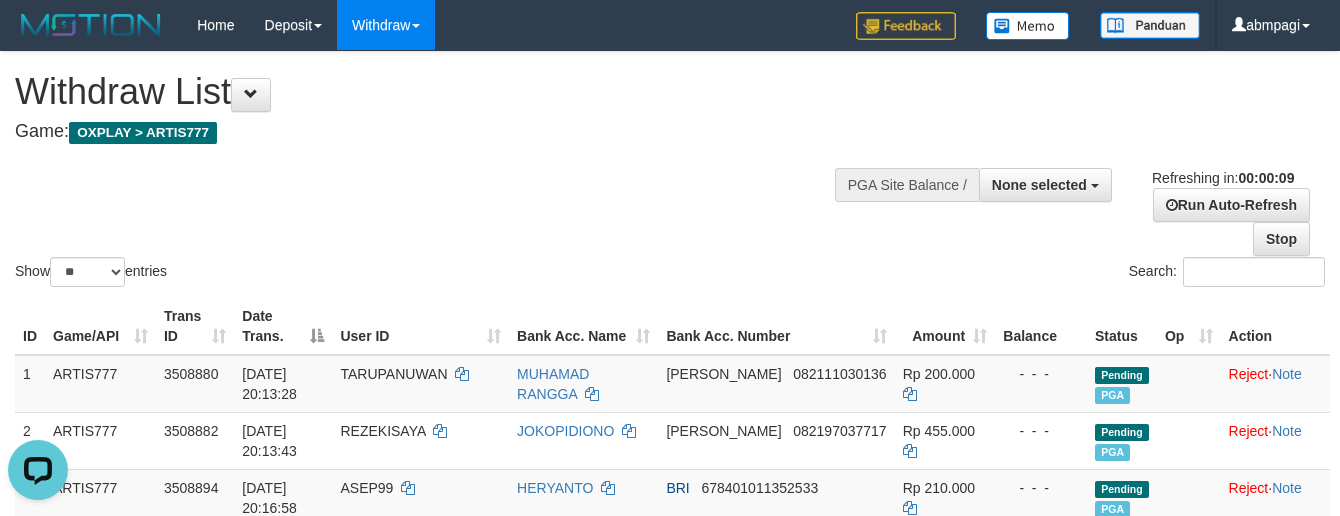 scroll, scrollTop: 0, scrollLeft: 0, axis: both 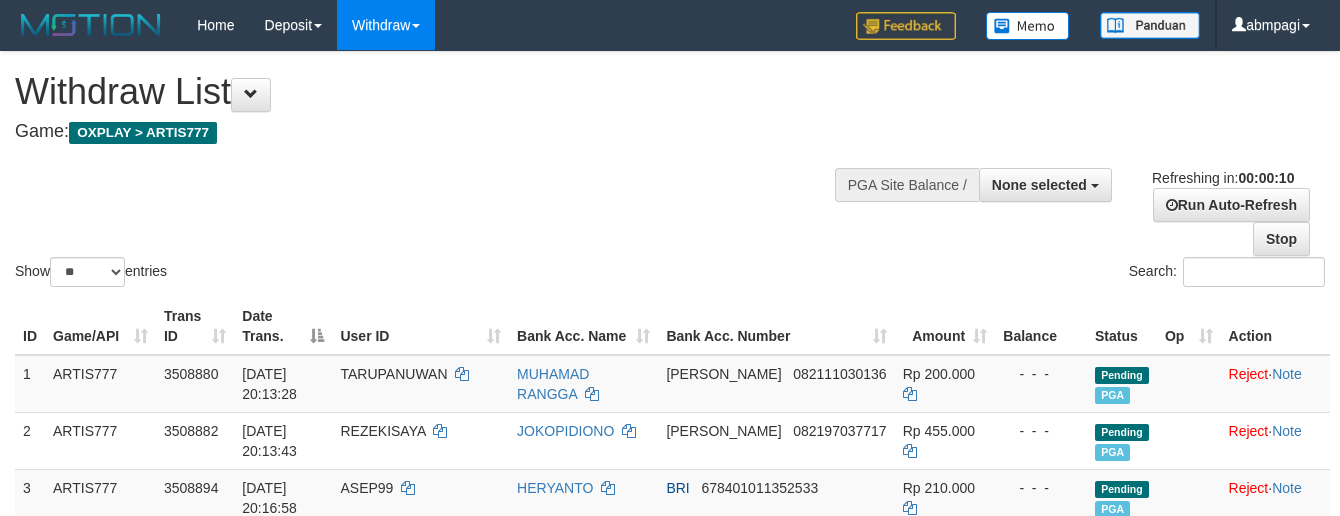 select 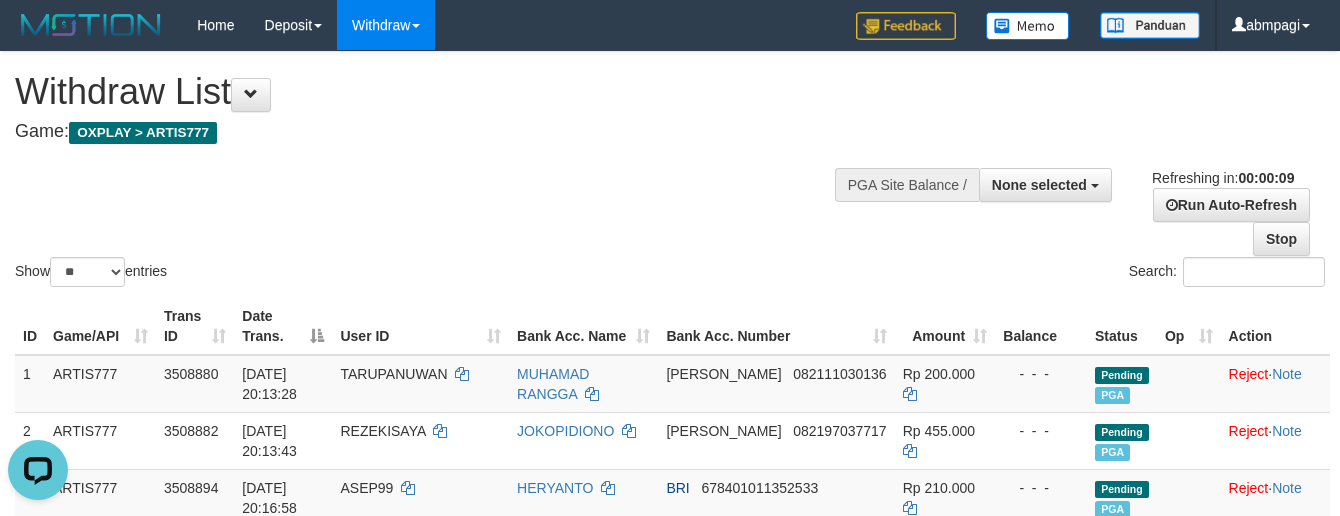 scroll, scrollTop: 0, scrollLeft: 0, axis: both 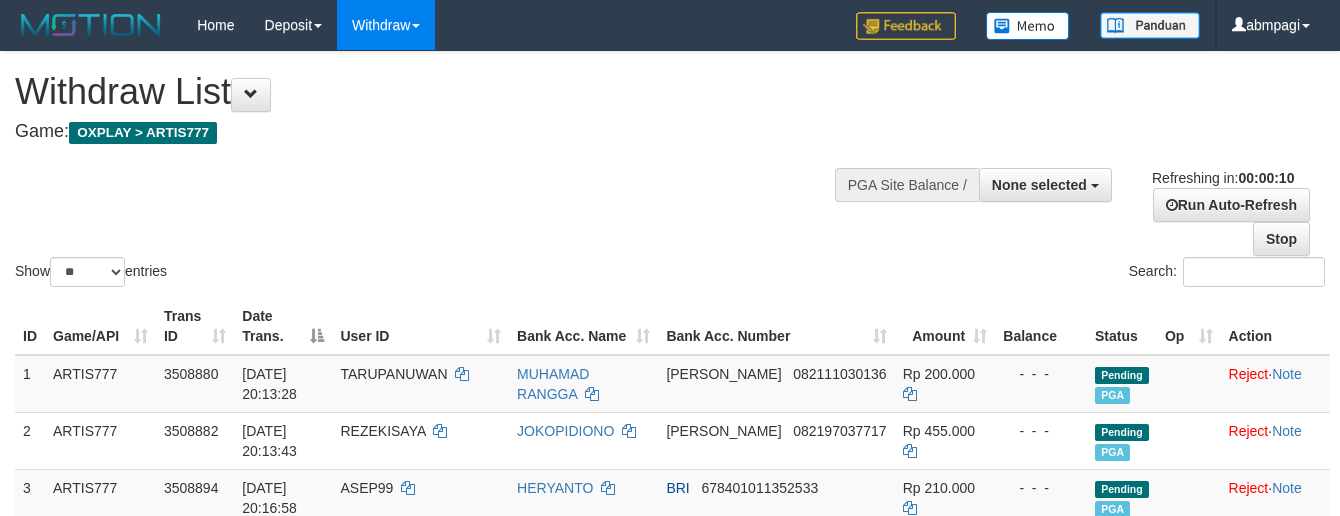 select 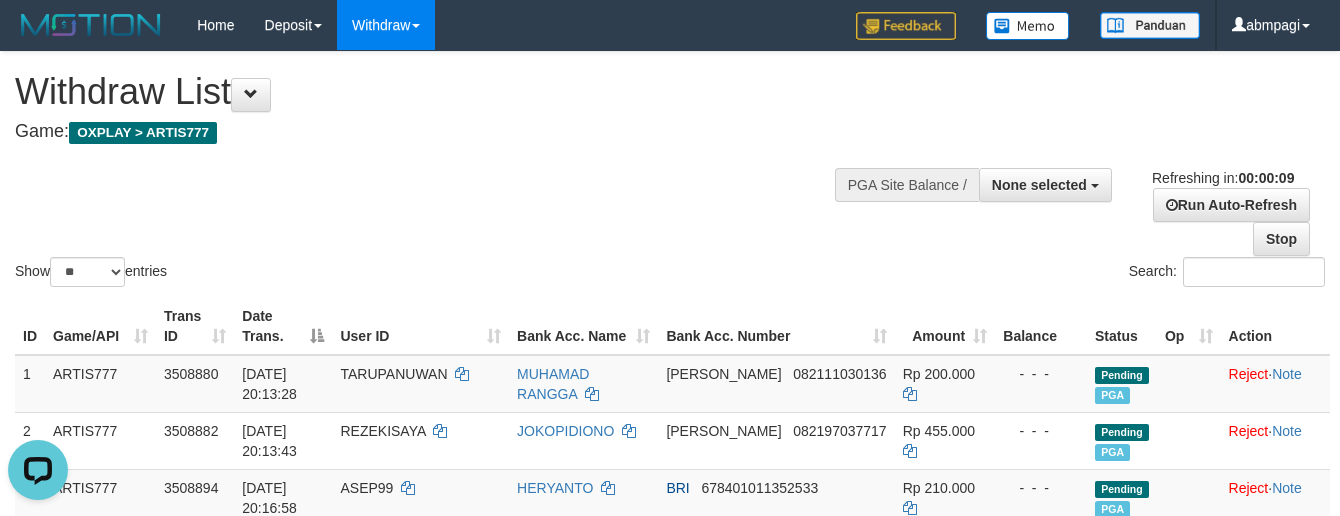 scroll, scrollTop: 0, scrollLeft: 0, axis: both 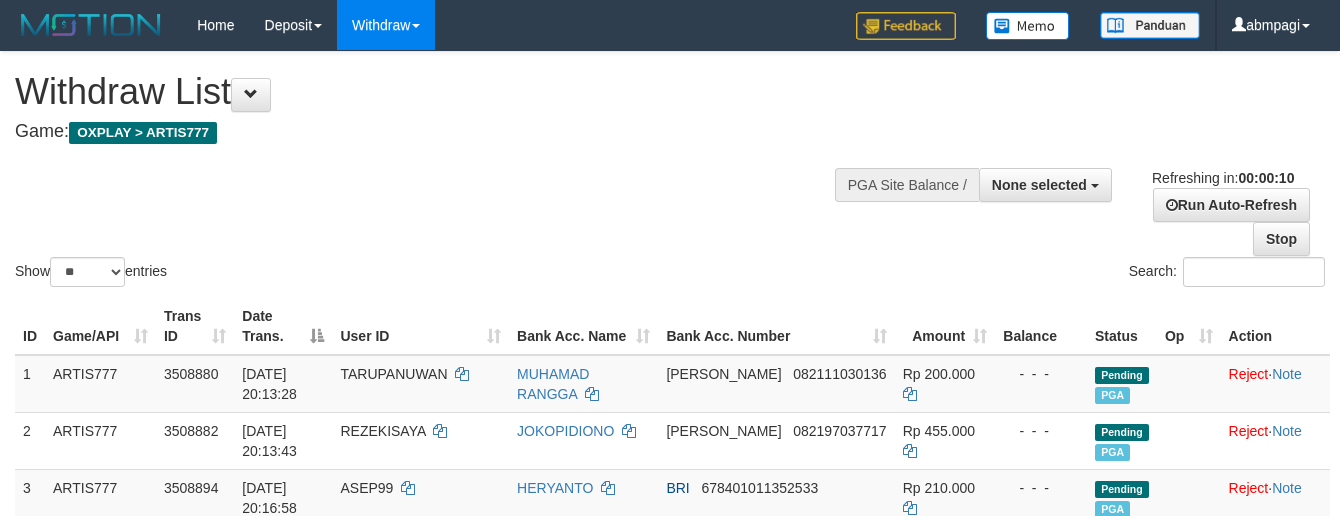 select 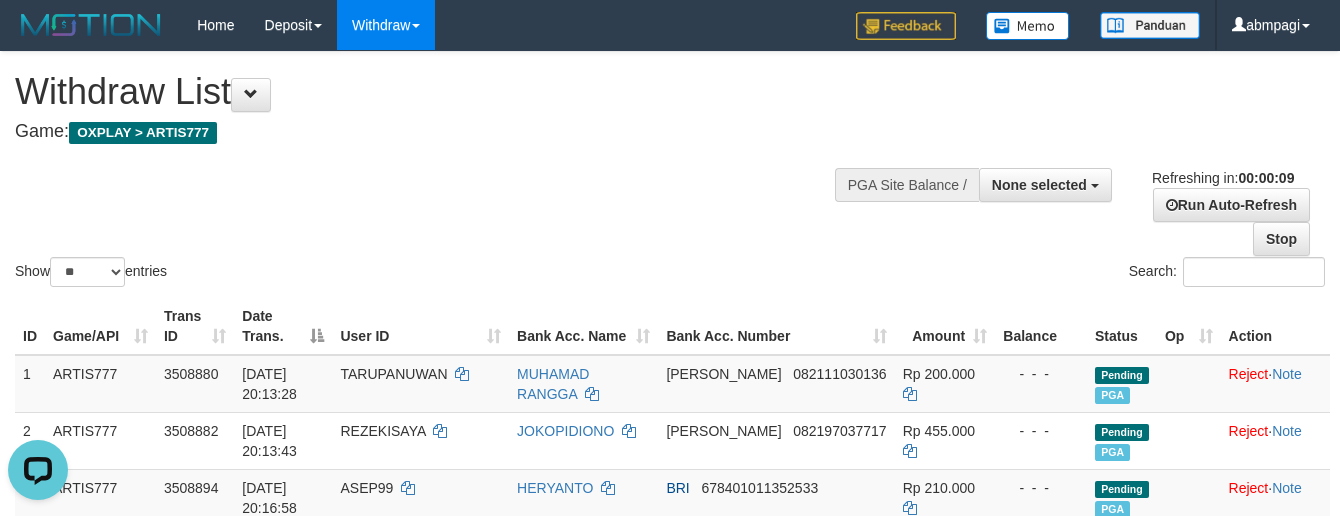 scroll, scrollTop: 0, scrollLeft: 0, axis: both 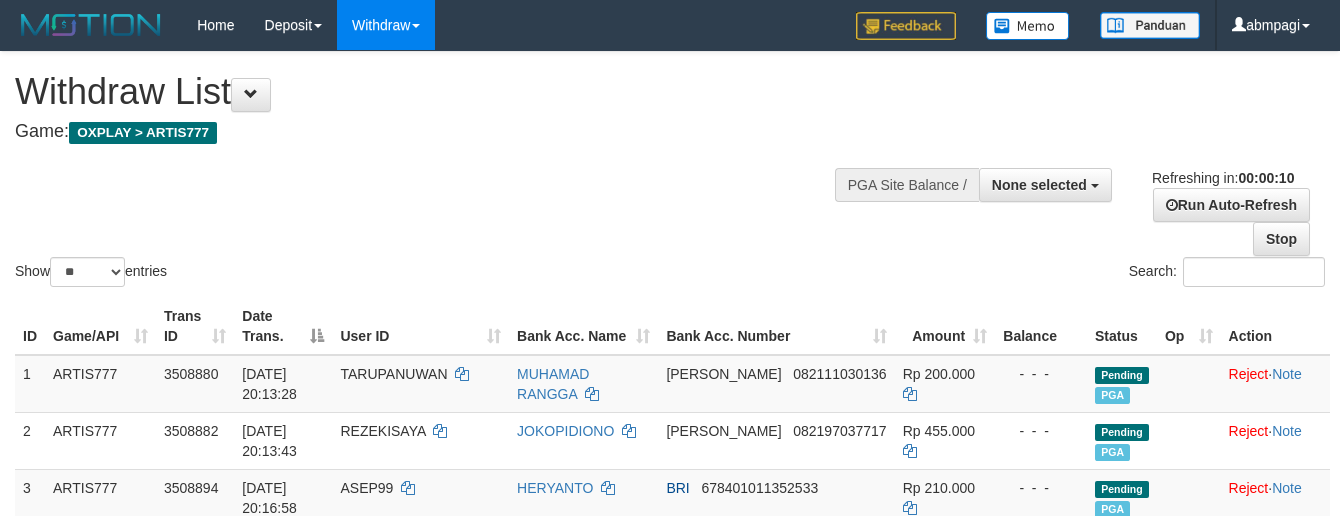 select 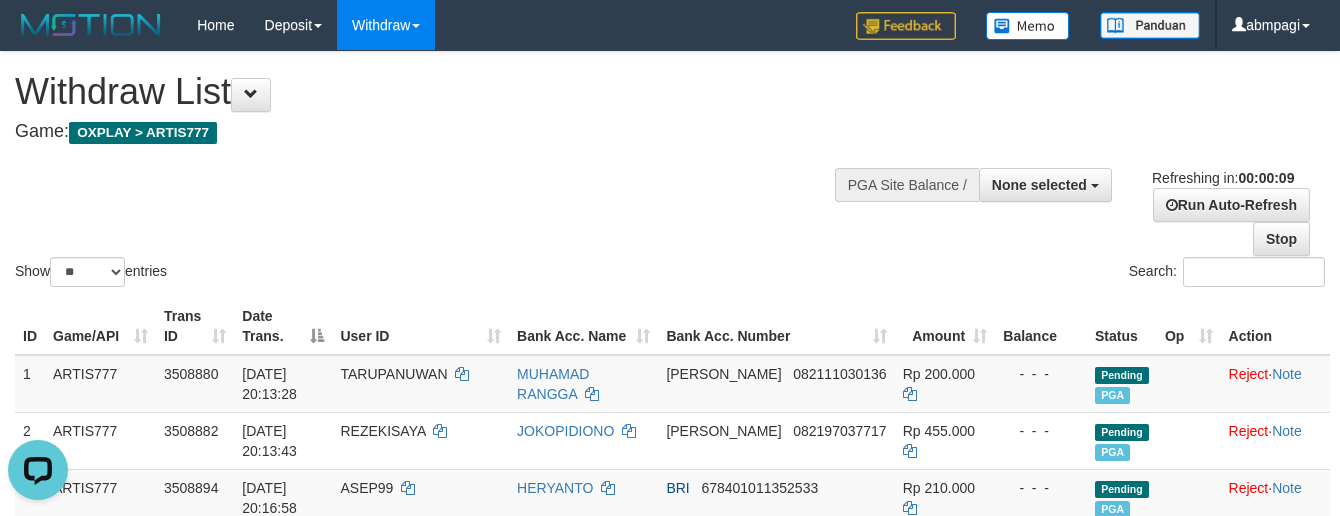 scroll, scrollTop: 0, scrollLeft: 0, axis: both 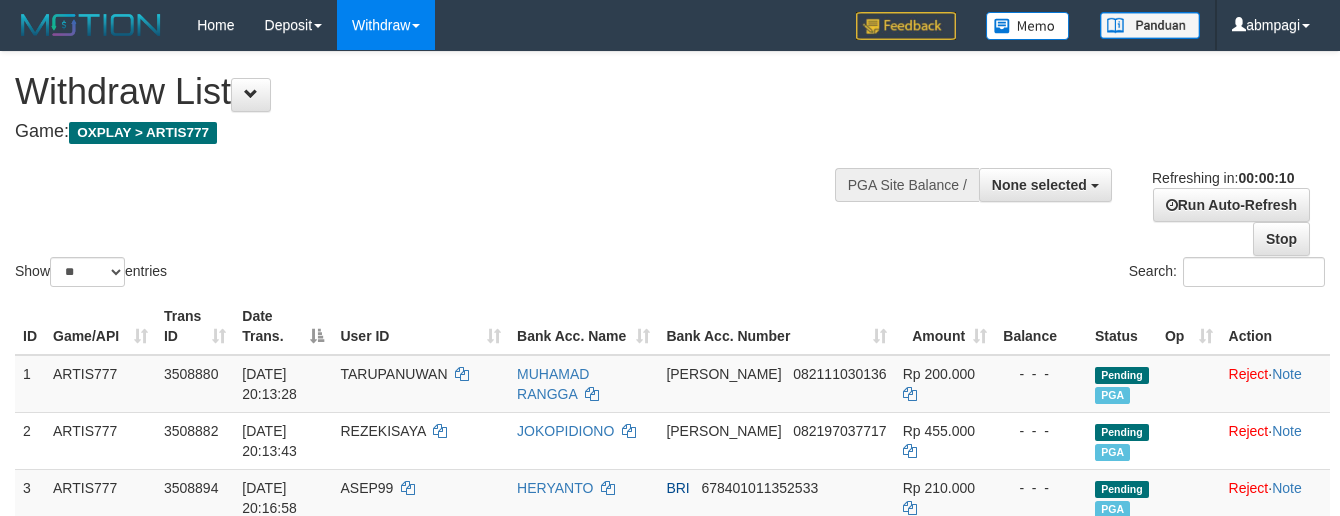 select 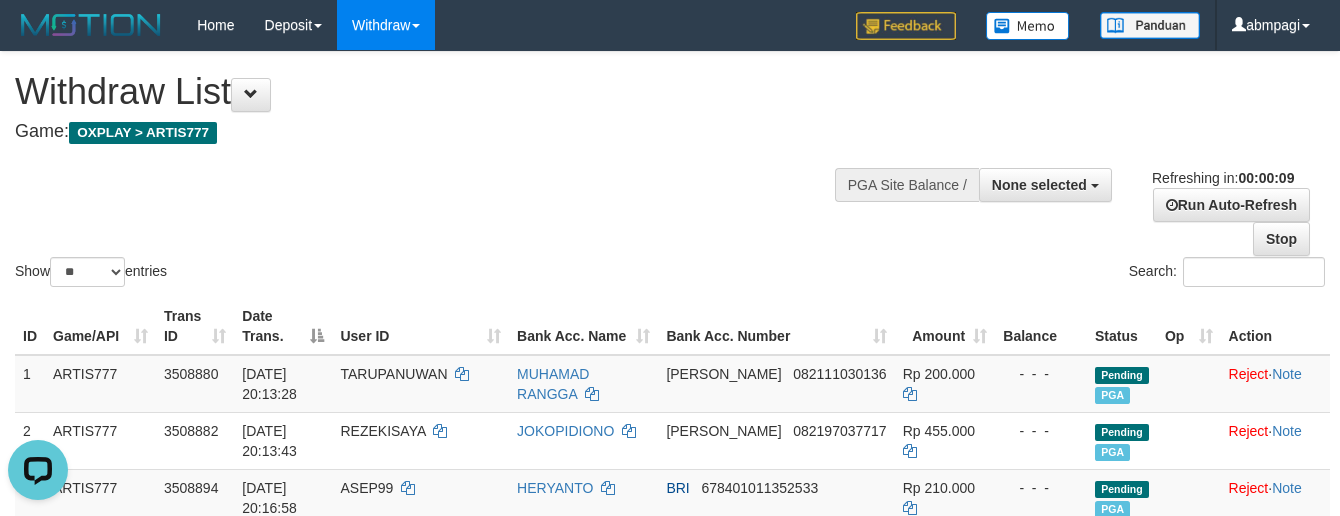 scroll, scrollTop: 0, scrollLeft: 0, axis: both 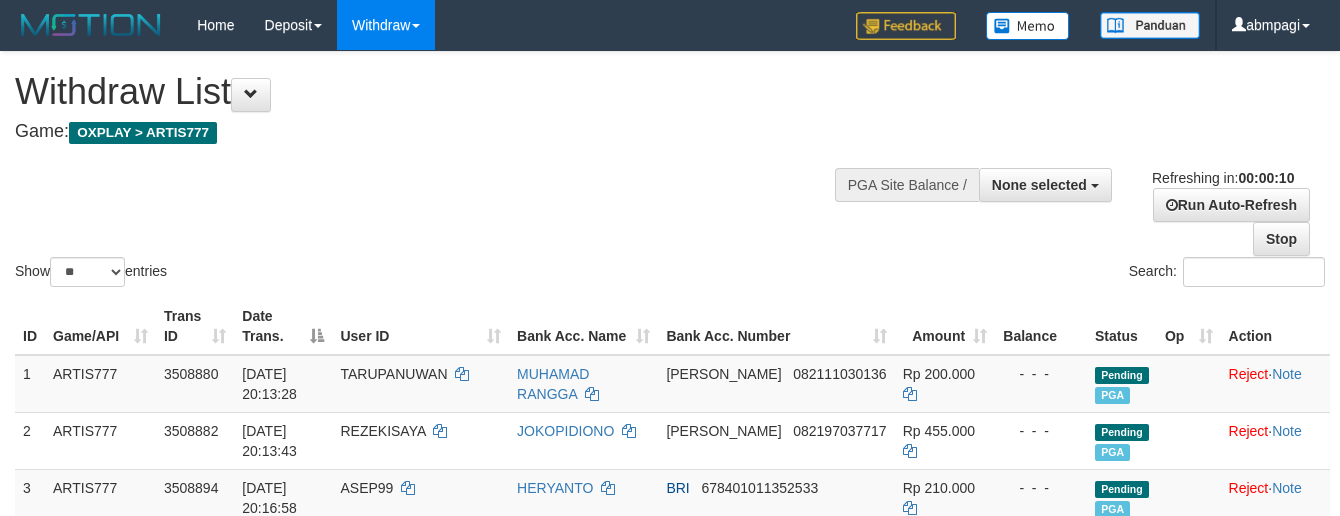 select 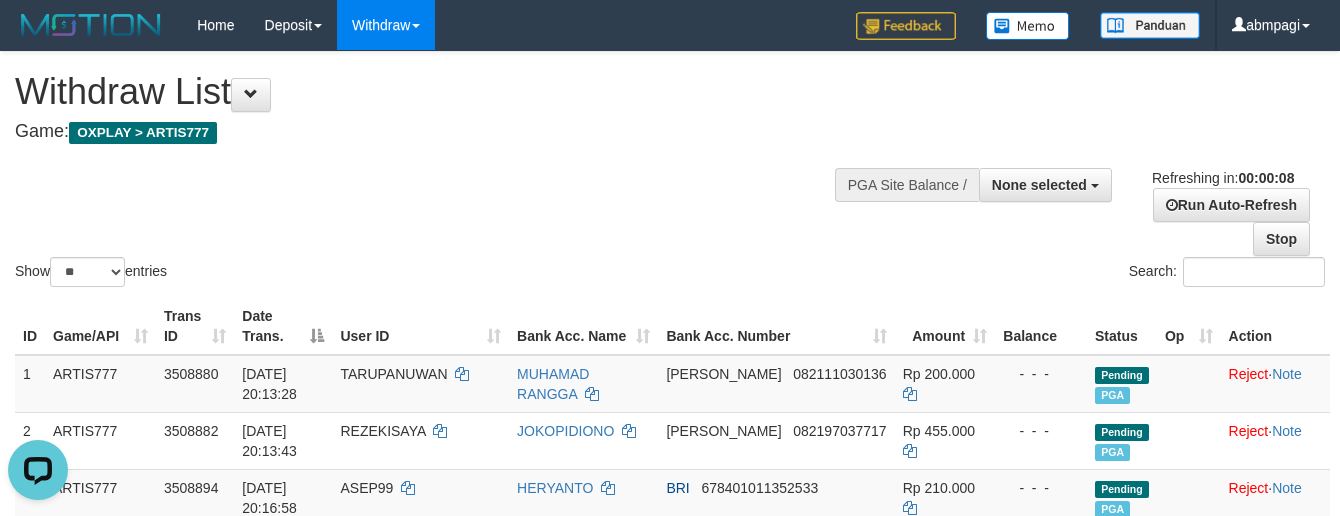 scroll, scrollTop: 0, scrollLeft: 0, axis: both 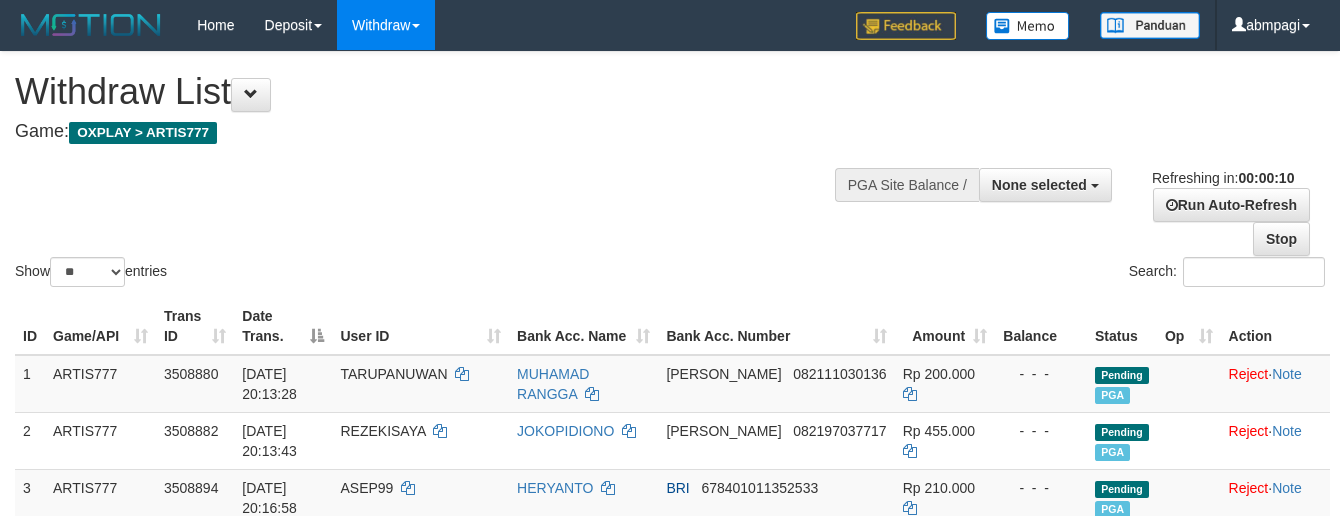select 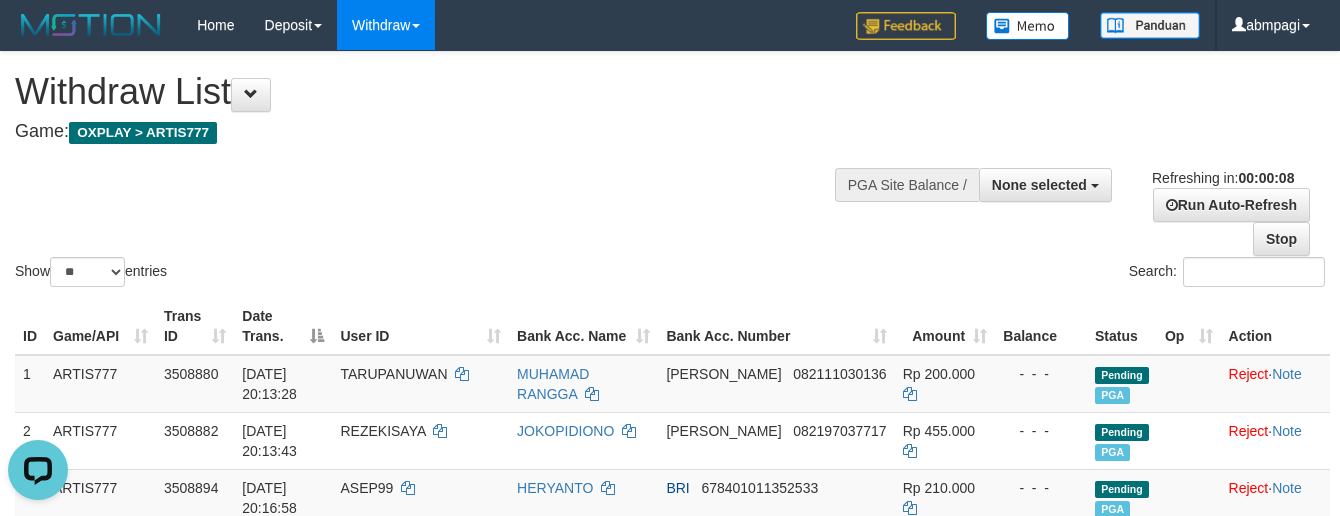 scroll, scrollTop: 0, scrollLeft: 0, axis: both 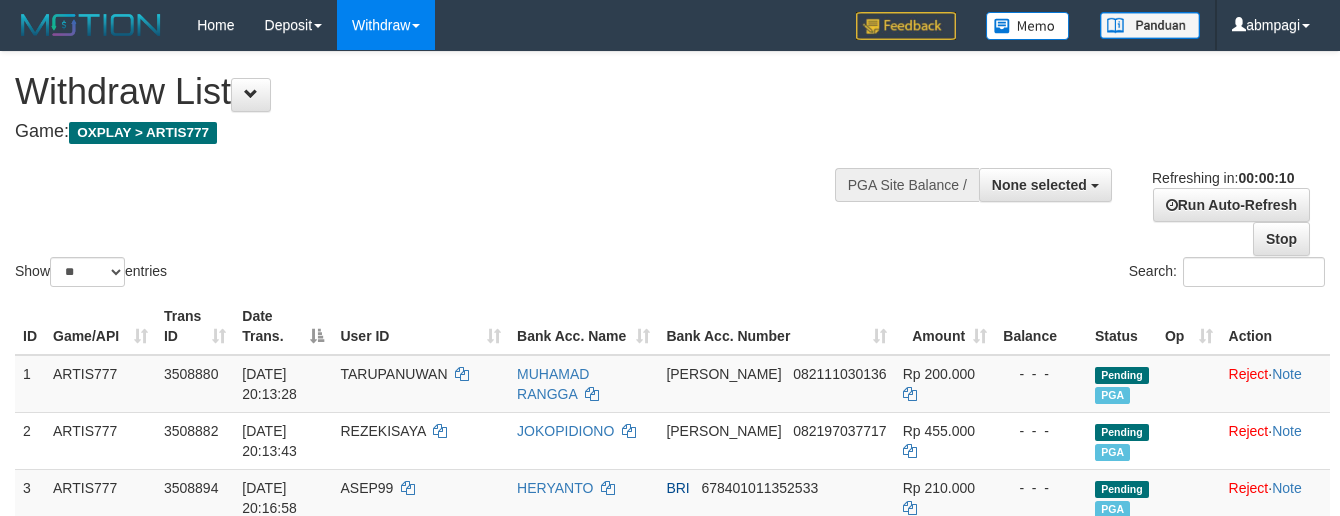 select 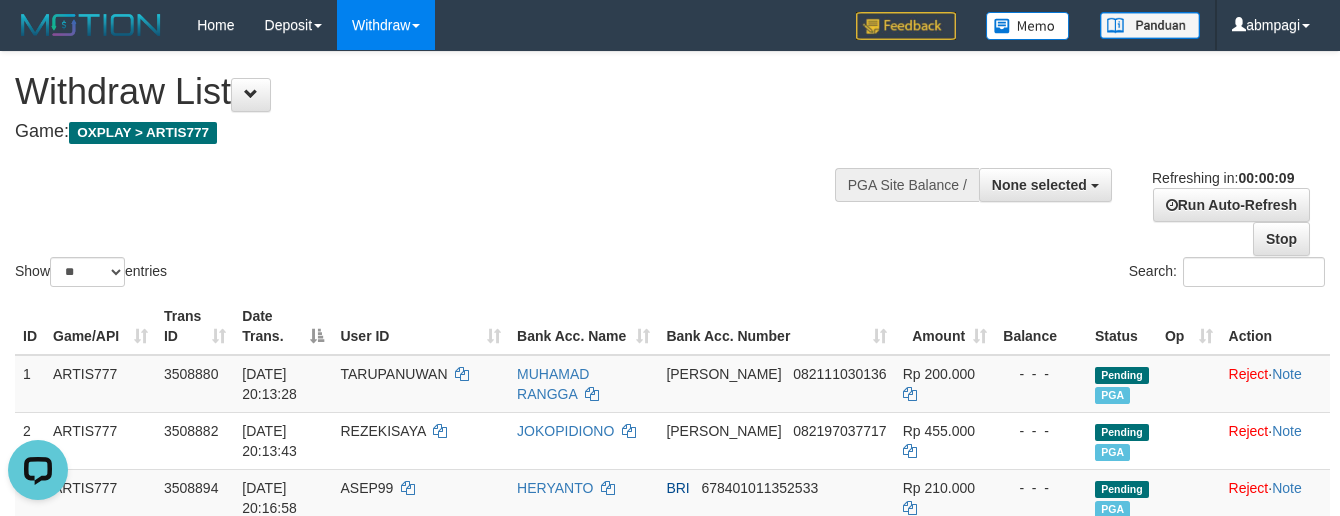 scroll, scrollTop: 0, scrollLeft: 0, axis: both 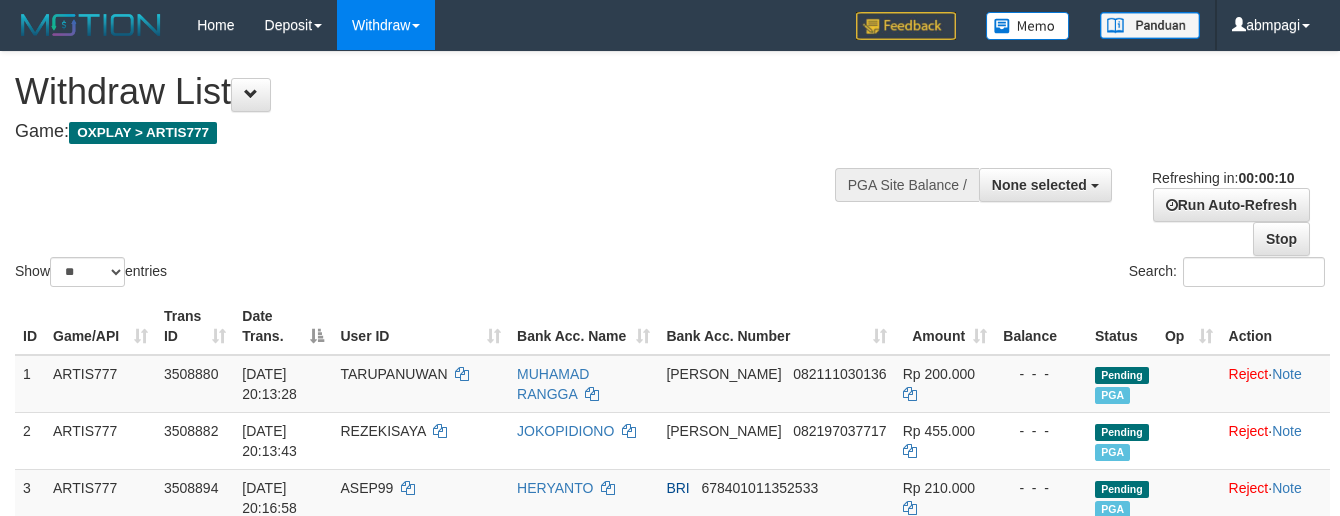select 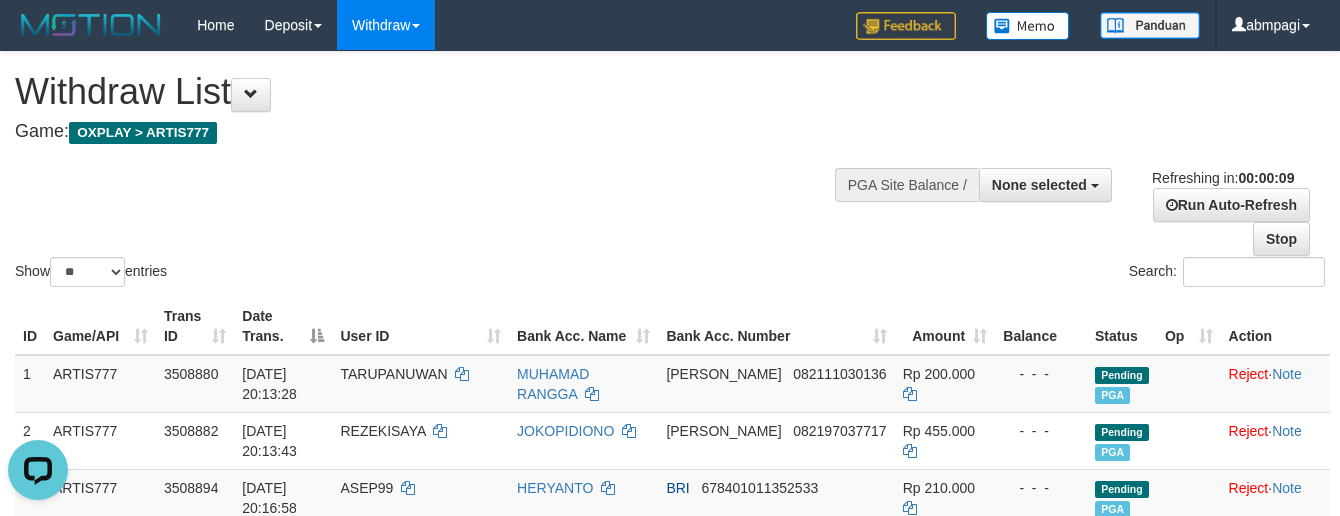 scroll, scrollTop: 0, scrollLeft: 0, axis: both 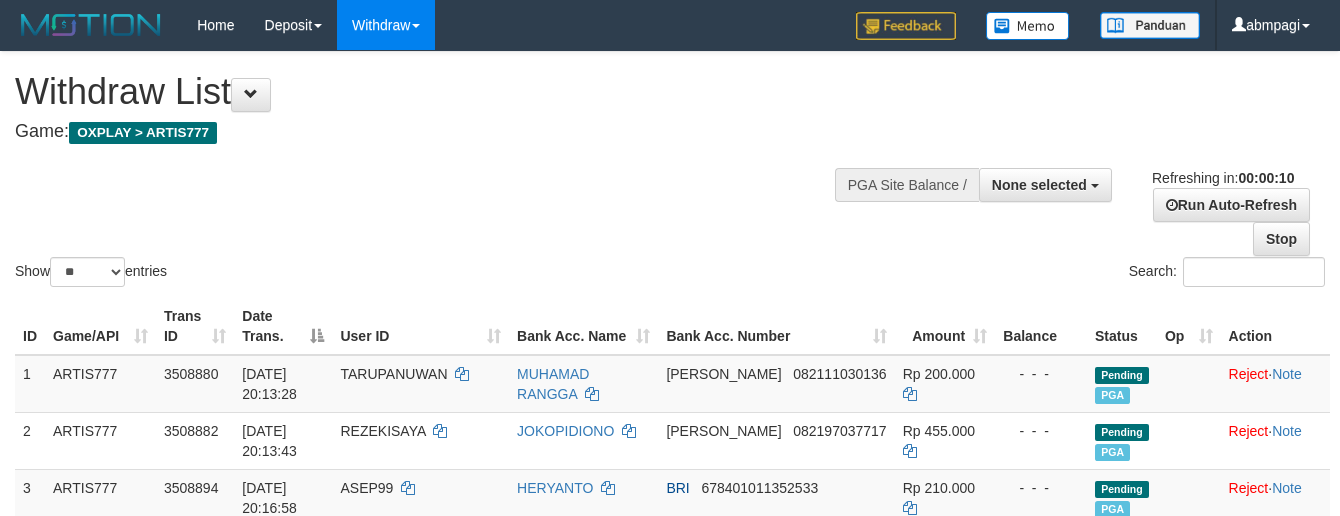 select 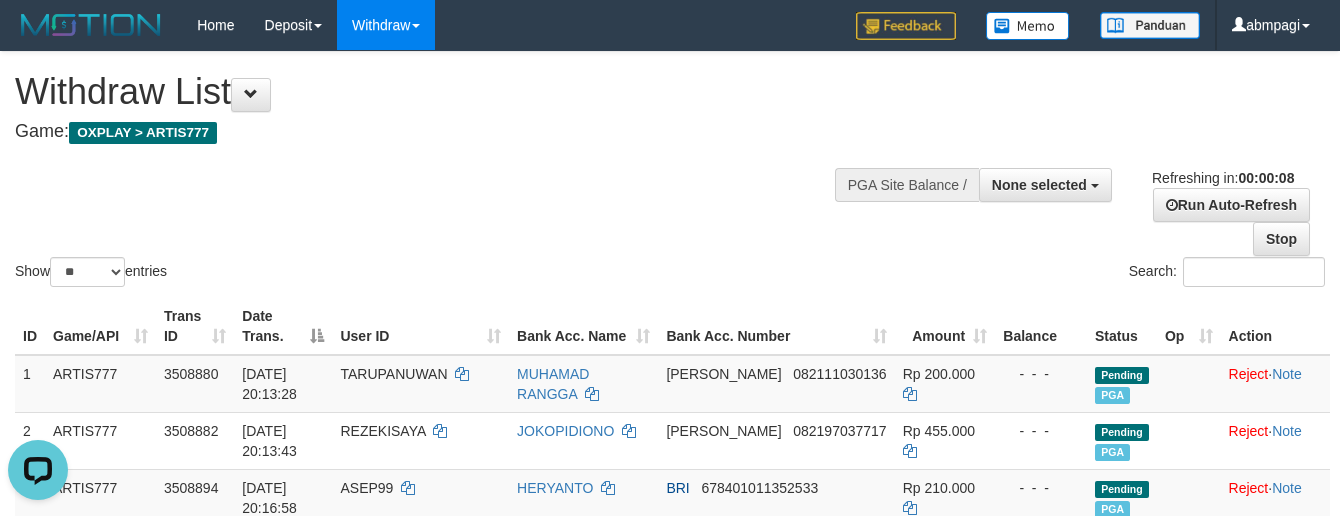 scroll, scrollTop: 0, scrollLeft: 0, axis: both 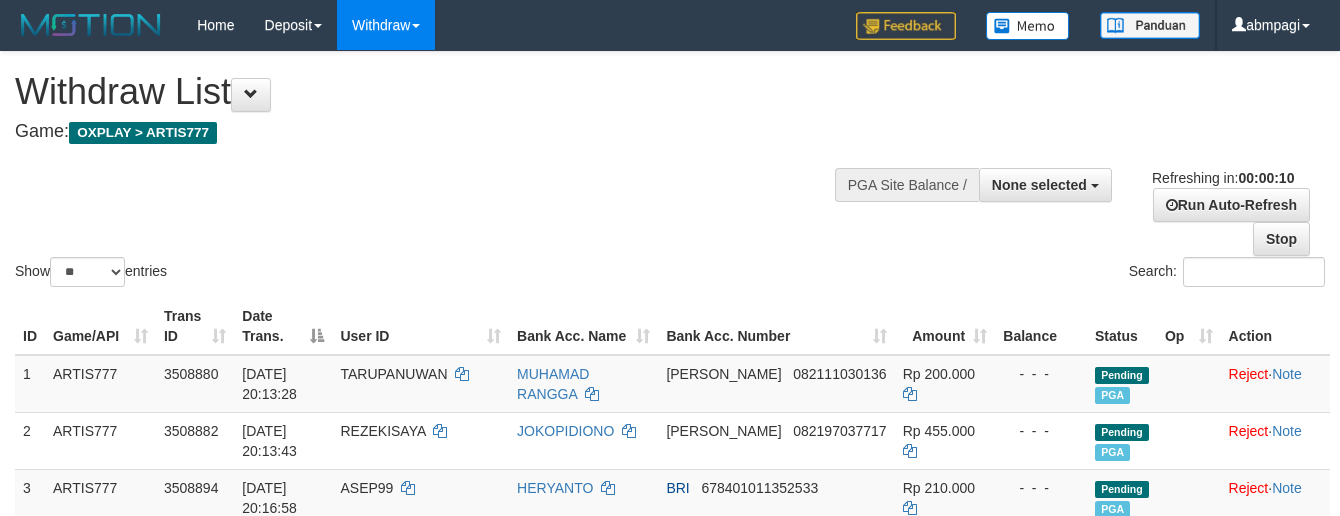 select 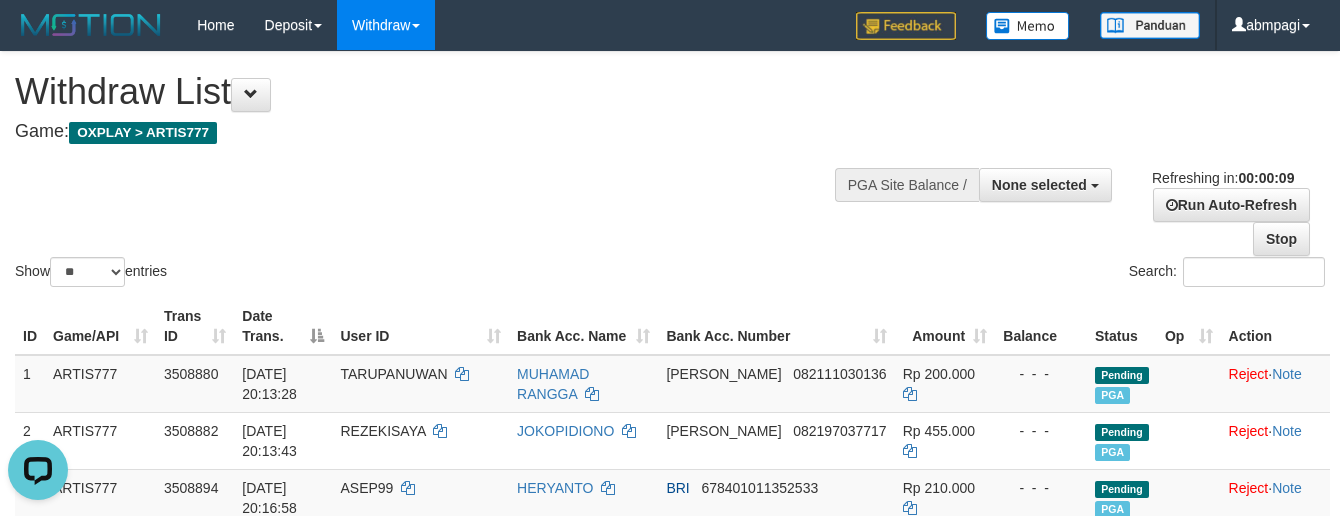scroll, scrollTop: 0, scrollLeft: 0, axis: both 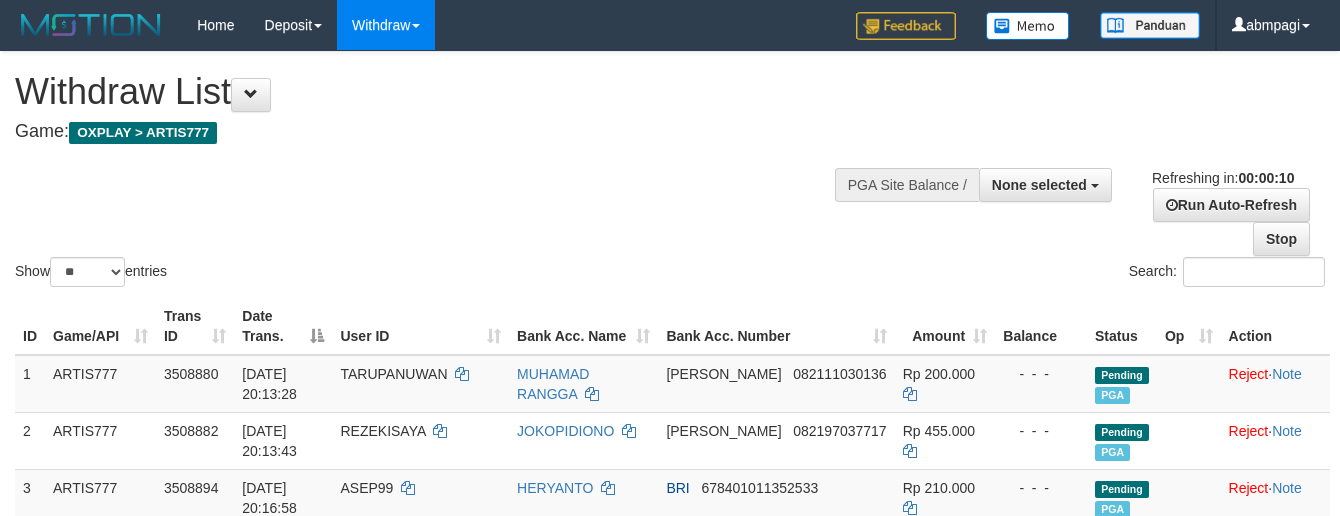 select 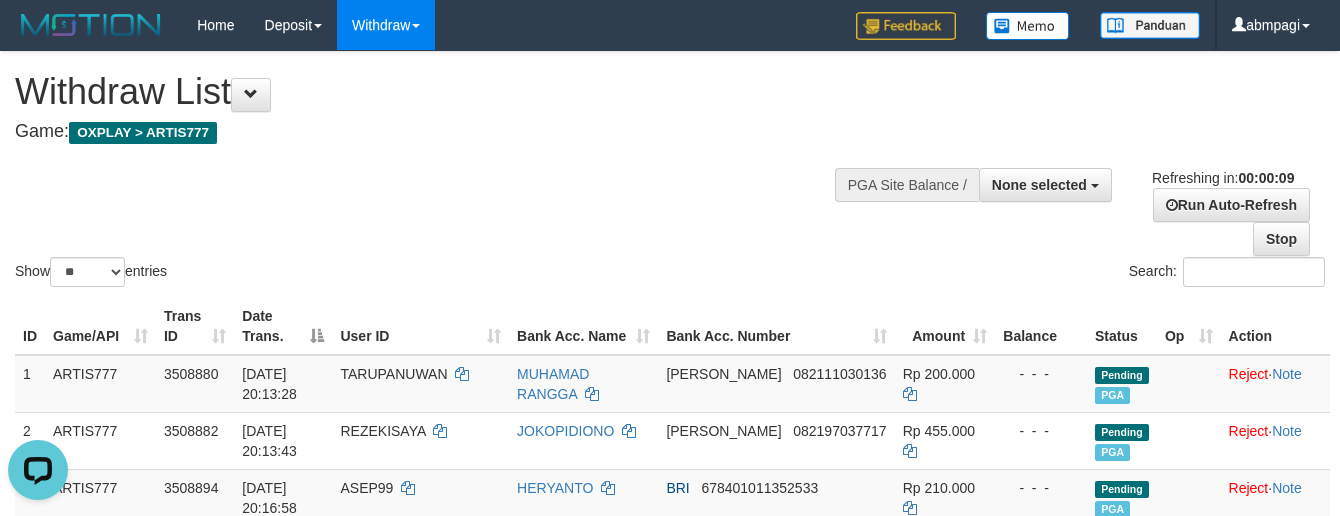 scroll, scrollTop: 0, scrollLeft: 0, axis: both 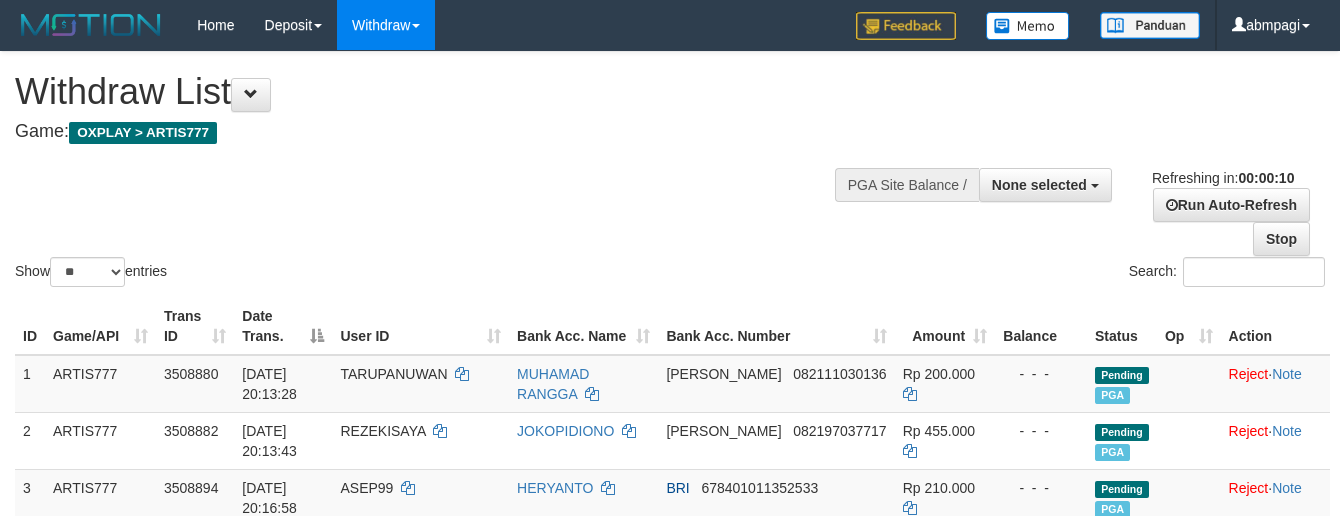select 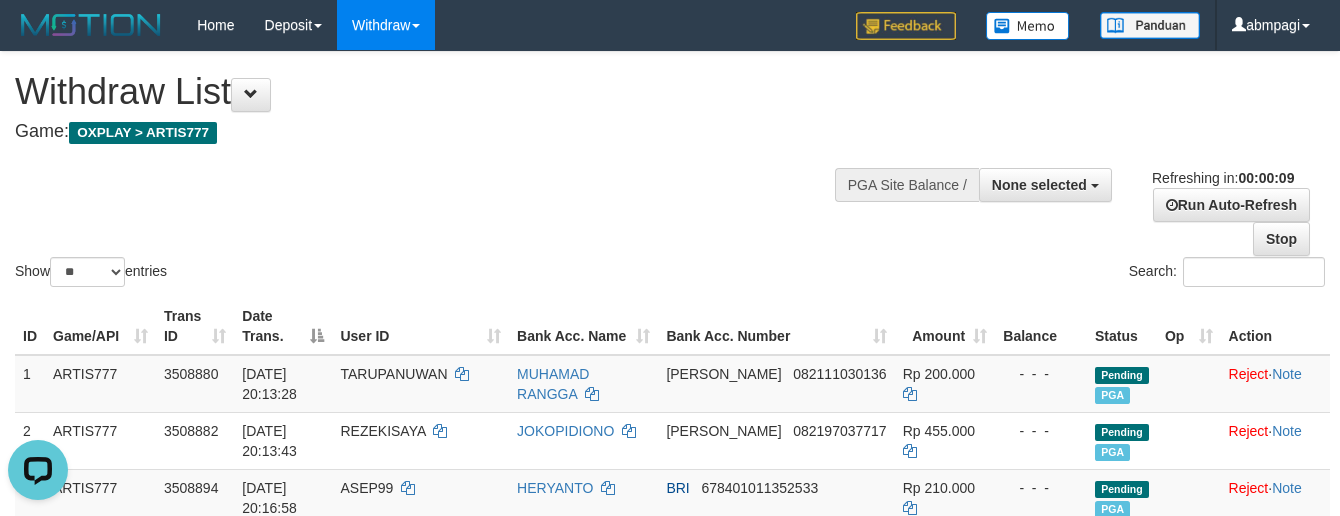 scroll, scrollTop: 0, scrollLeft: 0, axis: both 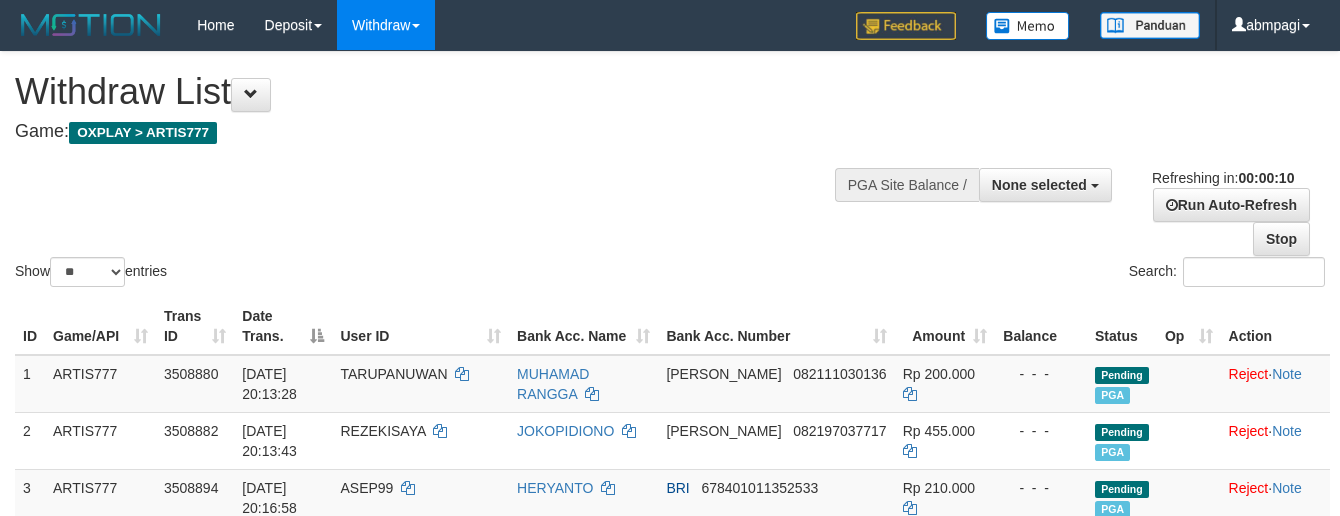 select 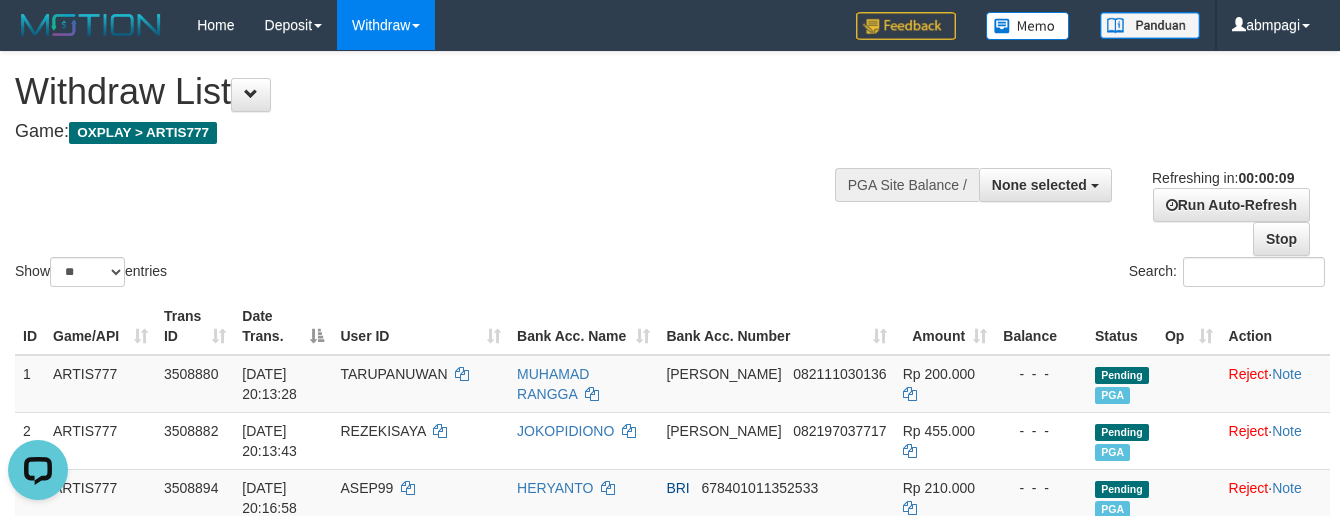 scroll, scrollTop: 0, scrollLeft: 0, axis: both 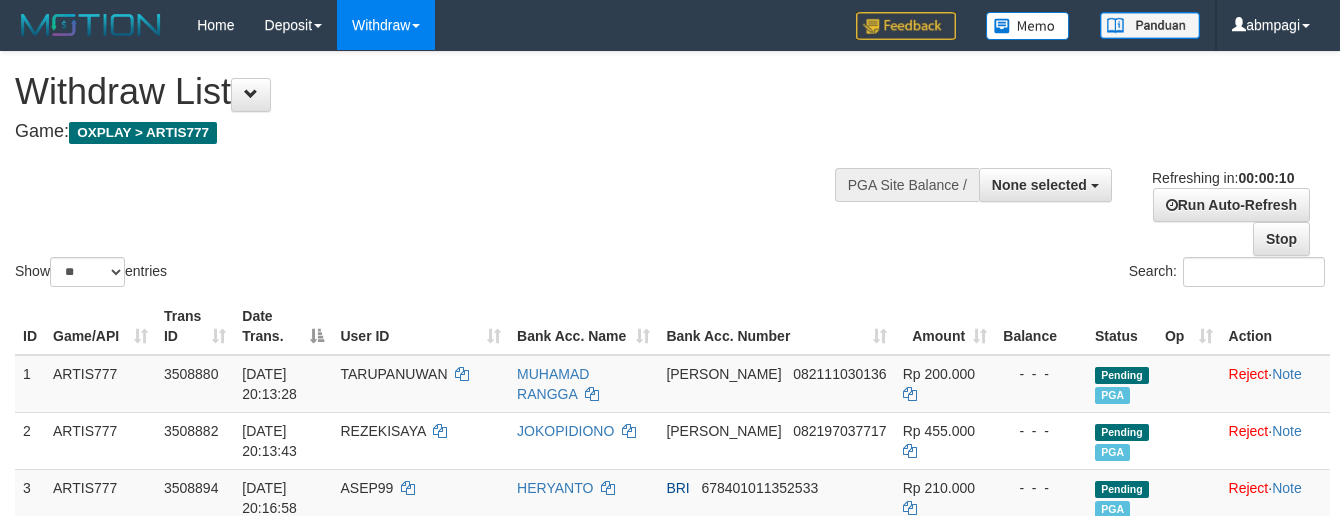 select 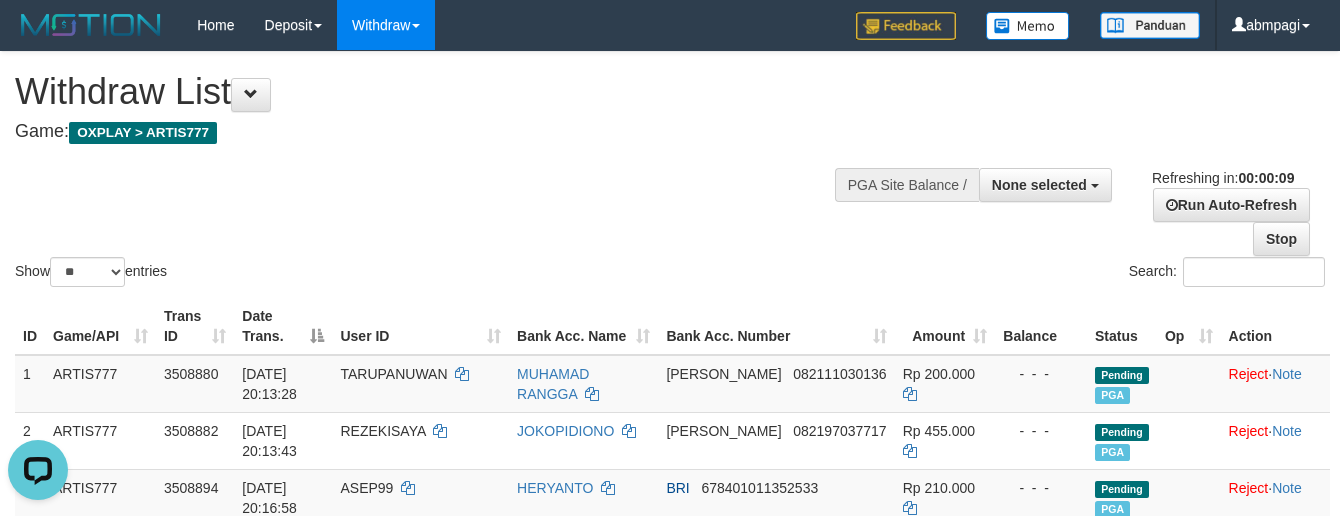 scroll, scrollTop: 0, scrollLeft: 0, axis: both 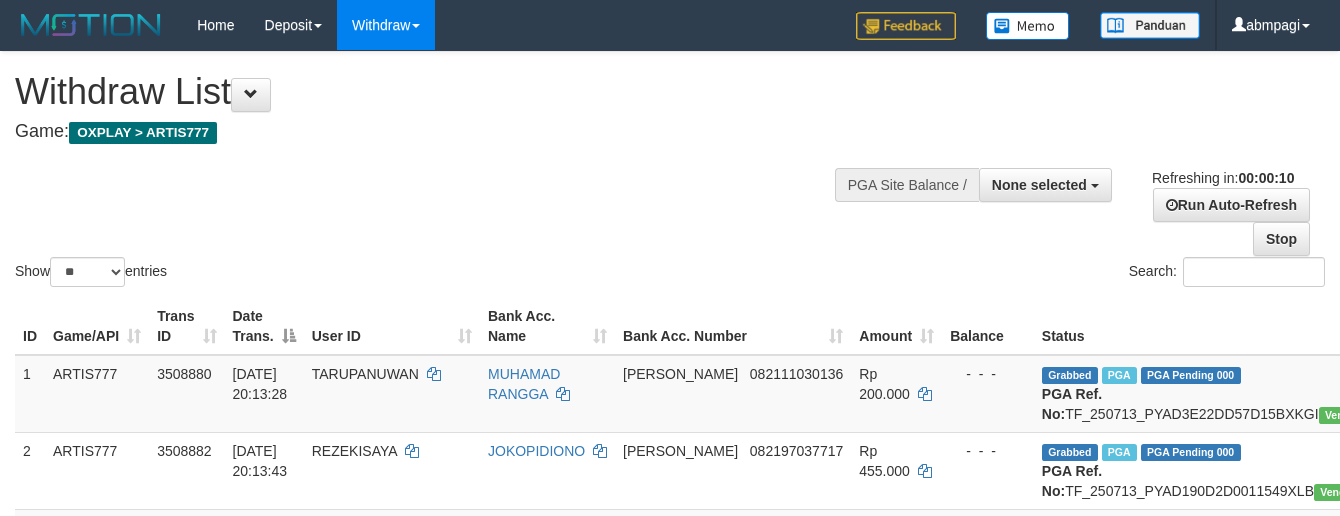 select 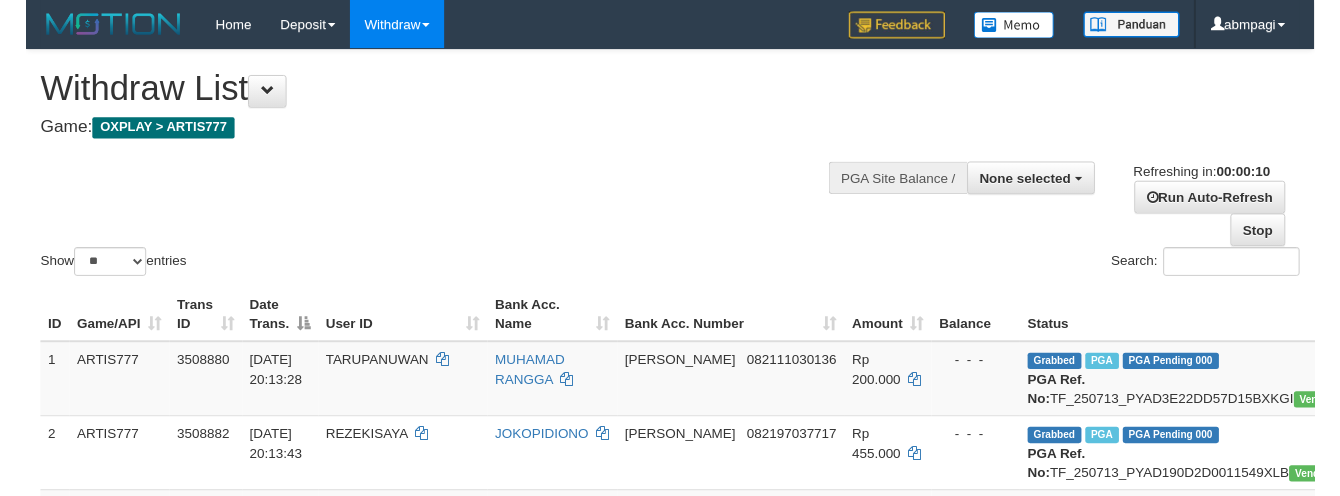scroll, scrollTop: 0, scrollLeft: 0, axis: both 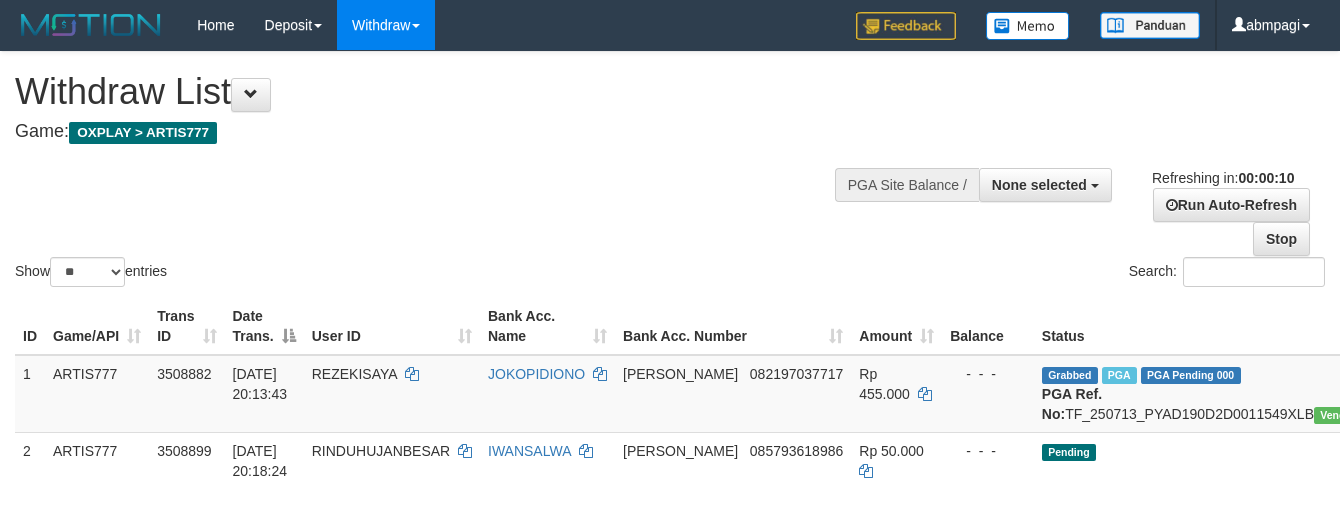 select 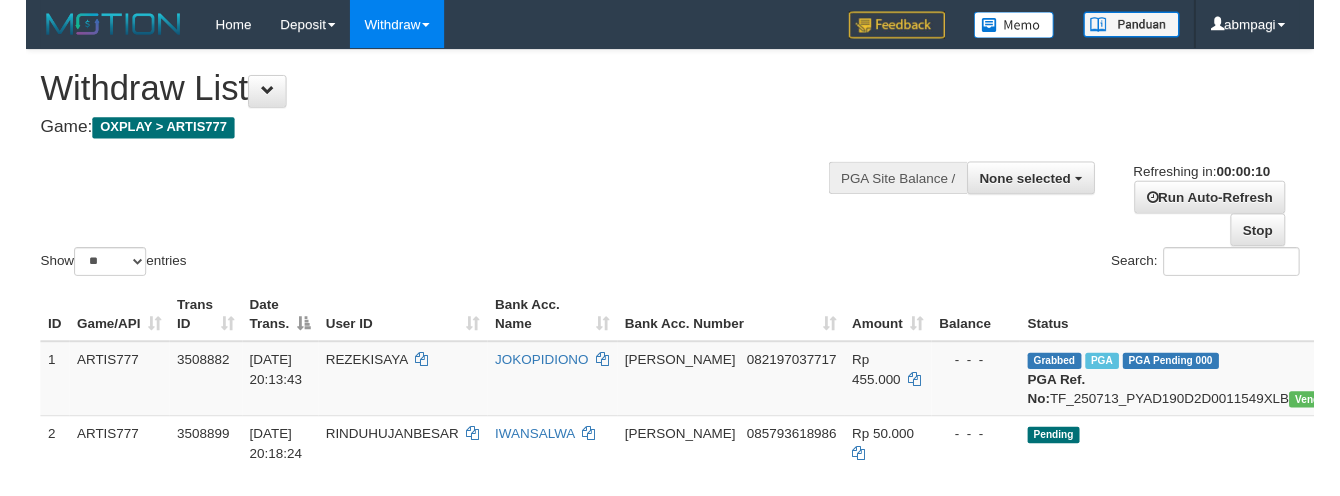 scroll, scrollTop: 0, scrollLeft: 0, axis: both 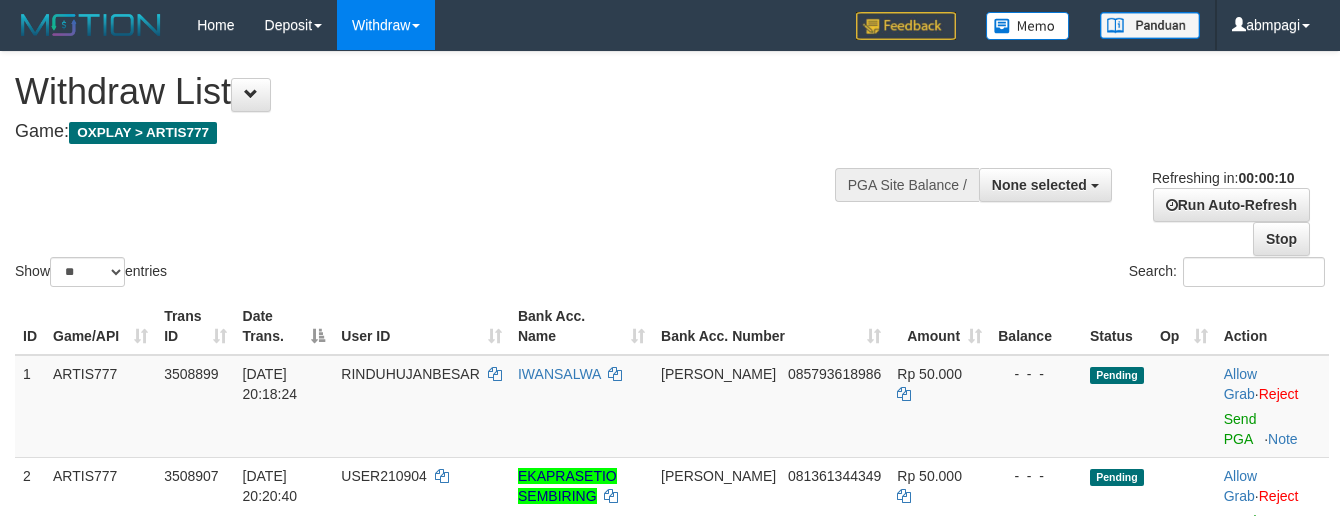 select 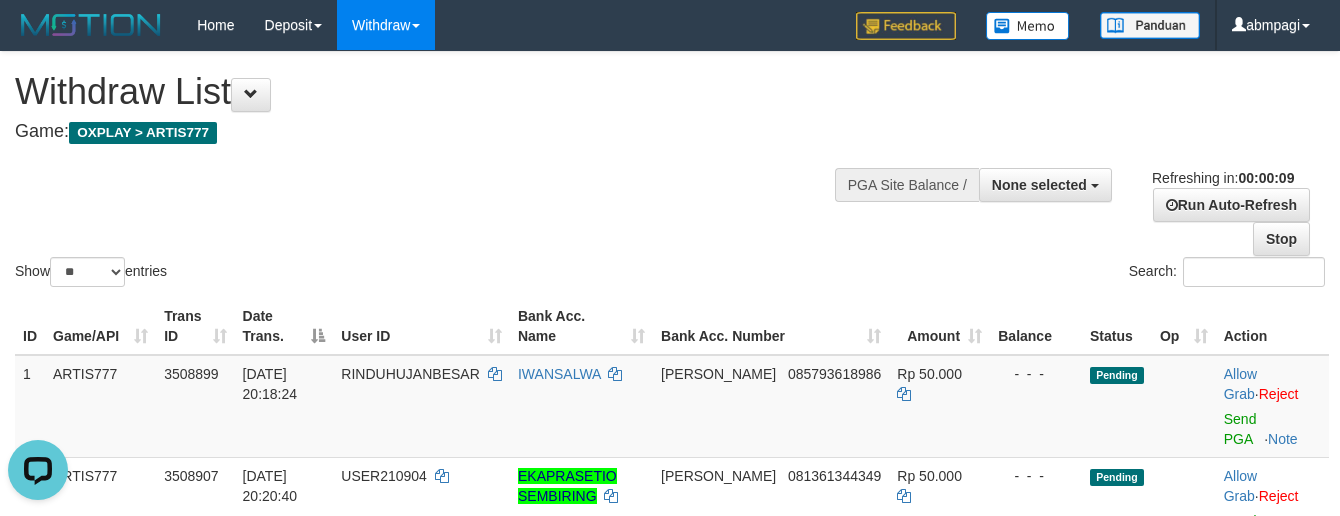 scroll, scrollTop: 0, scrollLeft: 0, axis: both 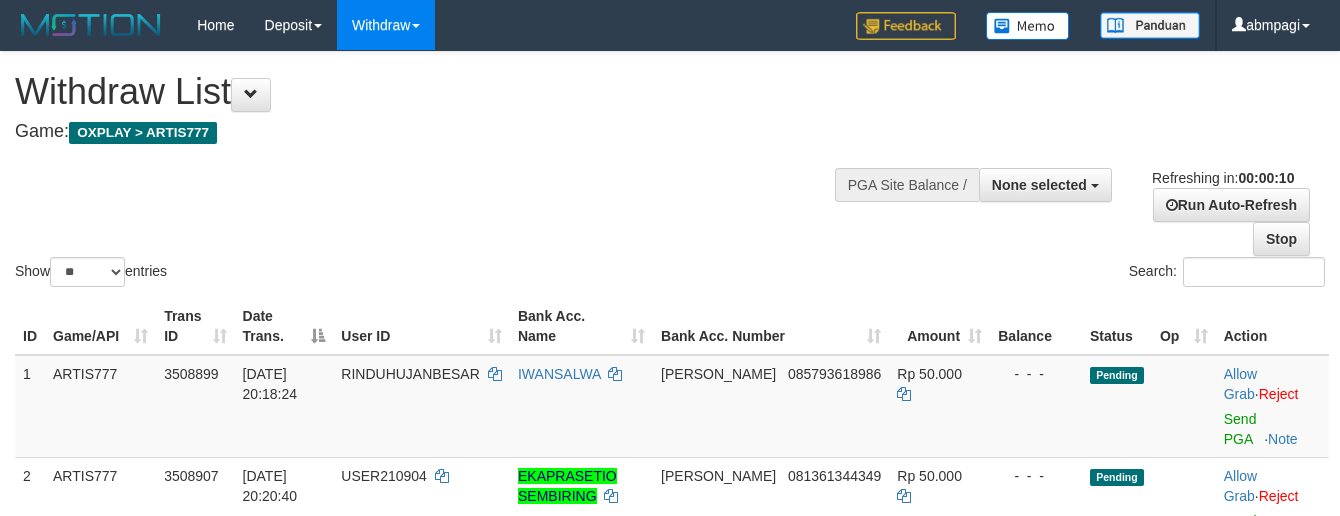 select 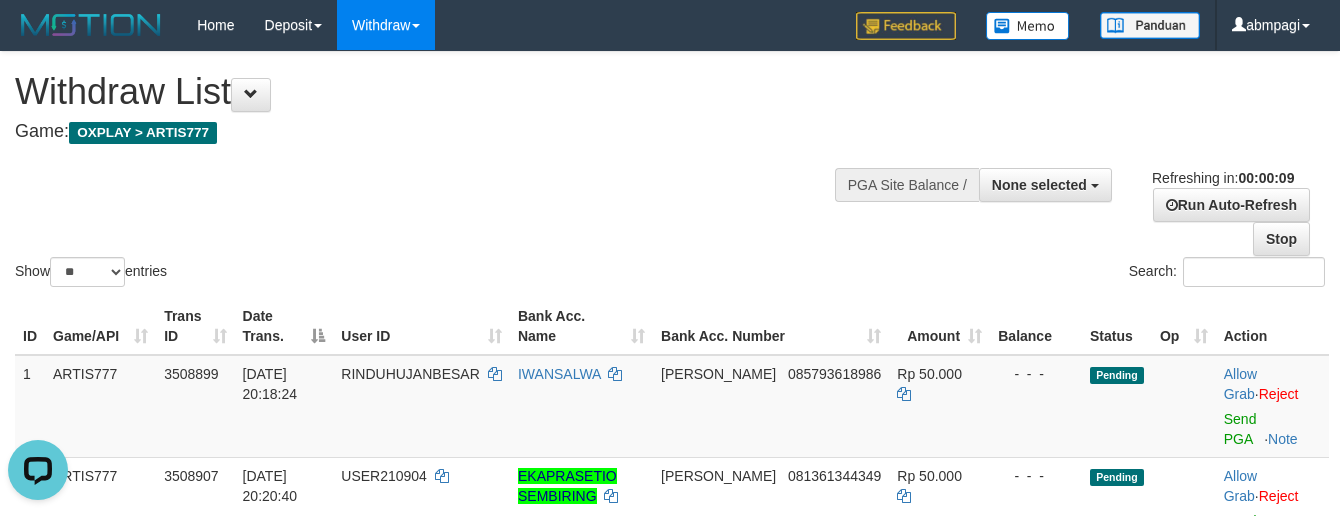 scroll, scrollTop: 0, scrollLeft: 0, axis: both 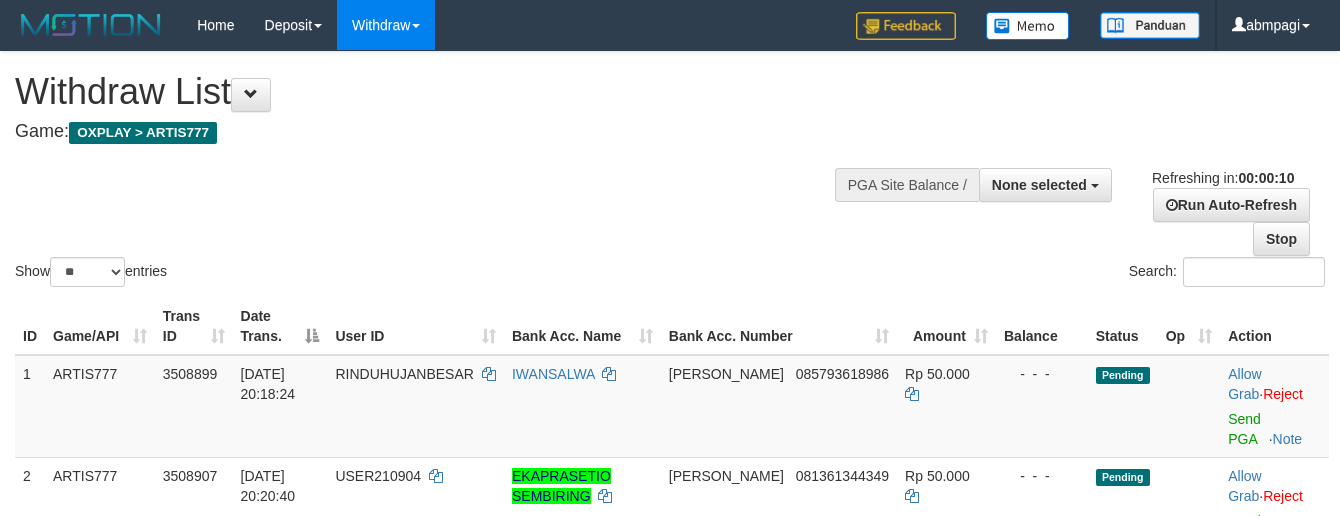 select 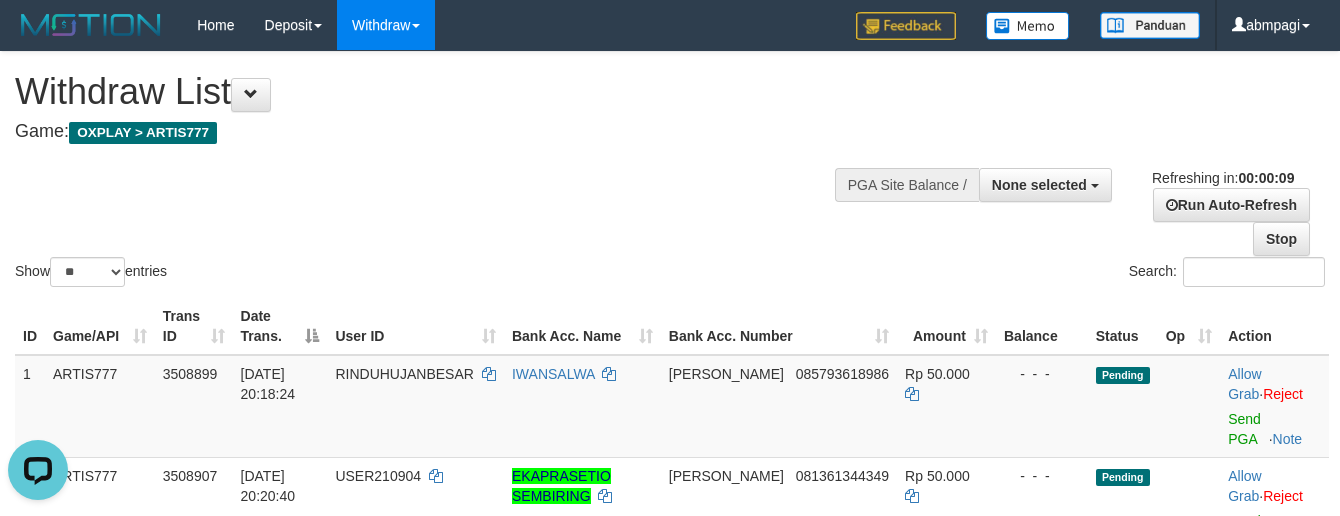 scroll, scrollTop: 0, scrollLeft: 0, axis: both 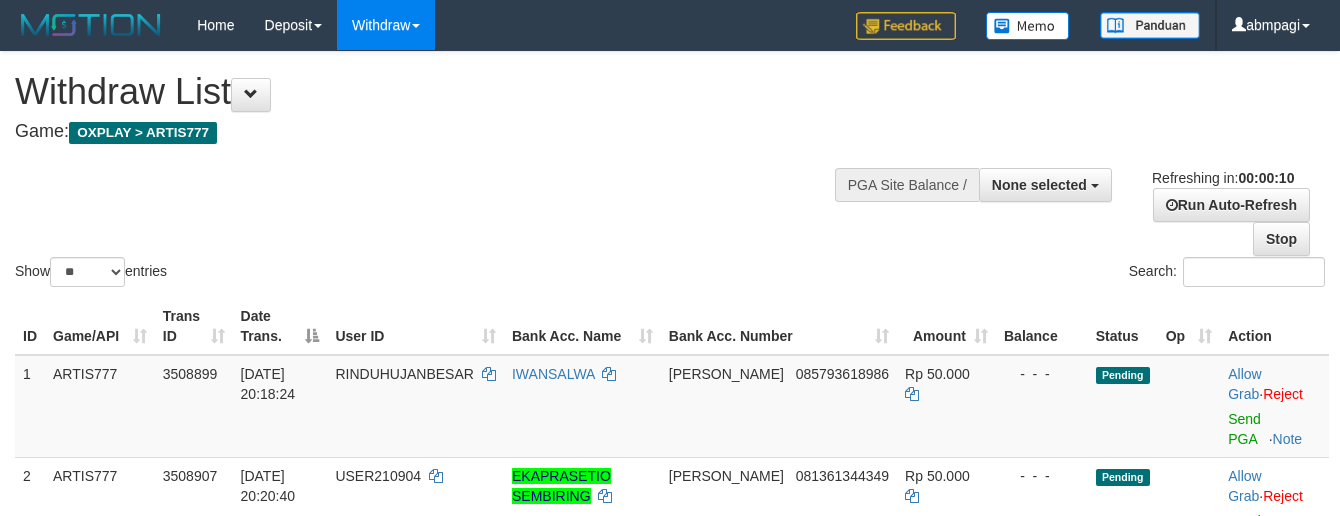 select 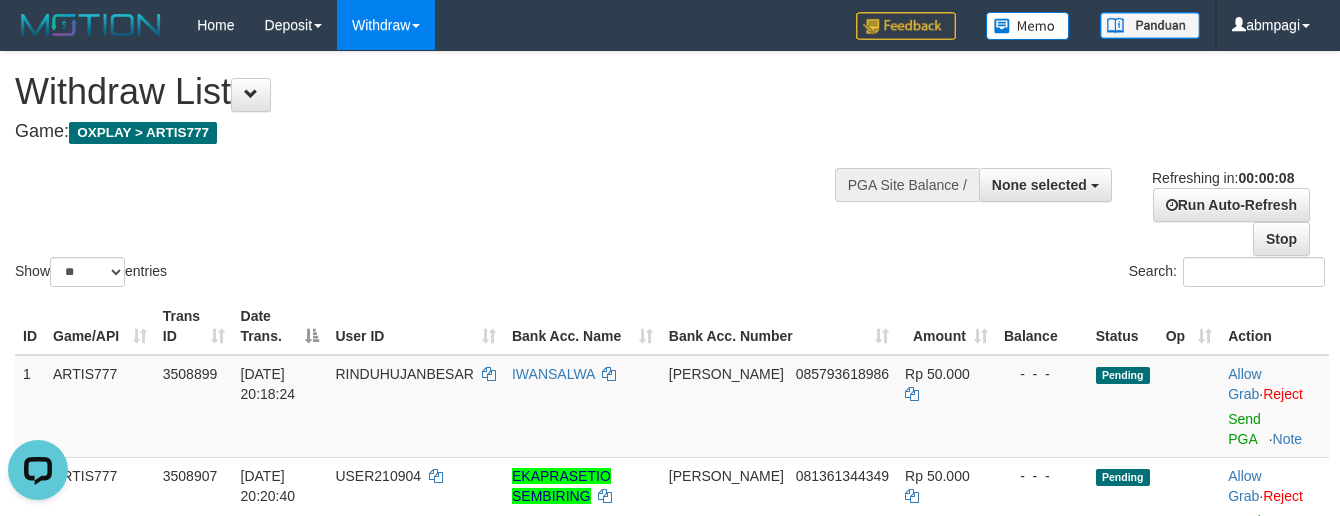 scroll, scrollTop: 0, scrollLeft: 0, axis: both 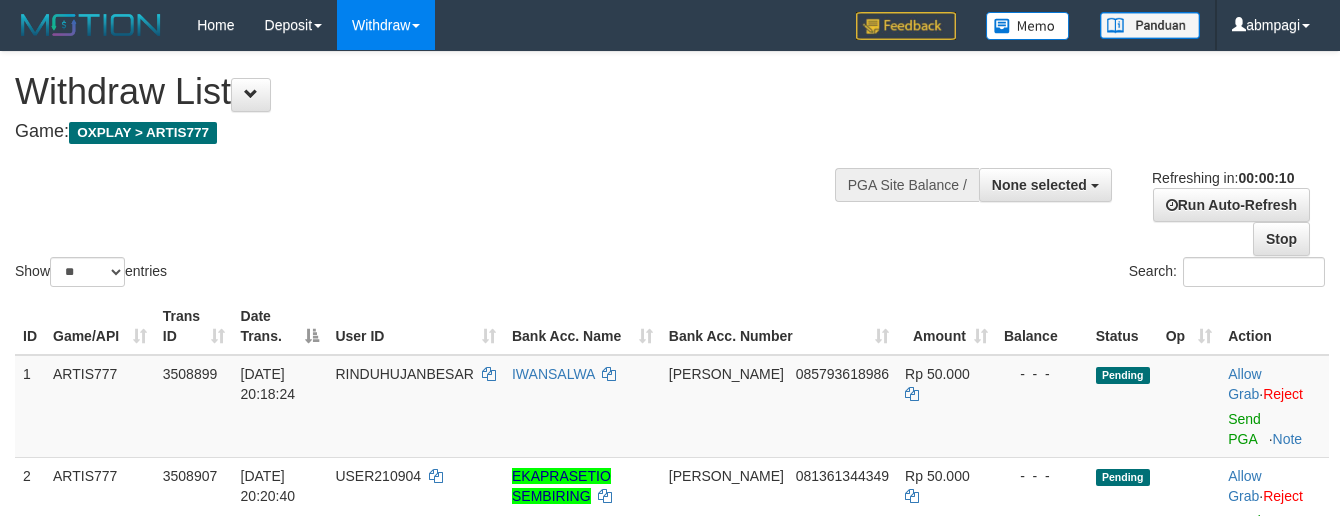 select 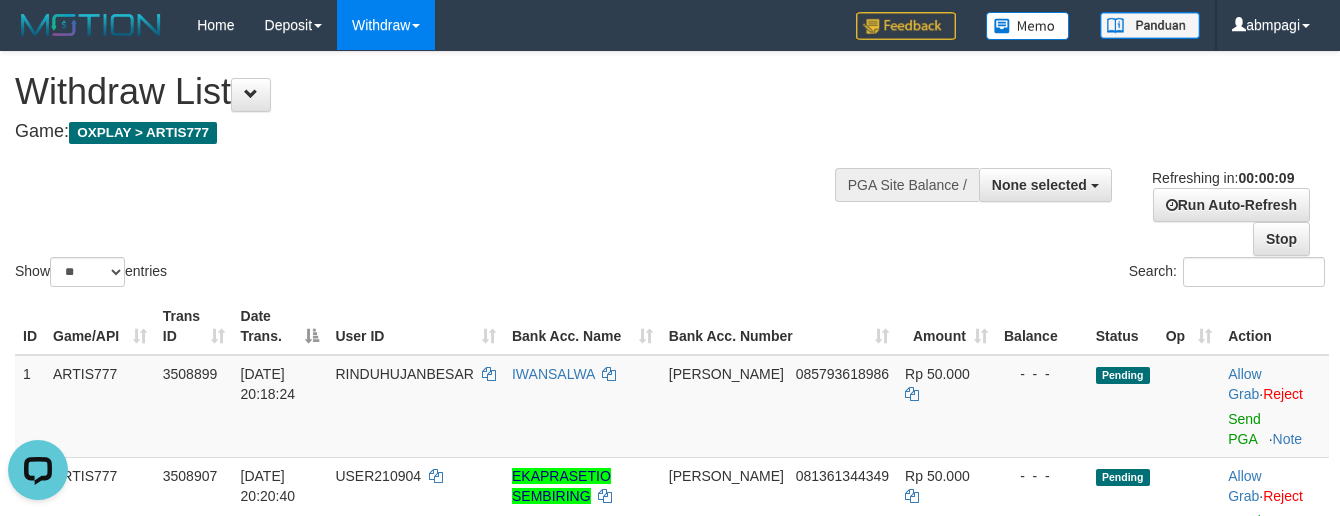 scroll, scrollTop: 0, scrollLeft: 0, axis: both 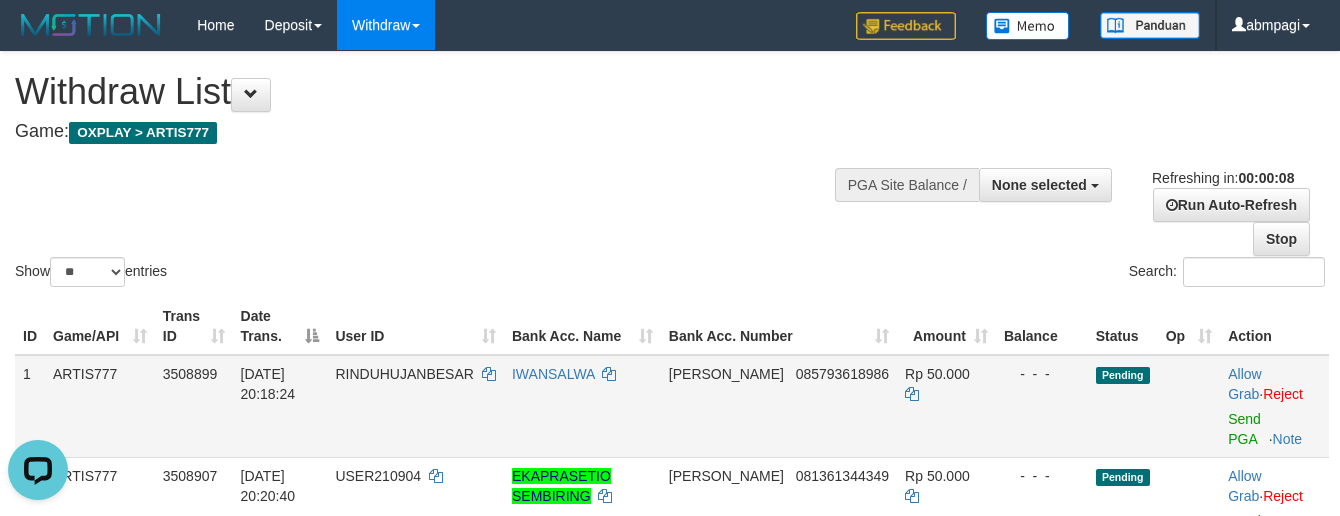 click on "IWANSALWA" at bounding box center [582, 406] 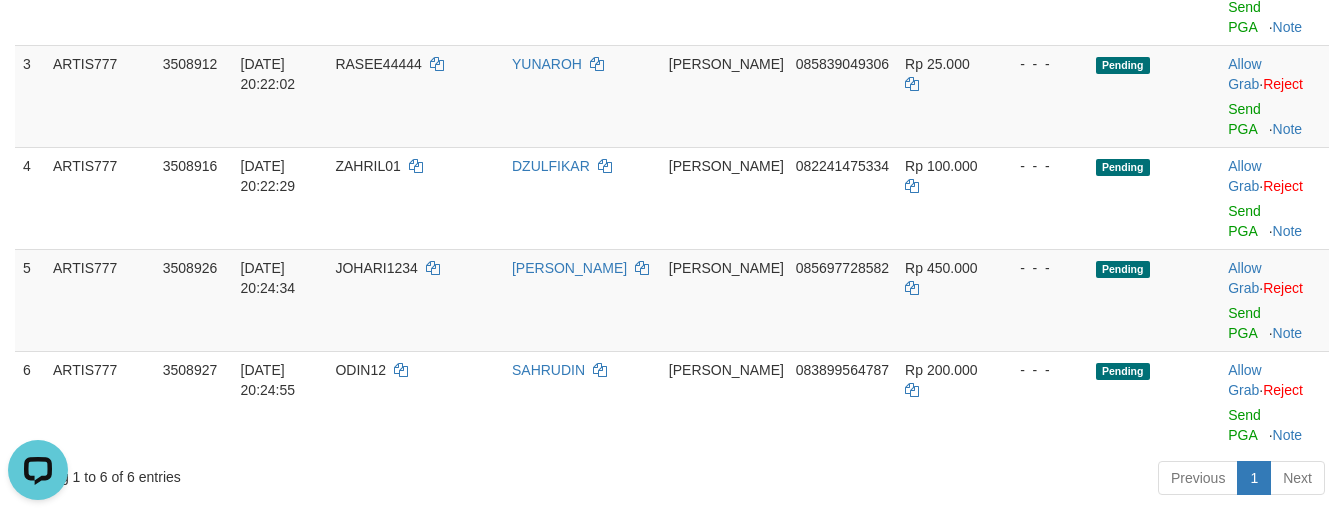 scroll, scrollTop: 378, scrollLeft: 0, axis: vertical 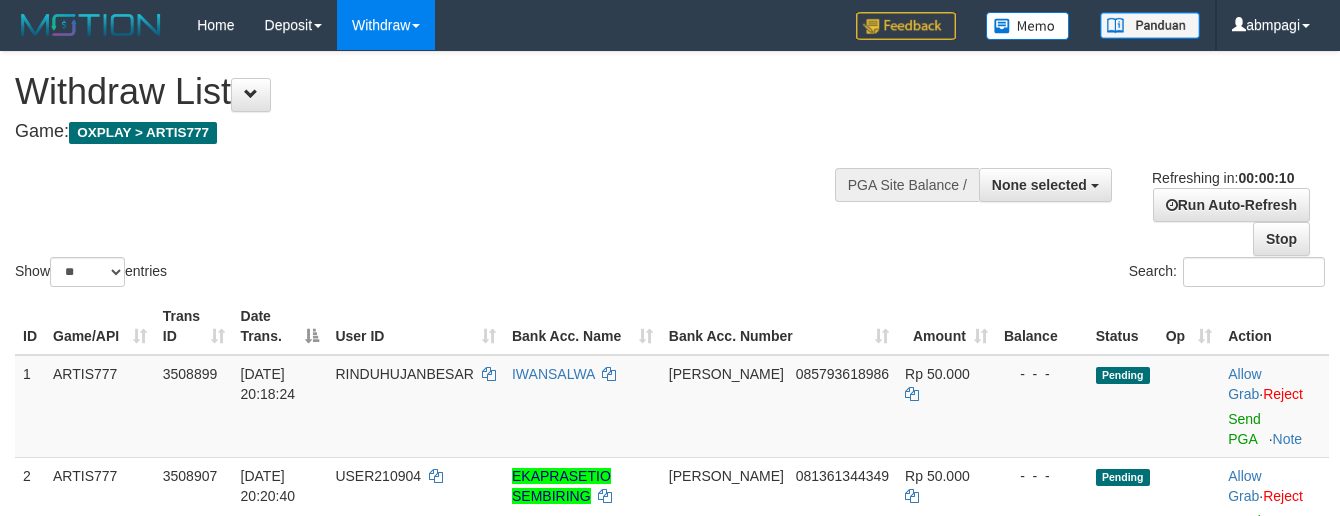 select 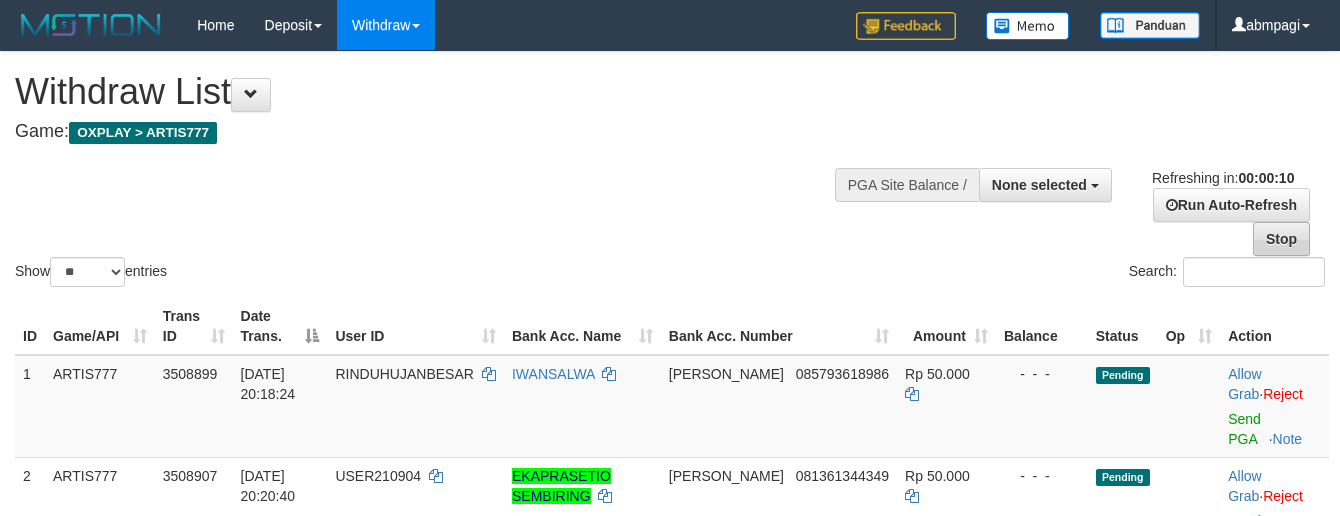scroll, scrollTop: 0, scrollLeft: 0, axis: both 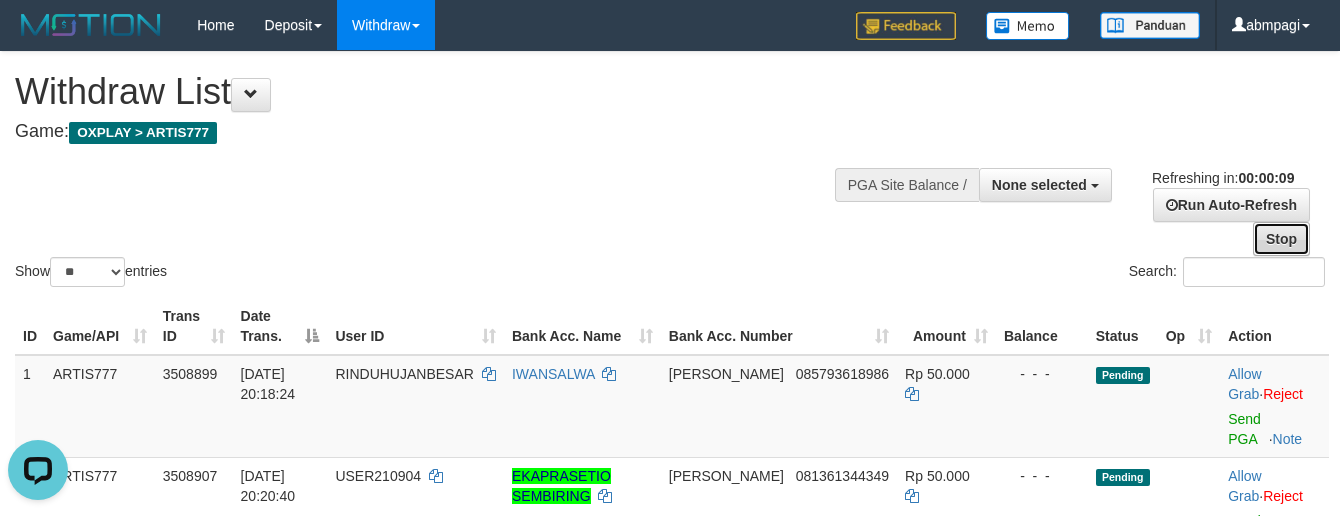 click on "Stop" at bounding box center (1281, 239) 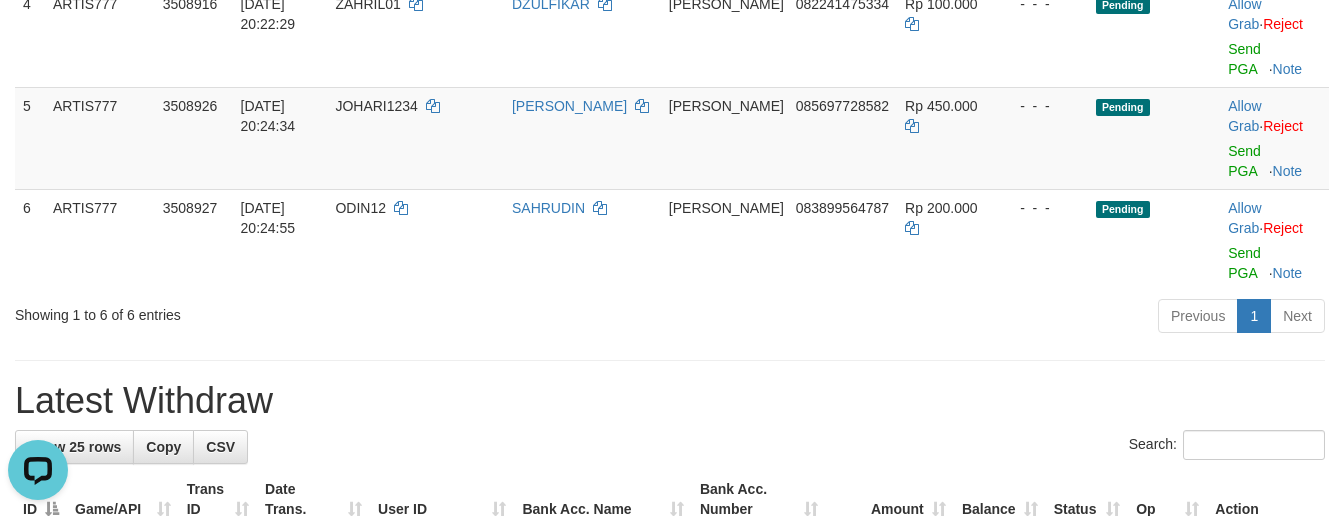 scroll, scrollTop: 666, scrollLeft: 0, axis: vertical 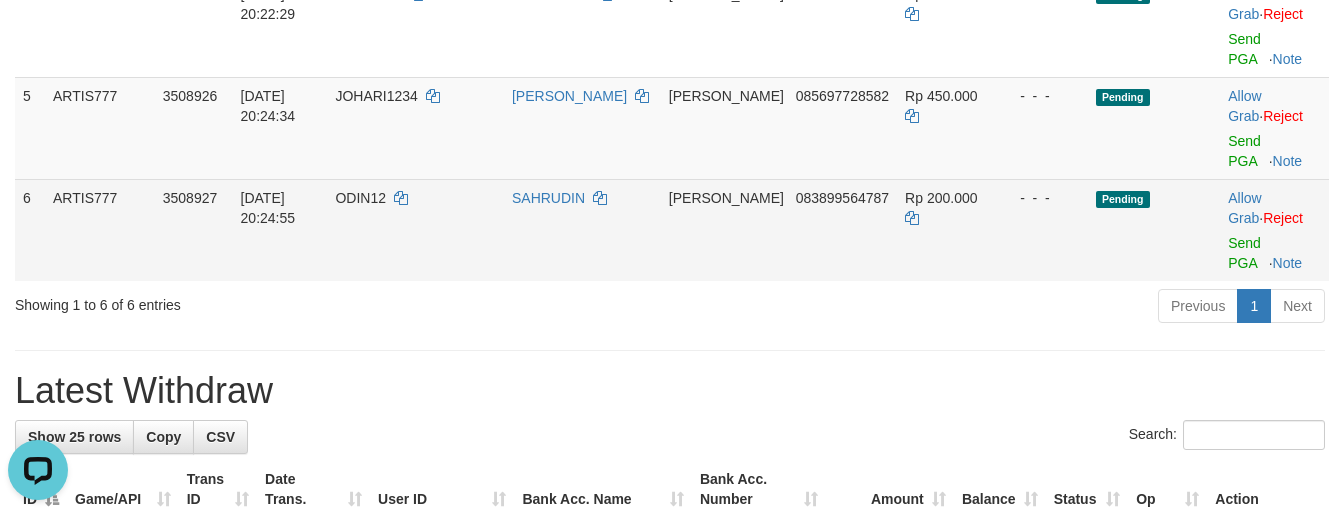 click on "SAHRUDIN" at bounding box center [582, 230] 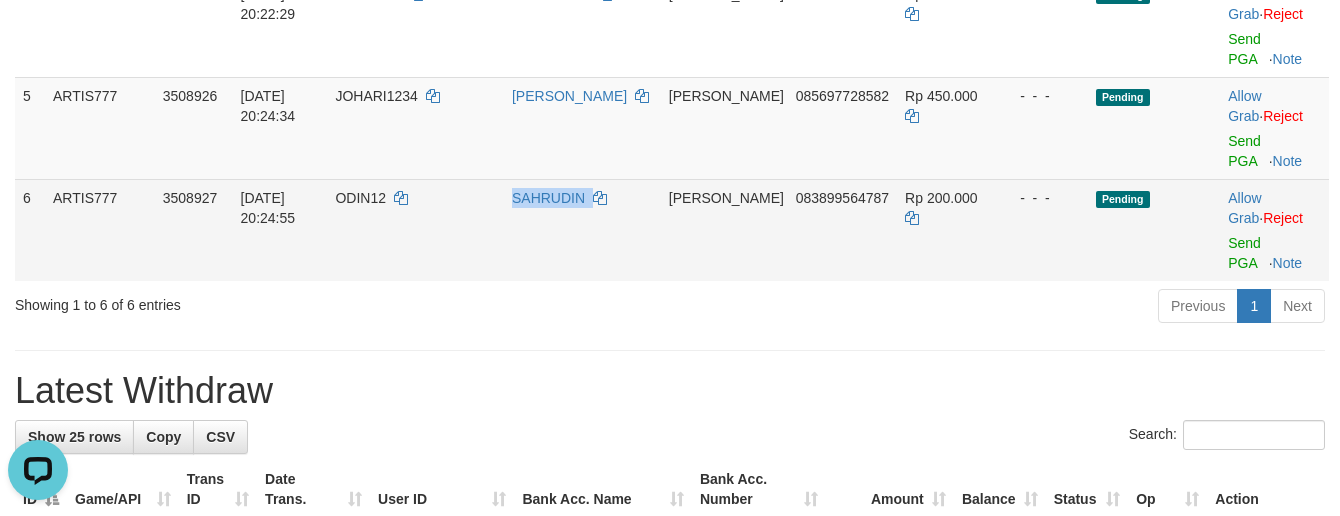 click on "SAHRUDIN" at bounding box center (582, 230) 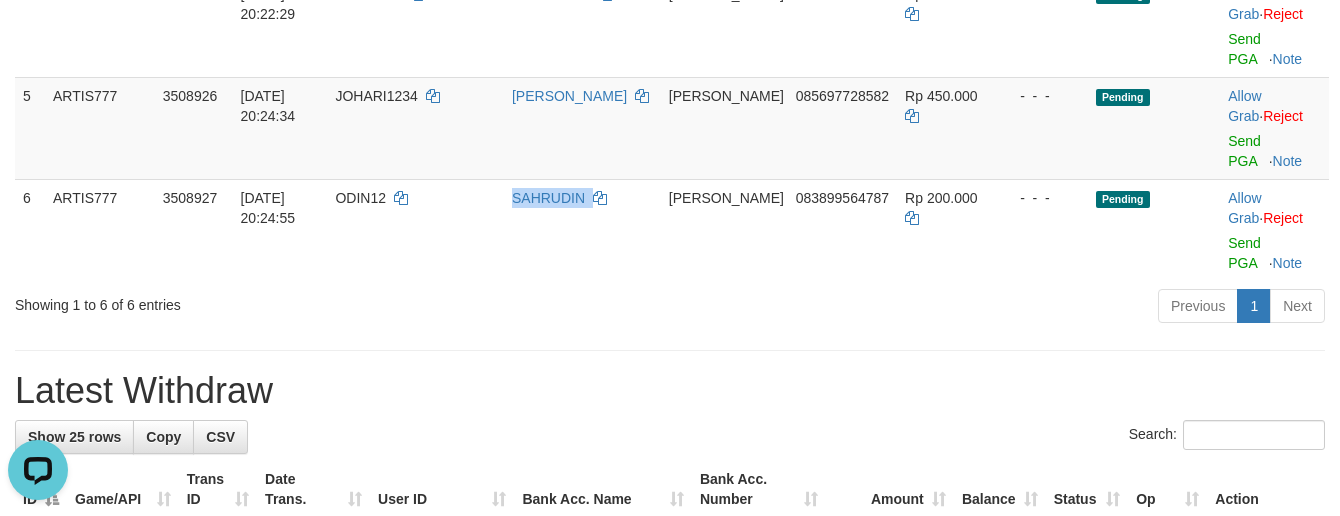 copy on "SAHRUDIN" 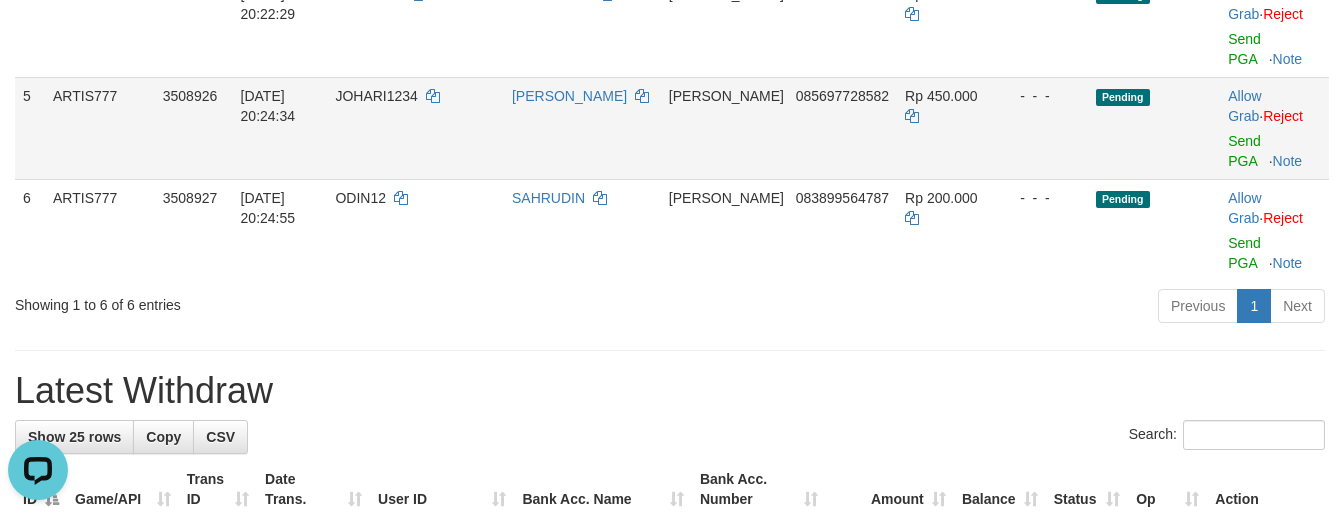 click on "[PERSON_NAME]" at bounding box center [582, 128] 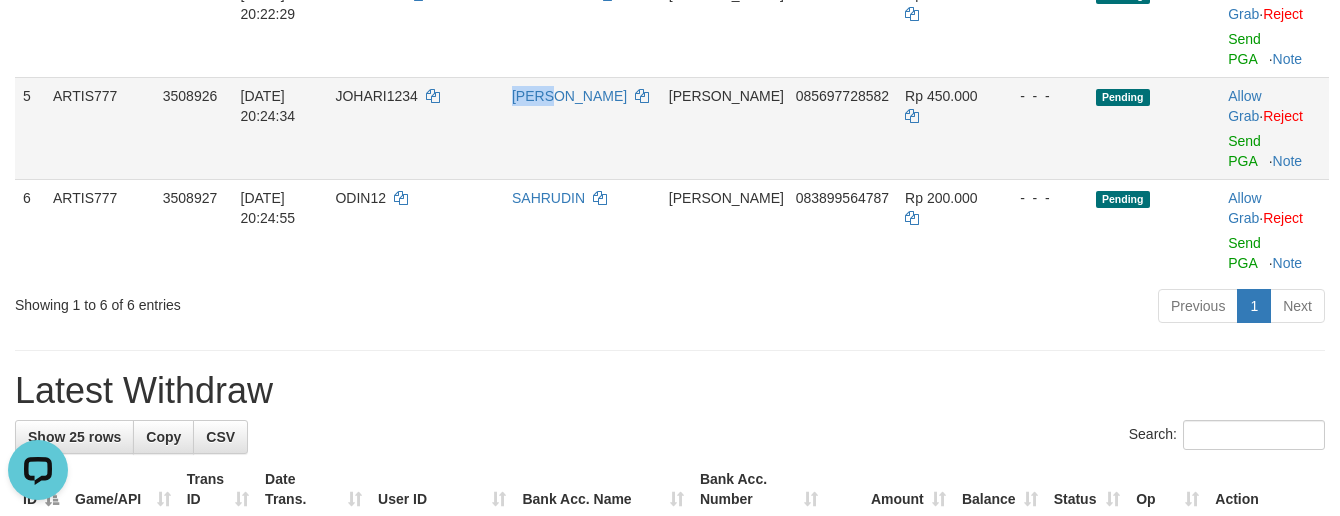 click on "[PERSON_NAME]" at bounding box center (582, 128) 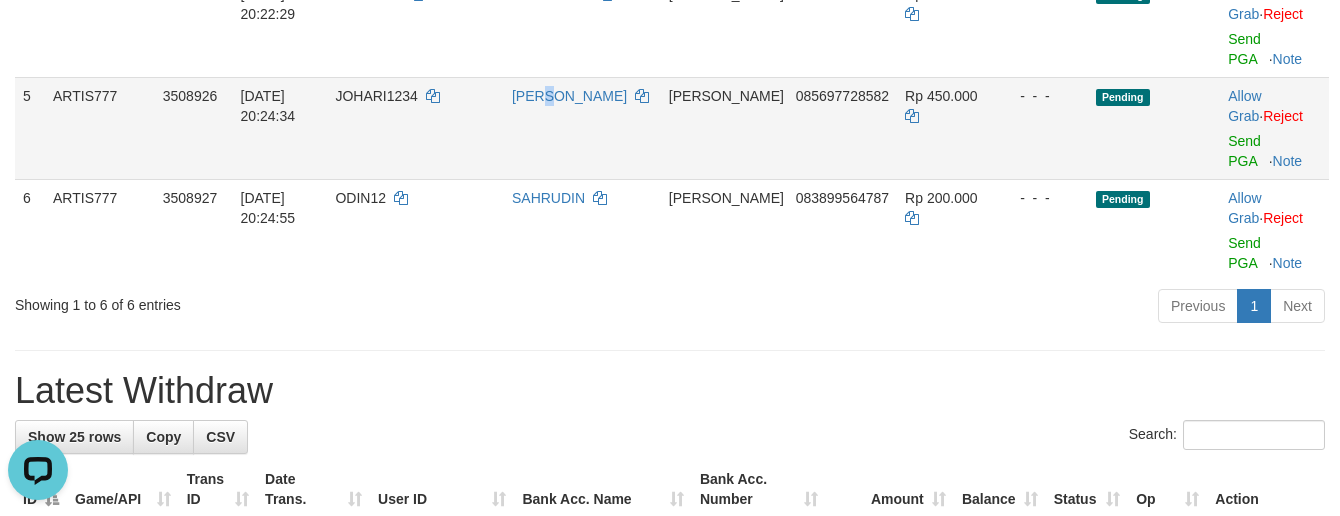 click on "[PERSON_NAME]" at bounding box center [582, 128] 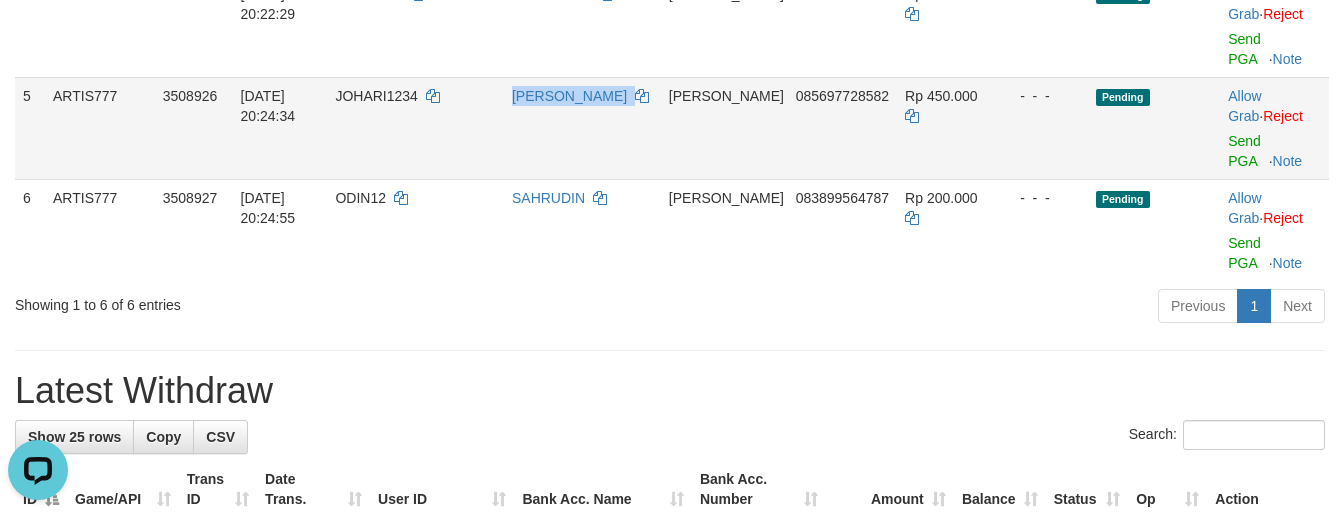 click on "[PERSON_NAME]" at bounding box center (582, 128) 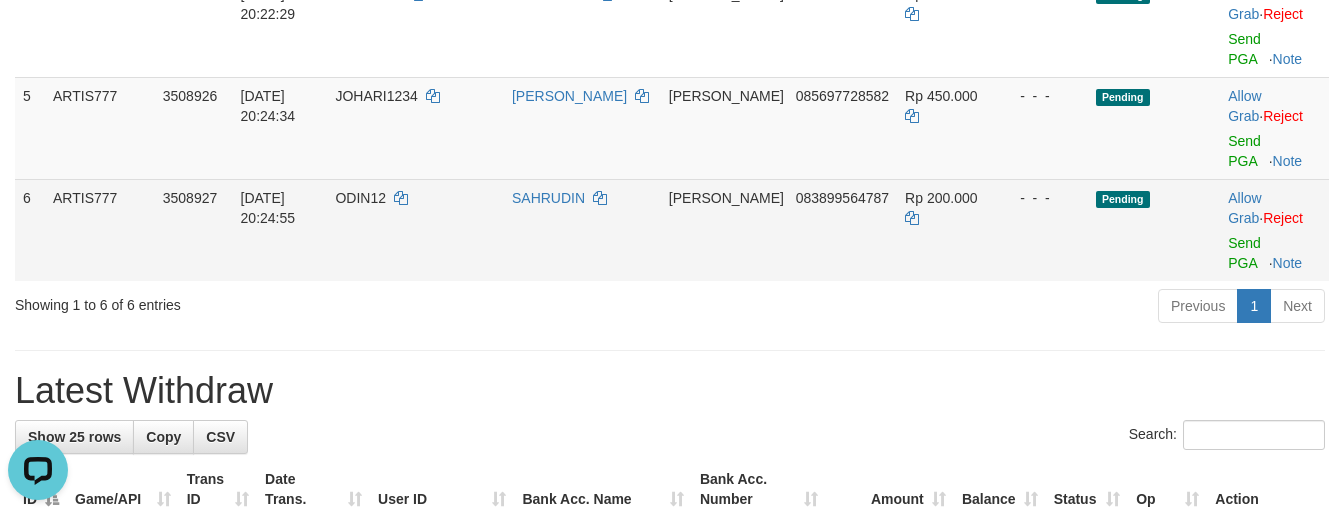 click on "ODIN12" at bounding box center (415, 230) 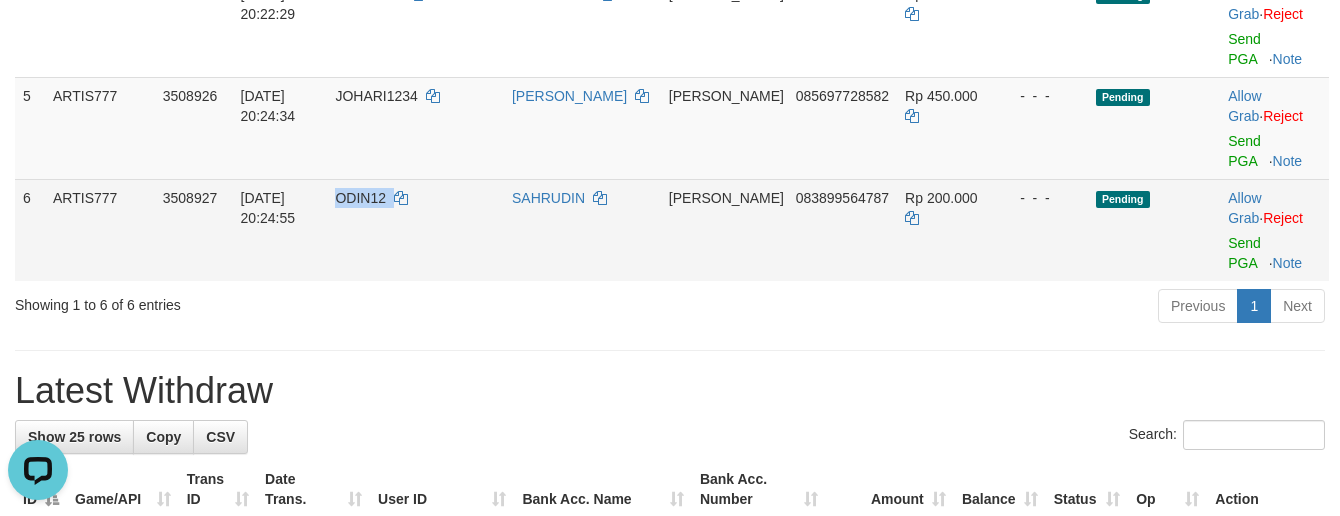 click on "ODIN12" at bounding box center (415, 230) 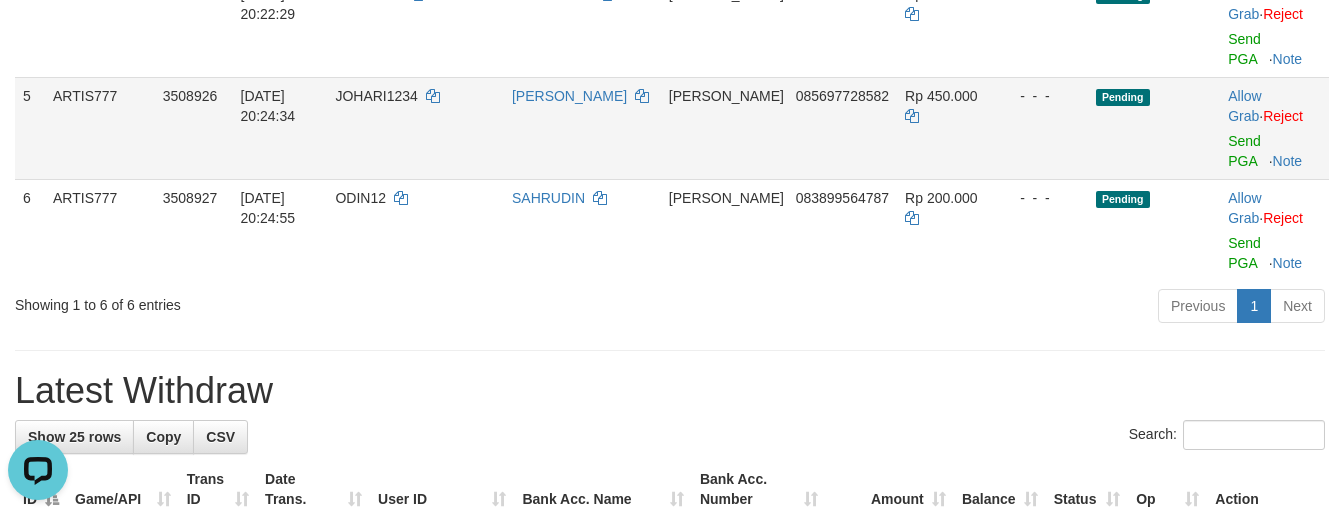 click on "JOHARI1234" at bounding box center (415, 128) 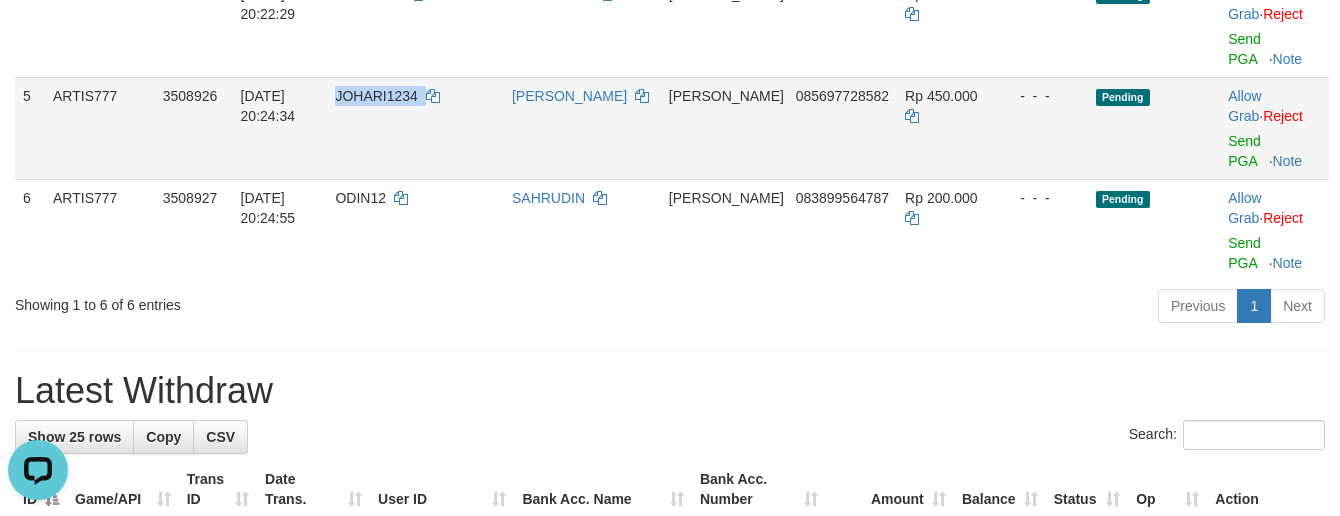 click on "JOHARI1234" at bounding box center (415, 128) 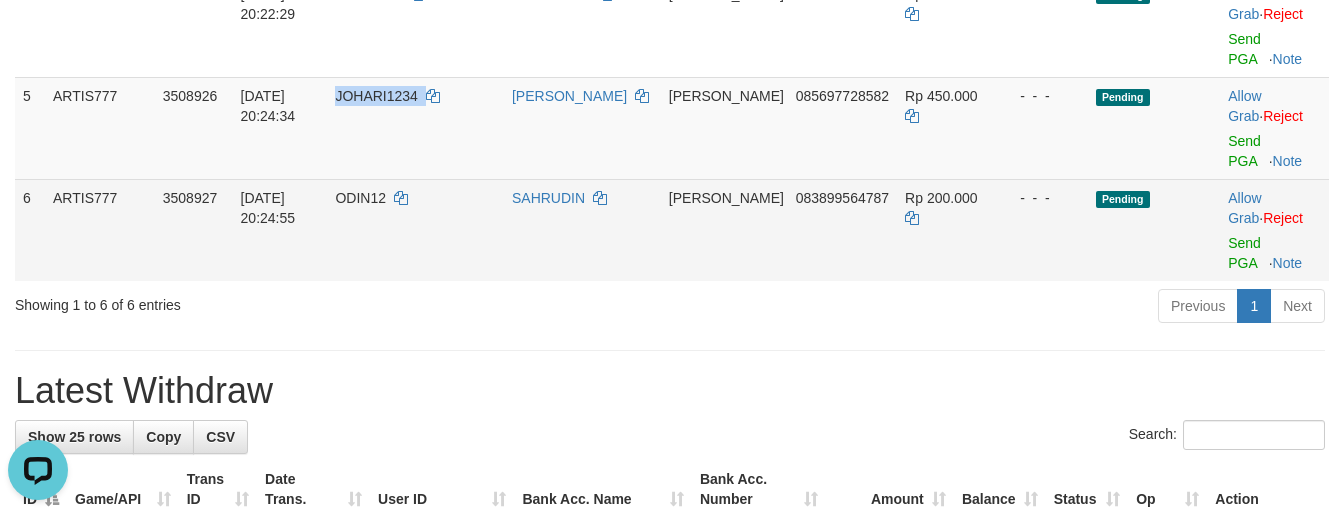 copy on "JOHARI1234" 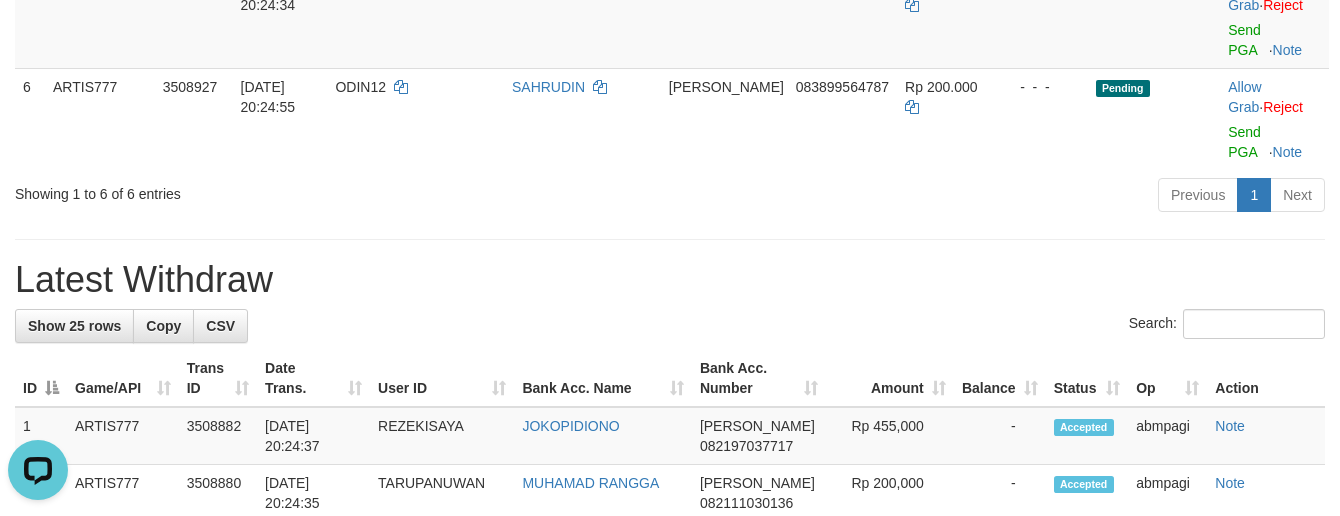 scroll, scrollTop: 800, scrollLeft: 0, axis: vertical 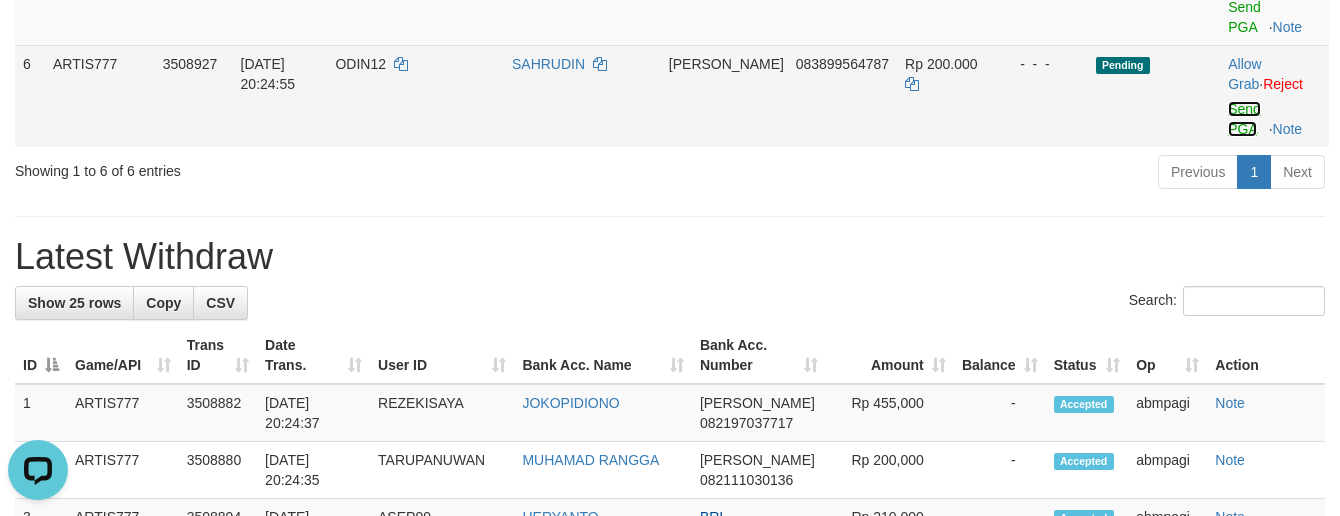 click on "Send PGA" at bounding box center [1244, 119] 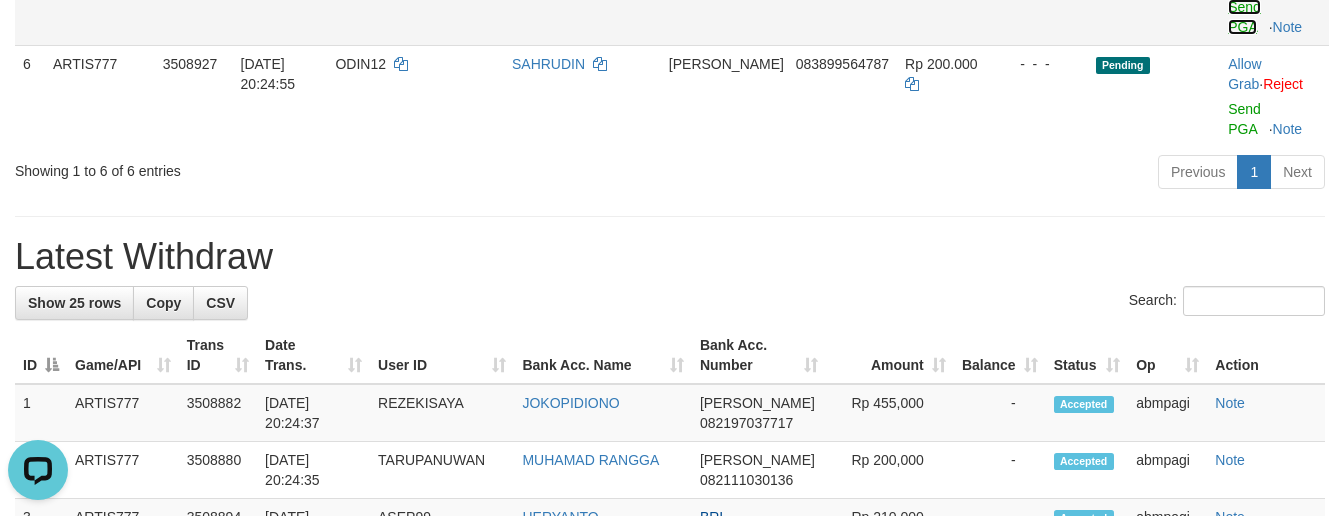 click on "Send PGA" at bounding box center [1244, 17] 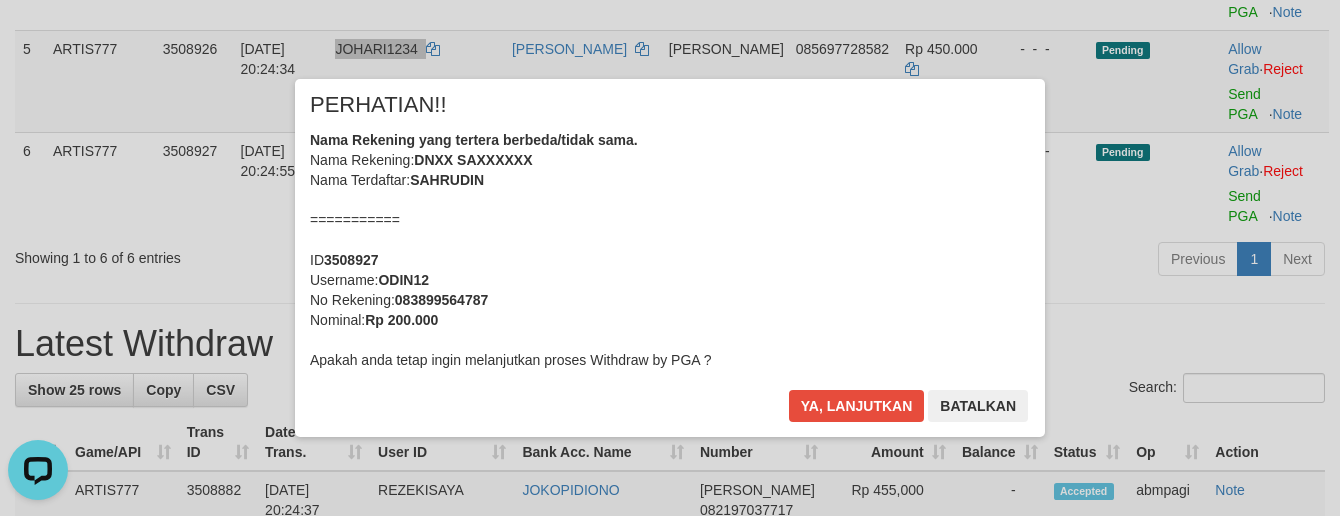 scroll, scrollTop: 666, scrollLeft: 0, axis: vertical 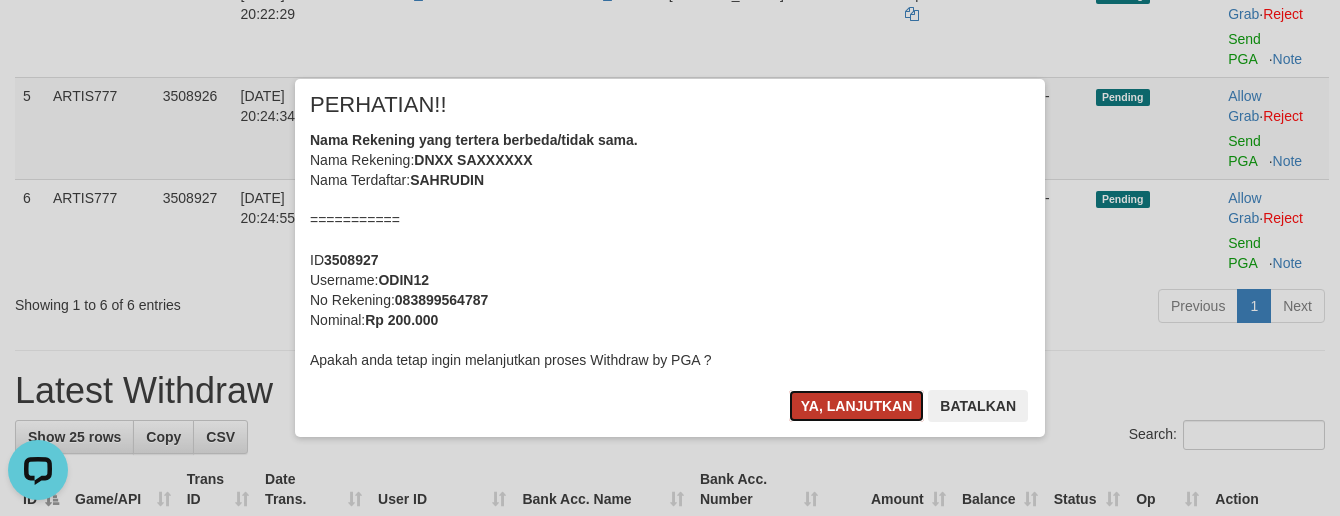 click on "Ya, lanjutkan" at bounding box center [857, 406] 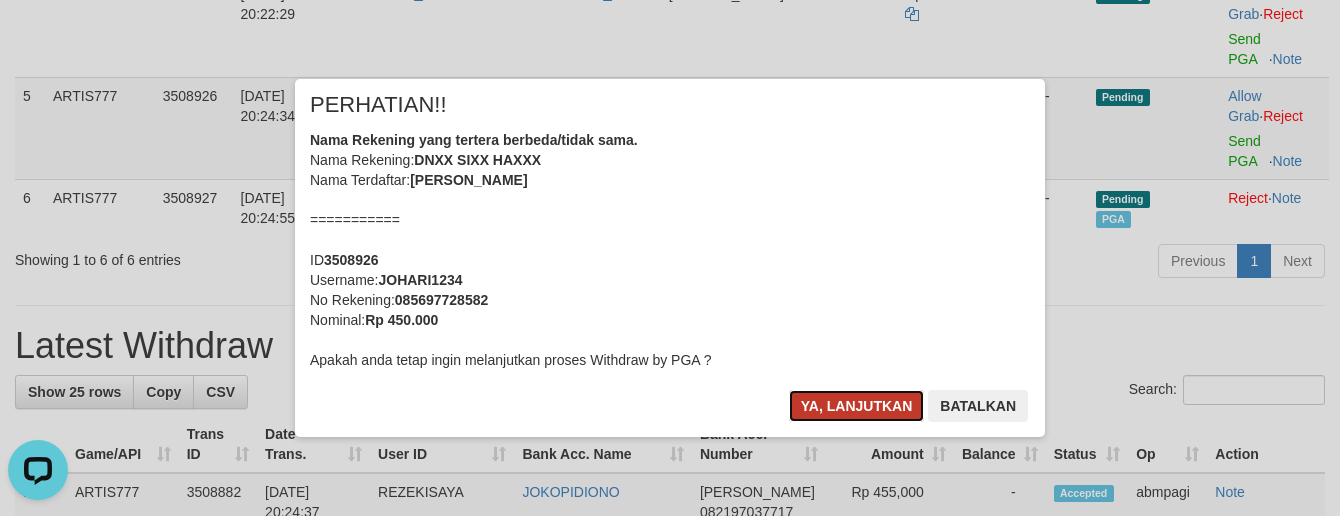 click on "Ya, lanjutkan" at bounding box center (857, 406) 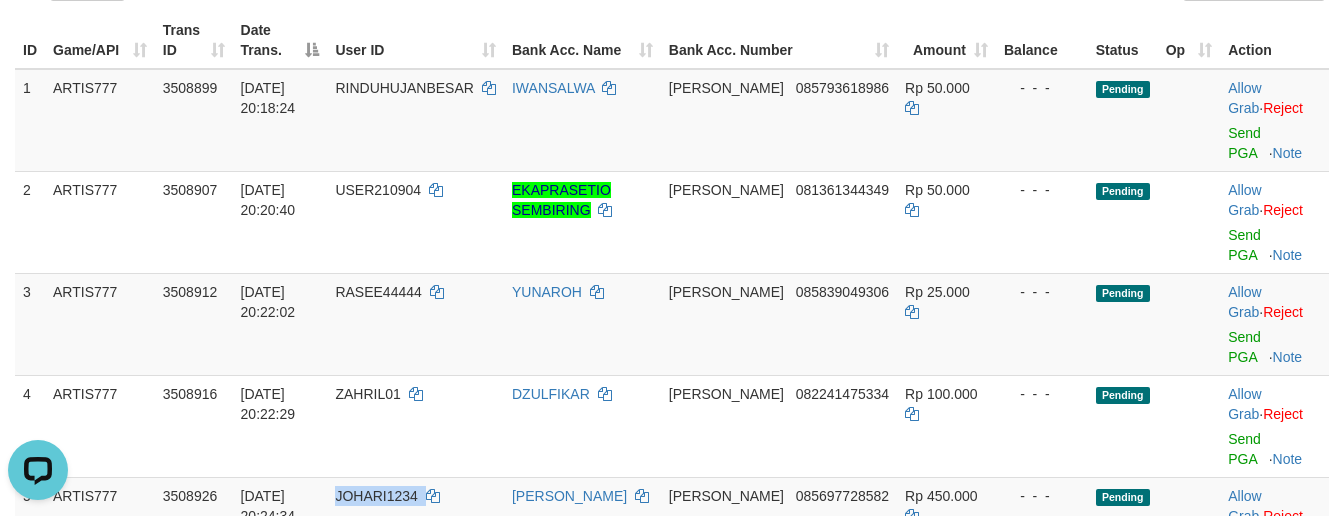 scroll, scrollTop: 133, scrollLeft: 0, axis: vertical 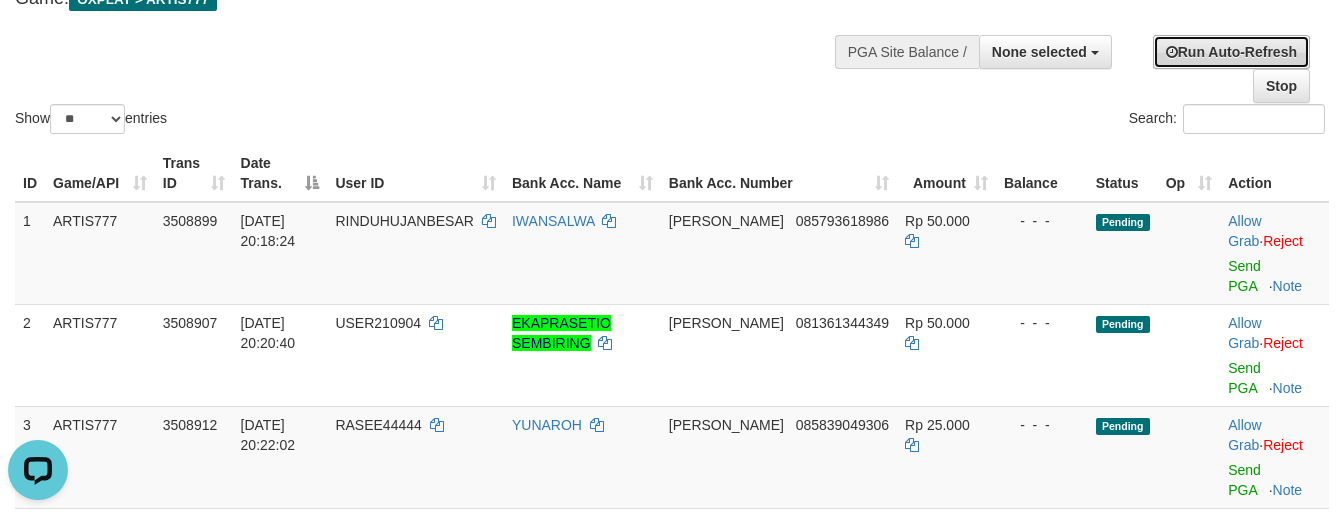 click on "Run Auto-Refresh" at bounding box center (1231, 52) 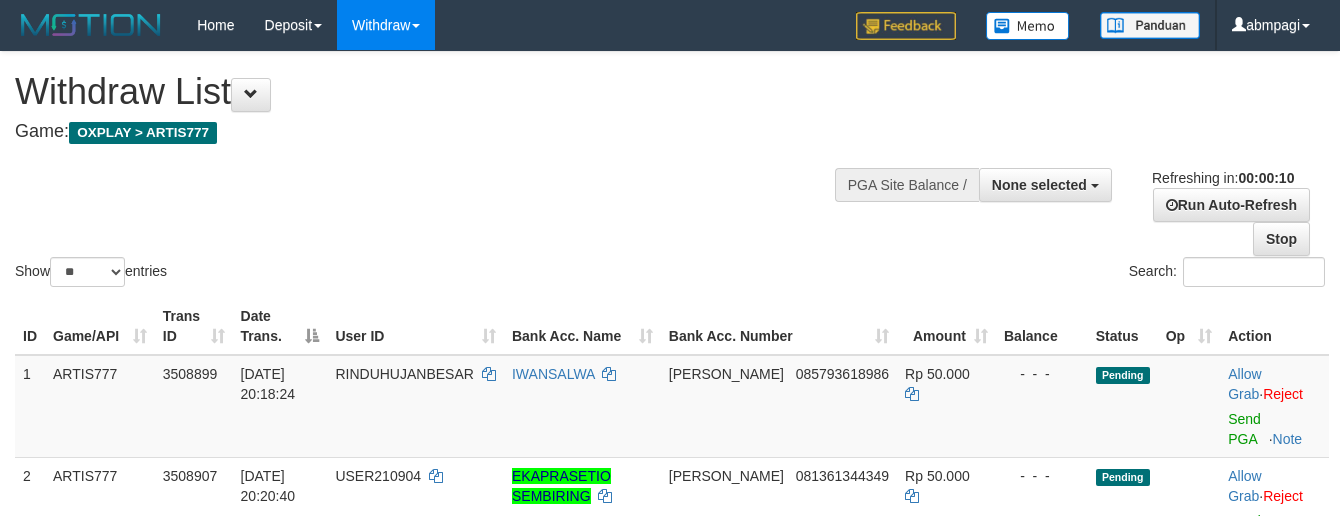 select 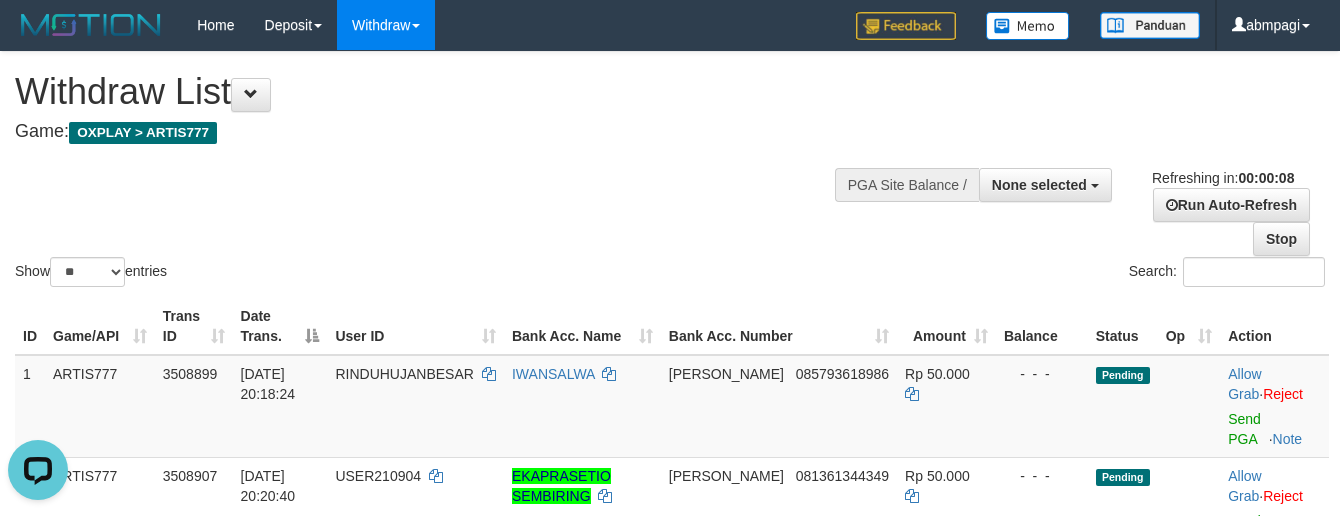 scroll, scrollTop: 0, scrollLeft: 0, axis: both 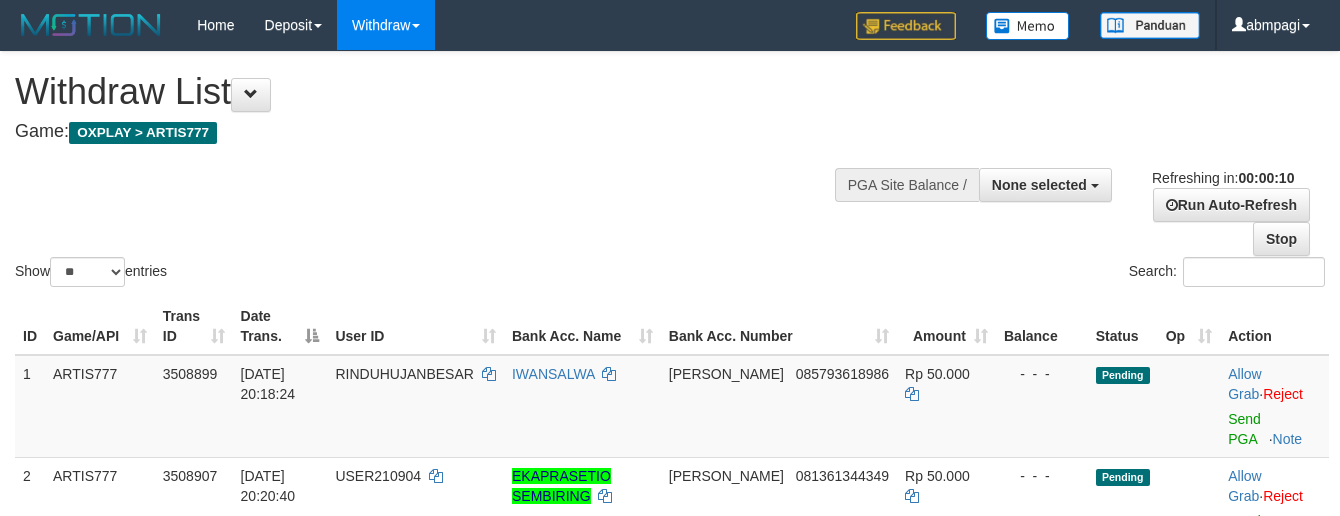 select 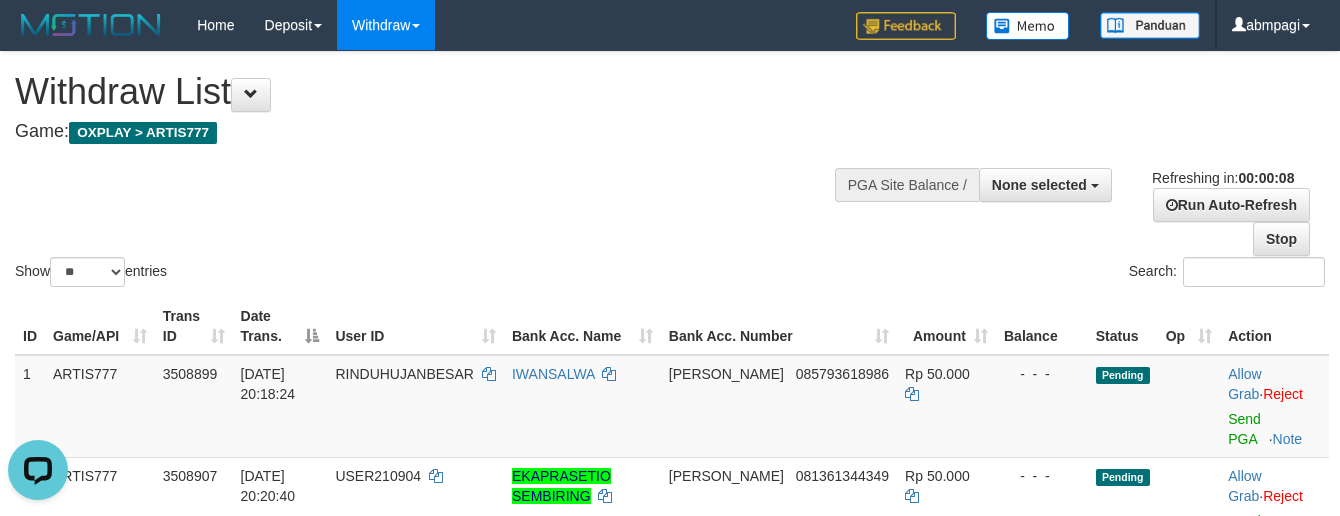 scroll, scrollTop: 0, scrollLeft: 0, axis: both 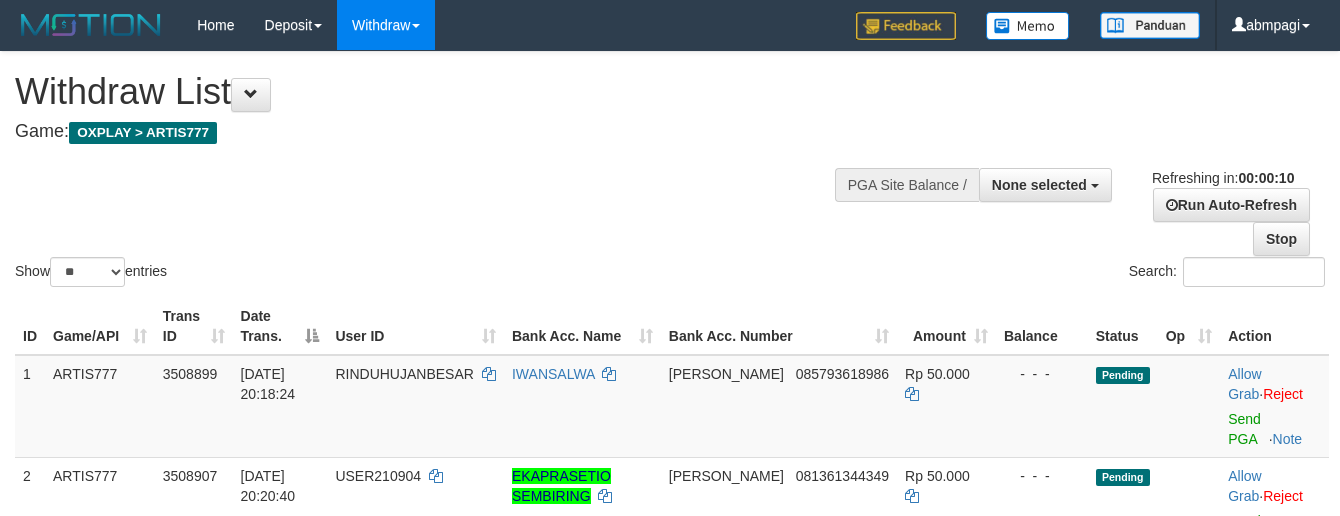 select 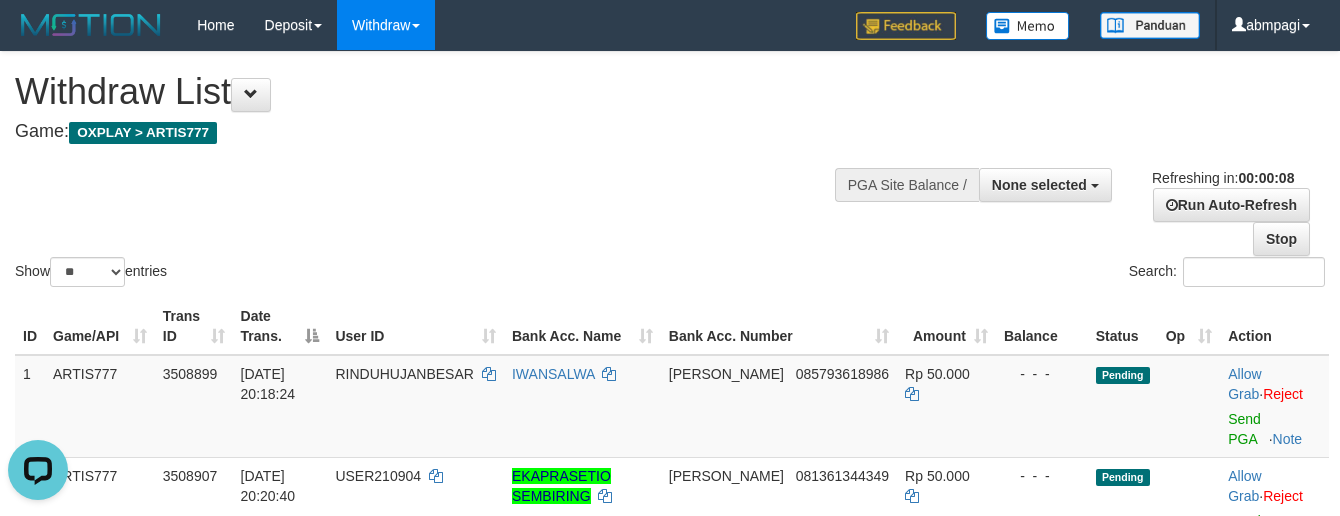 scroll, scrollTop: 0, scrollLeft: 0, axis: both 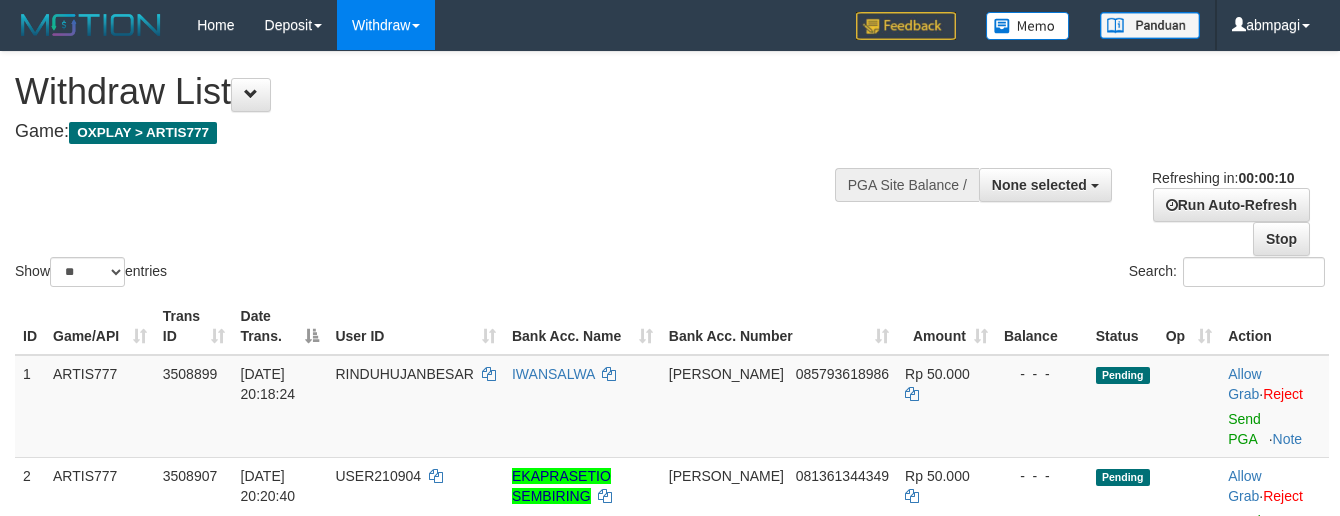 select 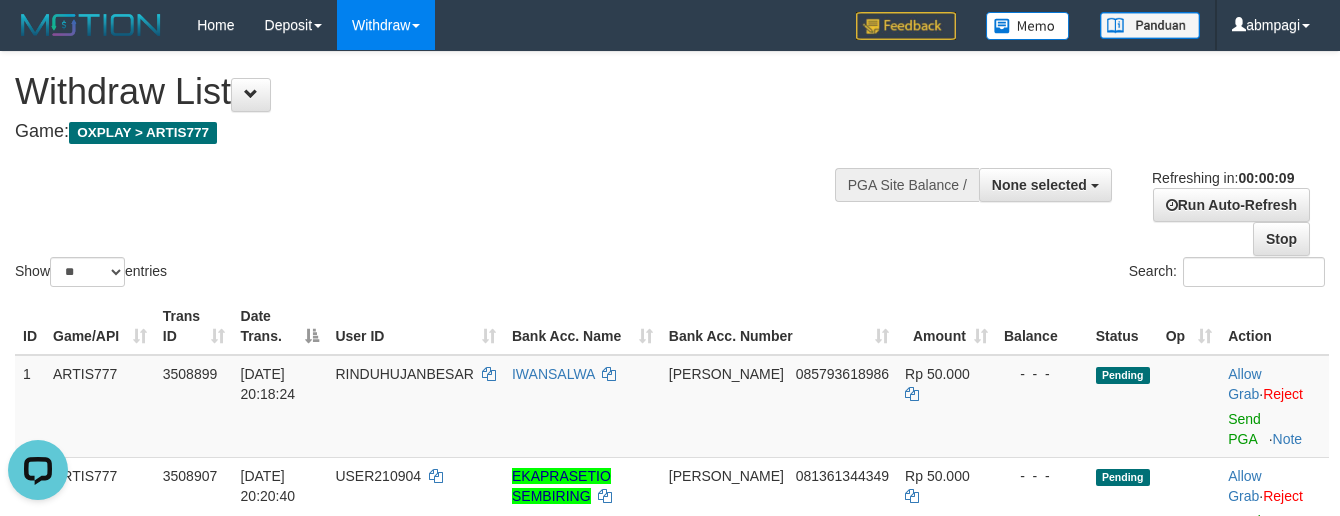 scroll, scrollTop: 0, scrollLeft: 0, axis: both 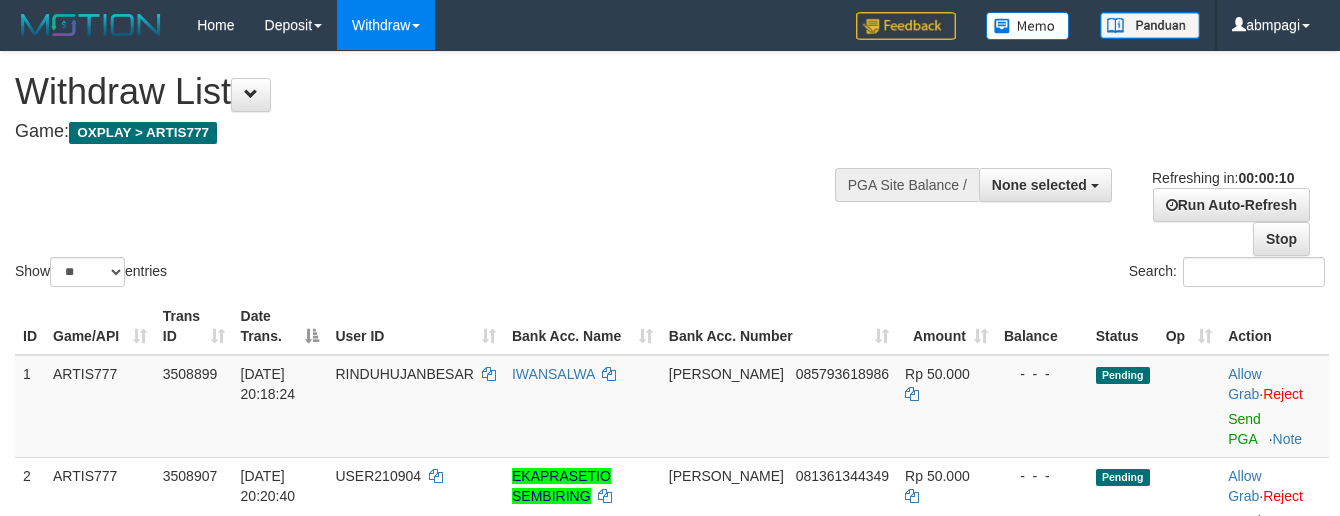 select 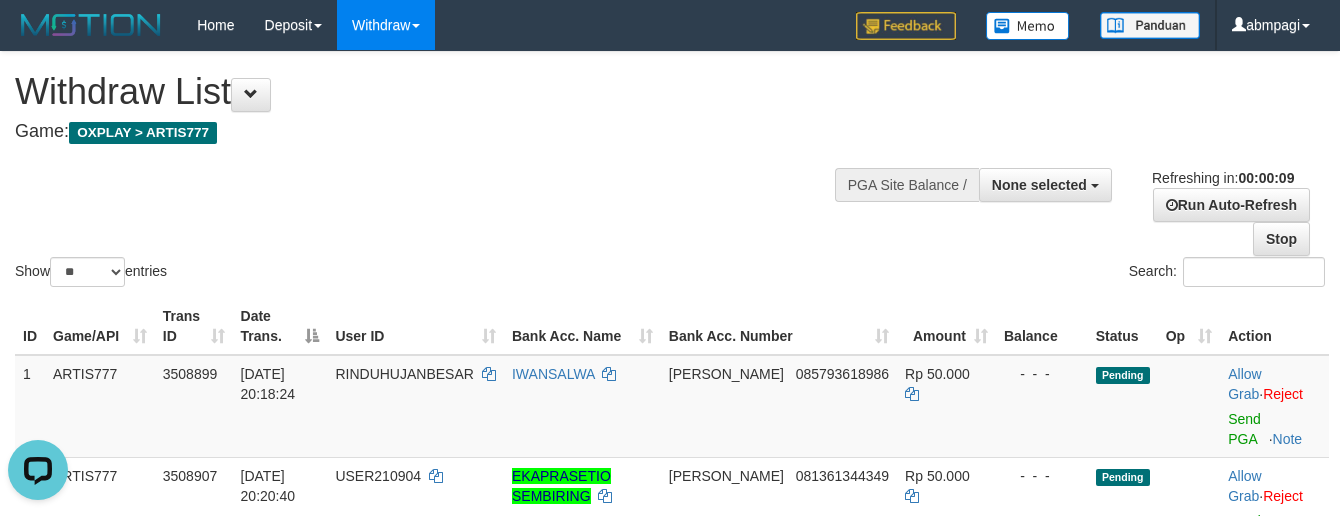 scroll, scrollTop: 0, scrollLeft: 0, axis: both 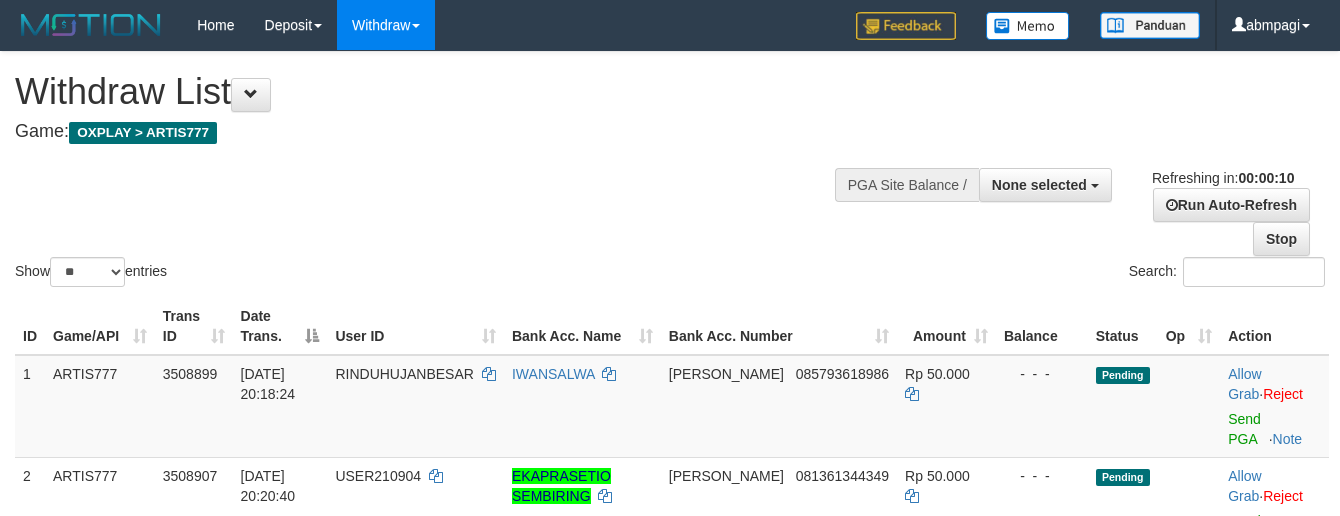 select 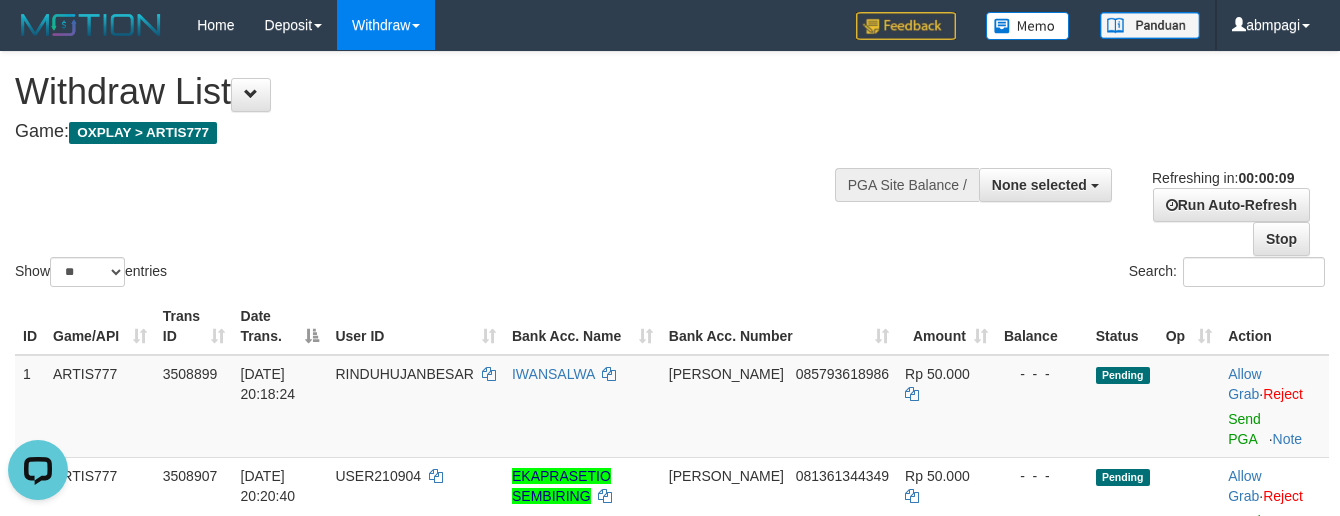 scroll, scrollTop: 0, scrollLeft: 0, axis: both 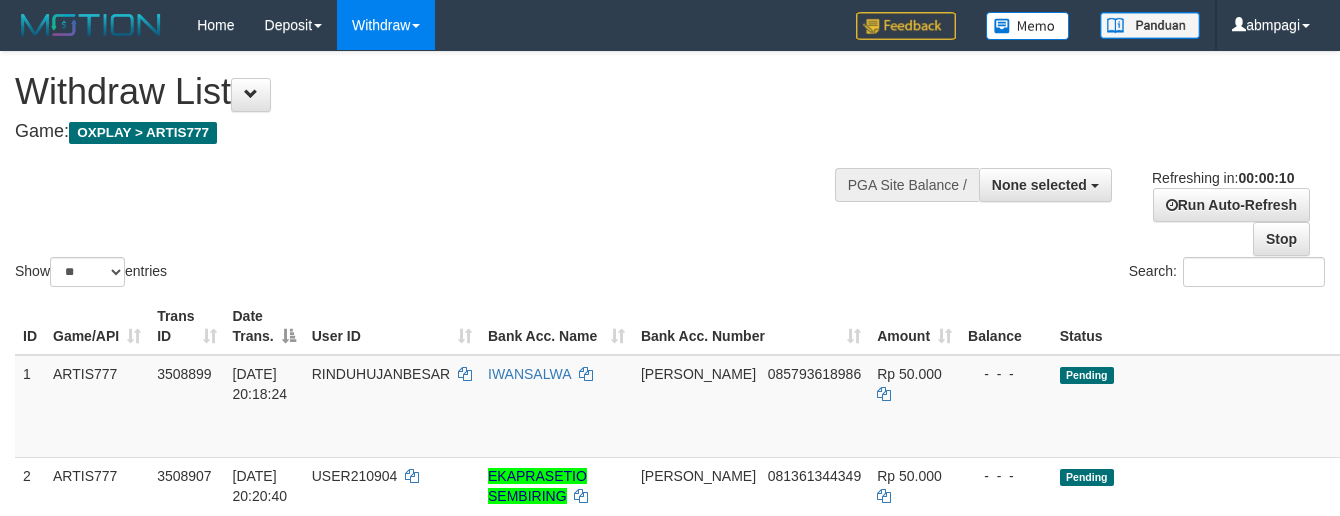 select 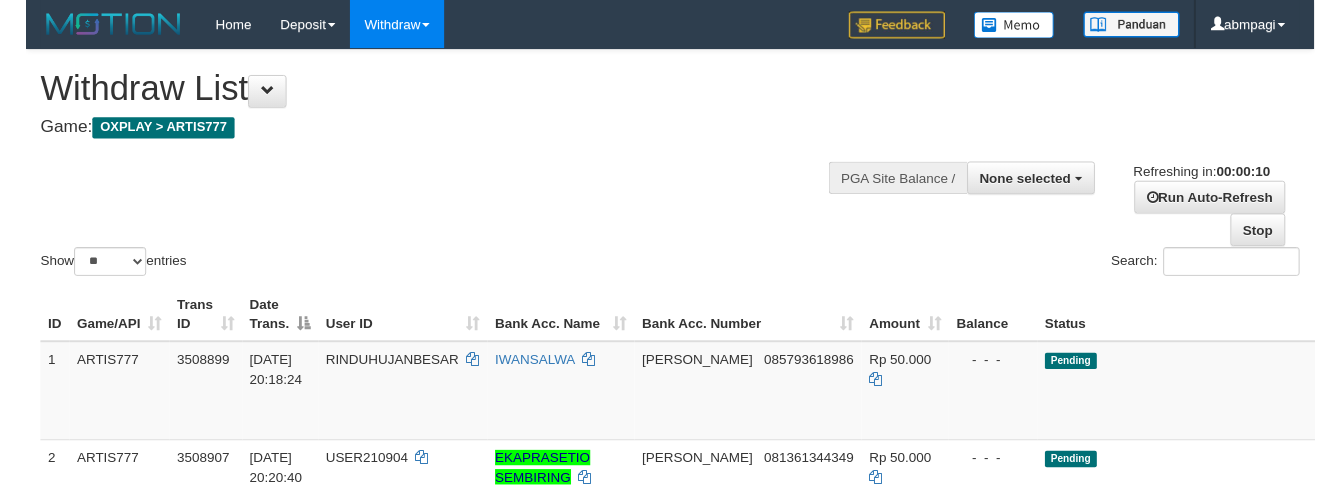 scroll, scrollTop: 0, scrollLeft: 0, axis: both 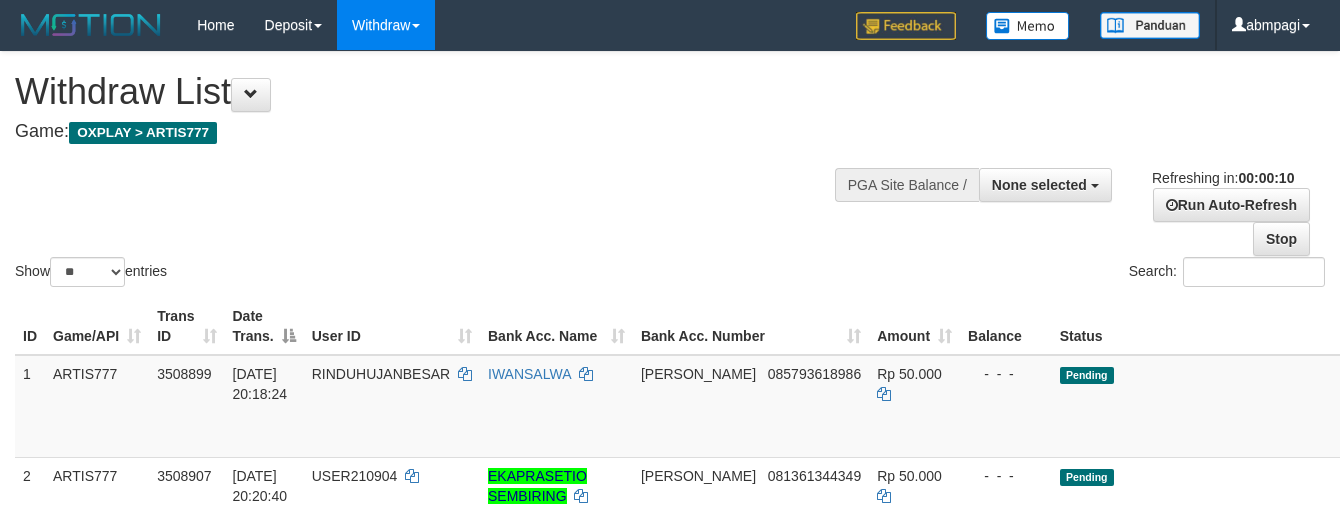 select 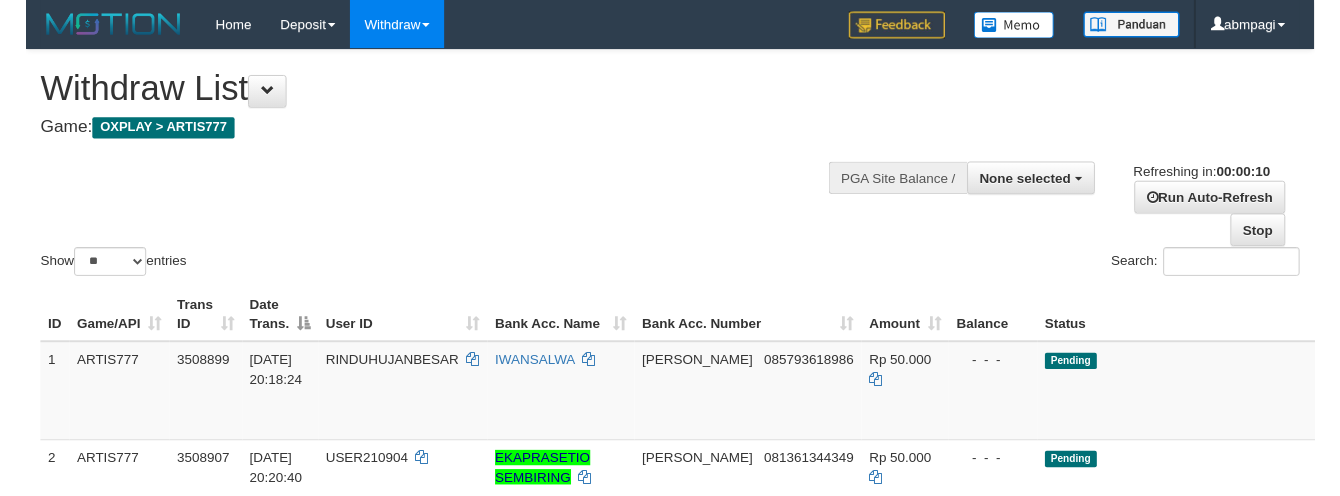 scroll, scrollTop: 0, scrollLeft: 0, axis: both 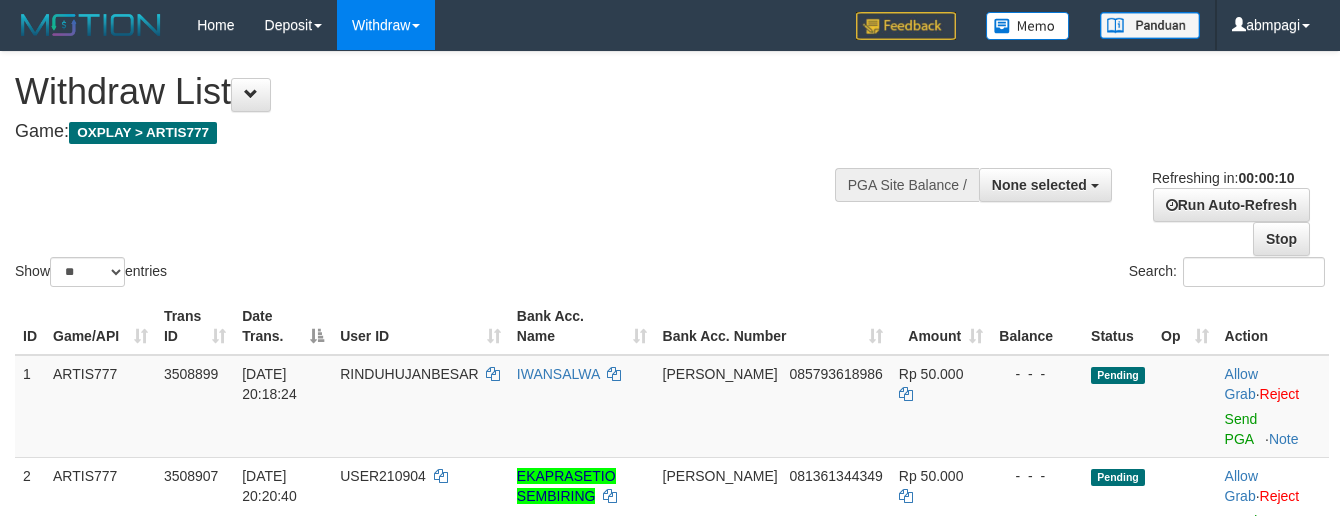select 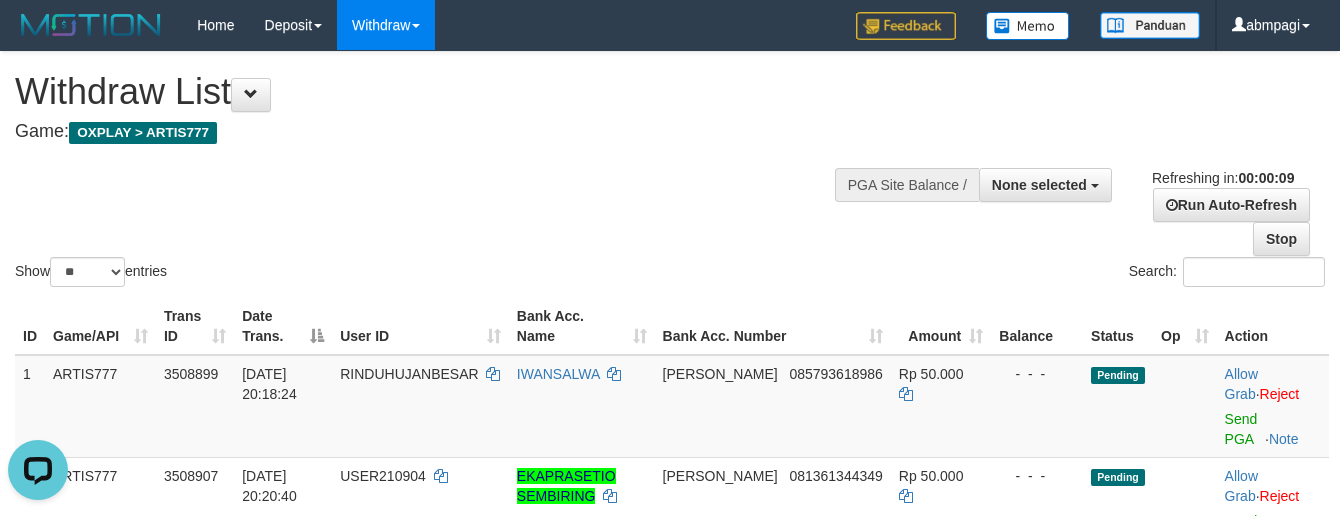 scroll, scrollTop: 0, scrollLeft: 0, axis: both 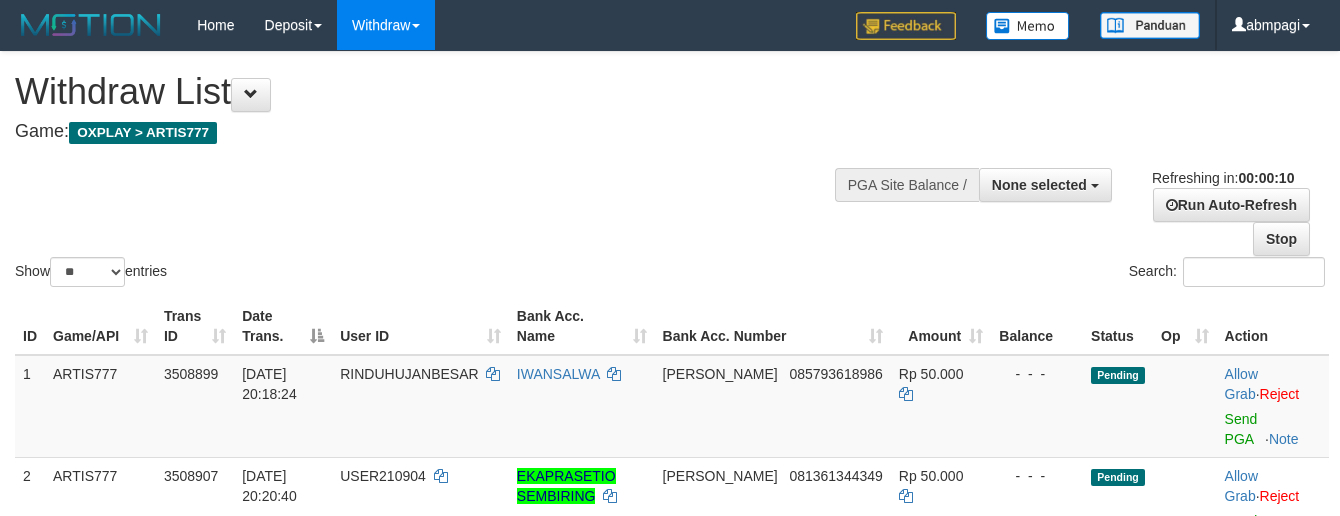 select 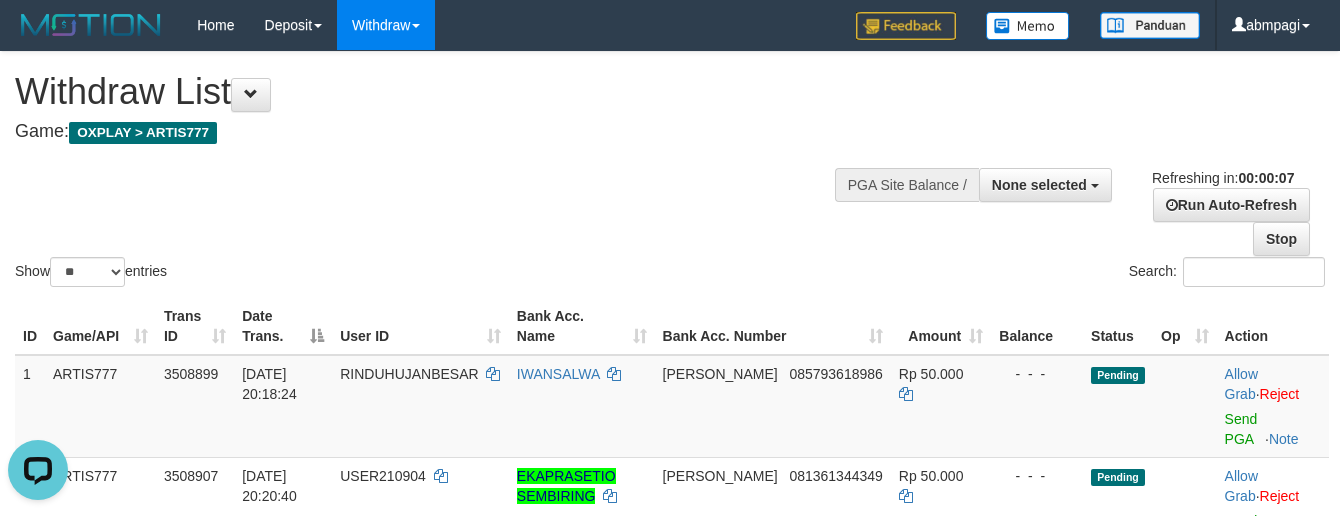 scroll, scrollTop: 0, scrollLeft: 0, axis: both 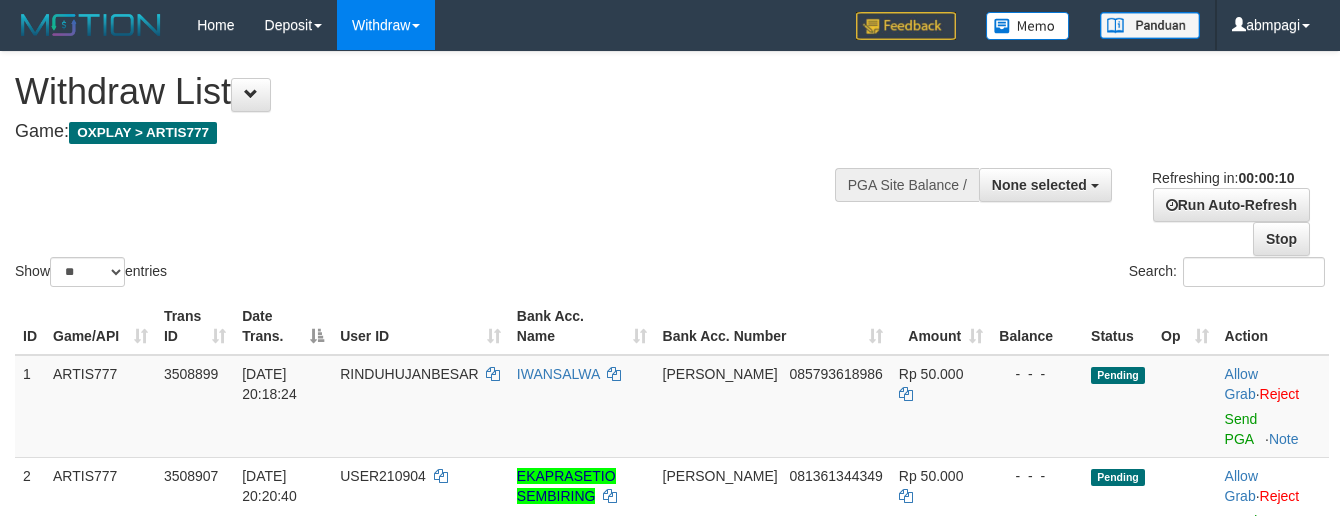 select 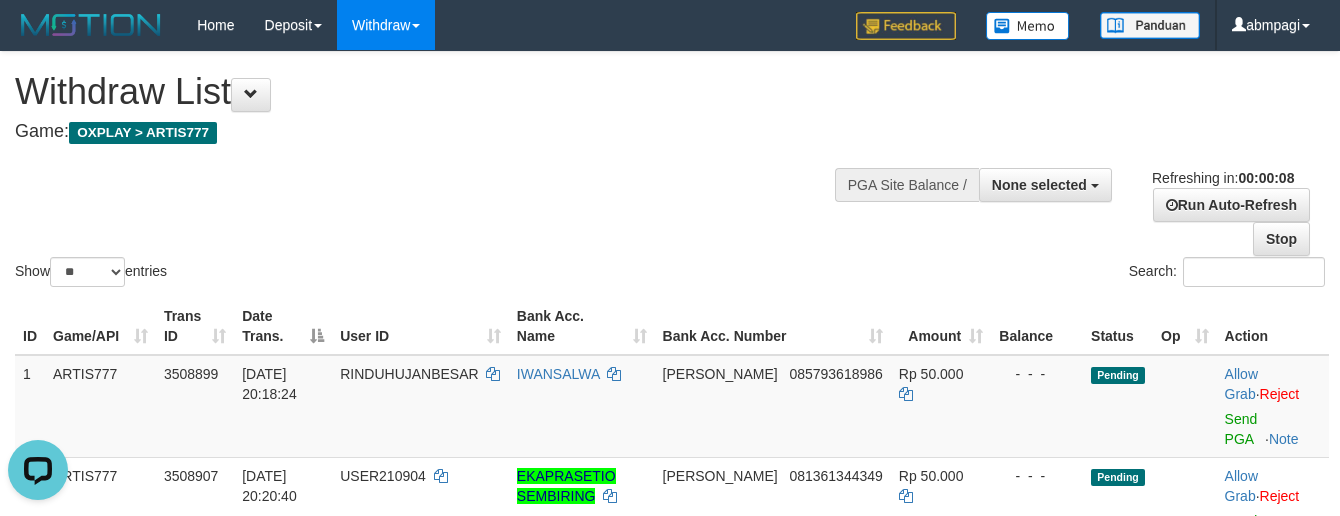 scroll, scrollTop: 0, scrollLeft: 0, axis: both 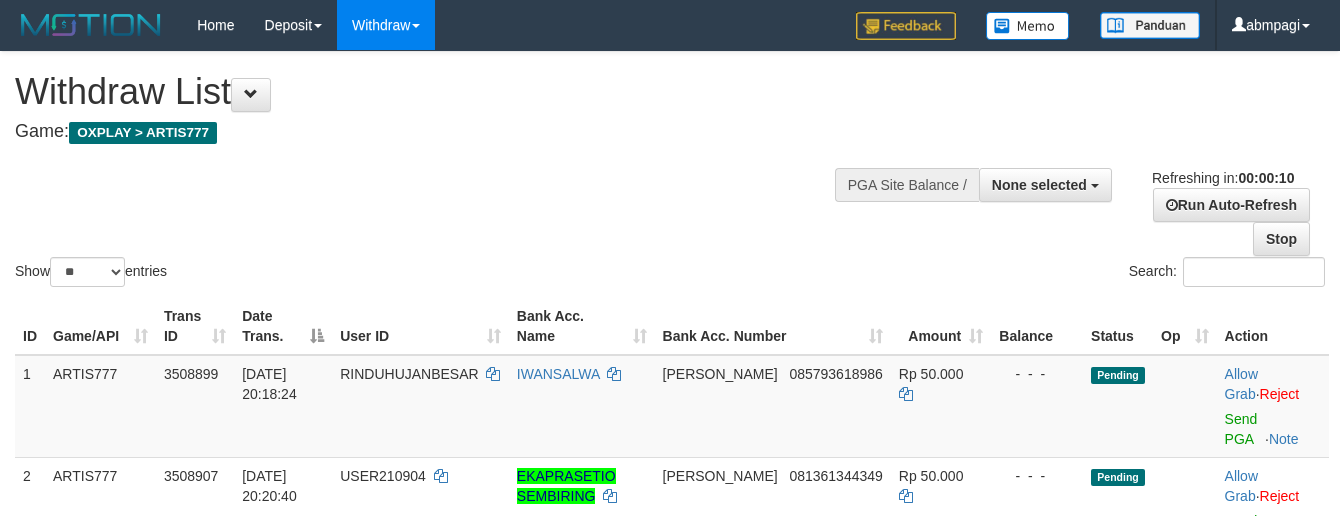 select 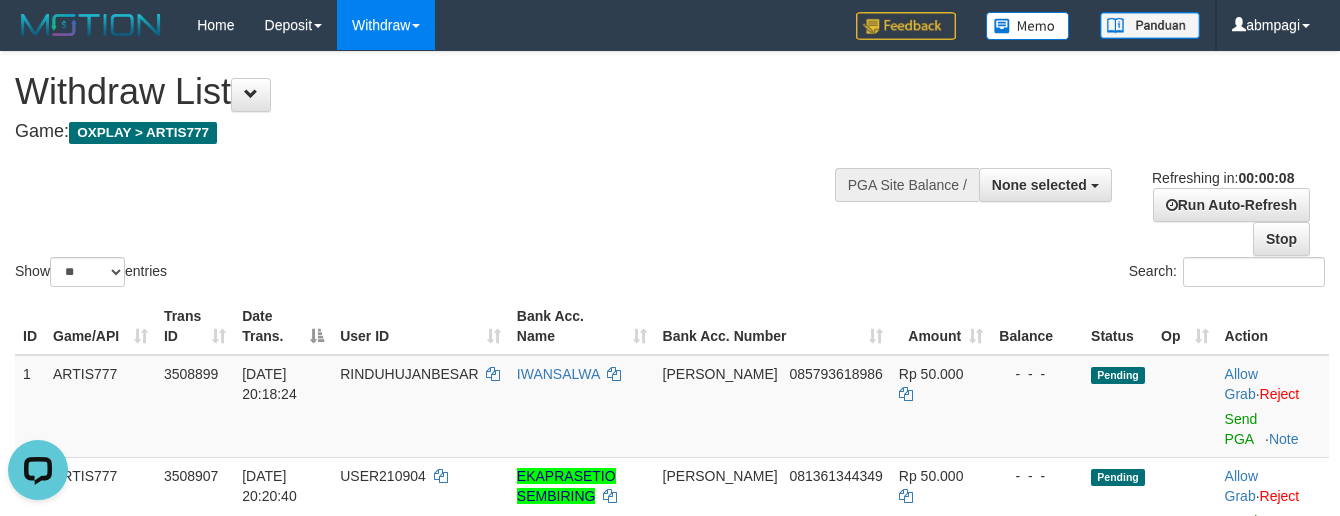 scroll, scrollTop: 0, scrollLeft: 0, axis: both 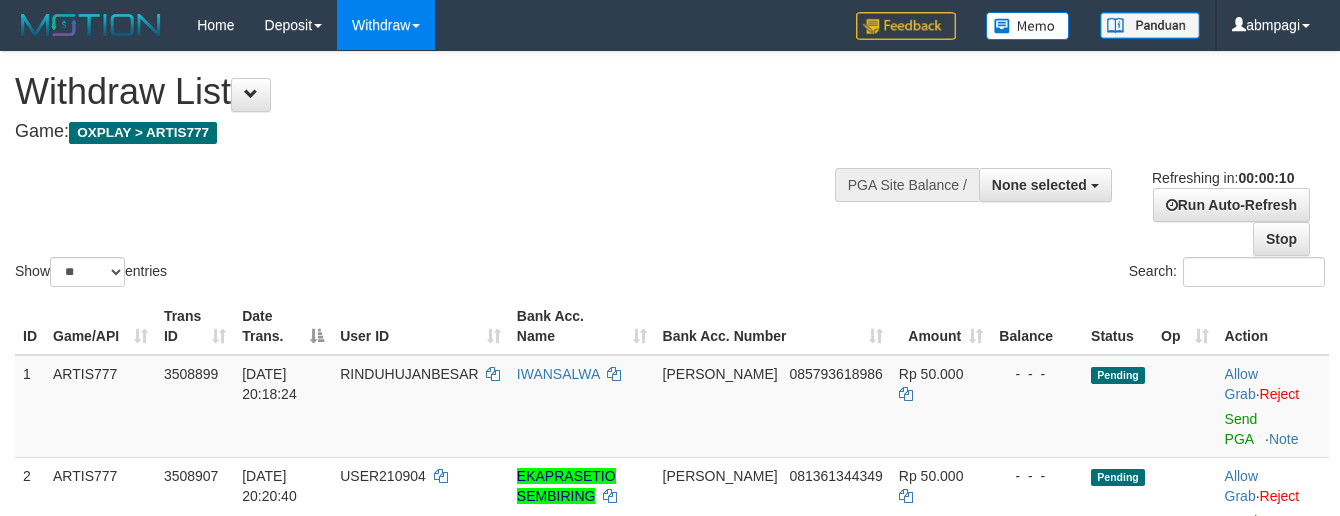 select 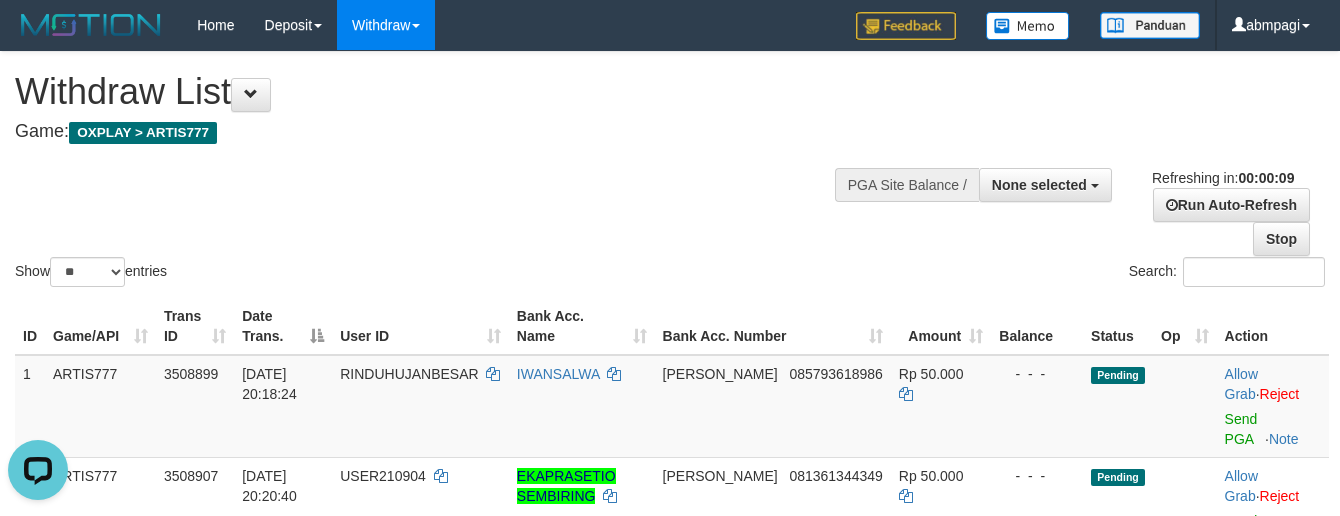scroll, scrollTop: 0, scrollLeft: 0, axis: both 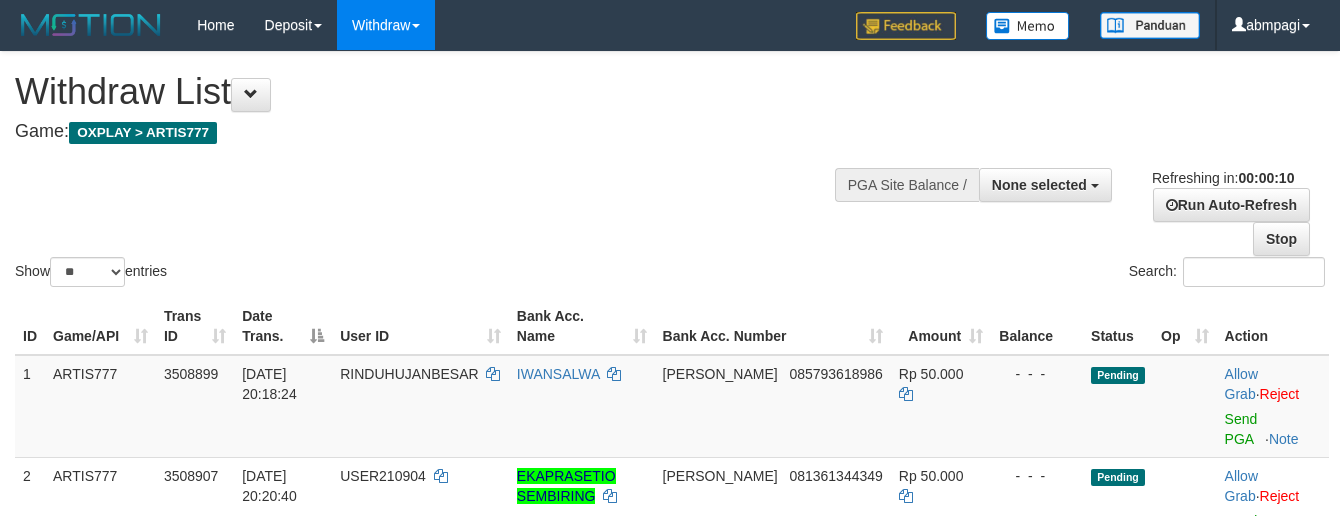 select 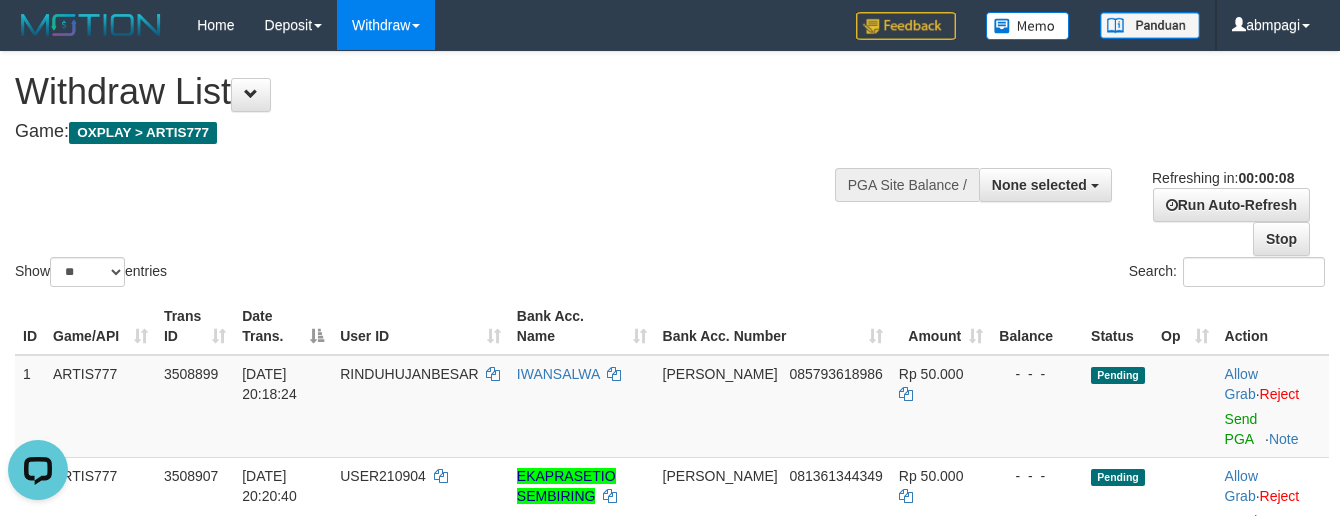 scroll, scrollTop: 0, scrollLeft: 0, axis: both 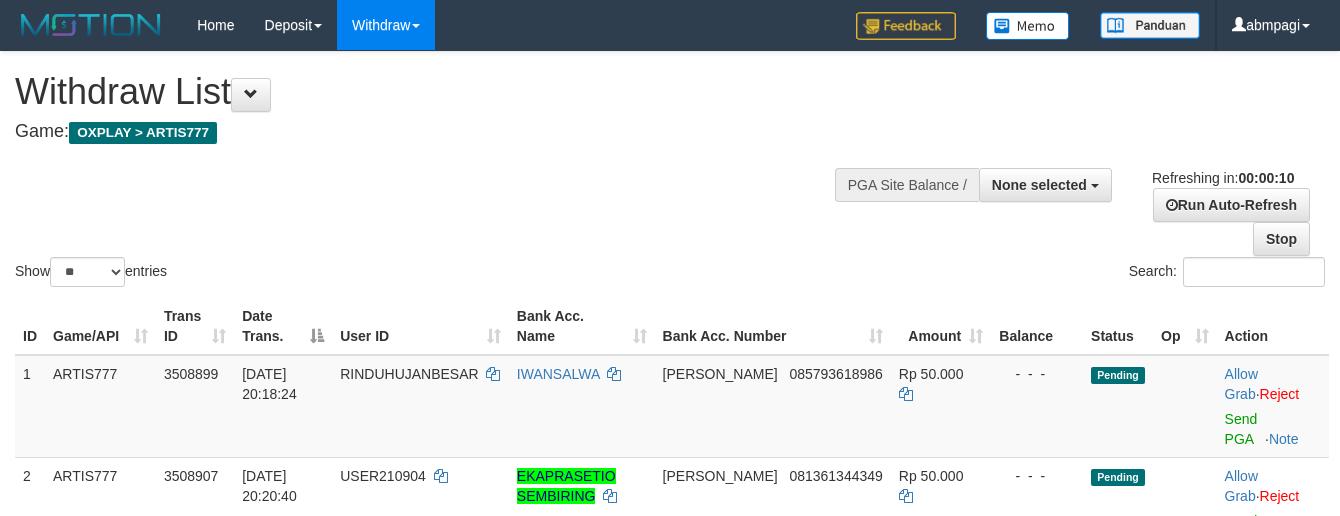 select 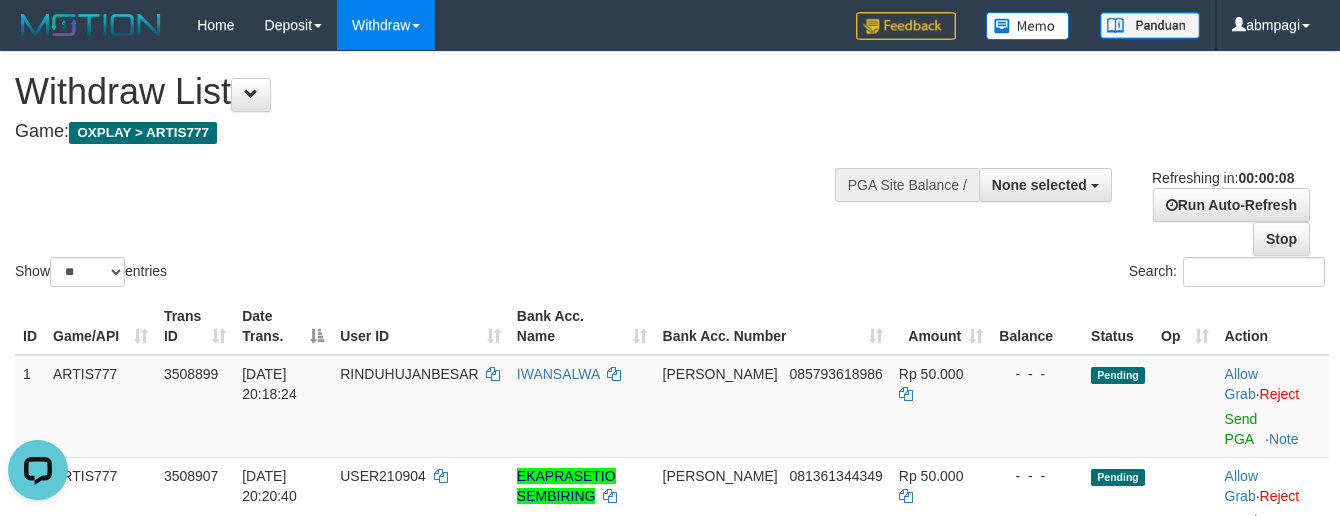scroll, scrollTop: 0, scrollLeft: 0, axis: both 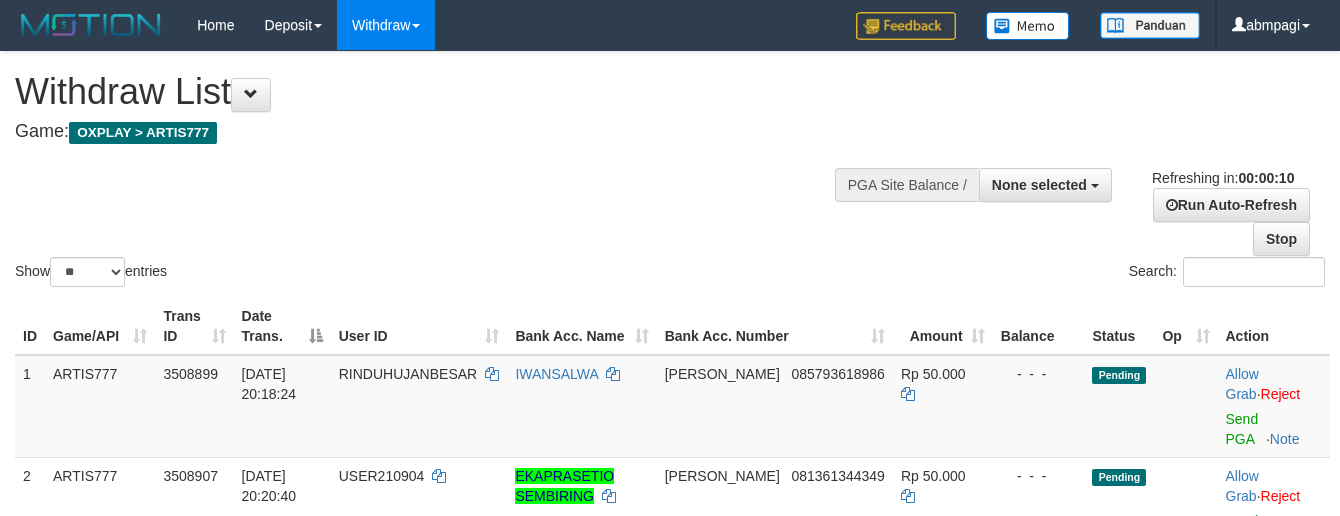 select 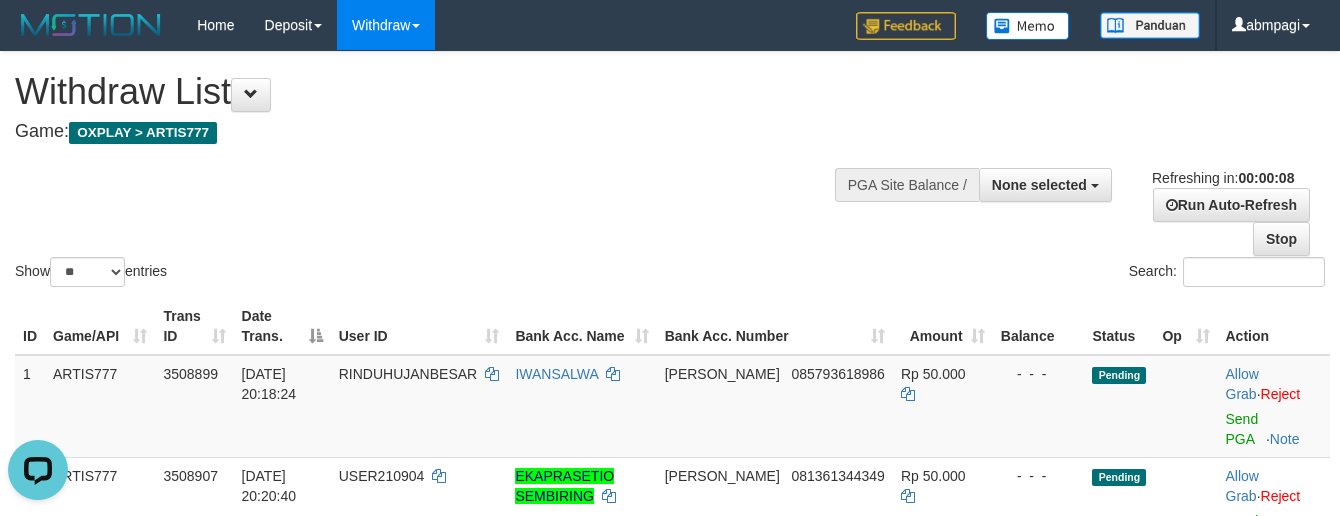 scroll, scrollTop: 0, scrollLeft: 0, axis: both 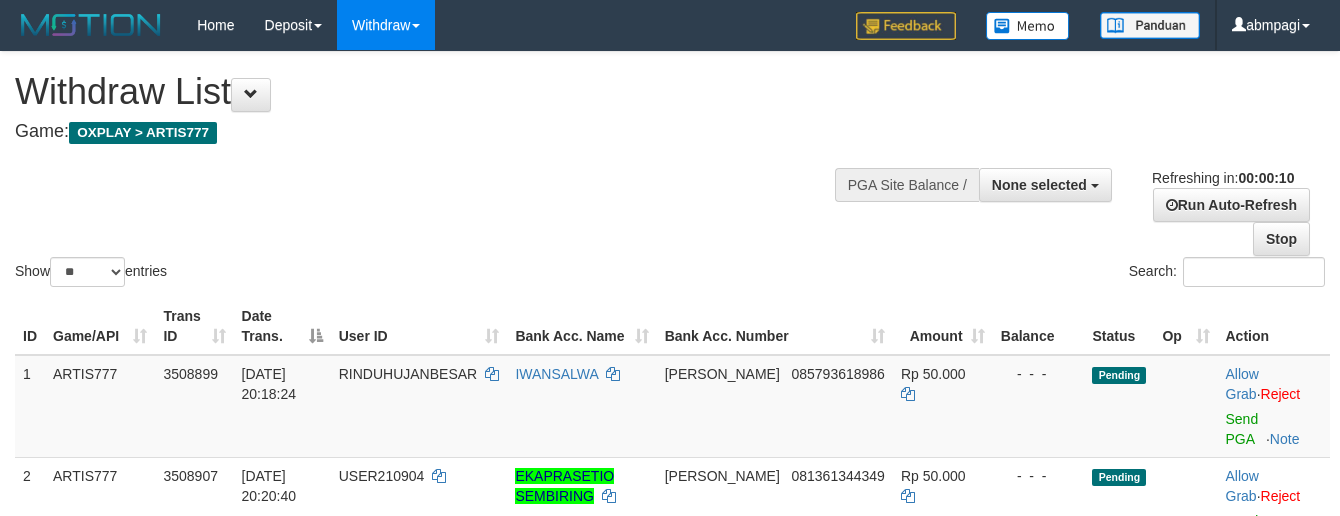 select 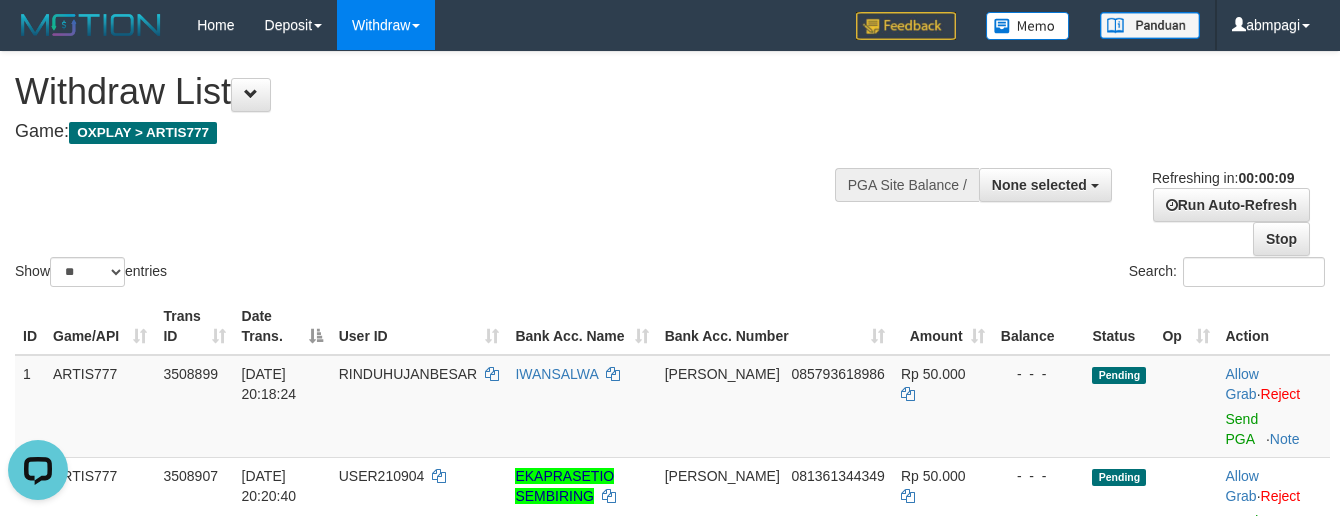 scroll, scrollTop: 0, scrollLeft: 0, axis: both 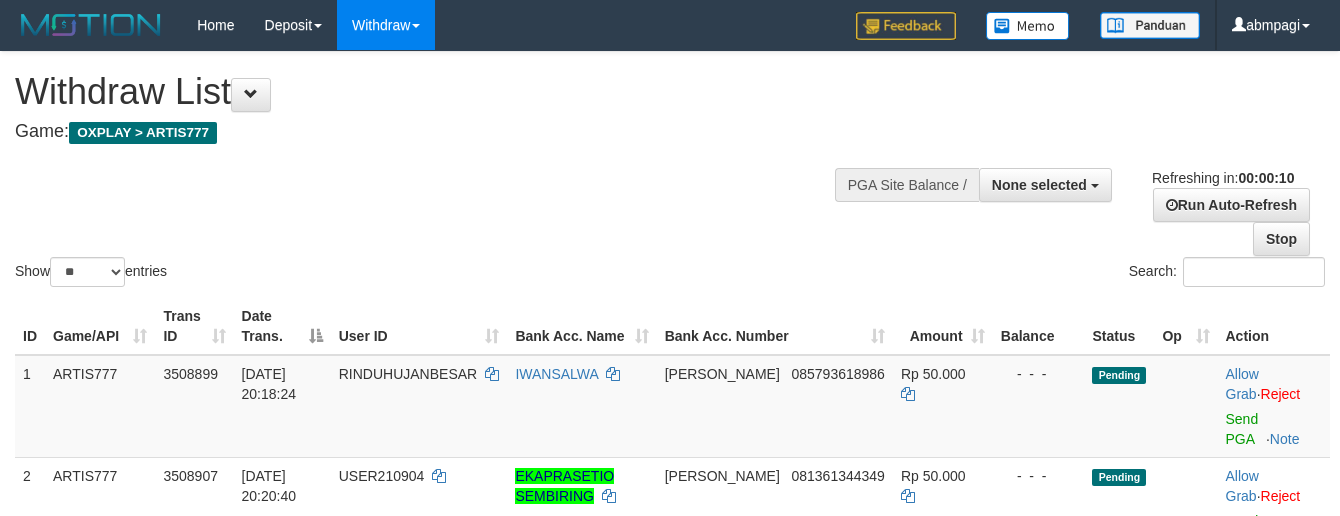 select 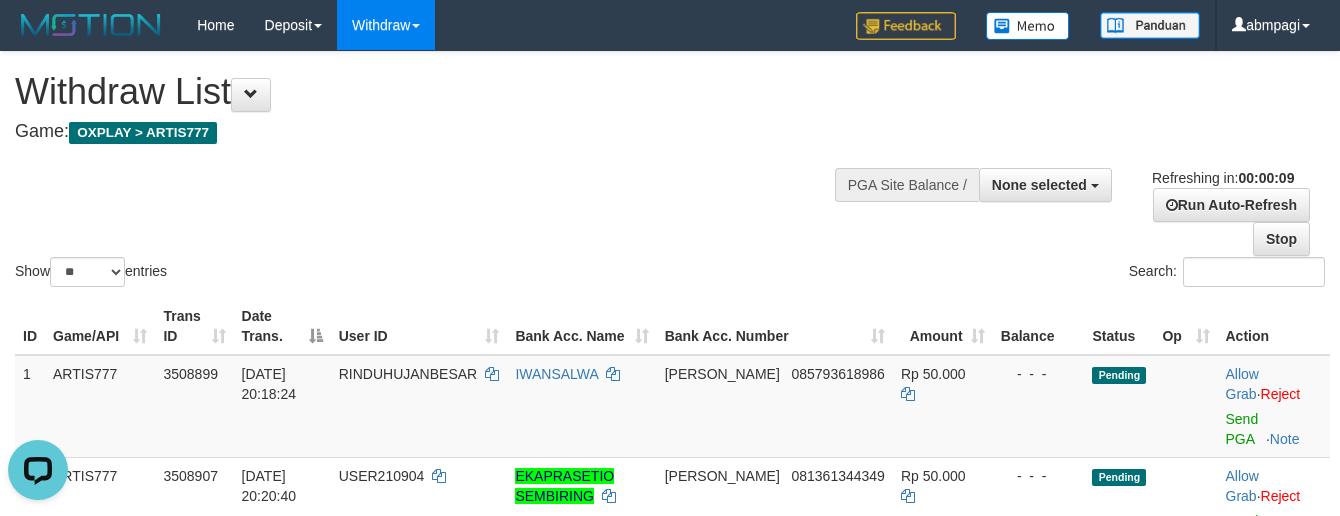 scroll, scrollTop: 0, scrollLeft: 0, axis: both 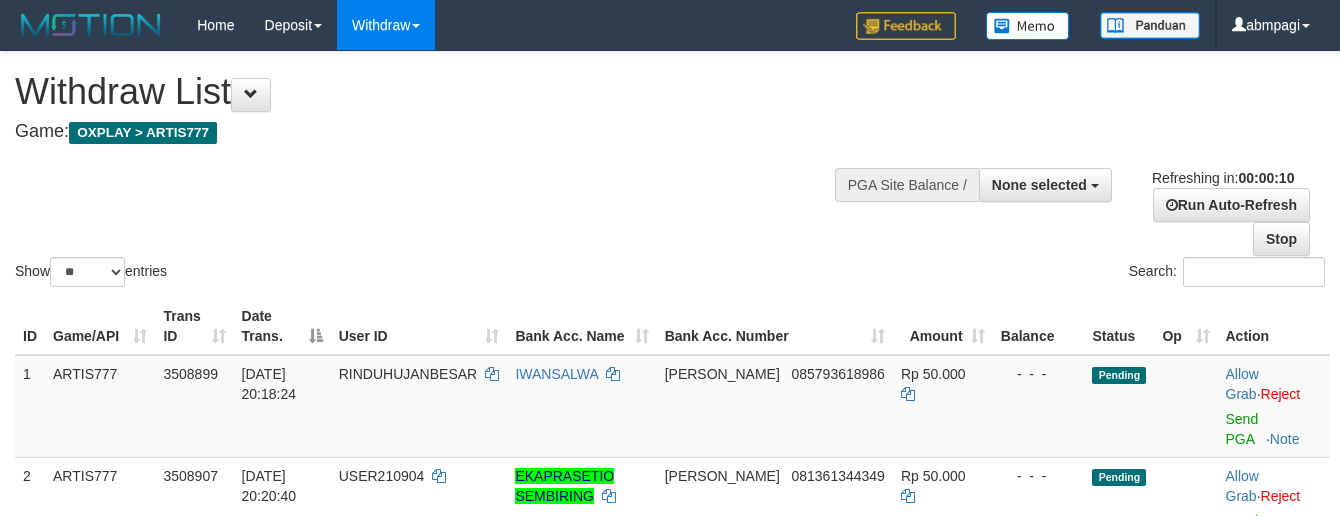 select 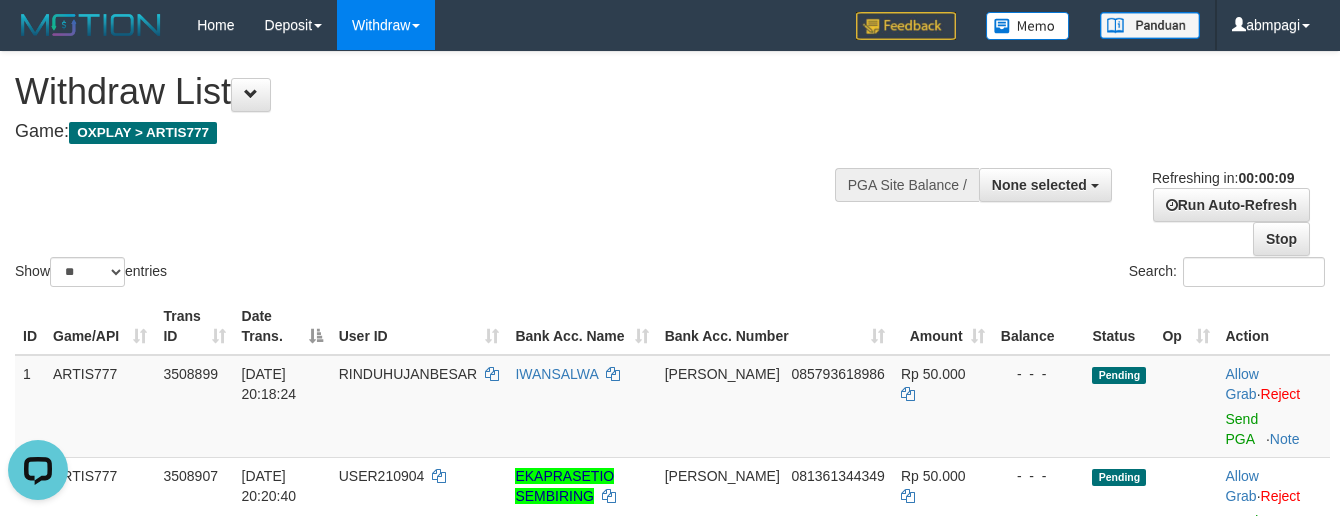 scroll, scrollTop: 0, scrollLeft: 0, axis: both 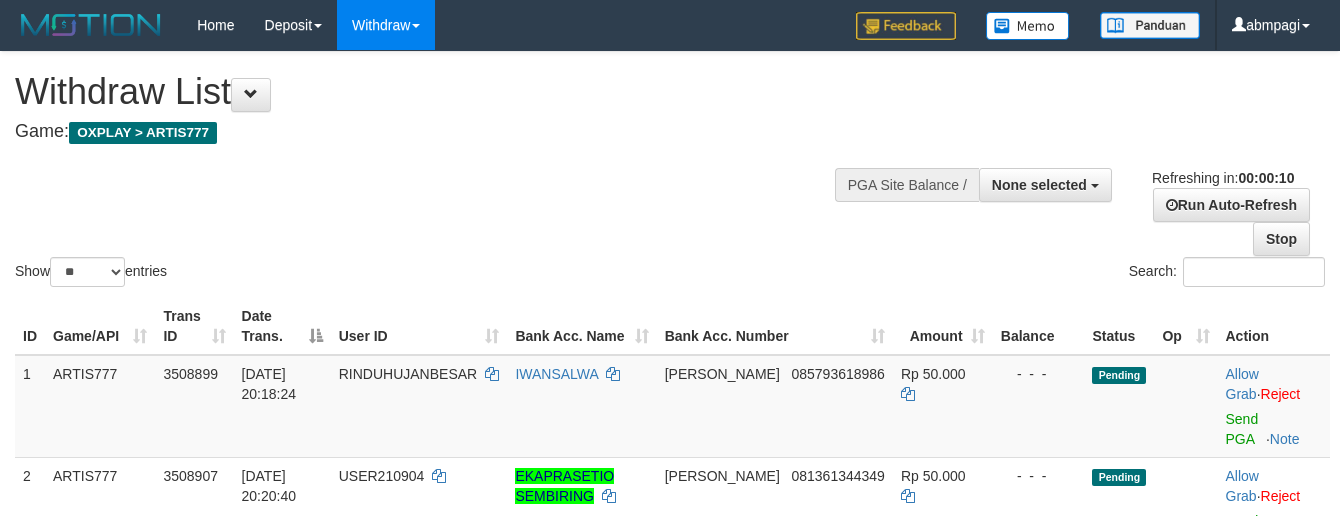 select 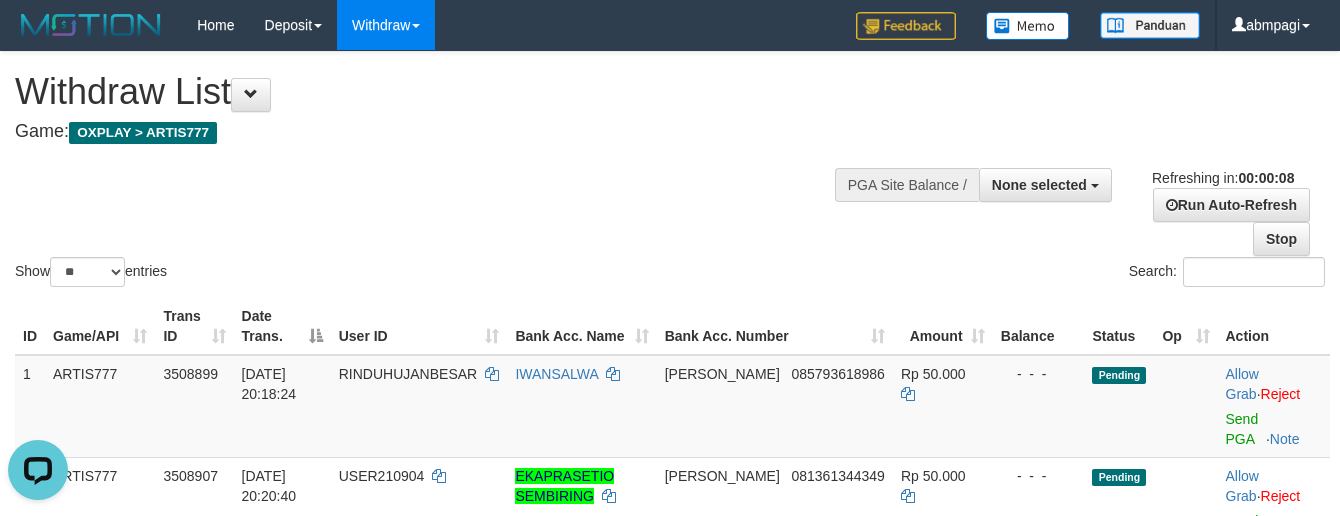 scroll, scrollTop: 0, scrollLeft: 0, axis: both 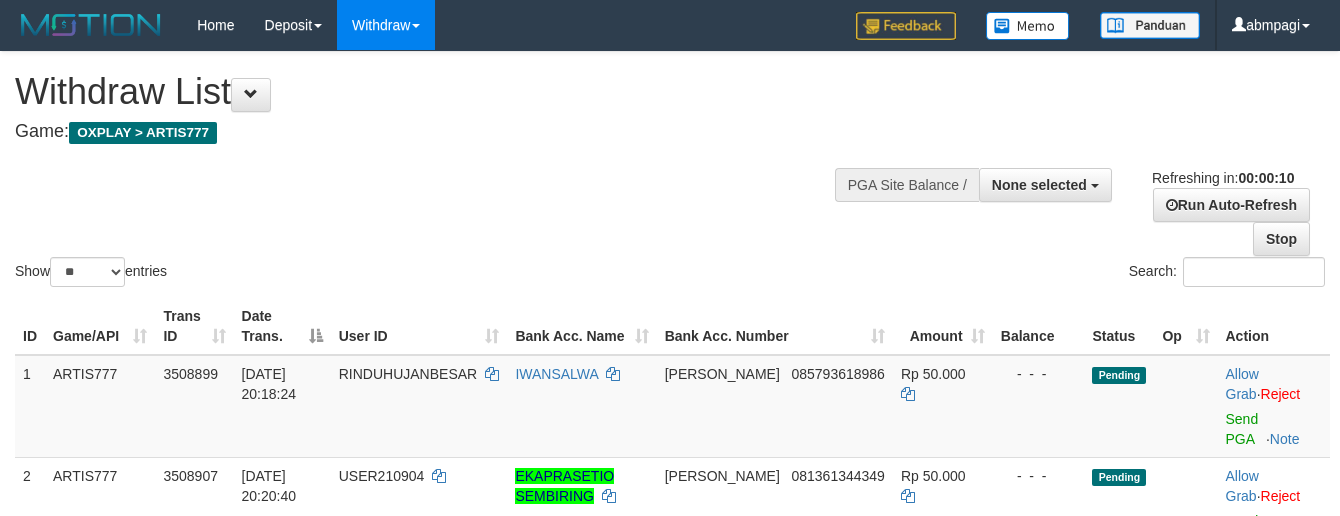 select 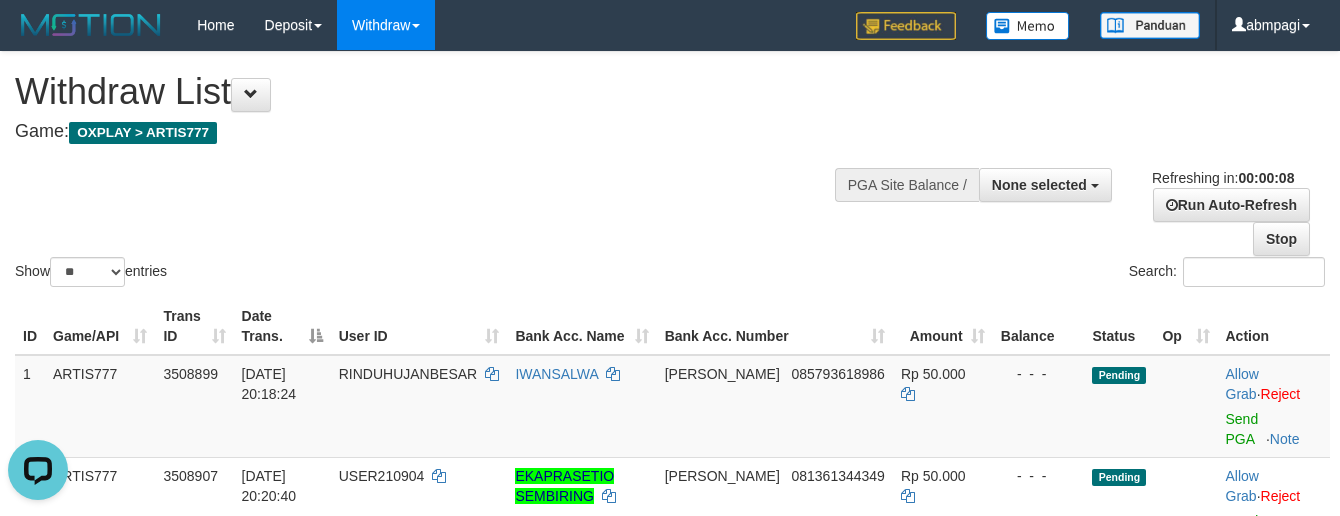 scroll, scrollTop: 0, scrollLeft: 0, axis: both 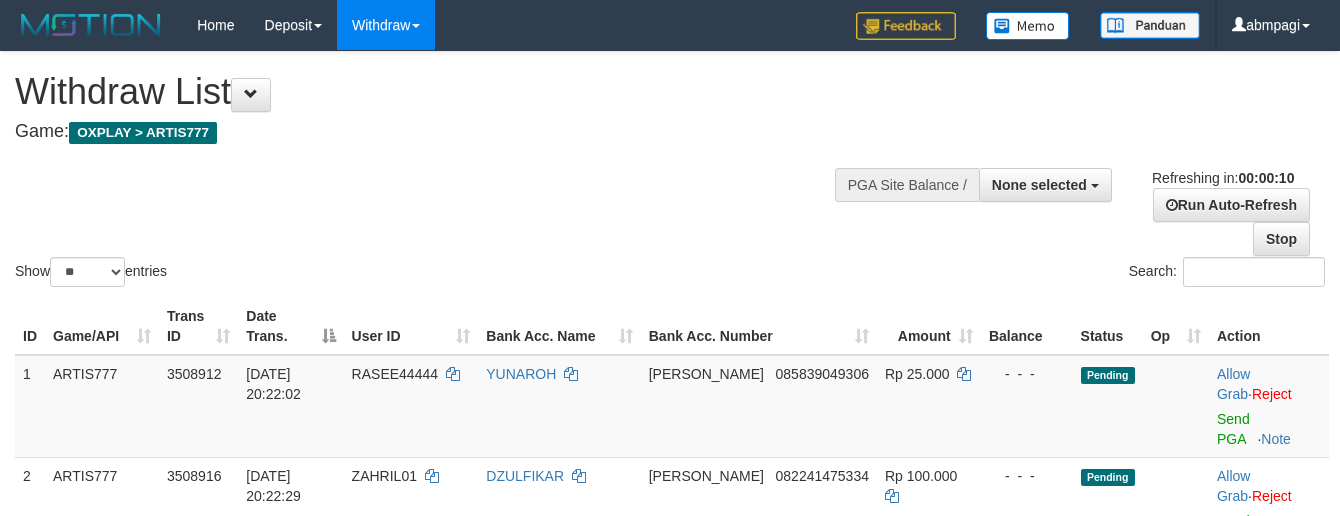 select 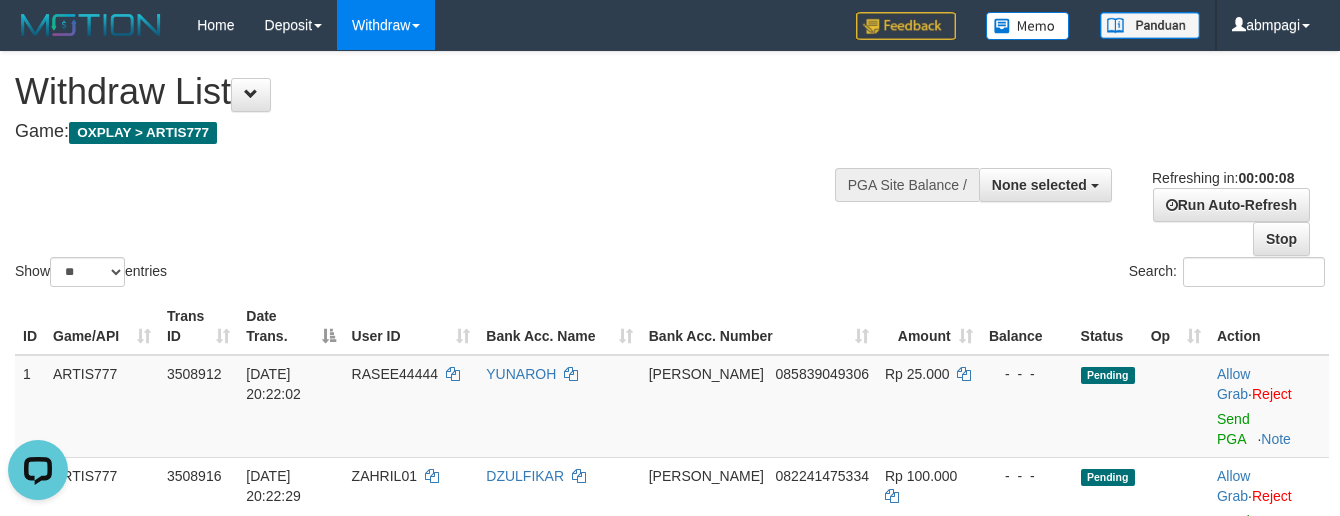 scroll, scrollTop: 0, scrollLeft: 0, axis: both 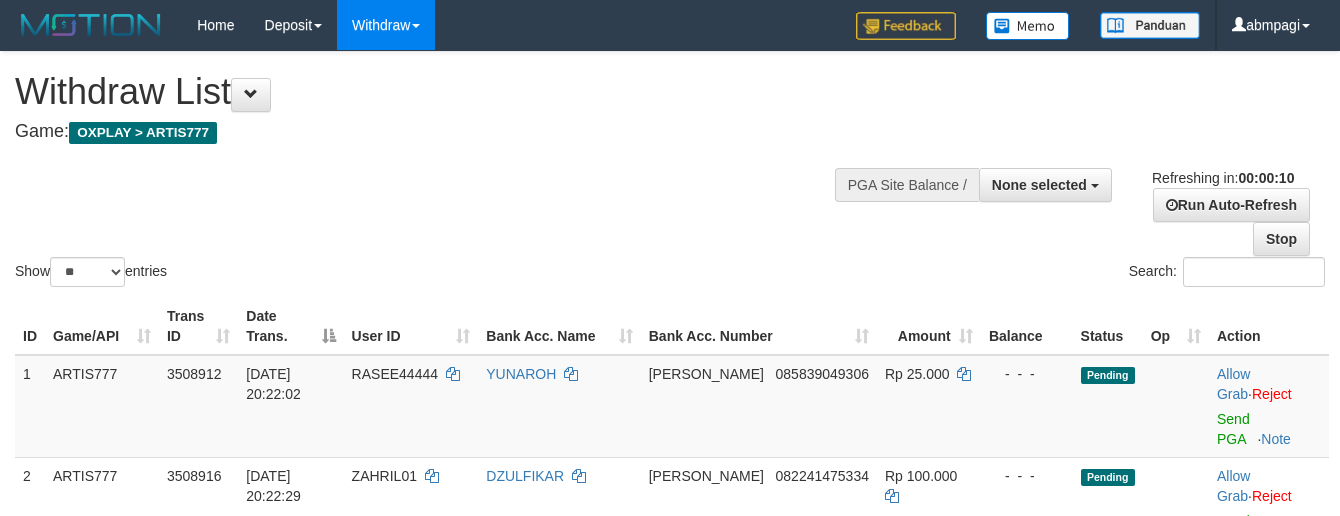 select 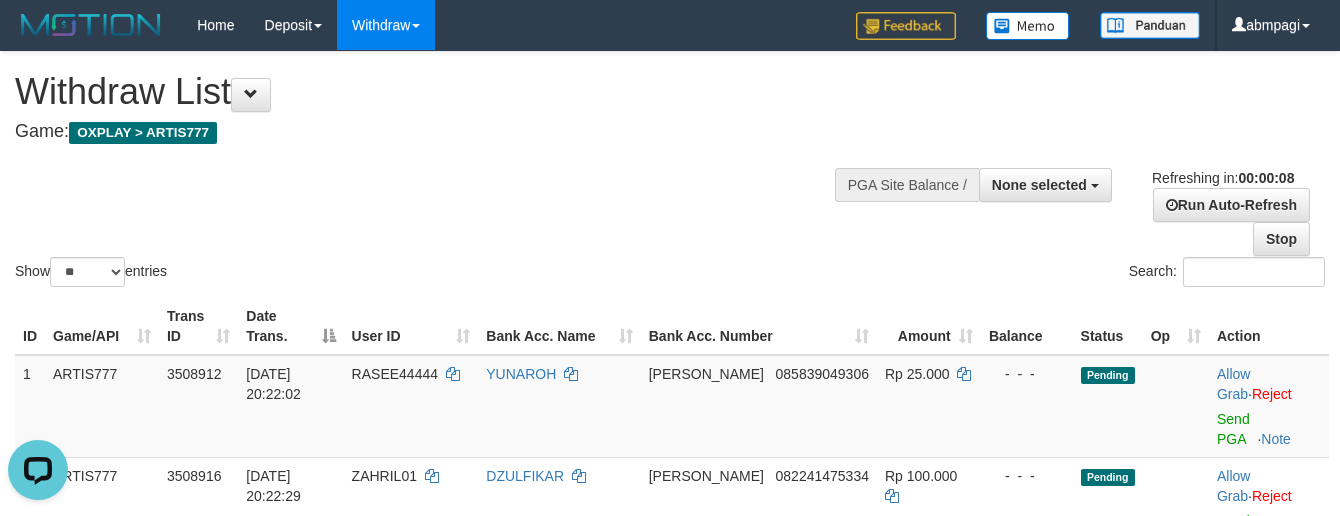 scroll, scrollTop: 0, scrollLeft: 0, axis: both 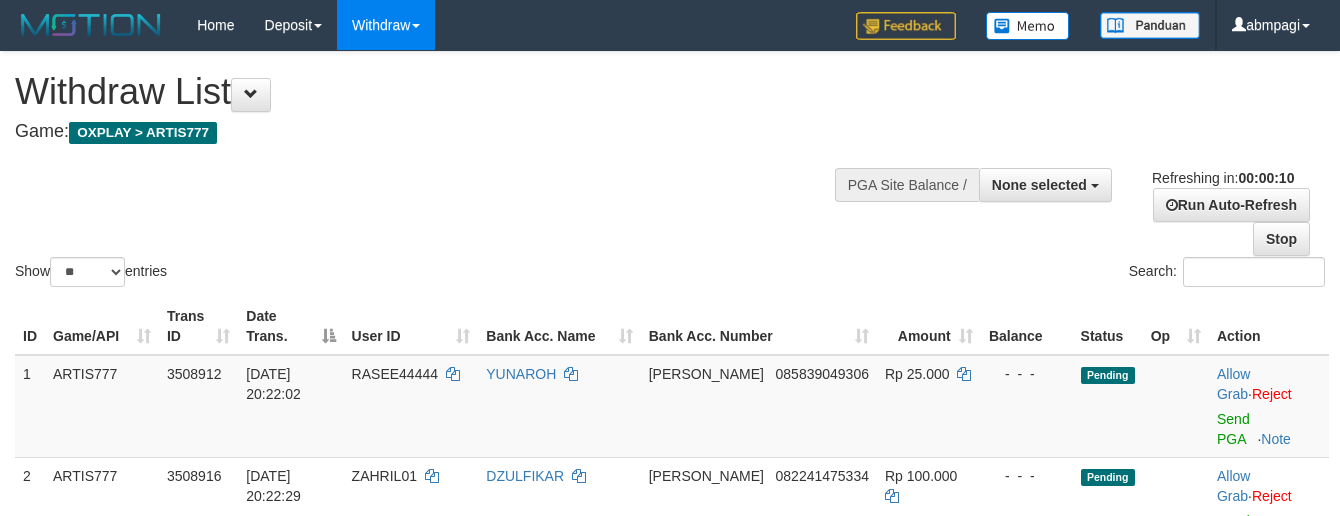 select 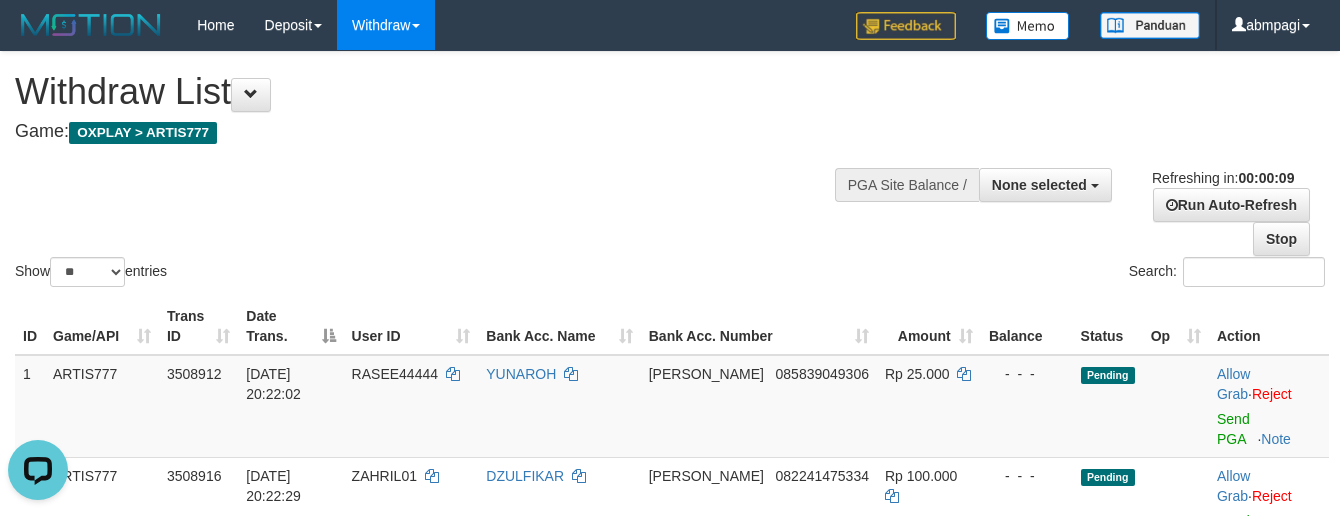 scroll, scrollTop: 0, scrollLeft: 0, axis: both 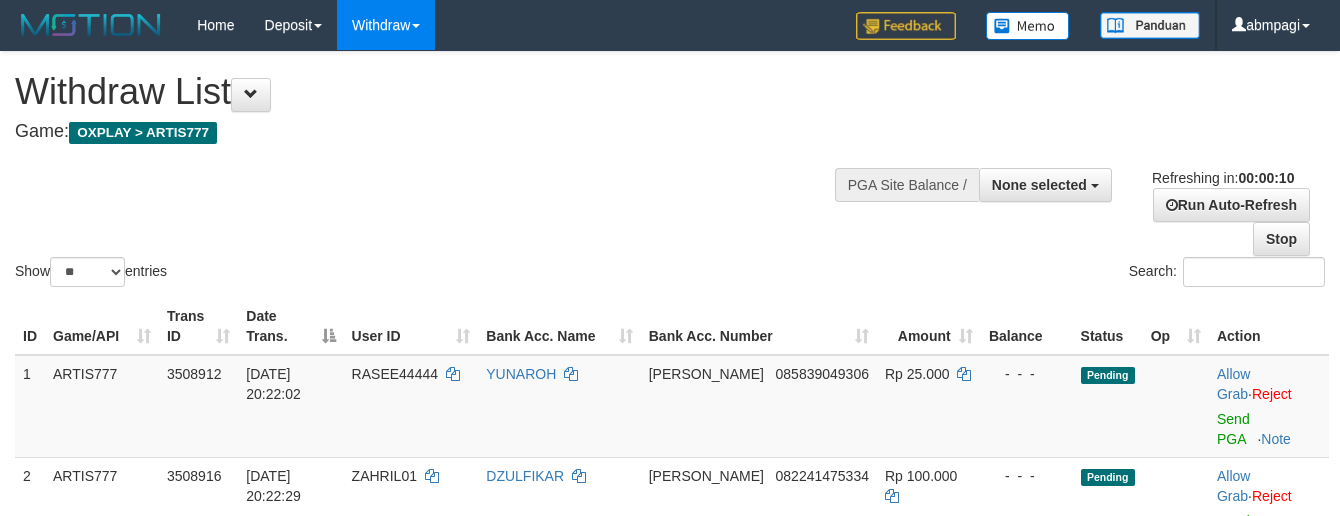 select 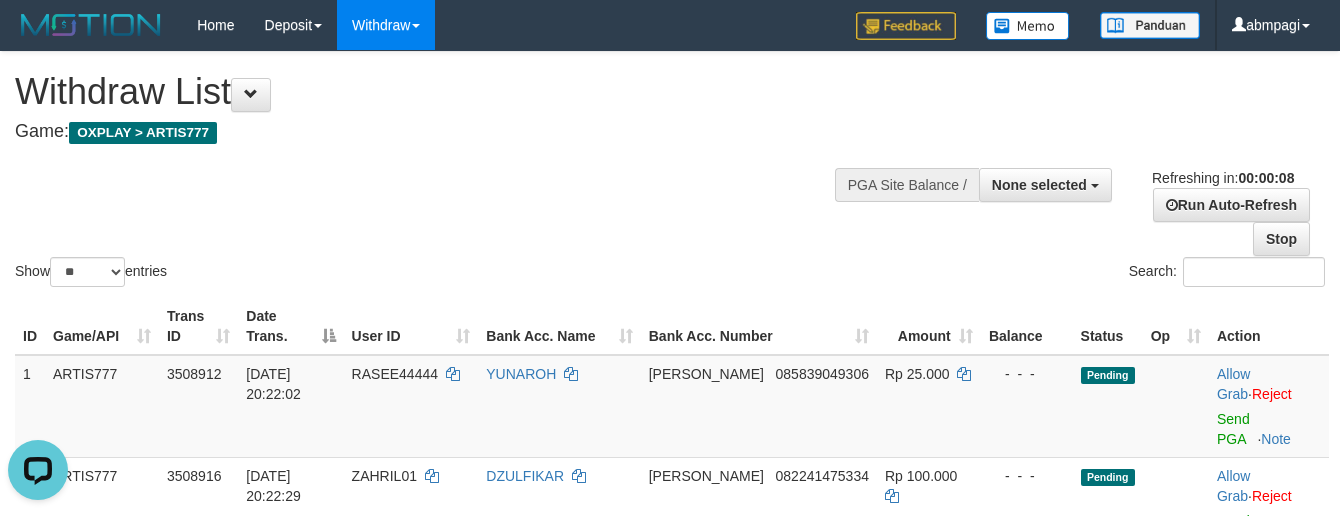 scroll, scrollTop: 0, scrollLeft: 0, axis: both 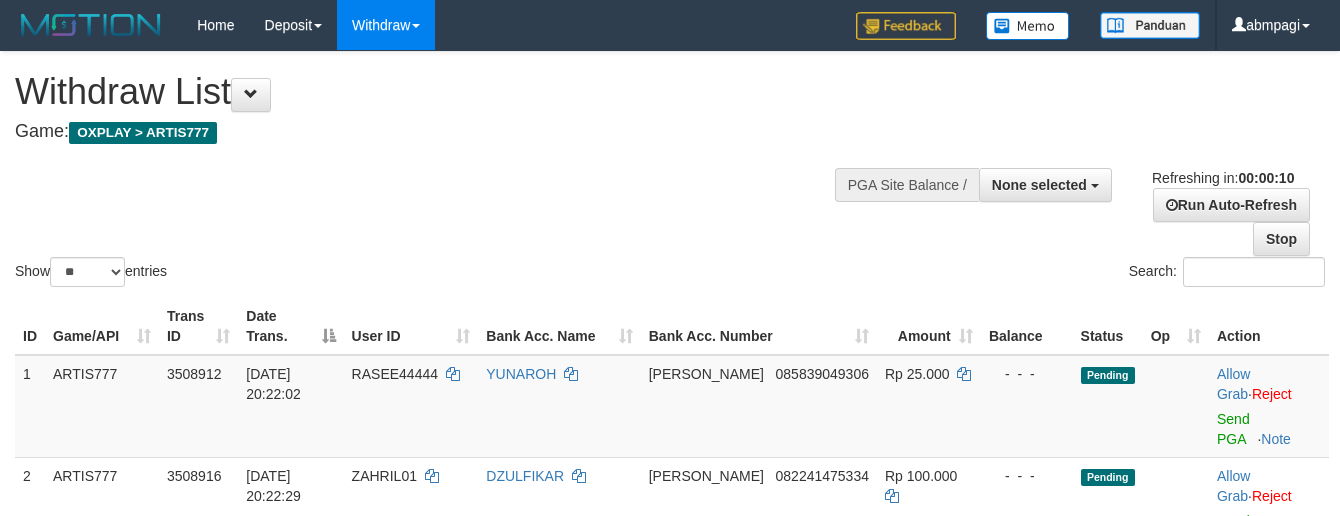 select 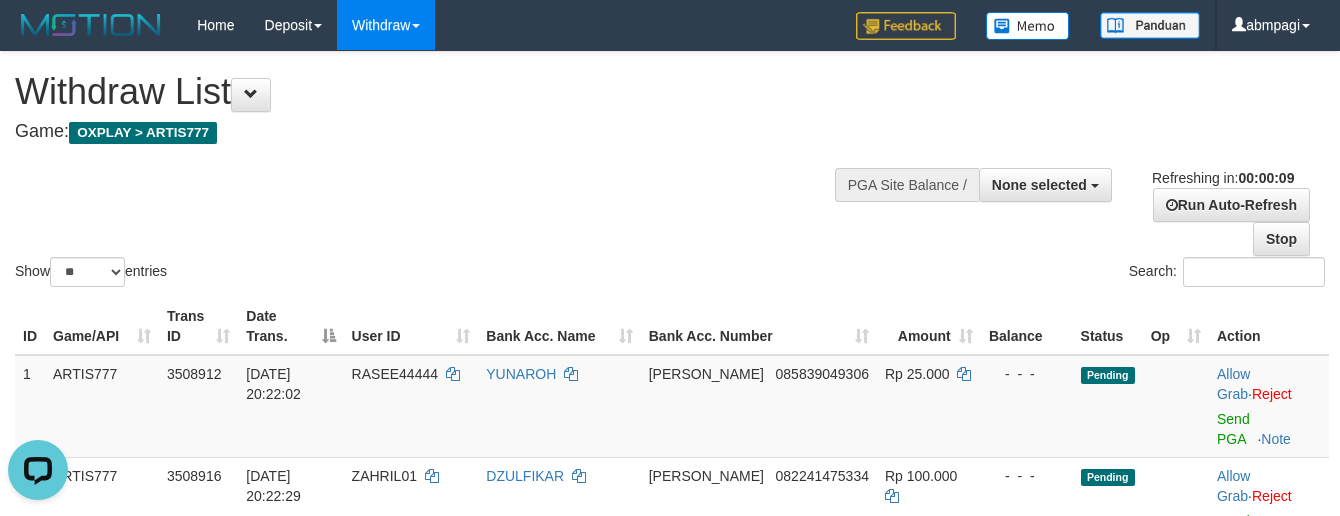 scroll, scrollTop: 0, scrollLeft: 0, axis: both 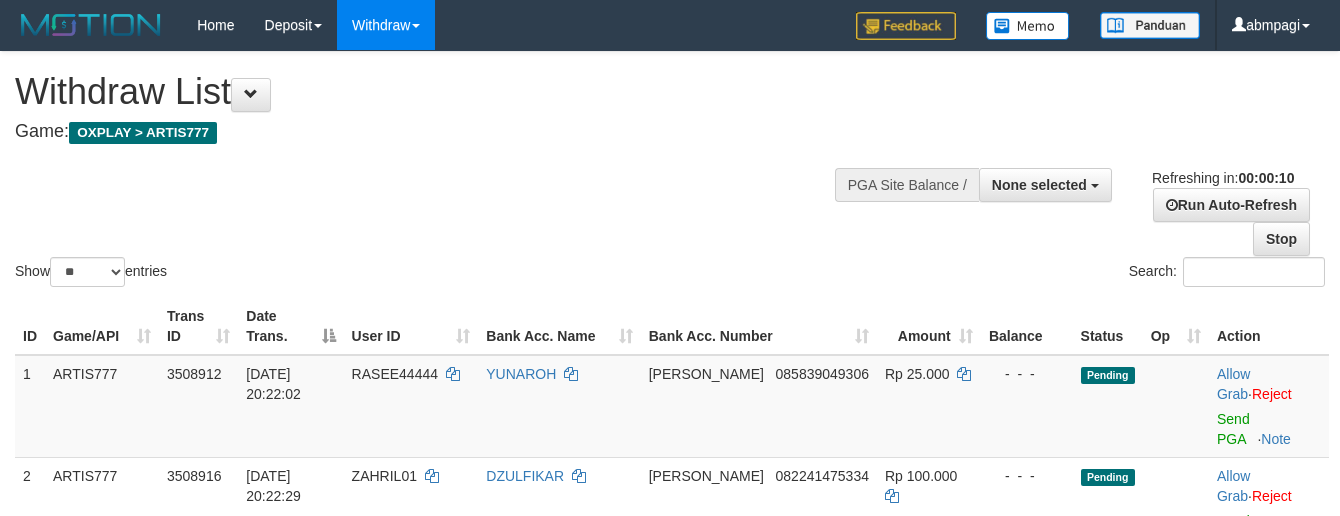 select 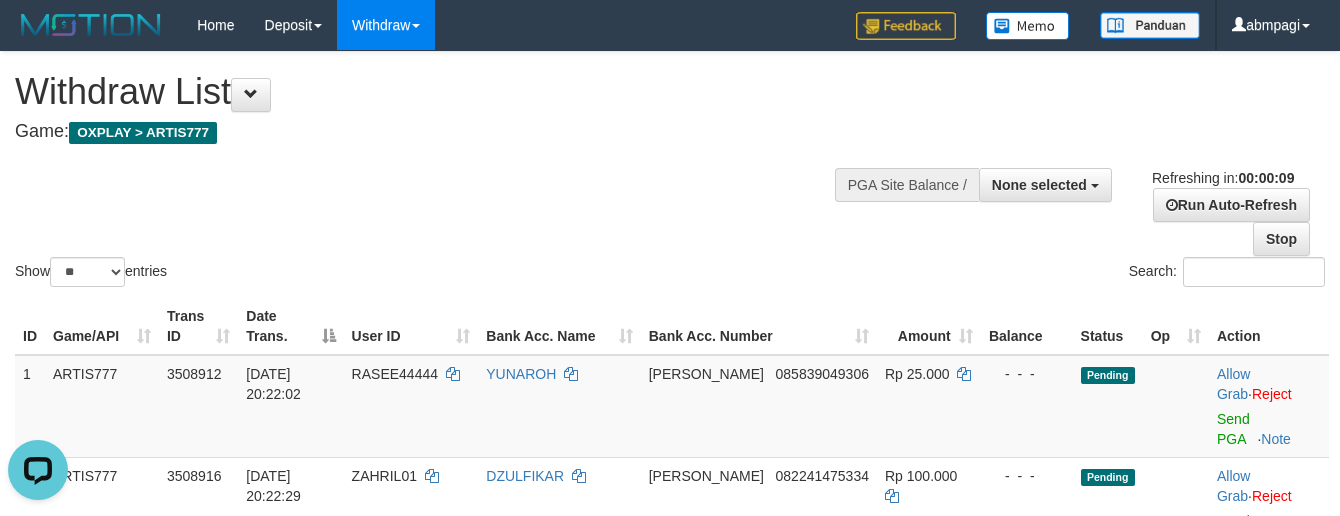 scroll, scrollTop: 0, scrollLeft: 0, axis: both 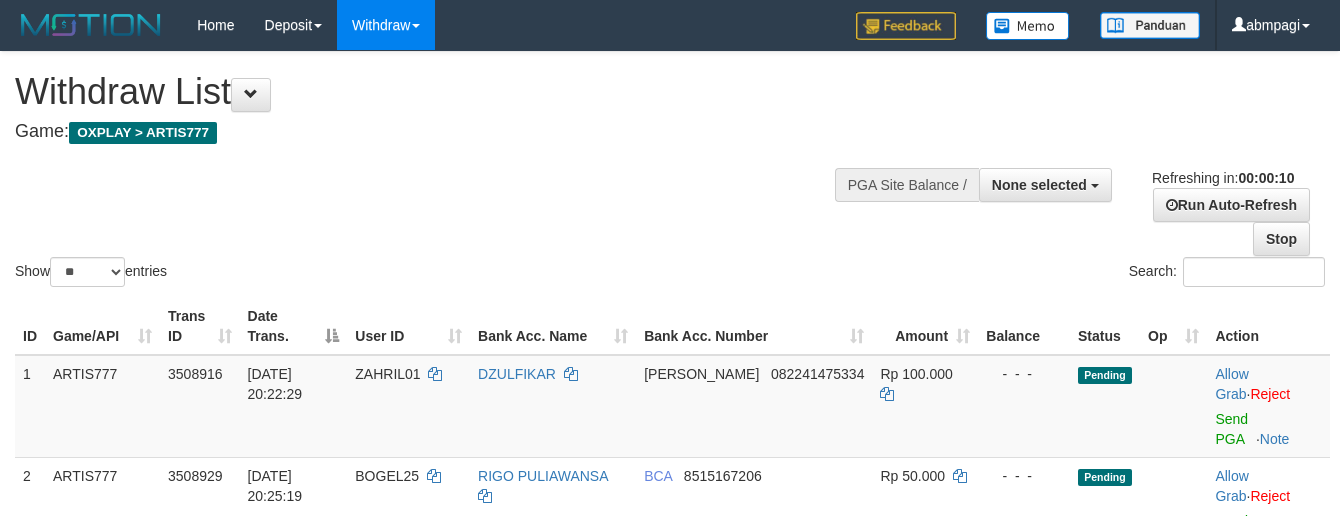 select 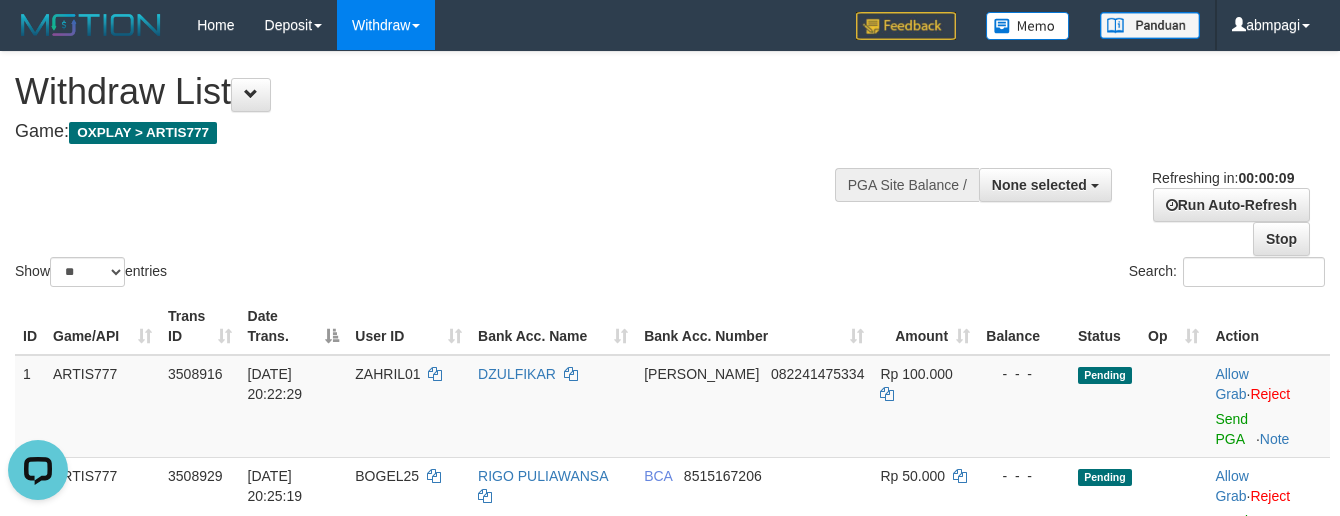 scroll, scrollTop: 0, scrollLeft: 0, axis: both 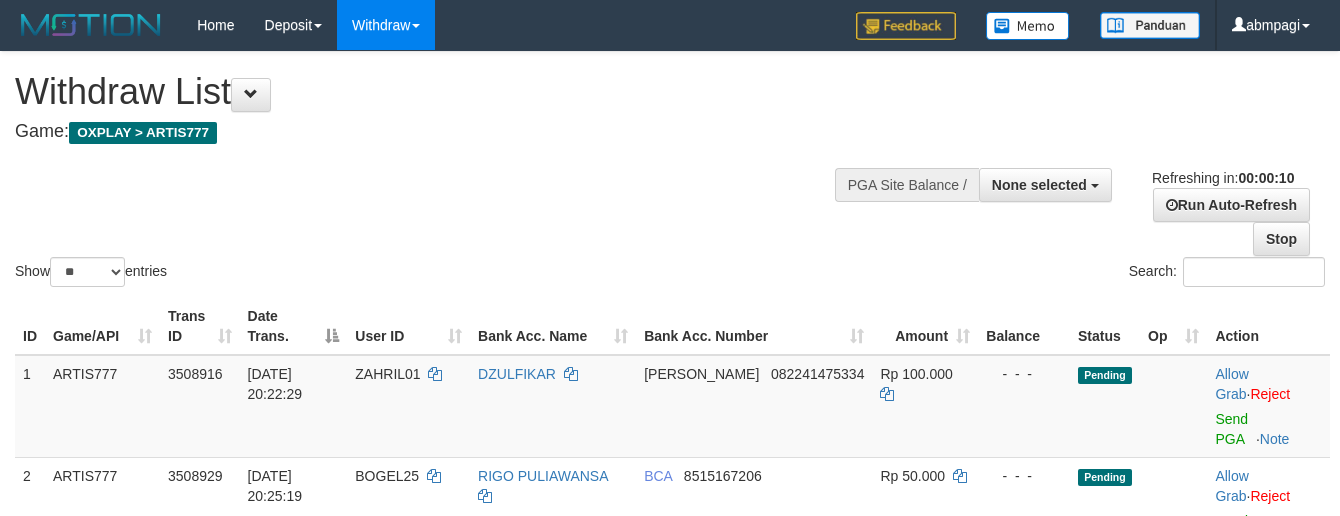 select 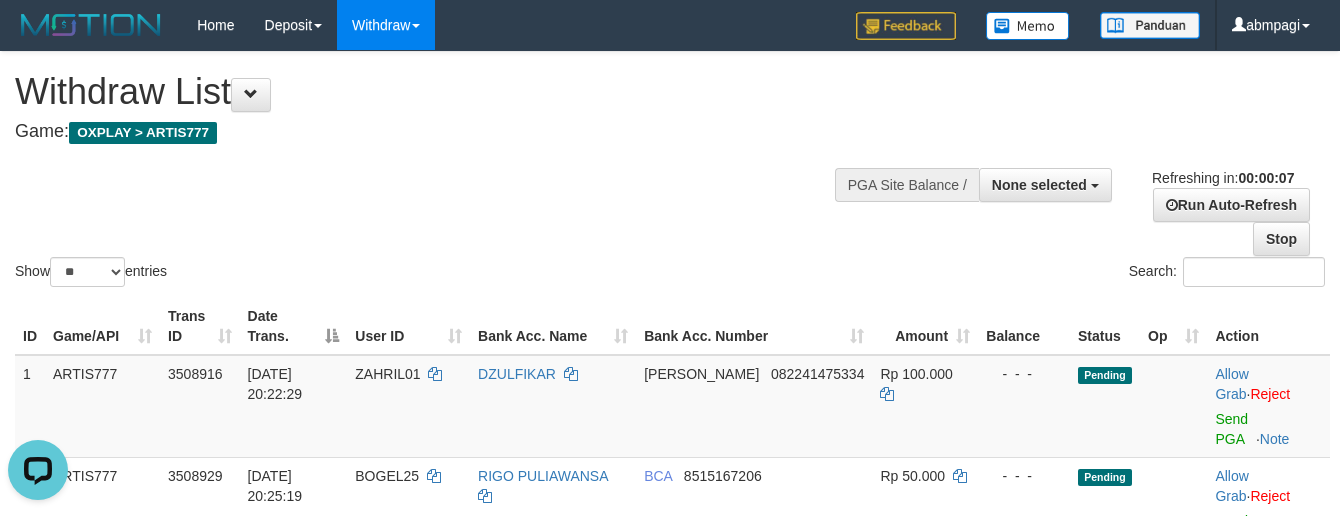 scroll, scrollTop: 0, scrollLeft: 0, axis: both 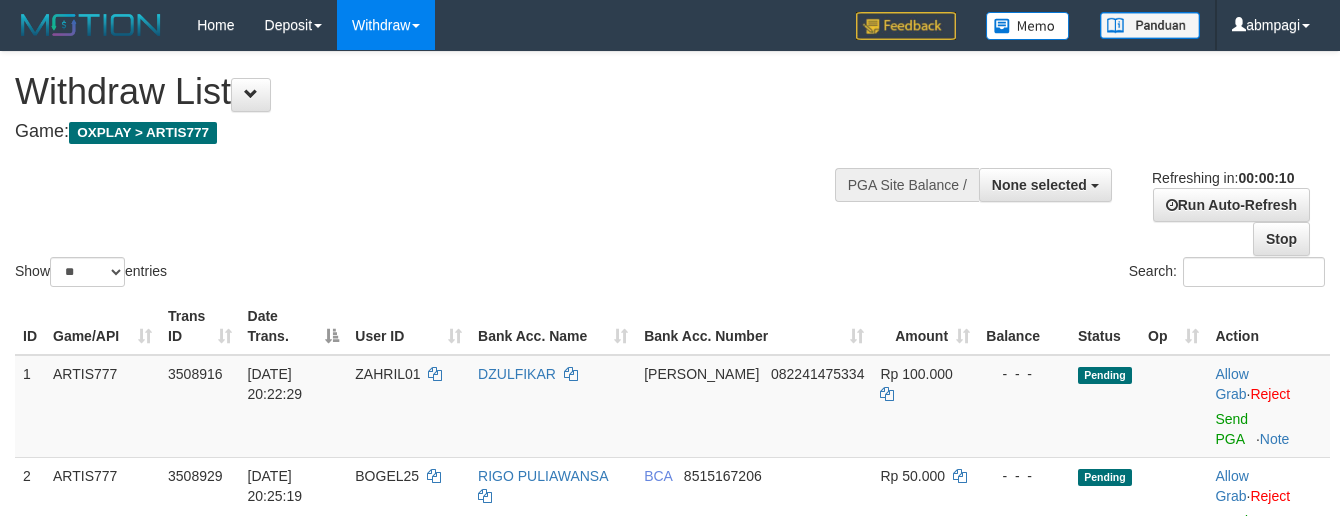 select 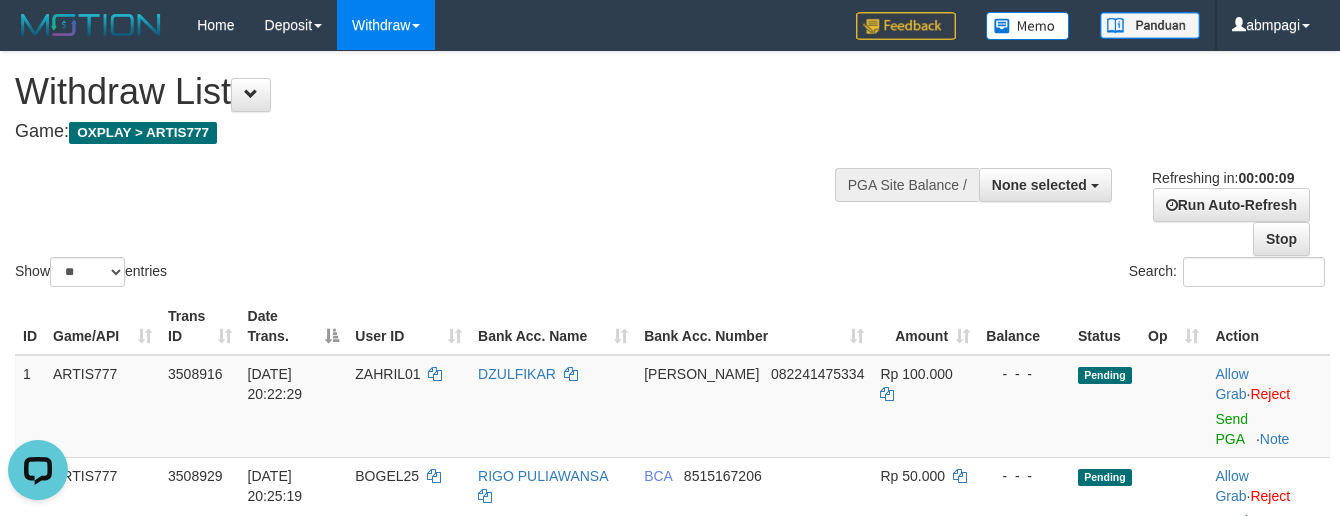 scroll, scrollTop: 0, scrollLeft: 0, axis: both 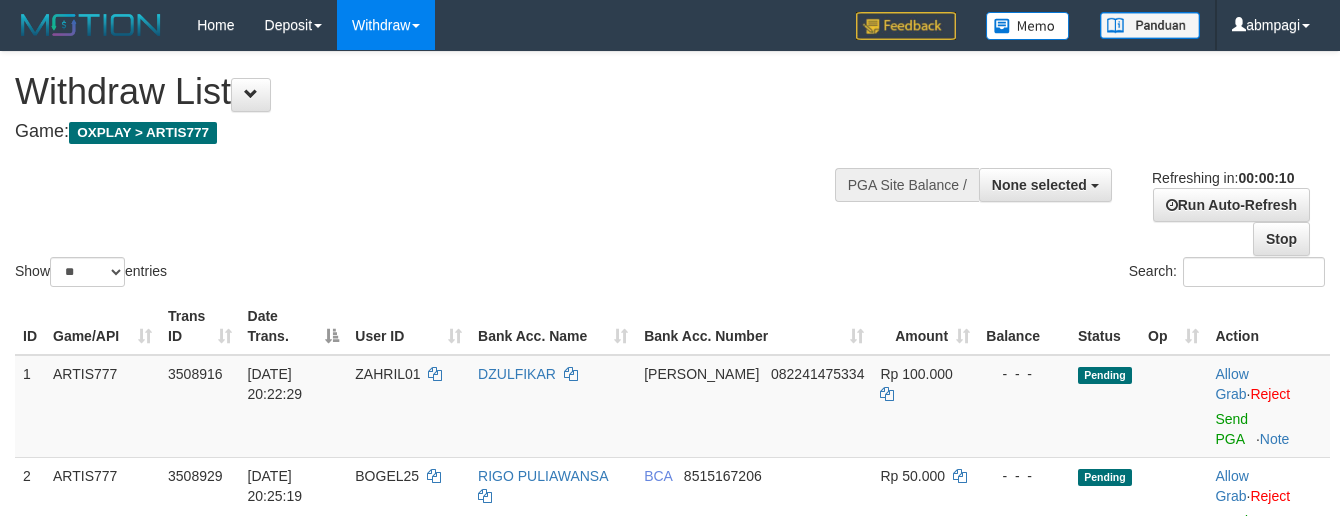 select 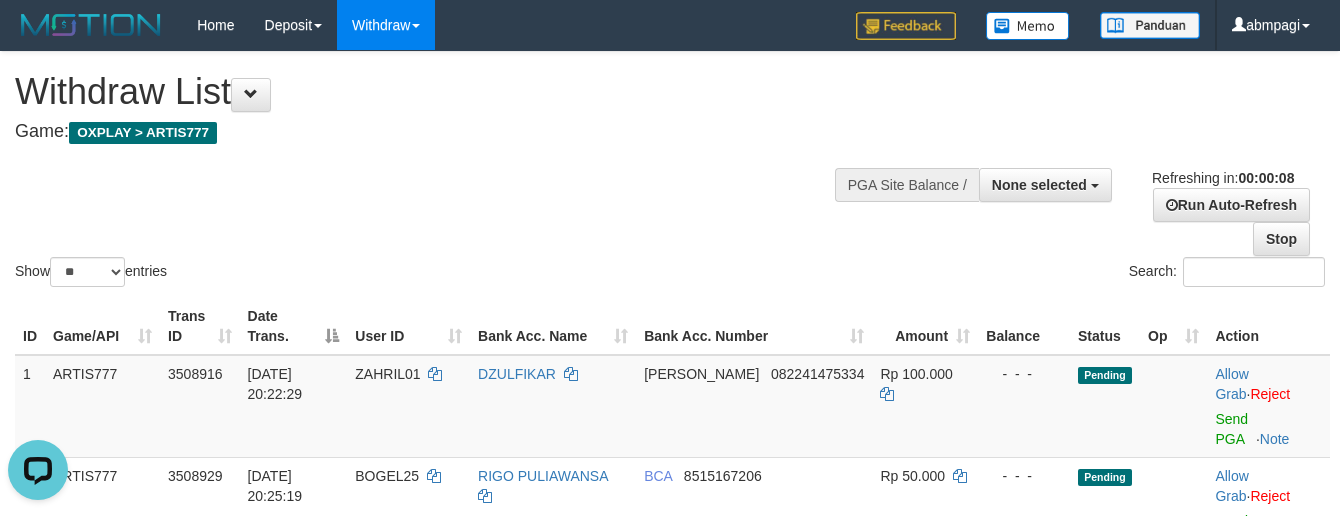 scroll, scrollTop: 0, scrollLeft: 0, axis: both 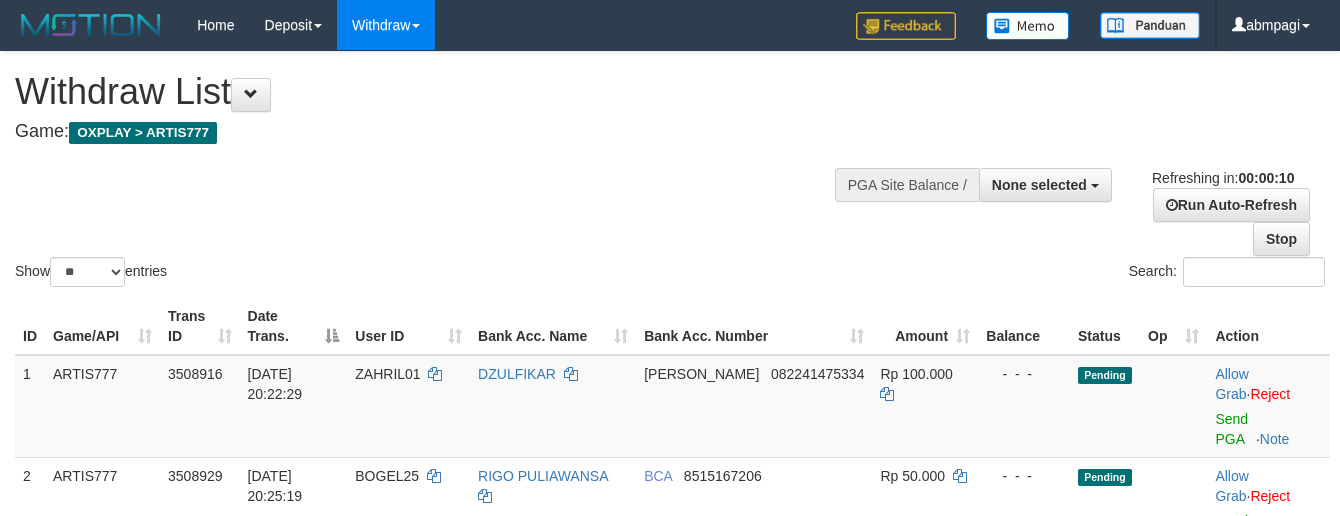 select 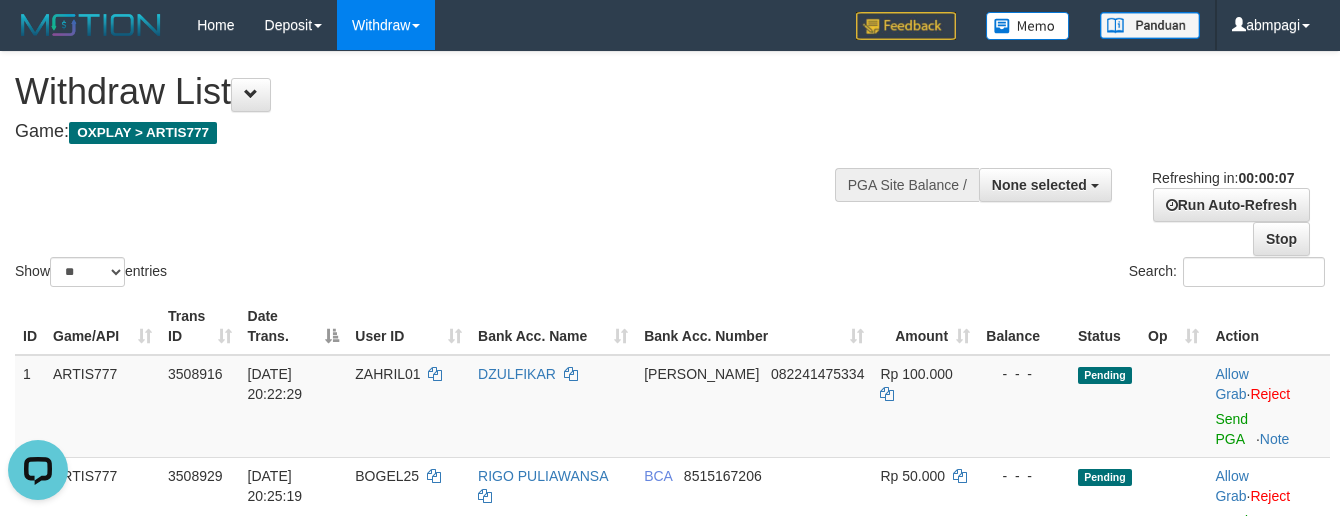 scroll, scrollTop: 0, scrollLeft: 0, axis: both 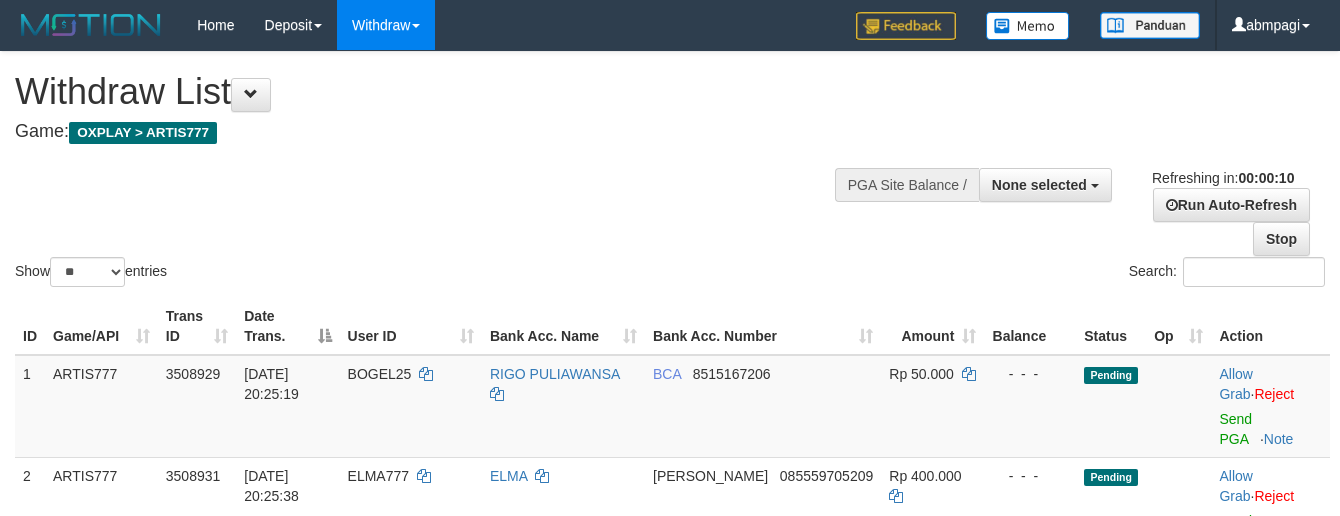select 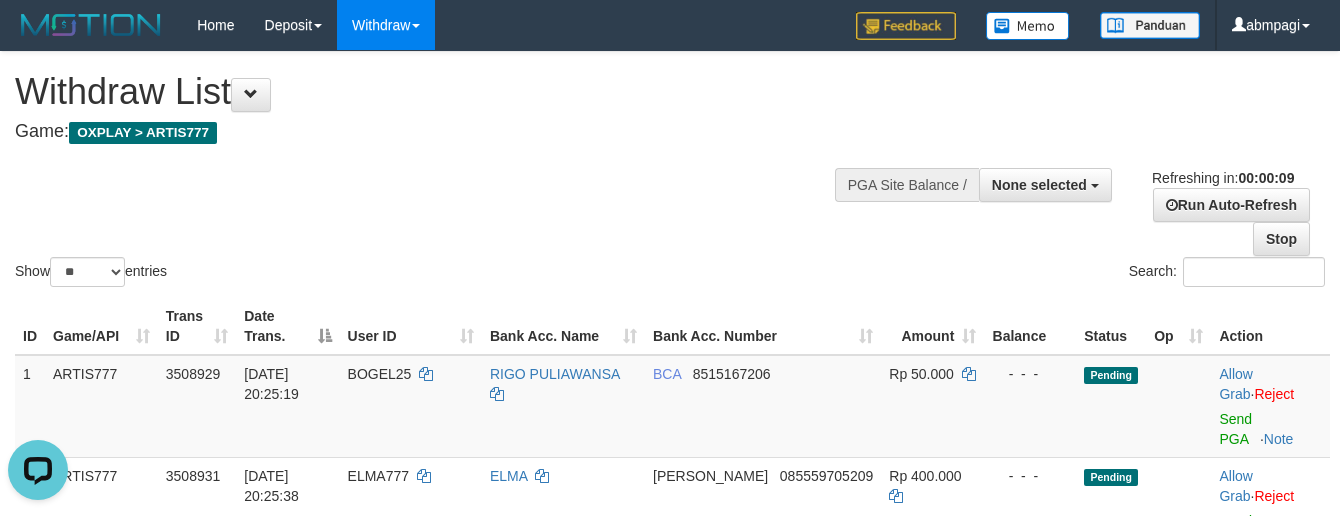 scroll, scrollTop: 0, scrollLeft: 0, axis: both 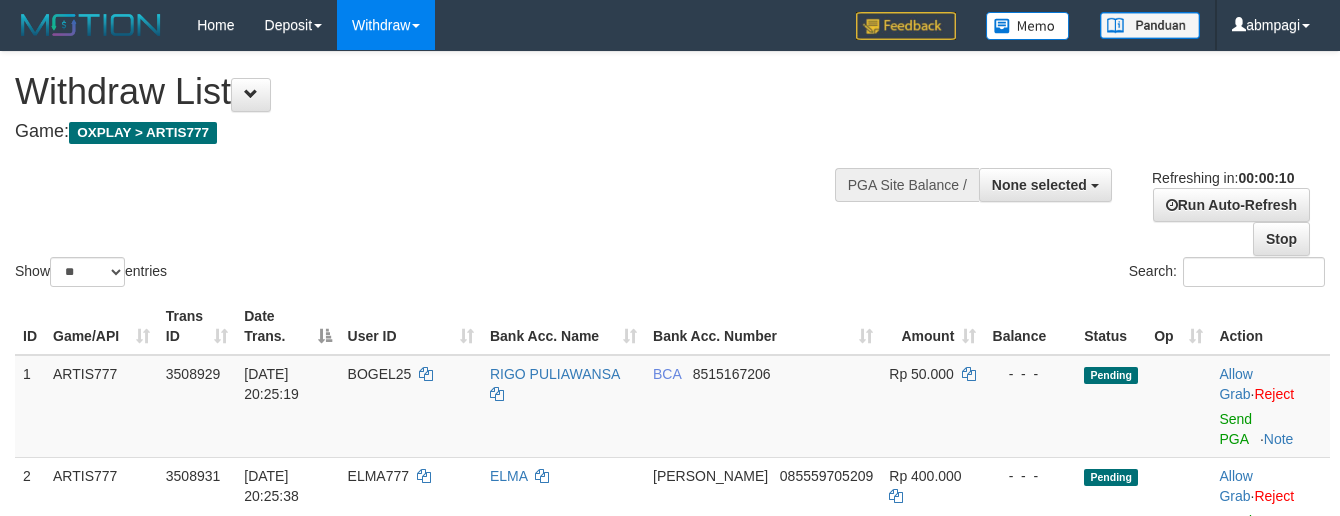 select 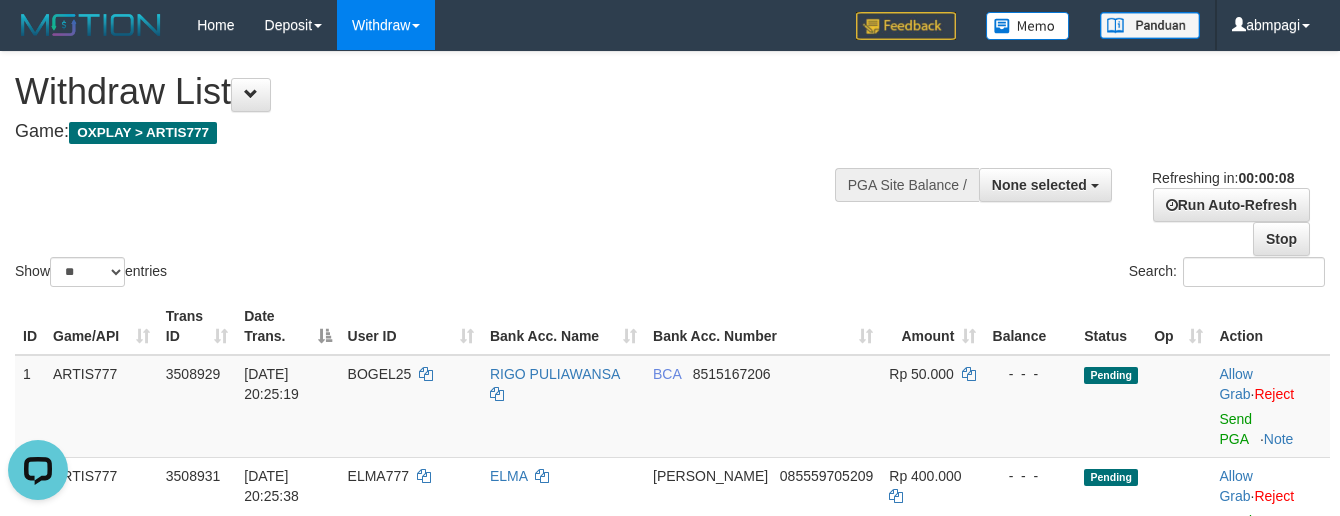 scroll, scrollTop: 0, scrollLeft: 0, axis: both 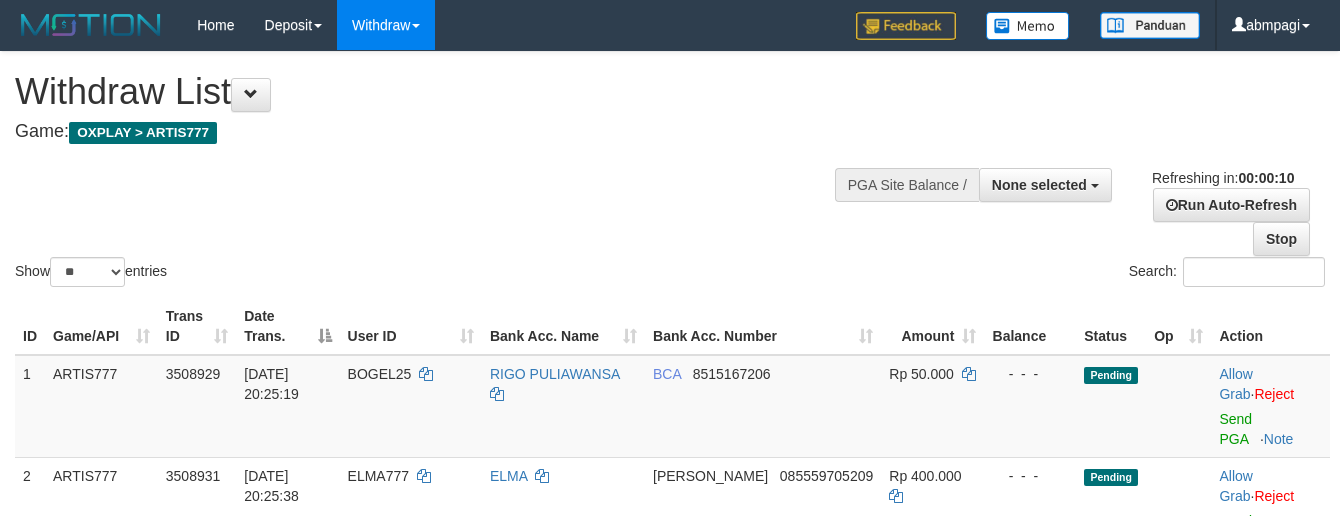 select 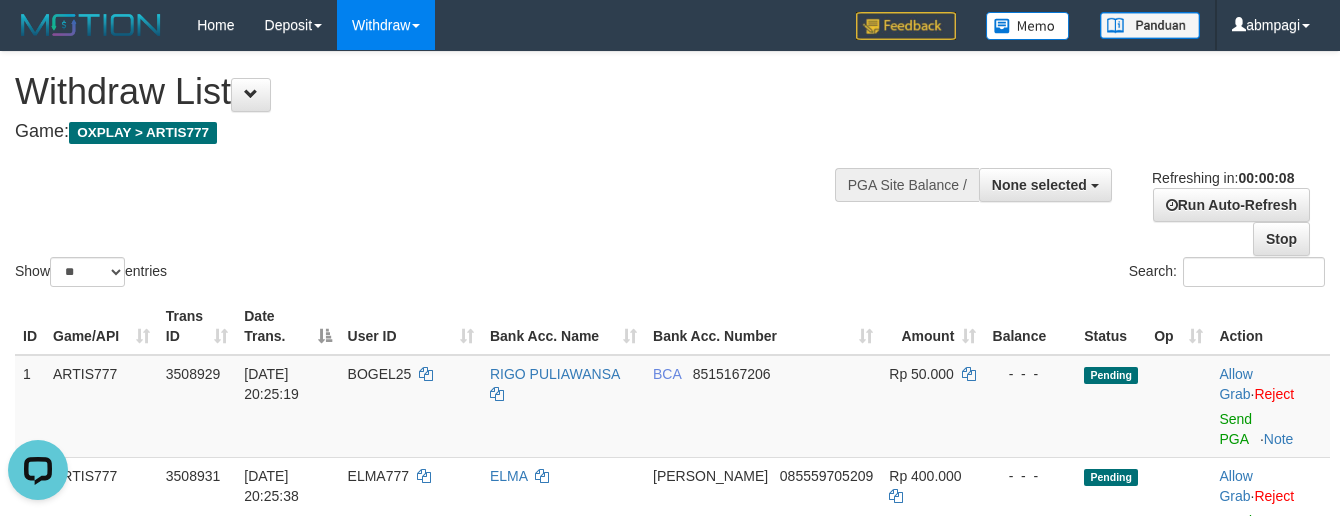 scroll, scrollTop: 0, scrollLeft: 0, axis: both 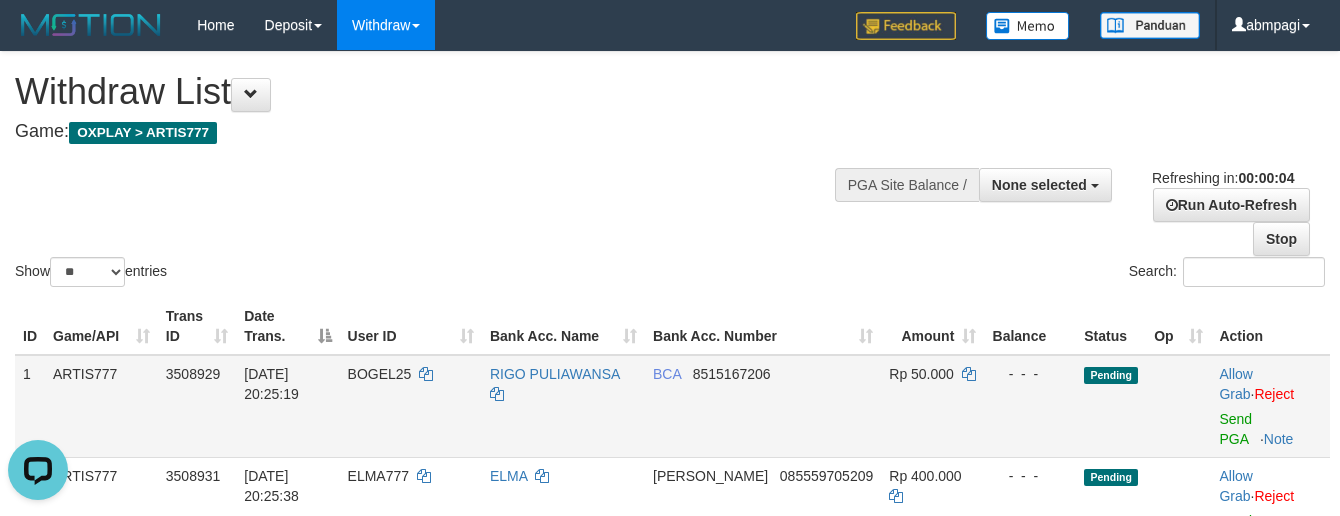 click on "Rp 50.000" at bounding box center [932, 406] 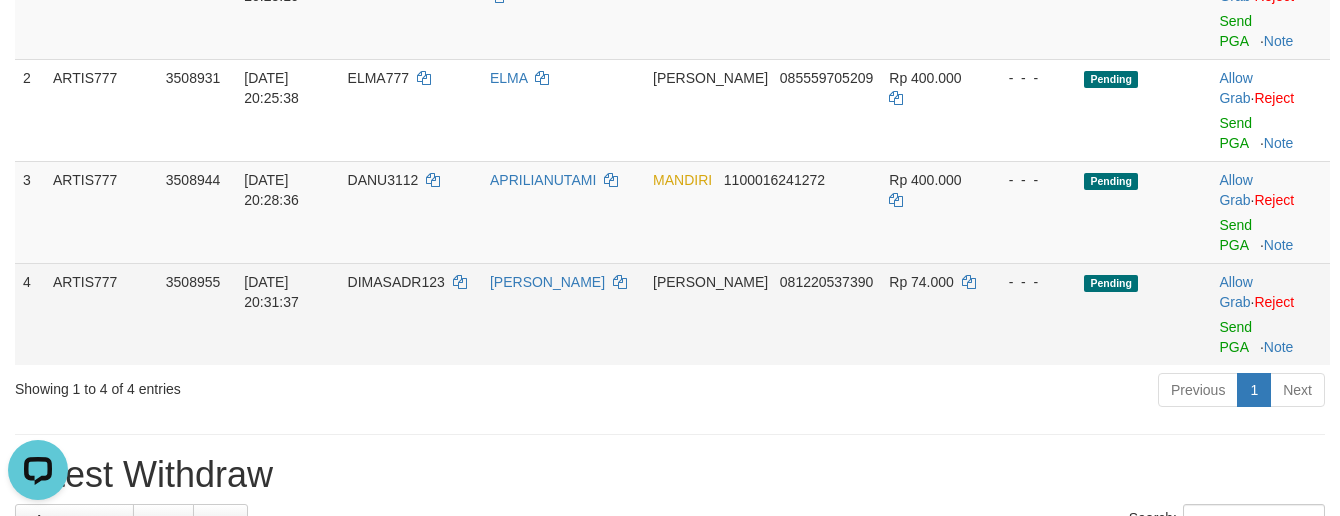 scroll, scrollTop: 400, scrollLeft: 0, axis: vertical 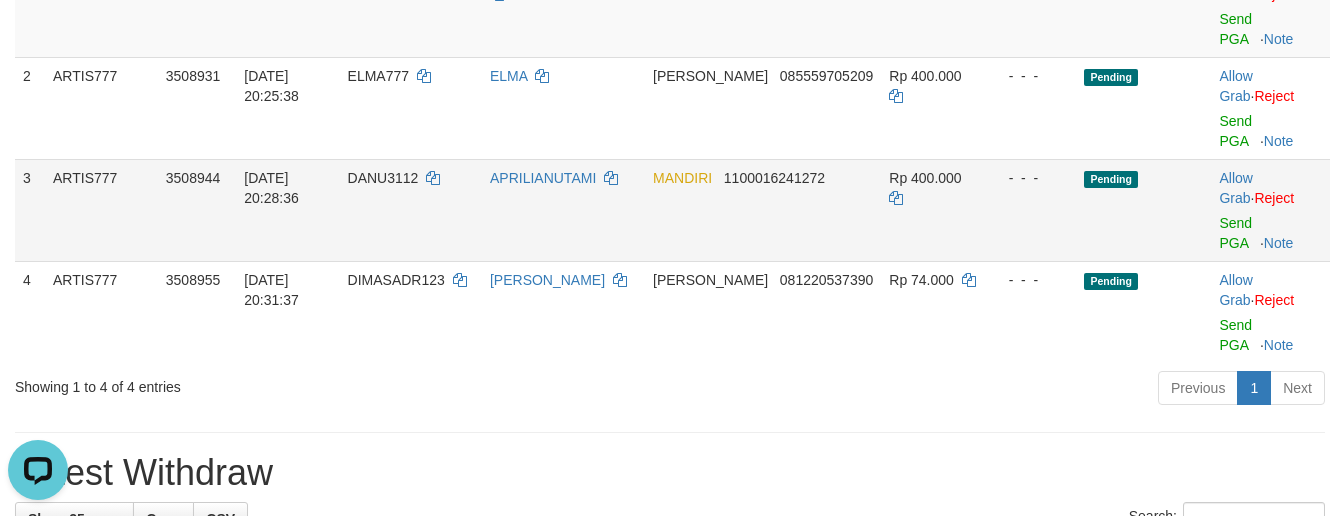 click on "Allow Grab   ·    Reject Send PGA     ·    Note" at bounding box center (1270, 210) 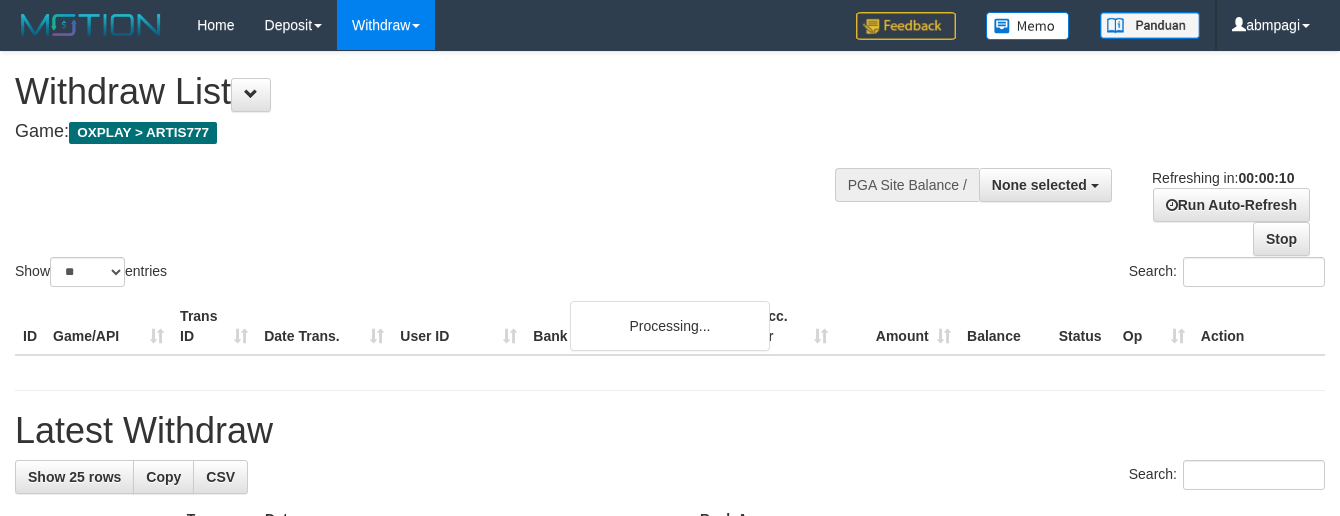 select 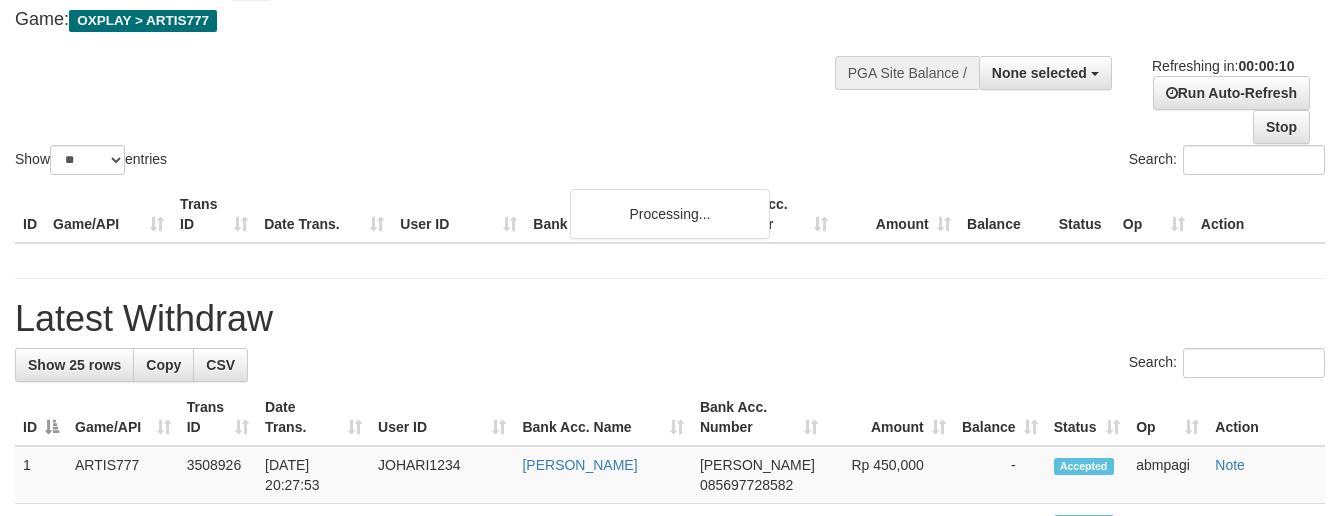 scroll, scrollTop: 266, scrollLeft: 0, axis: vertical 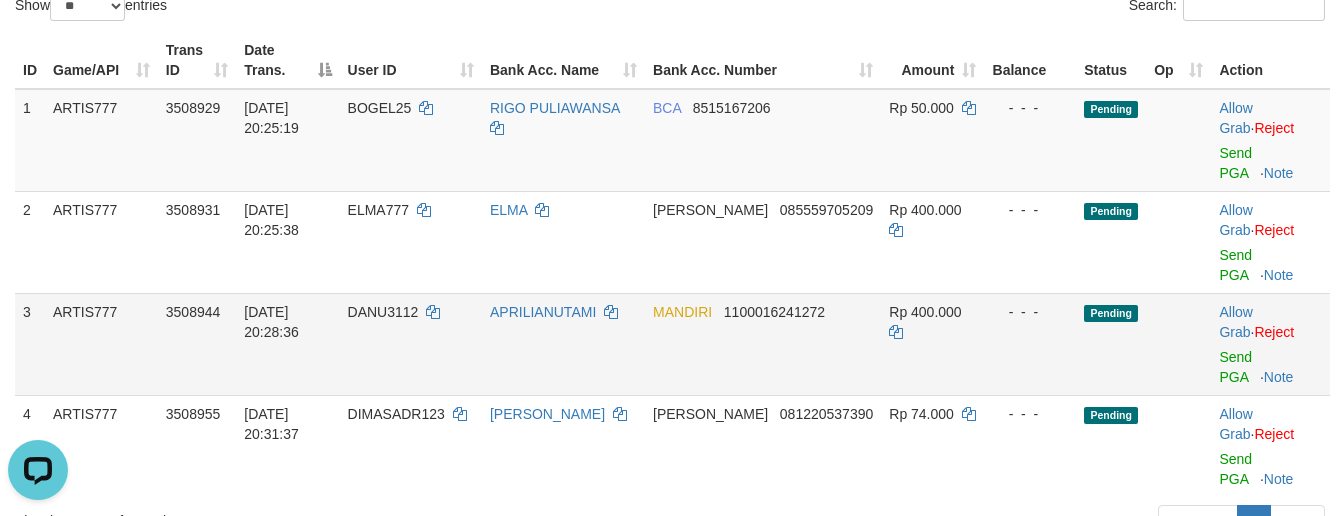 drag, startPoint x: 1046, startPoint y: 368, endPoint x: 1186, endPoint y: 390, distance: 141.71803 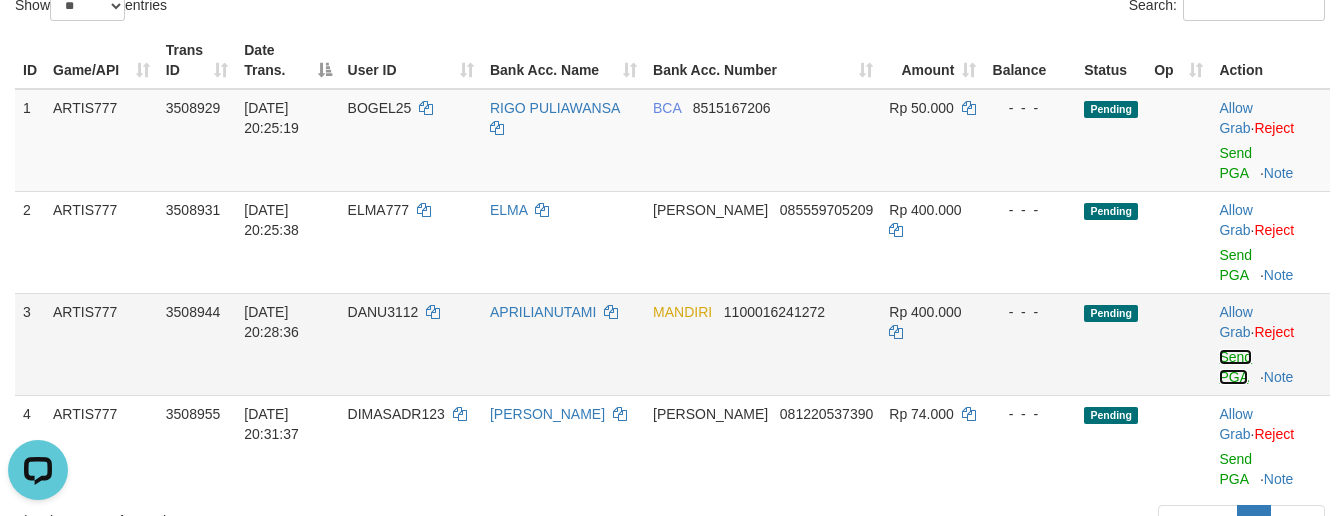 click on "Send PGA" at bounding box center (1235, 367) 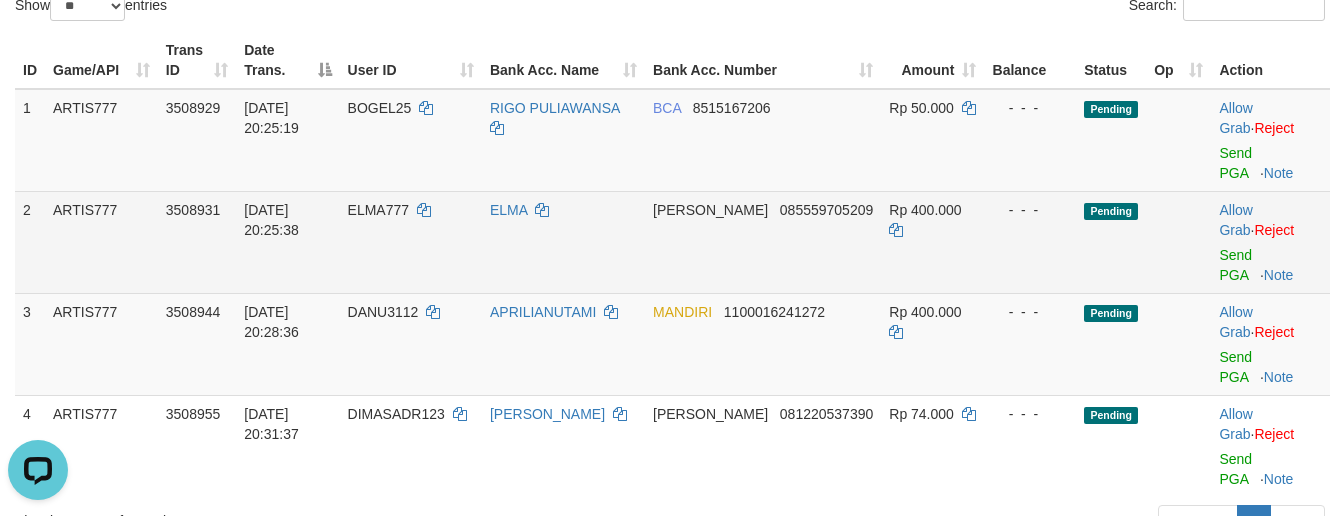 click on "Allow Grab   ·    Reject Send PGA     ·    Note" at bounding box center [1270, 242] 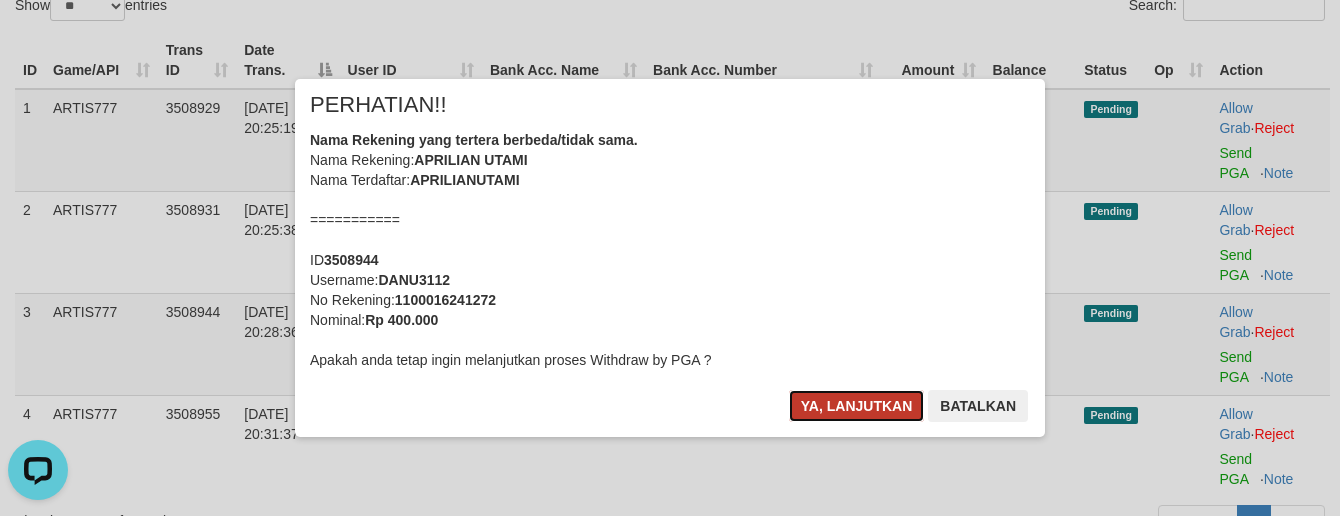 click on "Ya, lanjutkan" at bounding box center (857, 406) 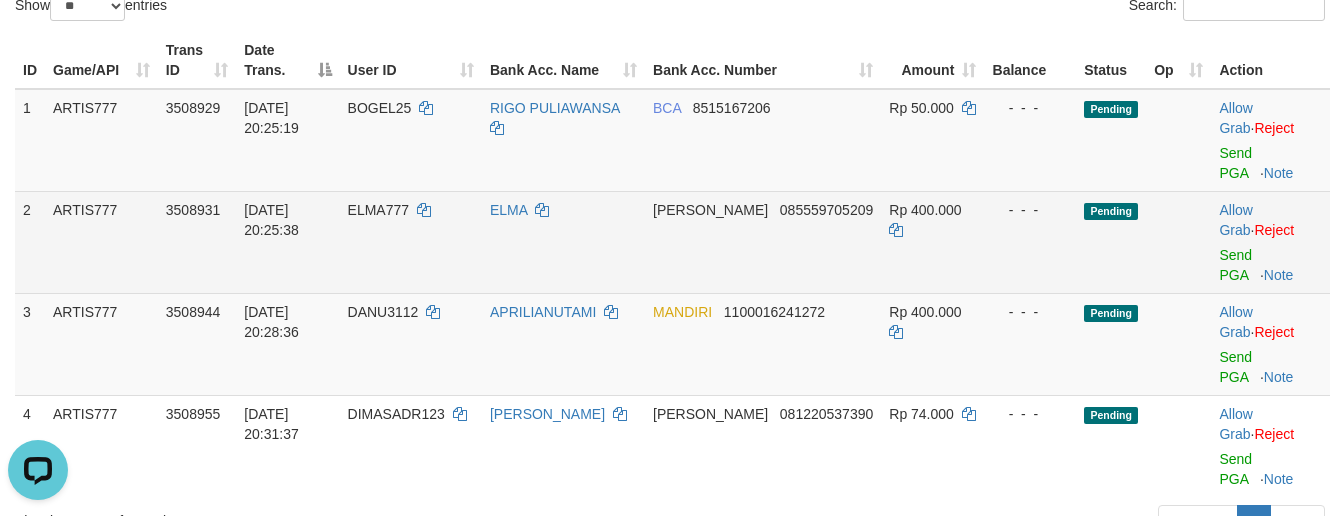click on "Send PGA" at bounding box center (1270, 261) 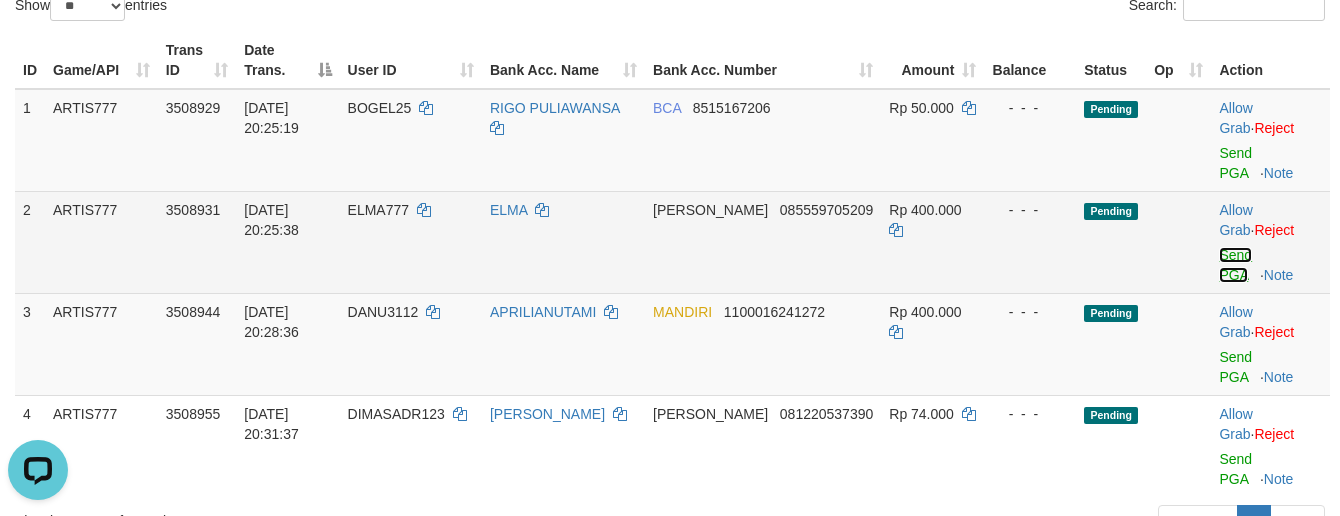 click on "Send PGA" at bounding box center [1235, 265] 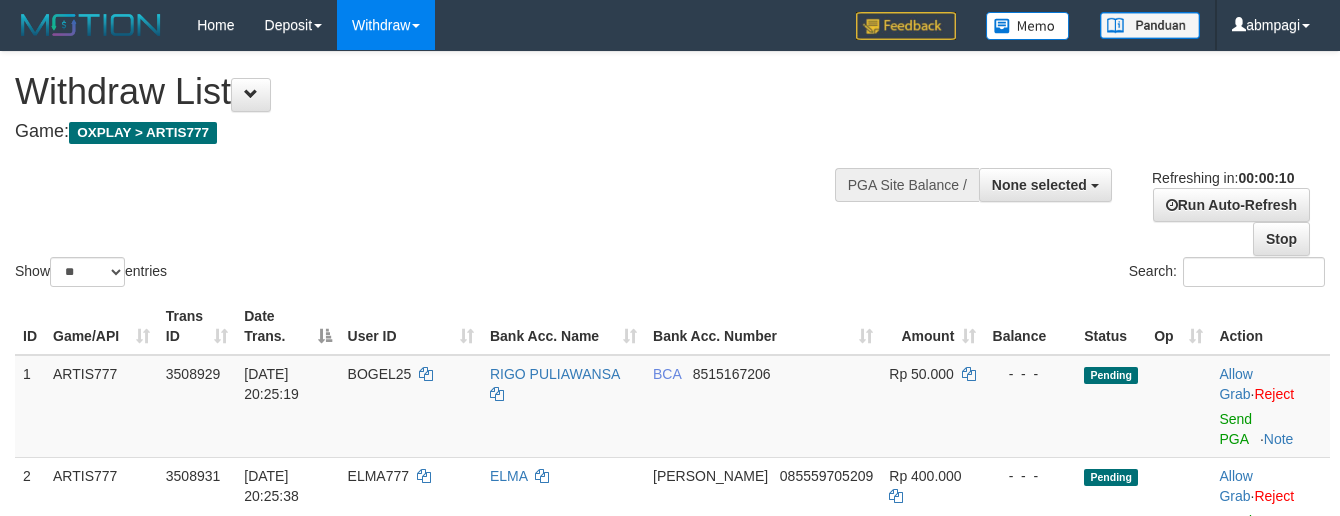 select 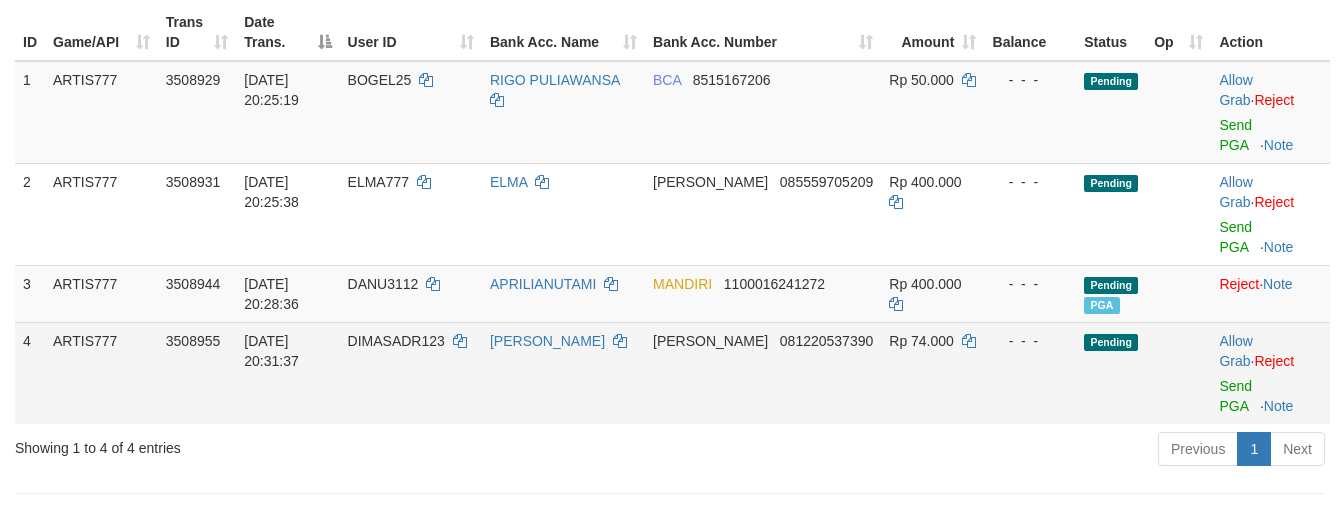 scroll, scrollTop: 400, scrollLeft: 0, axis: vertical 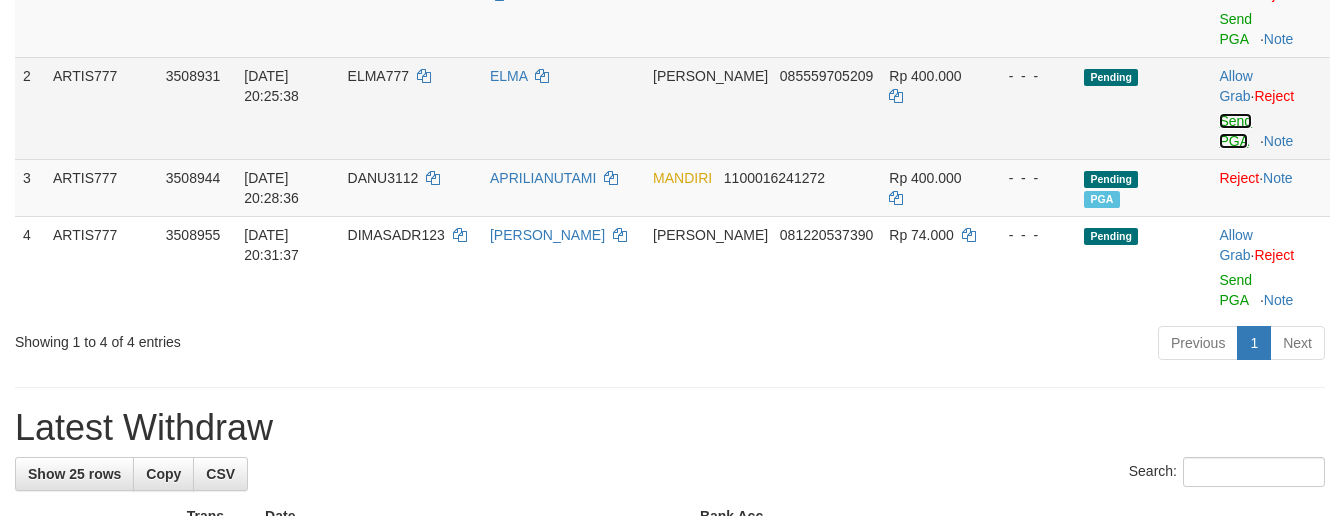 click on "Send PGA" at bounding box center [1235, 131] 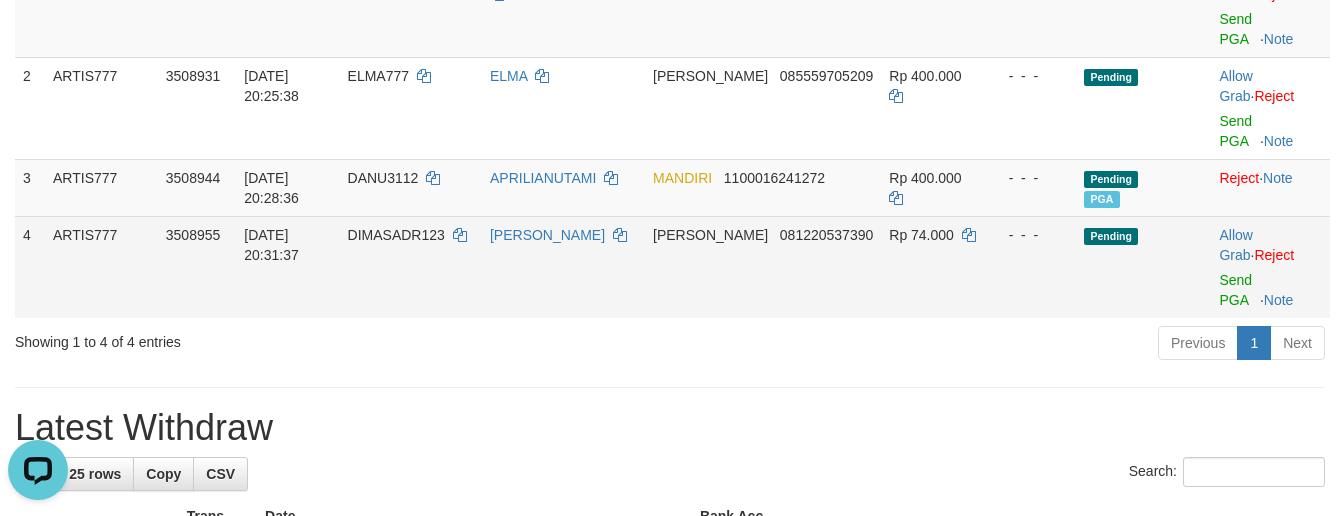scroll, scrollTop: 0, scrollLeft: 0, axis: both 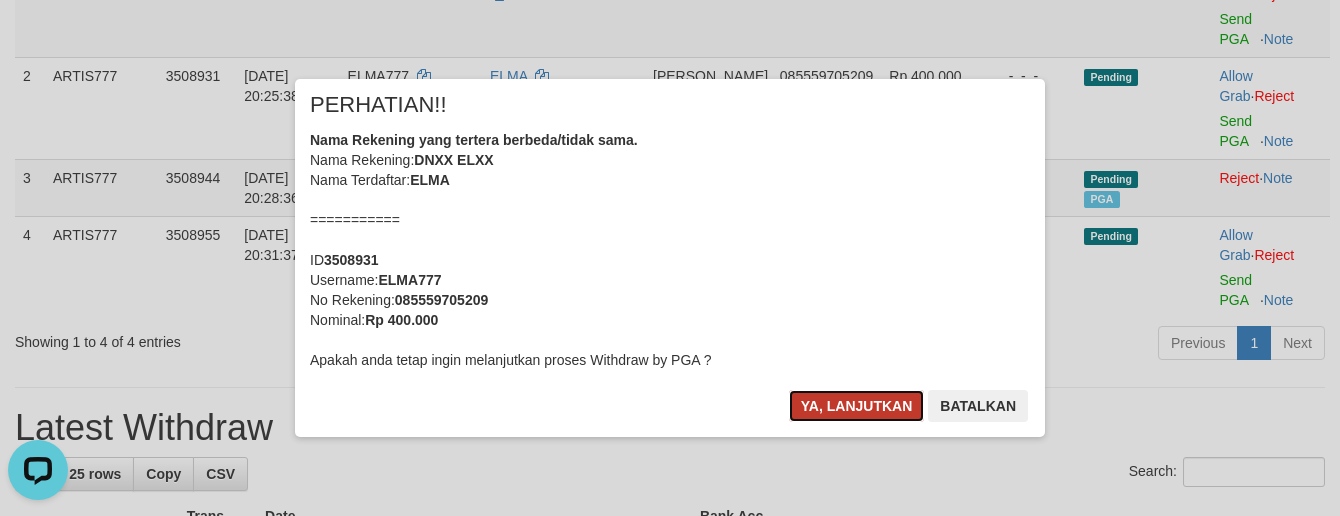 click on "Ya, lanjutkan" at bounding box center (857, 406) 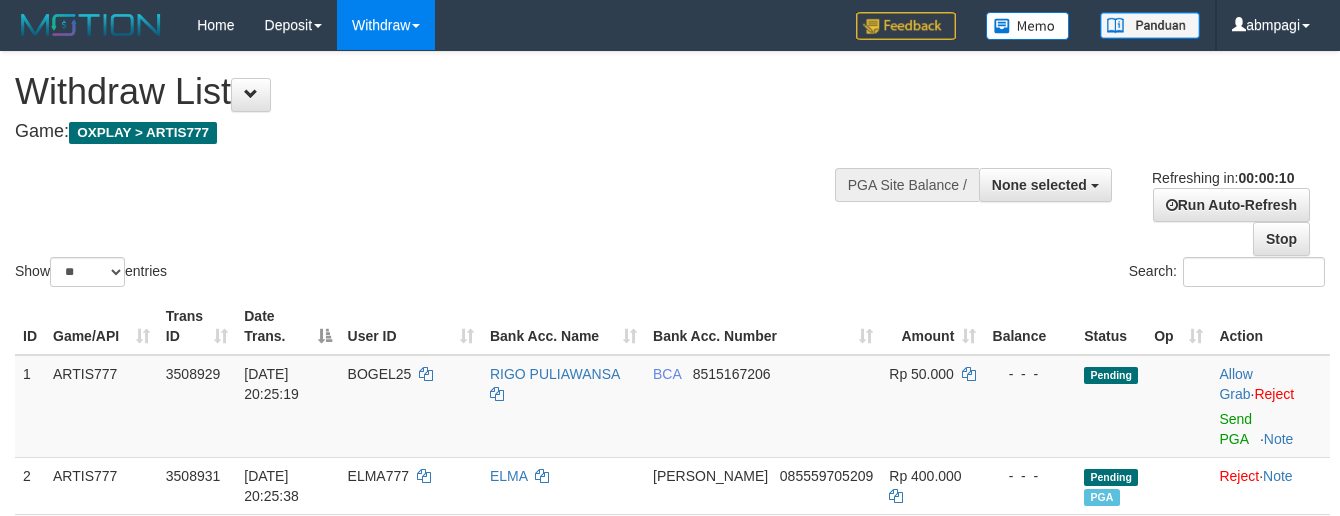 select 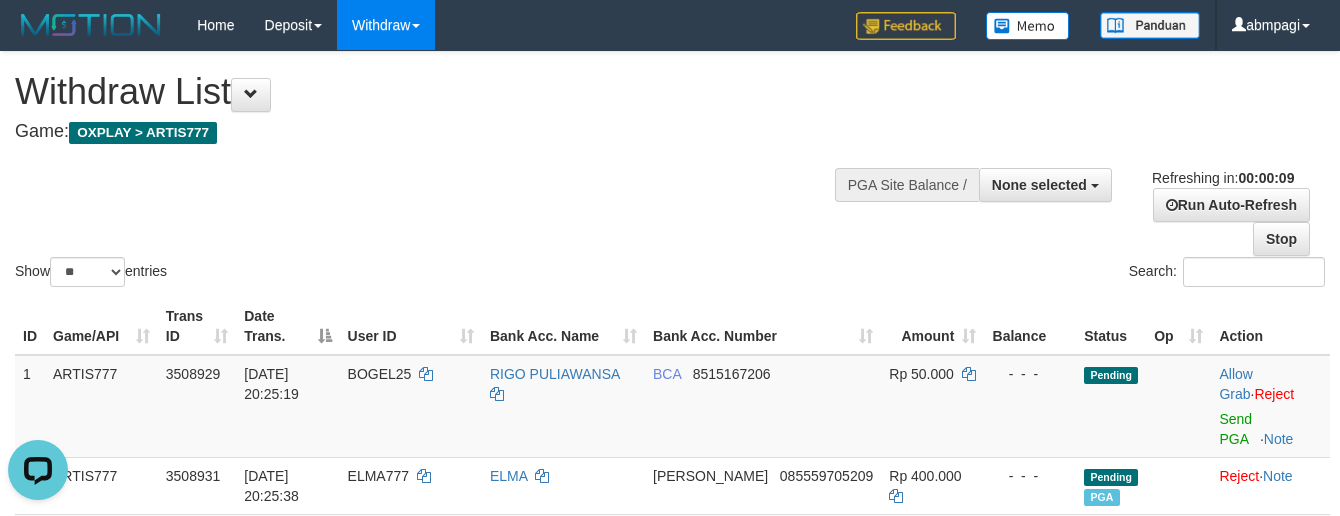 scroll, scrollTop: 0, scrollLeft: 0, axis: both 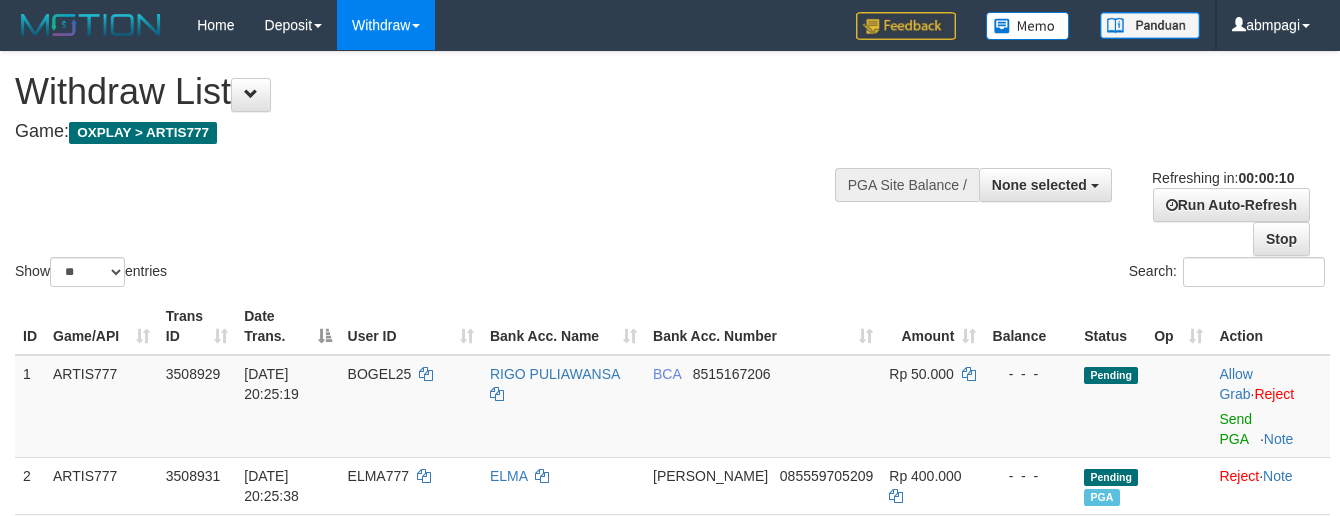 select 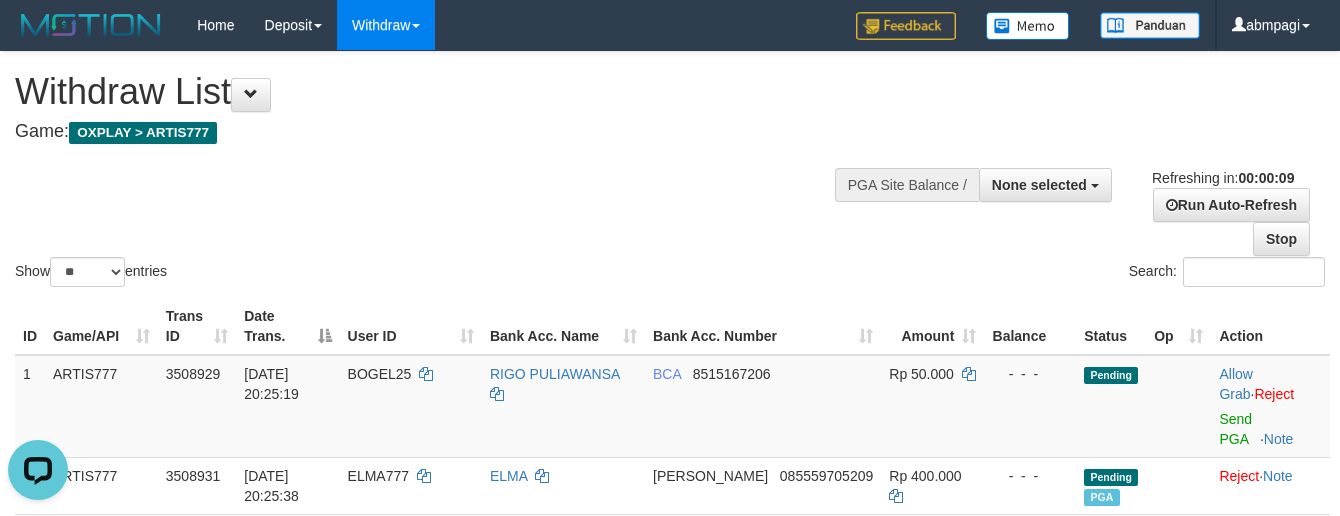 scroll, scrollTop: 0, scrollLeft: 0, axis: both 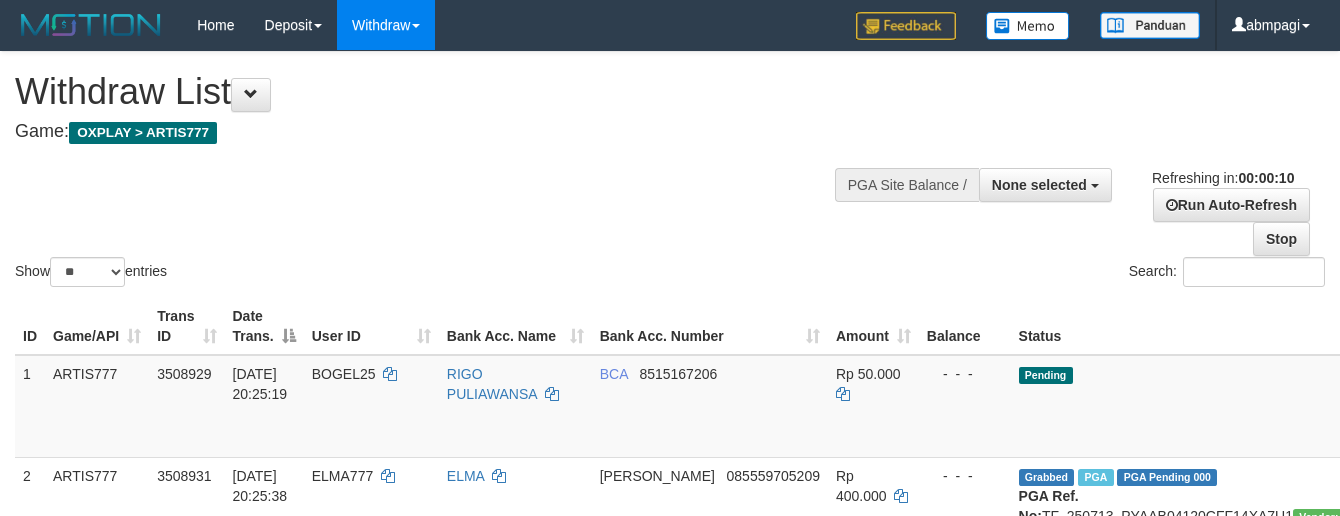 select 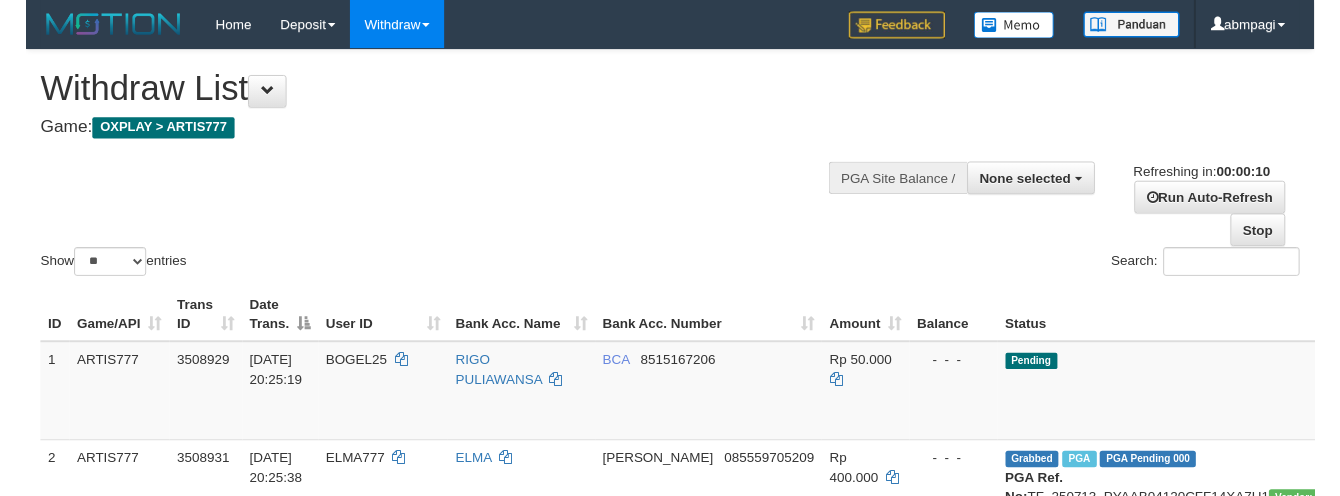 scroll, scrollTop: 0, scrollLeft: 0, axis: both 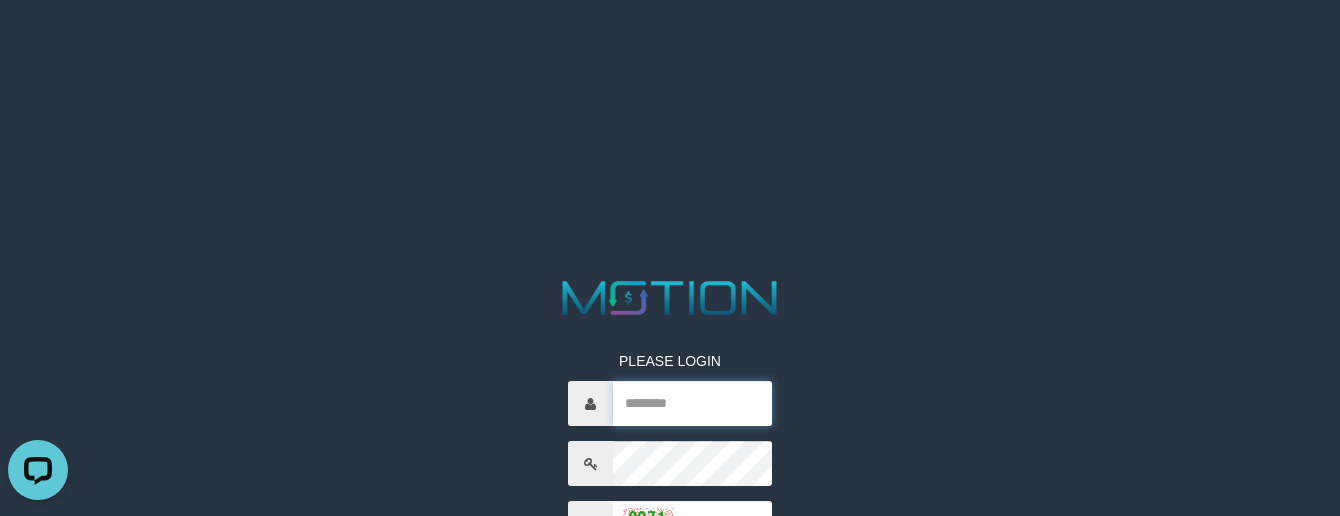 type on "*******" 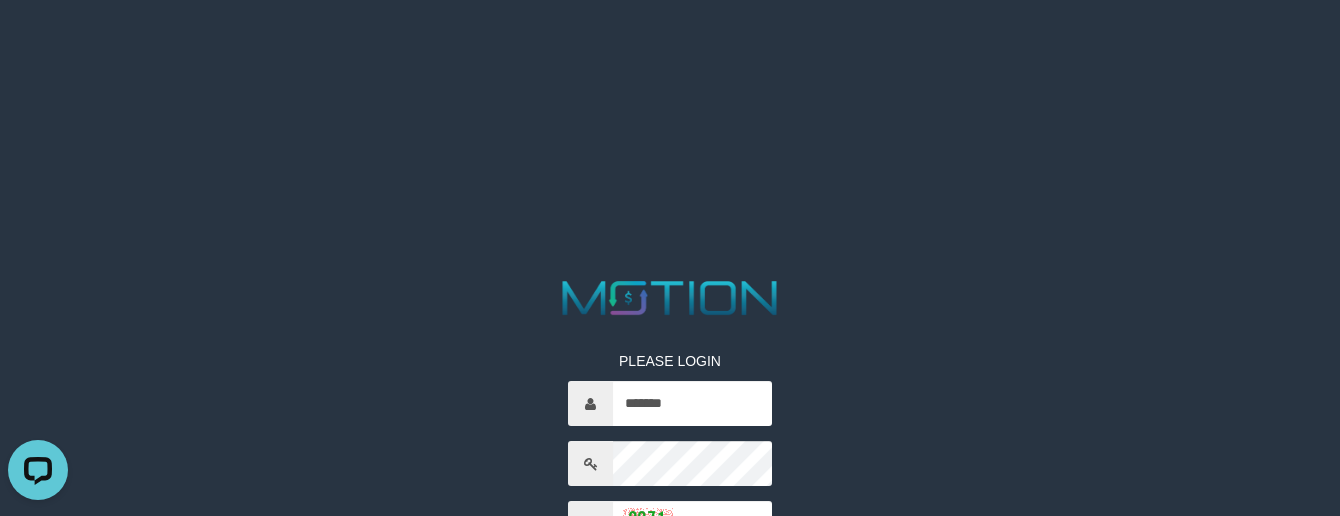 click on "PLEASE LOGIN
*******
Whoops!  We has encountered some problem.
Session lost! You have logged in from another location.
*****
code © 2012-2018 dwg" at bounding box center [670, 550] 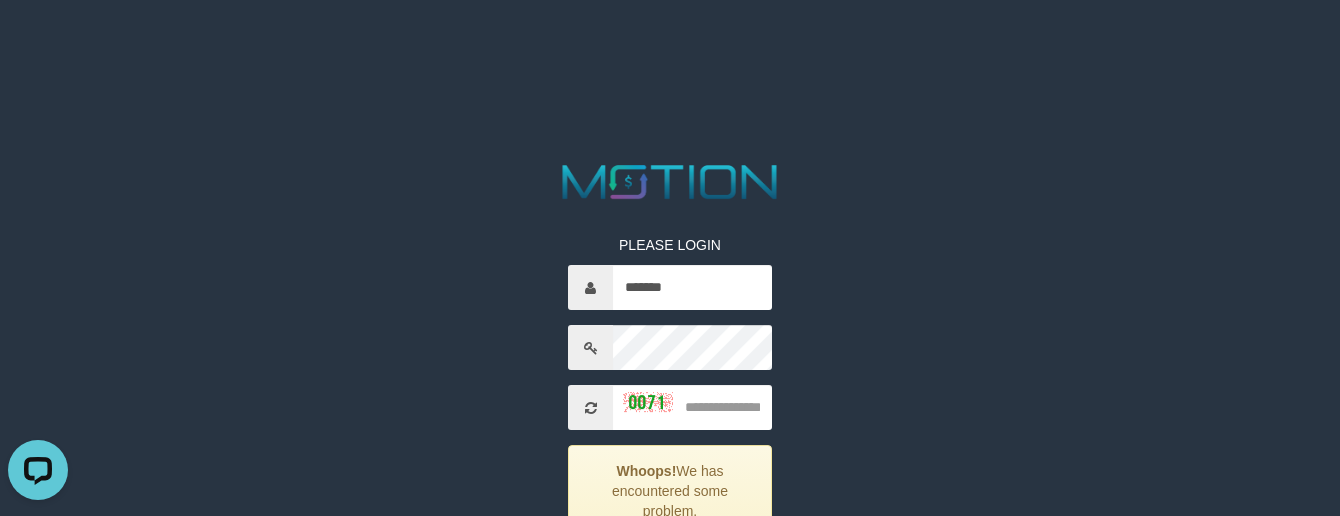 scroll, scrollTop: 266, scrollLeft: 0, axis: vertical 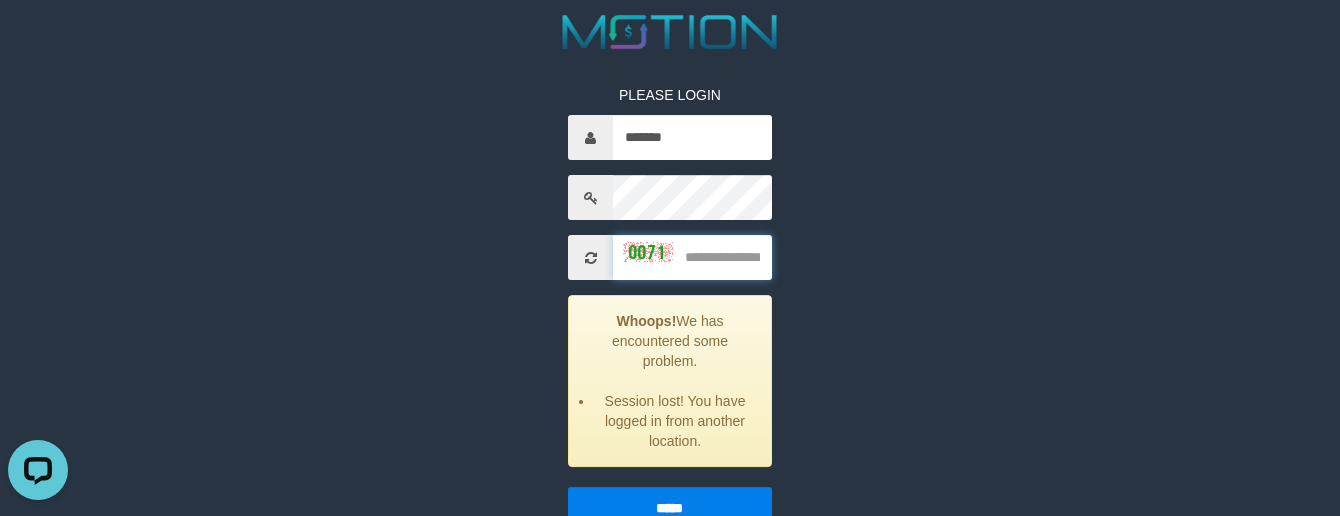 click at bounding box center (692, 257) 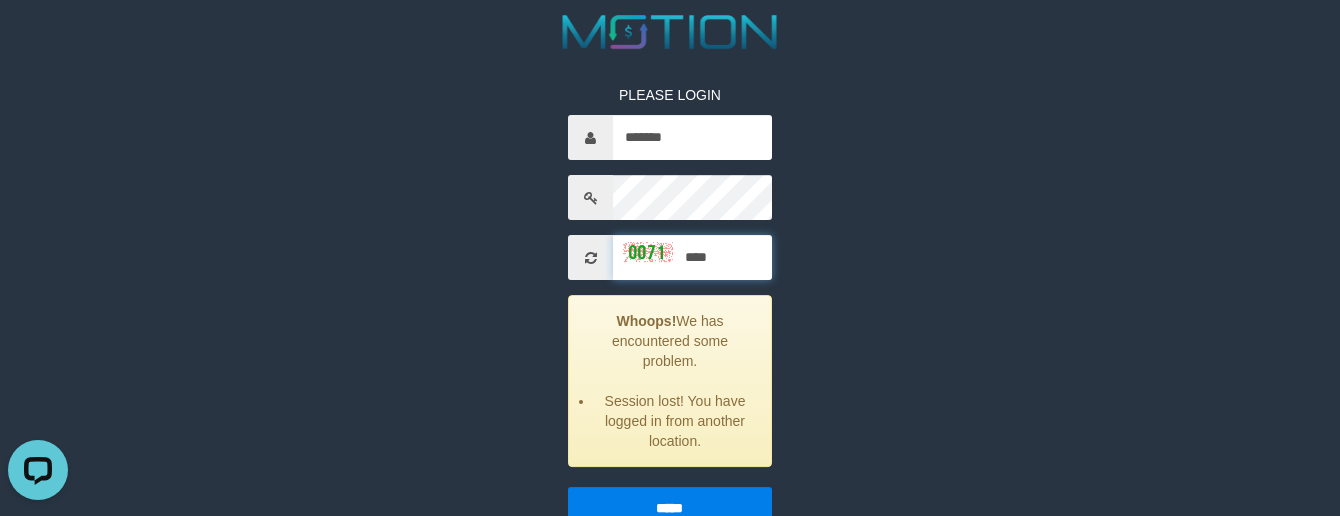 type on "****" 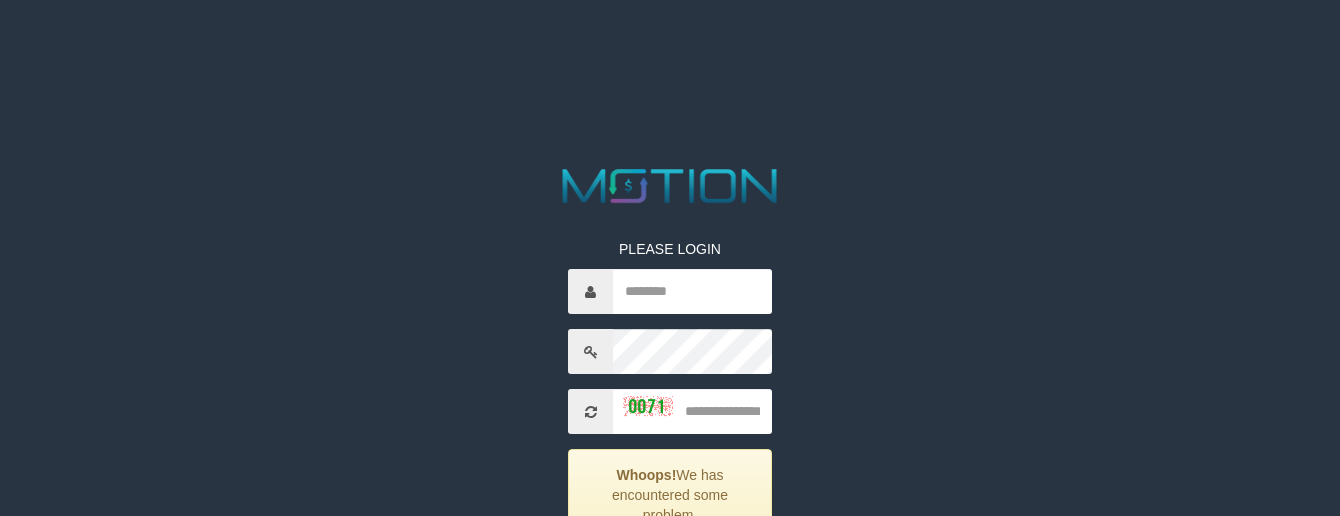 scroll, scrollTop: 250, scrollLeft: 0, axis: vertical 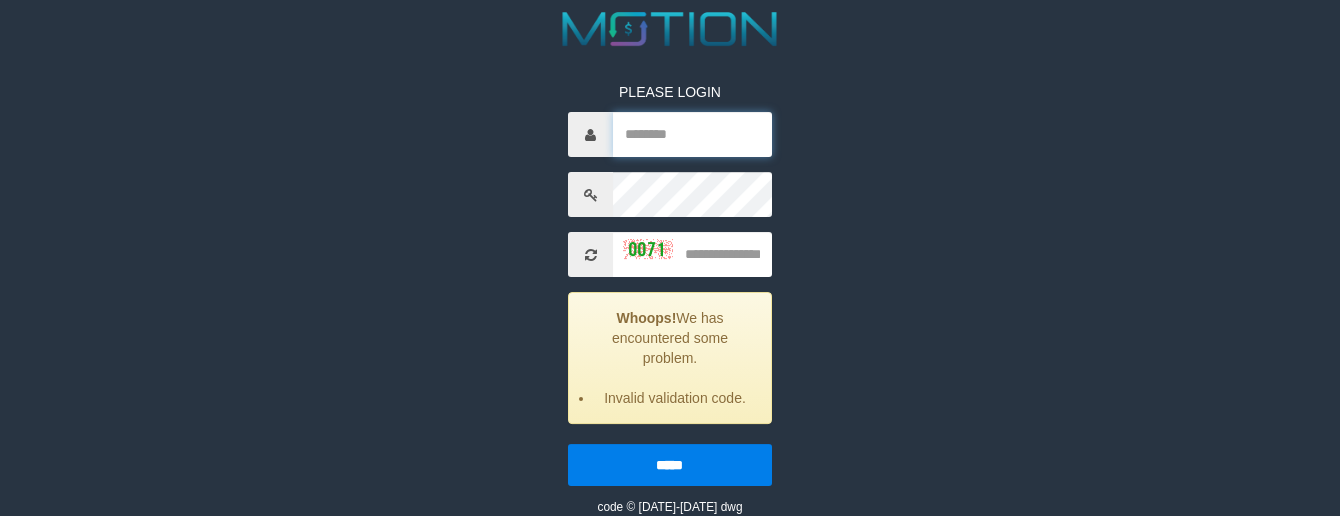 type on "*******" 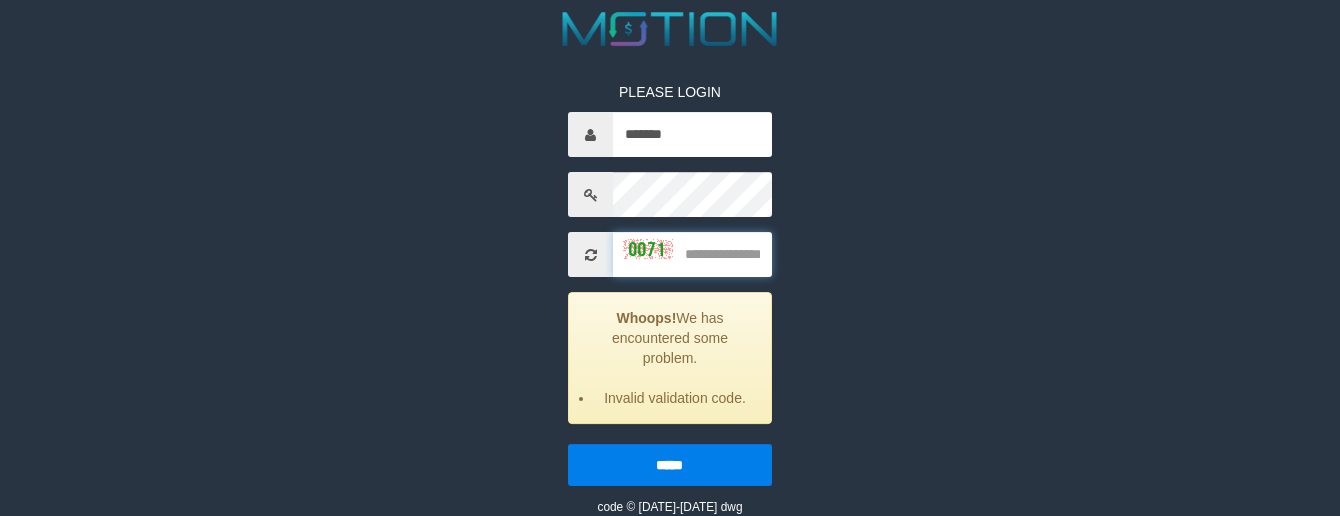 drag, startPoint x: 746, startPoint y: 254, endPoint x: 780, endPoint y: 240, distance: 36.769554 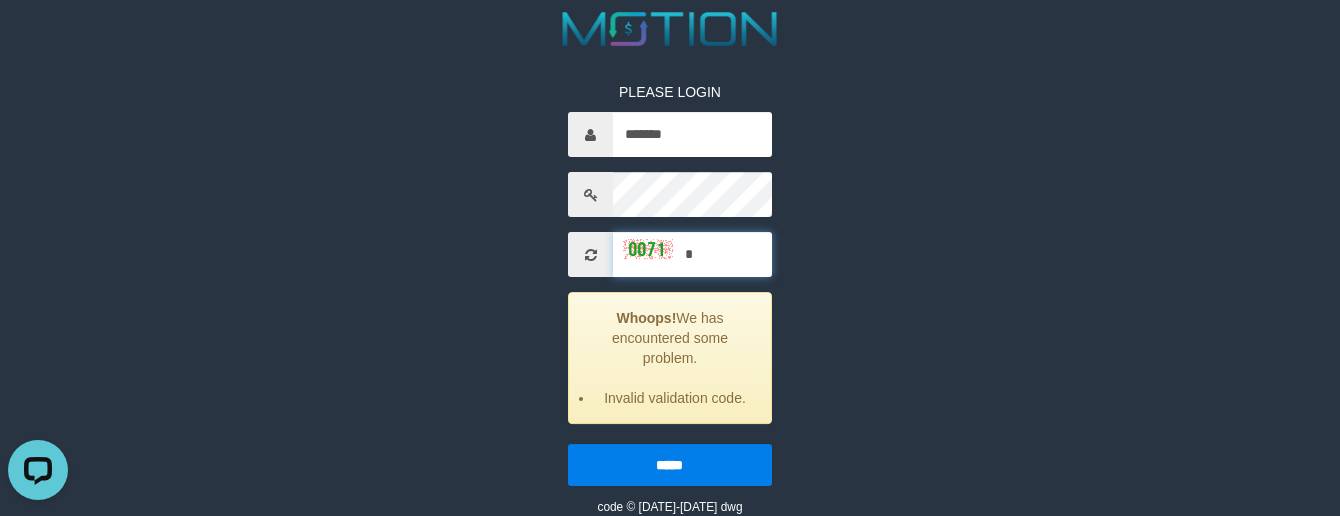 scroll, scrollTop: 0, scrollLeft: 0, axis: both 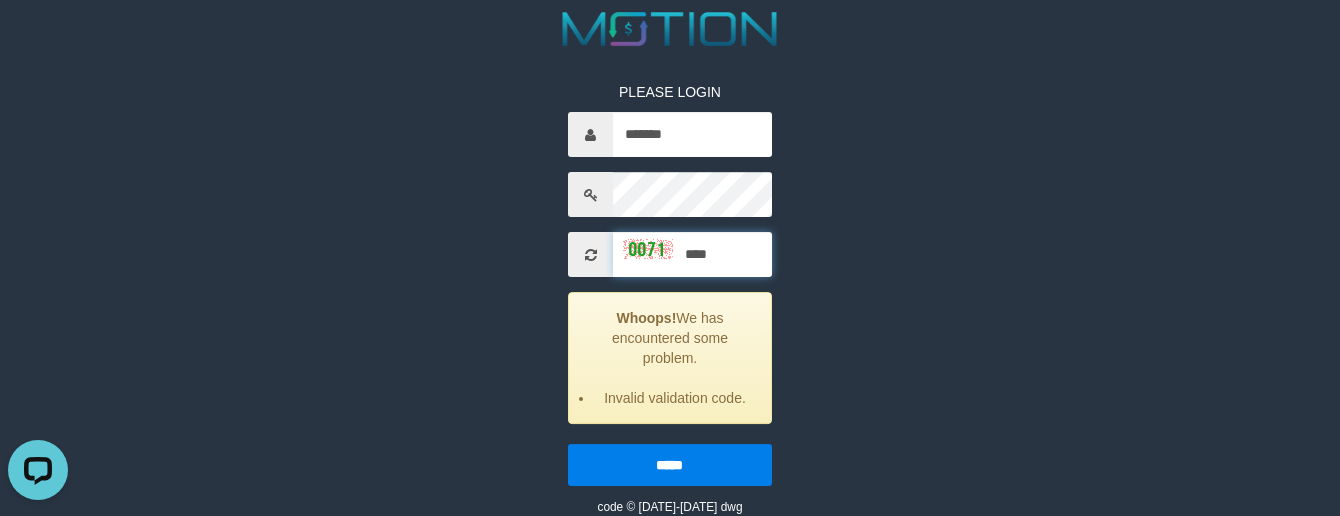 type on "****" 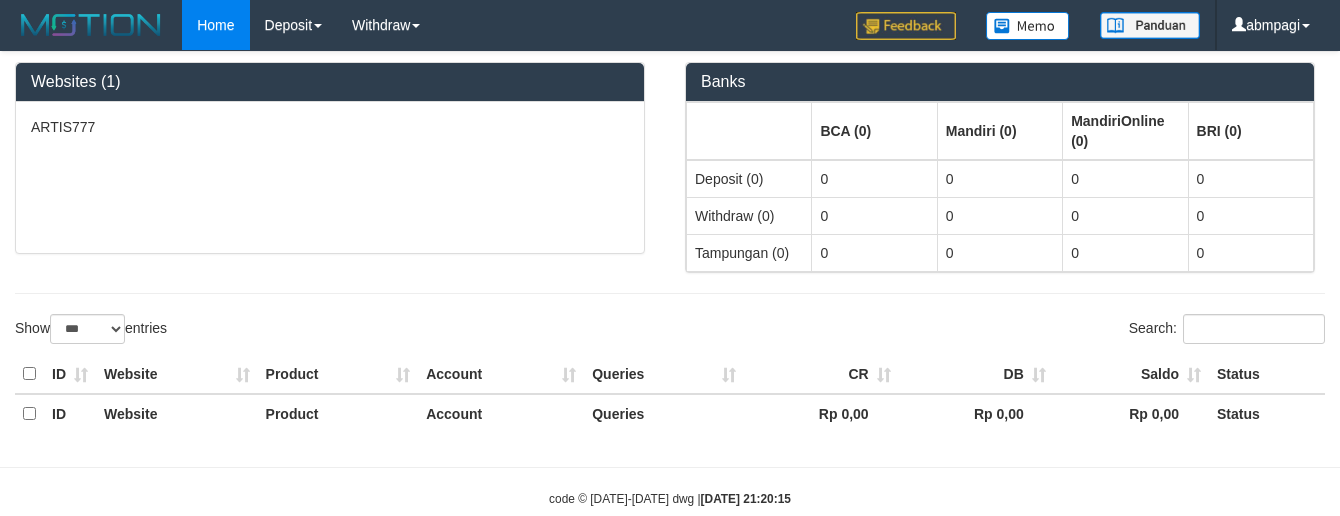 select on "***" 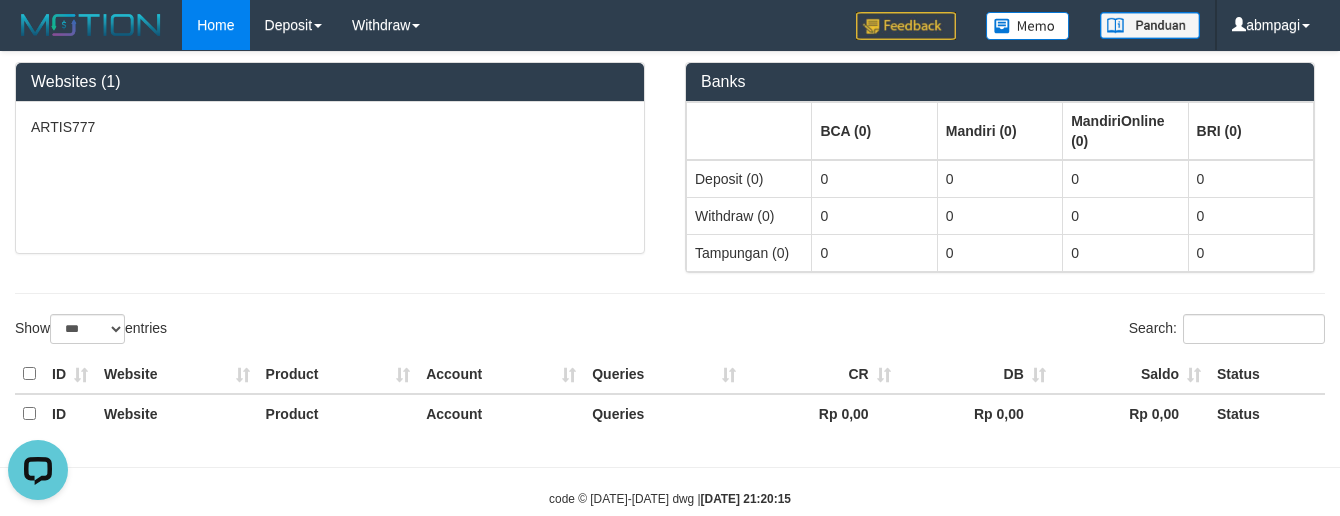 scroll, scrollTop: 0, scrollLeft: 0, axis: both 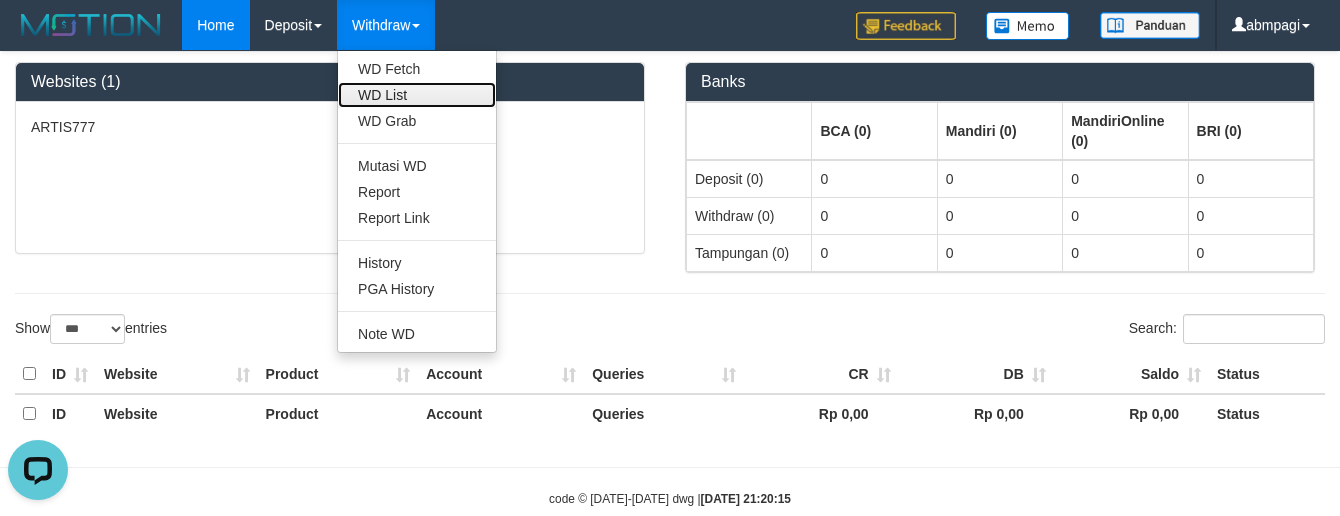 click on "WD List" at bounding box center [417, 95] 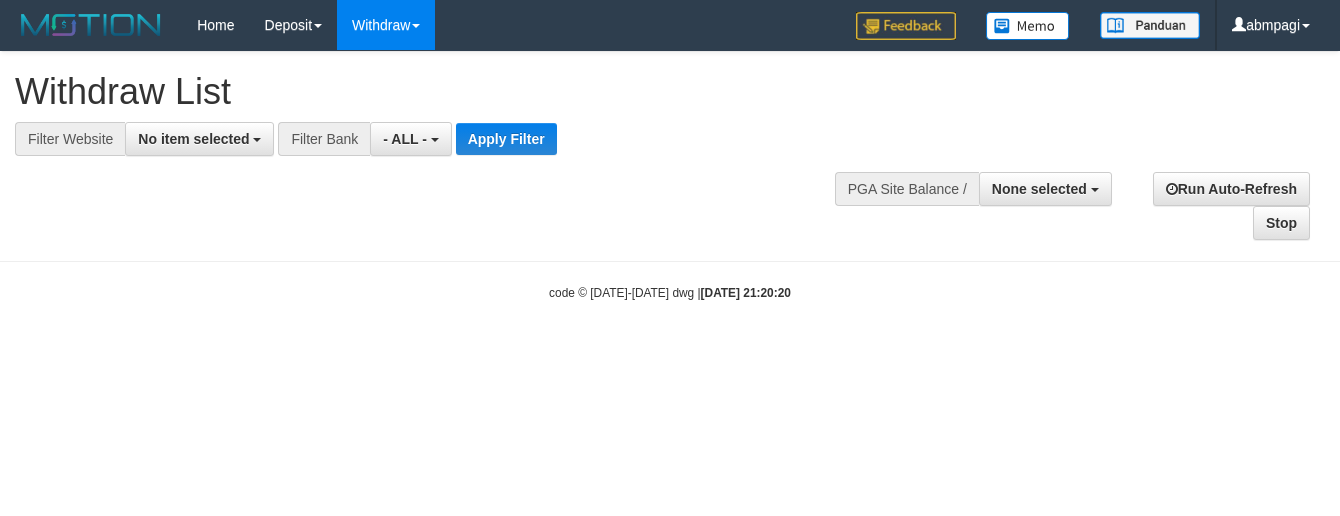 select 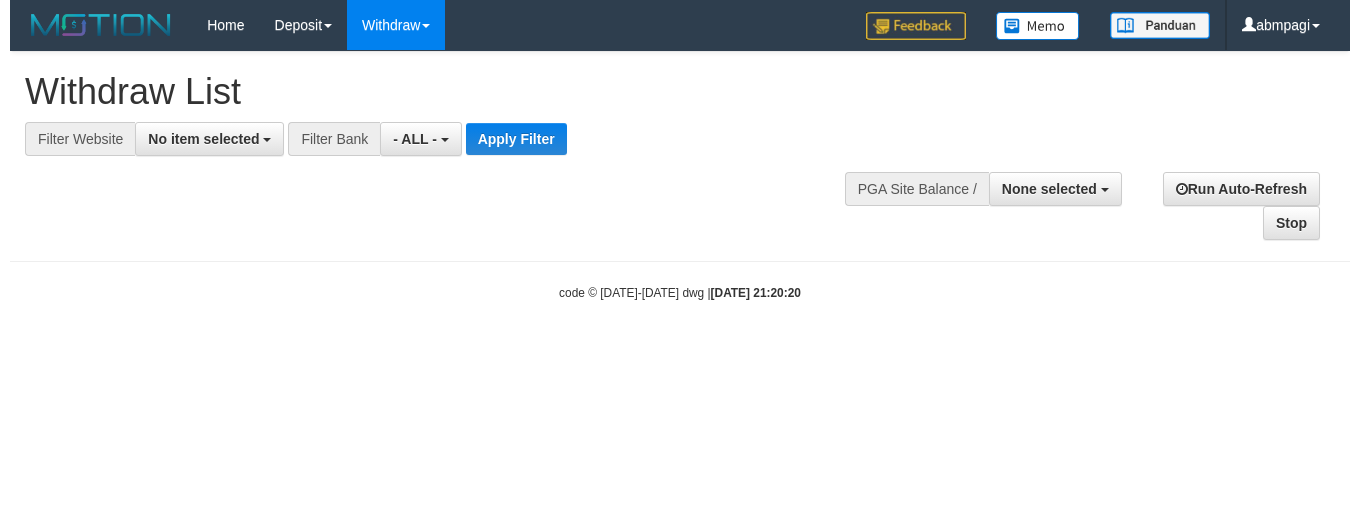 scroll, scrollTop: 0, scrollLeft: 0, axis: both 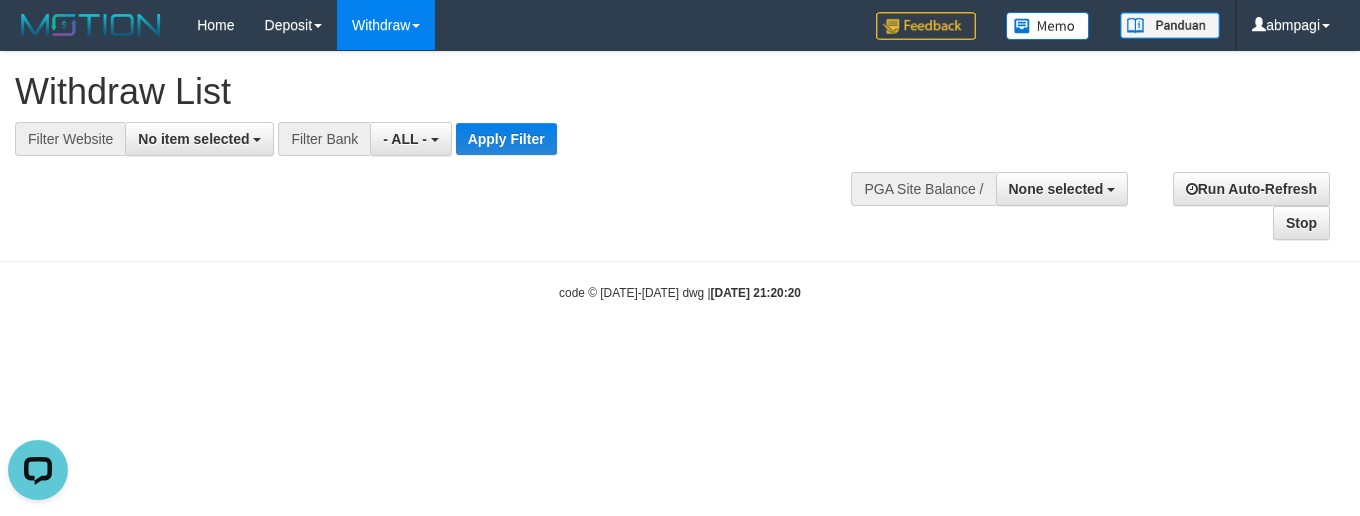 click on "Filter Bank" at bounding box center (324, 139) 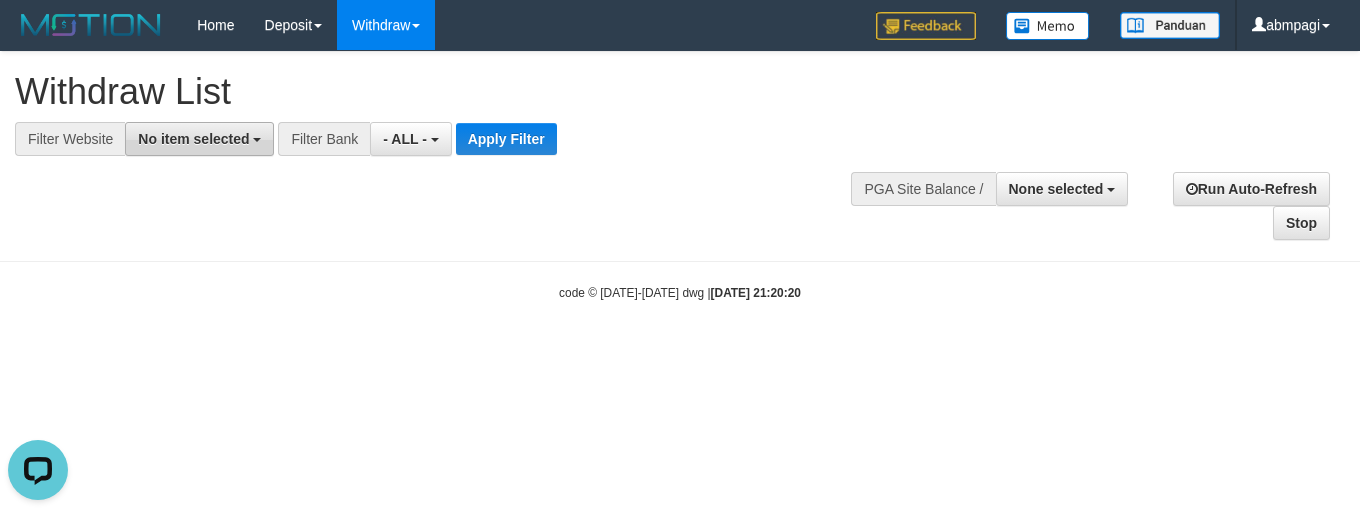 click on "No item selected" at bounding box center (199, 139) 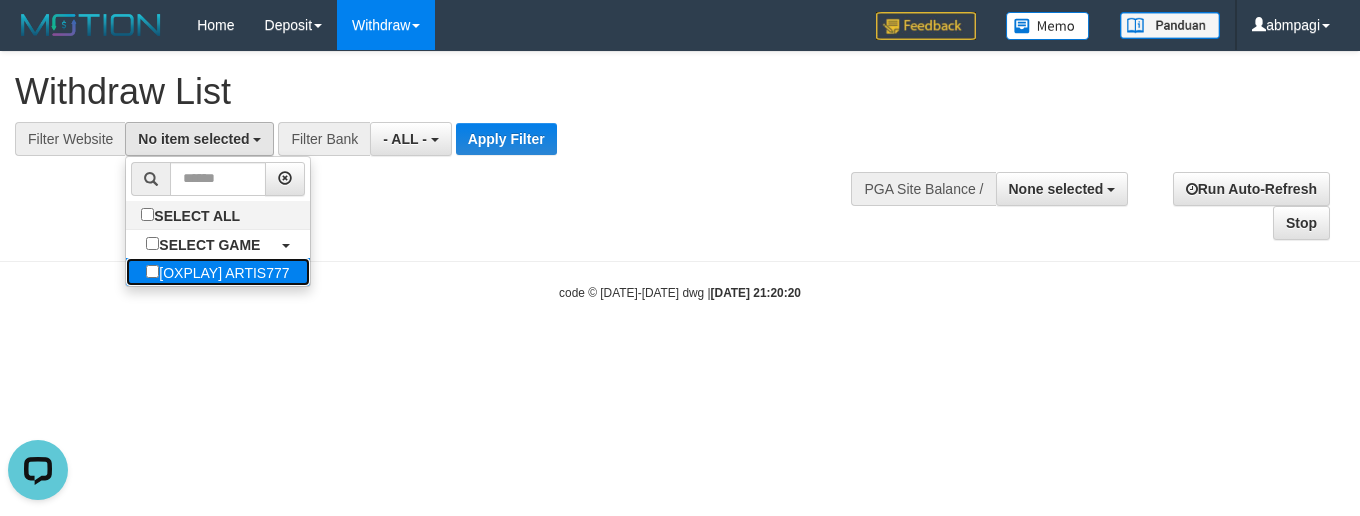 click on "[OXPLAY] ARTIS777" at bounding box center [217, 272] 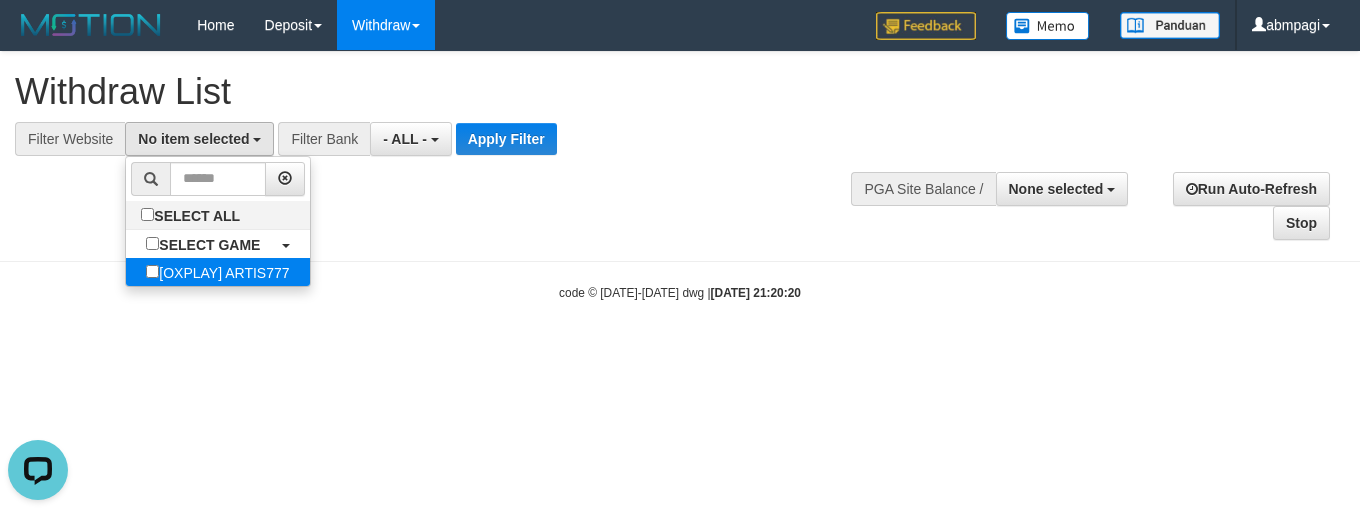 select on "****" 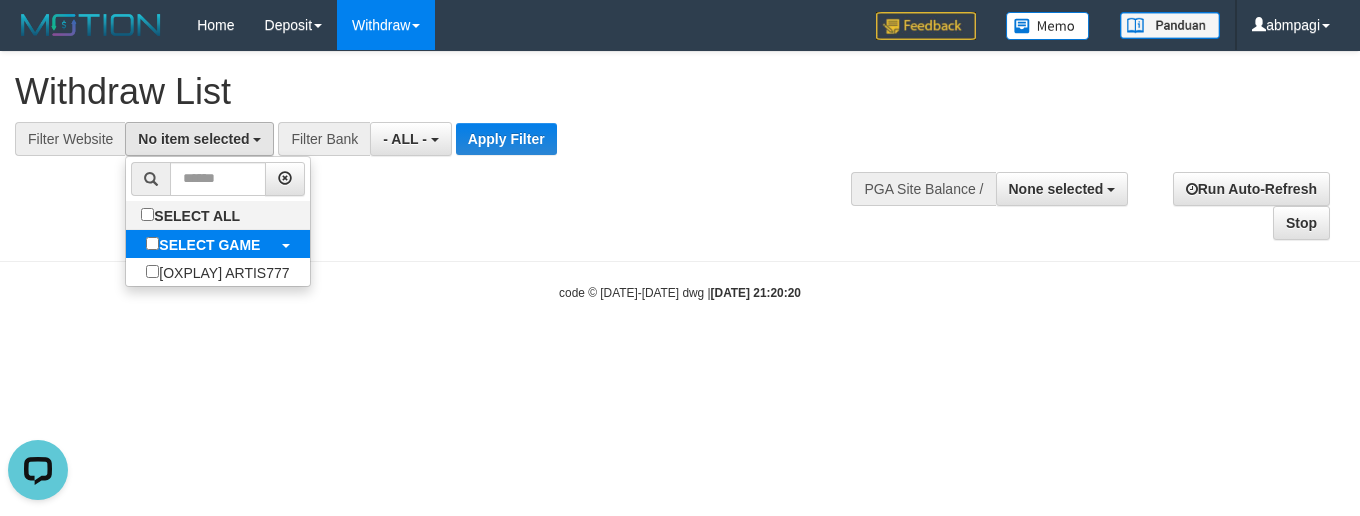 scroll, scrollTop: 17, scrollLeft: 0, axis: vertical 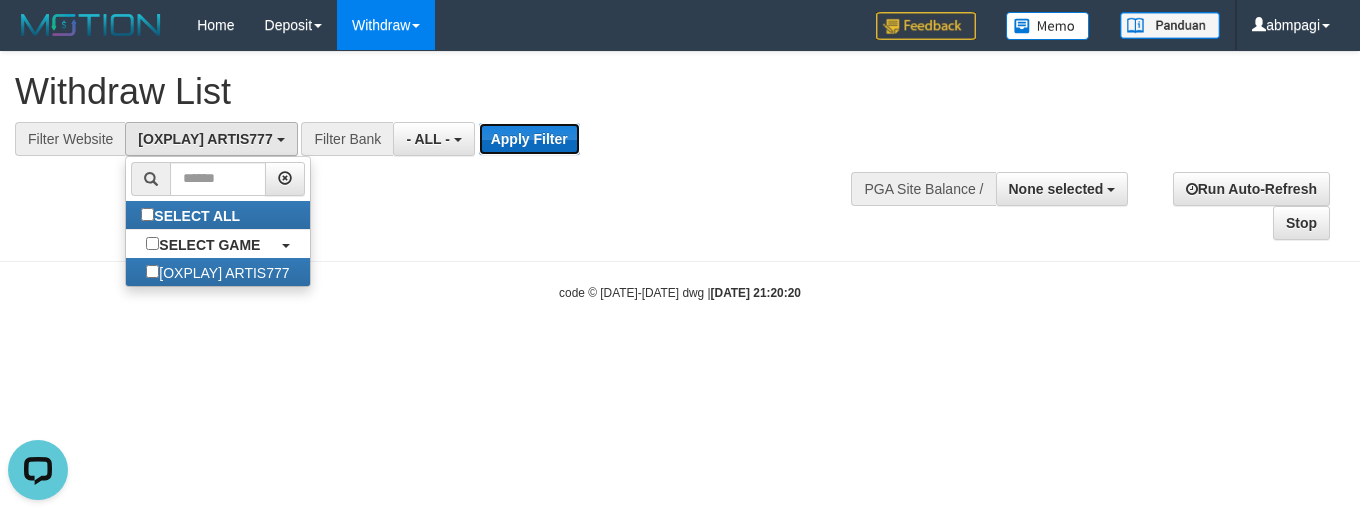 click on "Apply Filter" at bounding box center (529, 139) 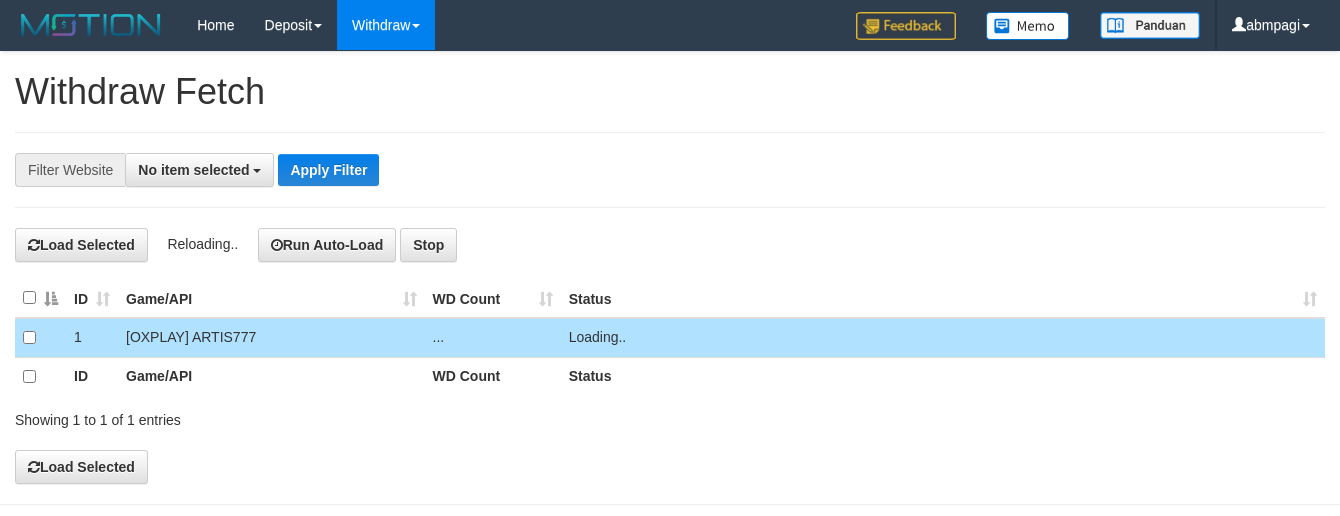 select 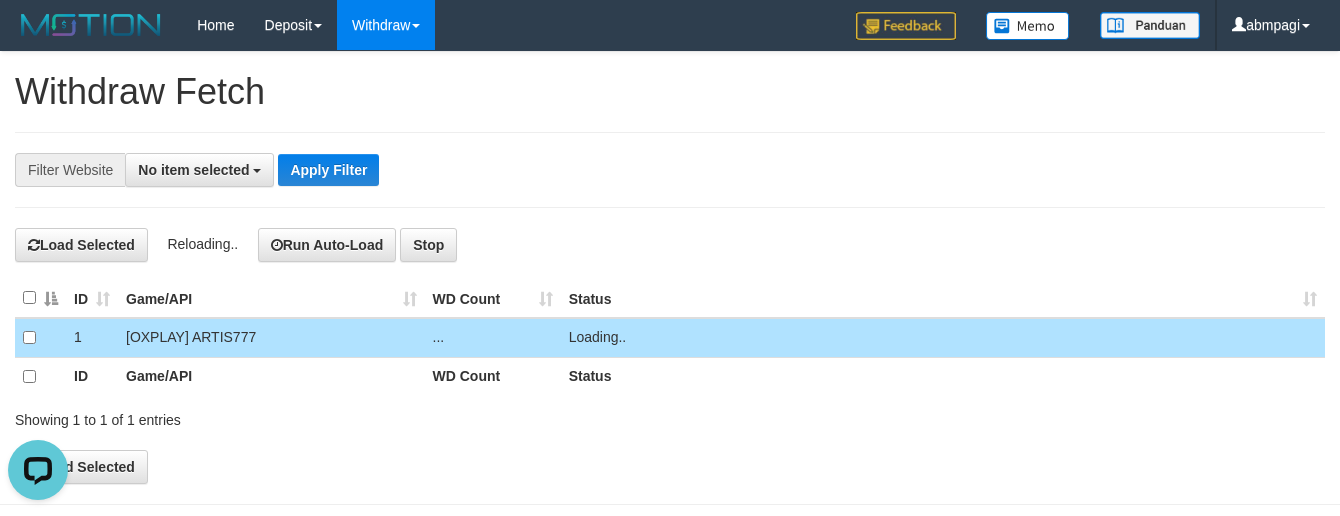 scroll, scrollTop: 0, scrollLeft: 0, axis: both 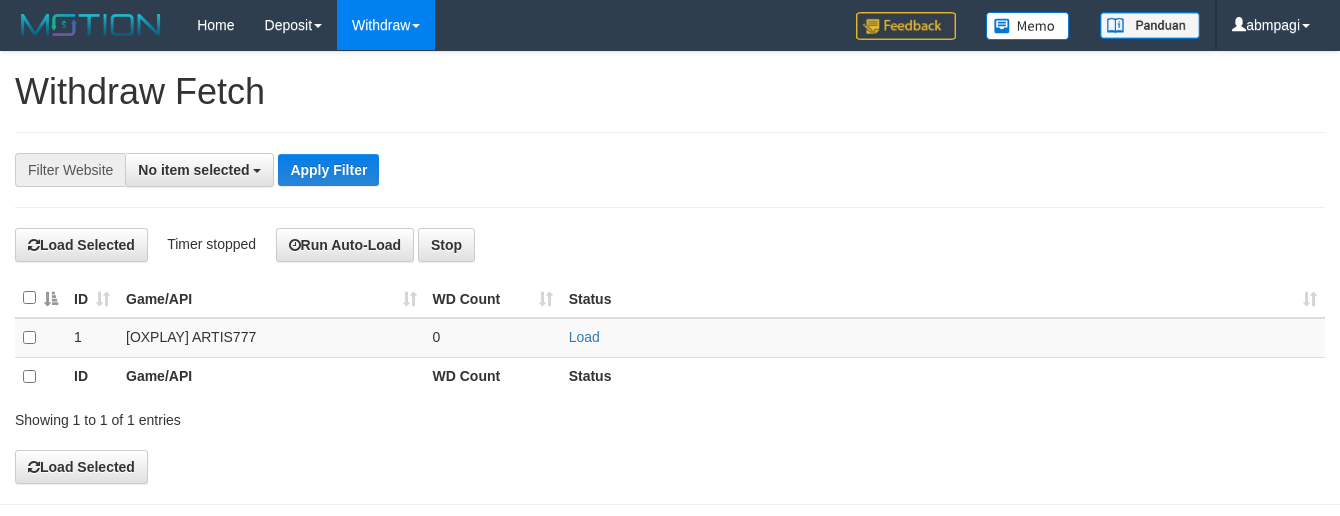 select 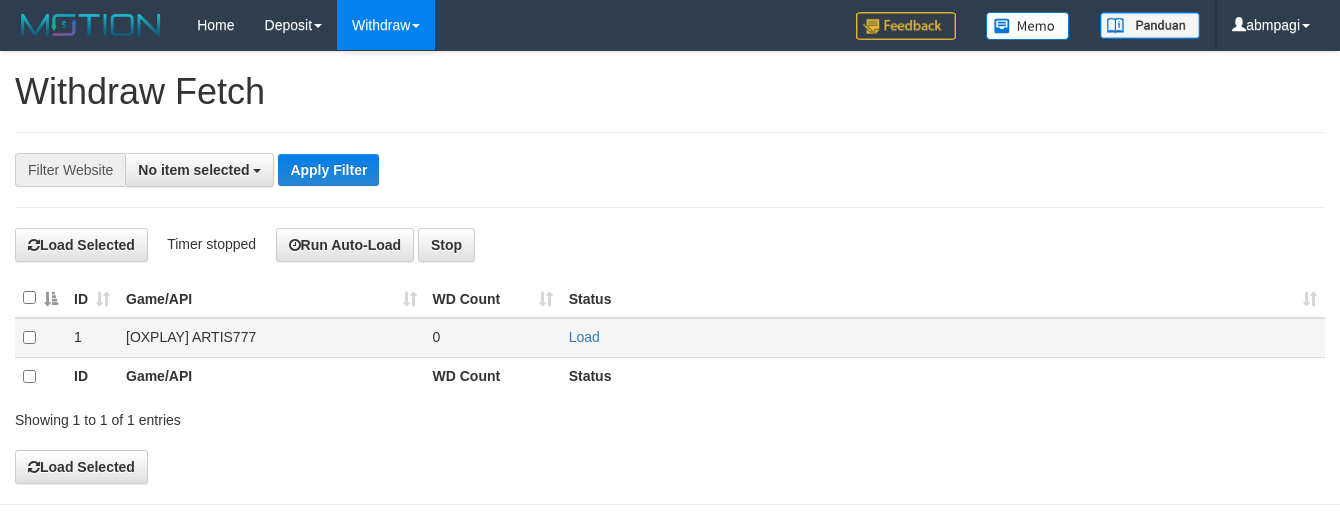 scroll, scrollTop: 0, scrollLeft: 0, axis: both 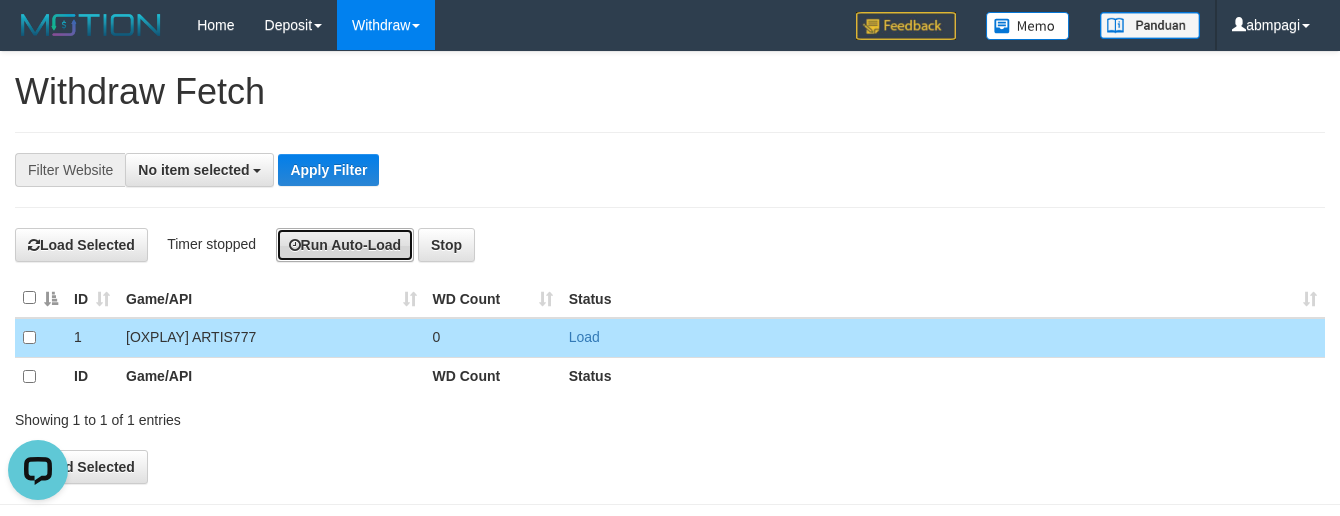 click on "Run Auto-Load" at bounding box center (345, 245) 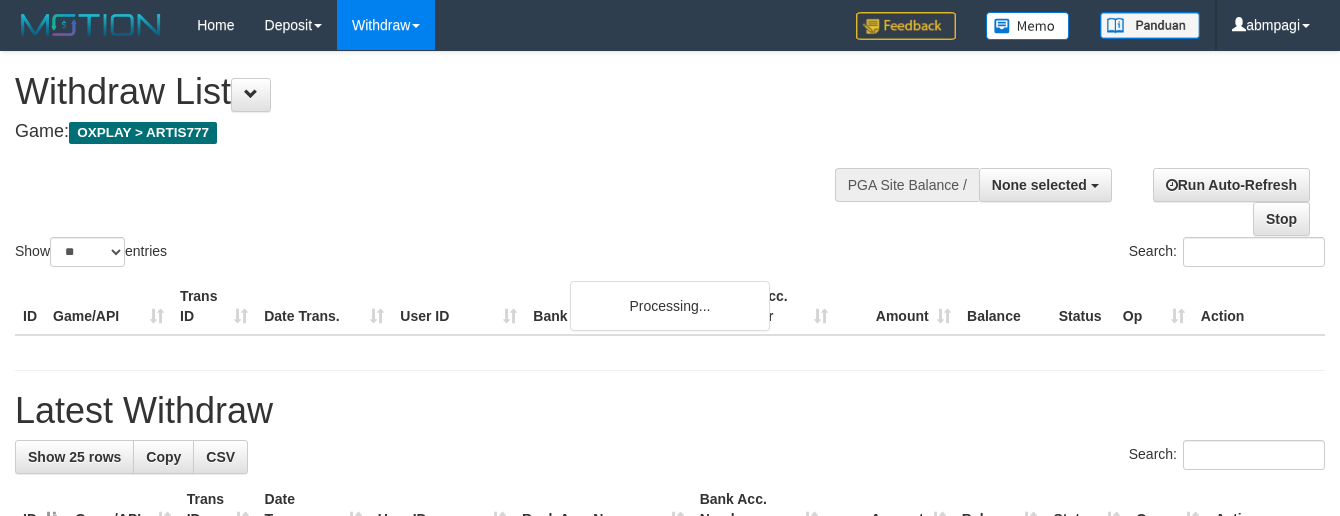 select 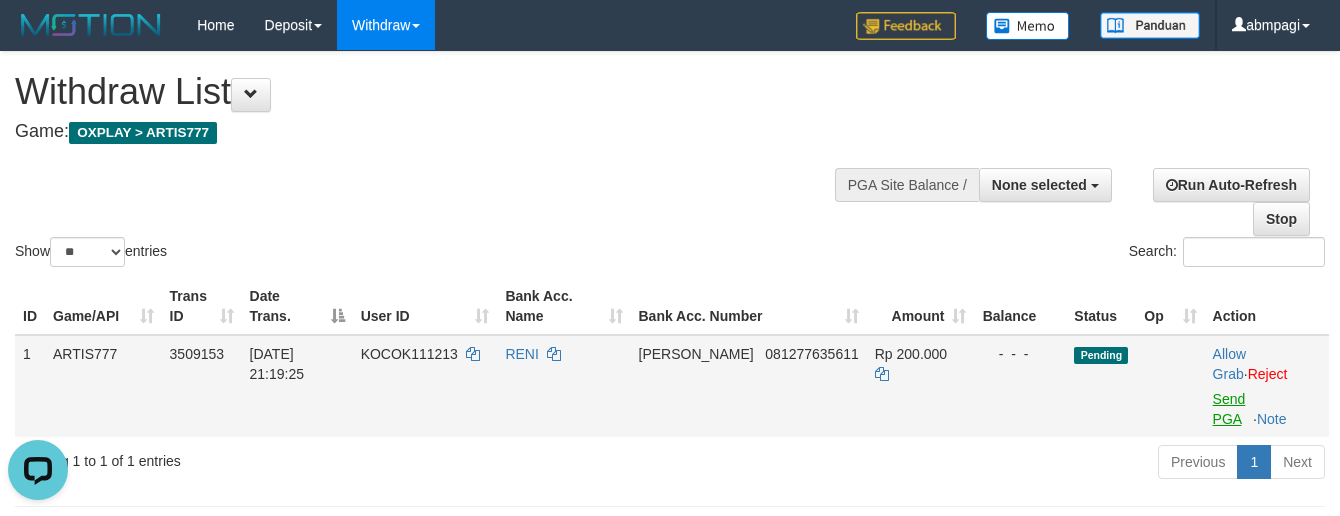 scroll, scrollTop: 0, scrollLeft: 0, axis: both 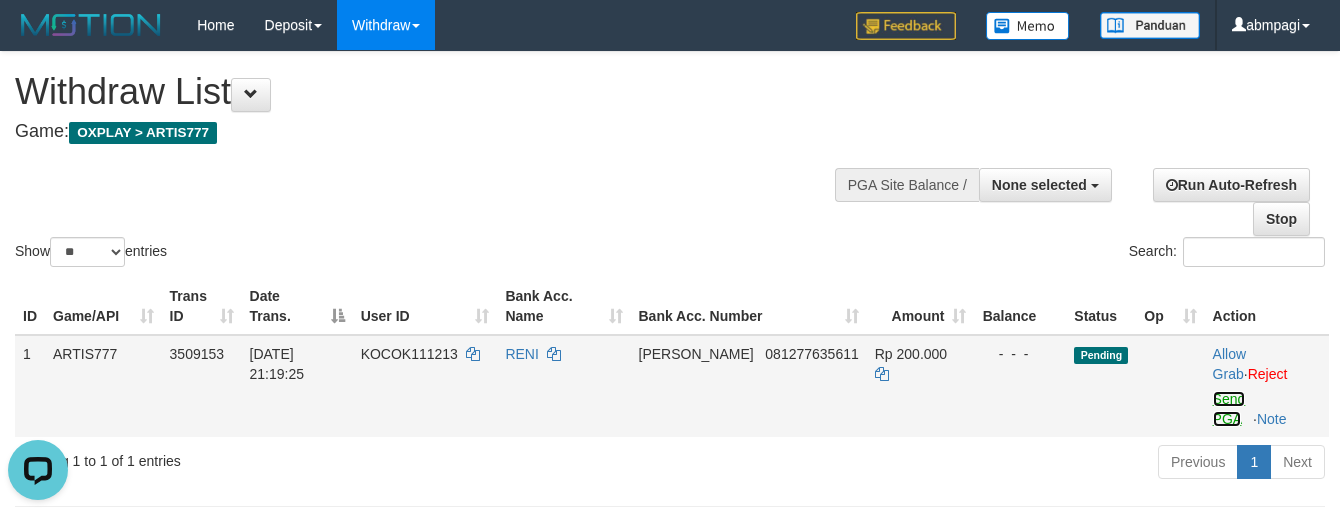click on "Send PGA" at bounding box center (1229, 409) 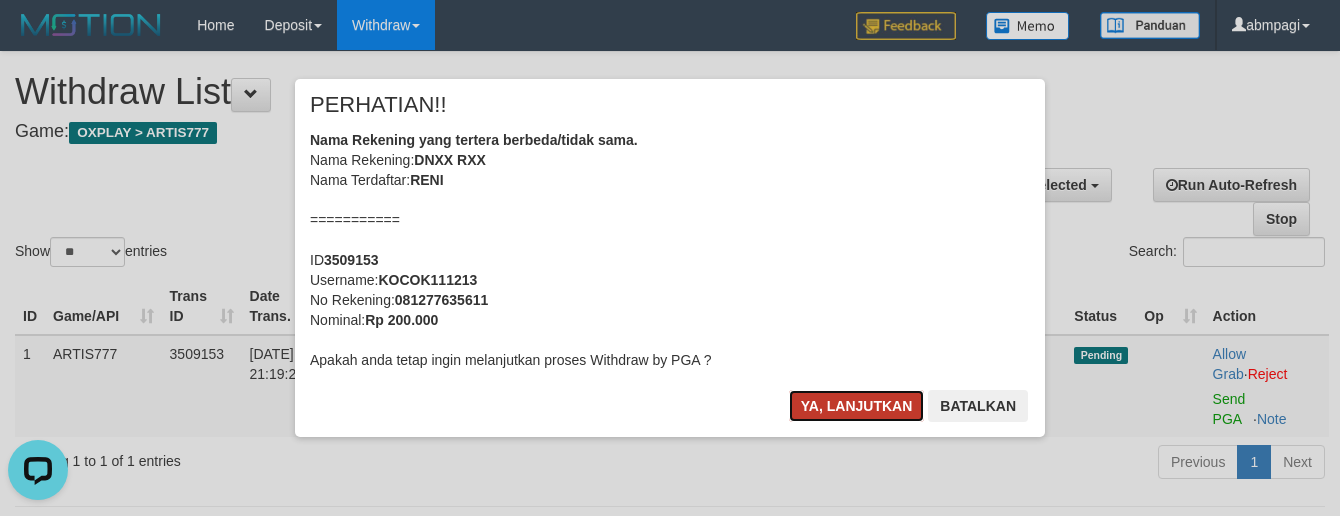drag, startPoint x: 897, startPoint y: 402, endPoint x: 1101, endPoint y: 396, distance: 204.08821 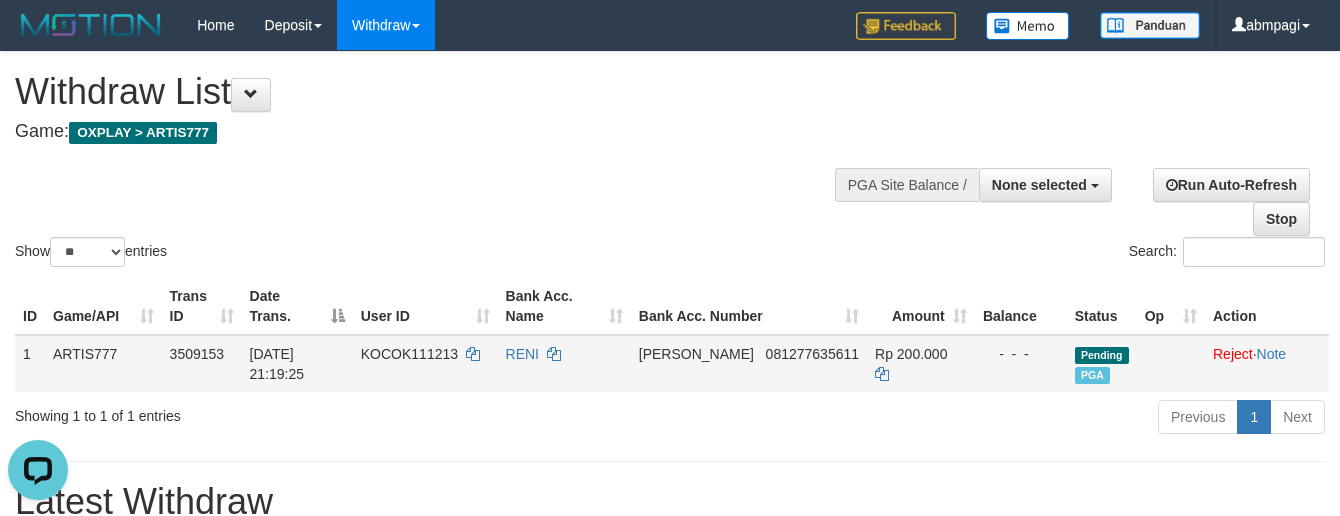 click on "RENI" at bounding box center [564, 363] 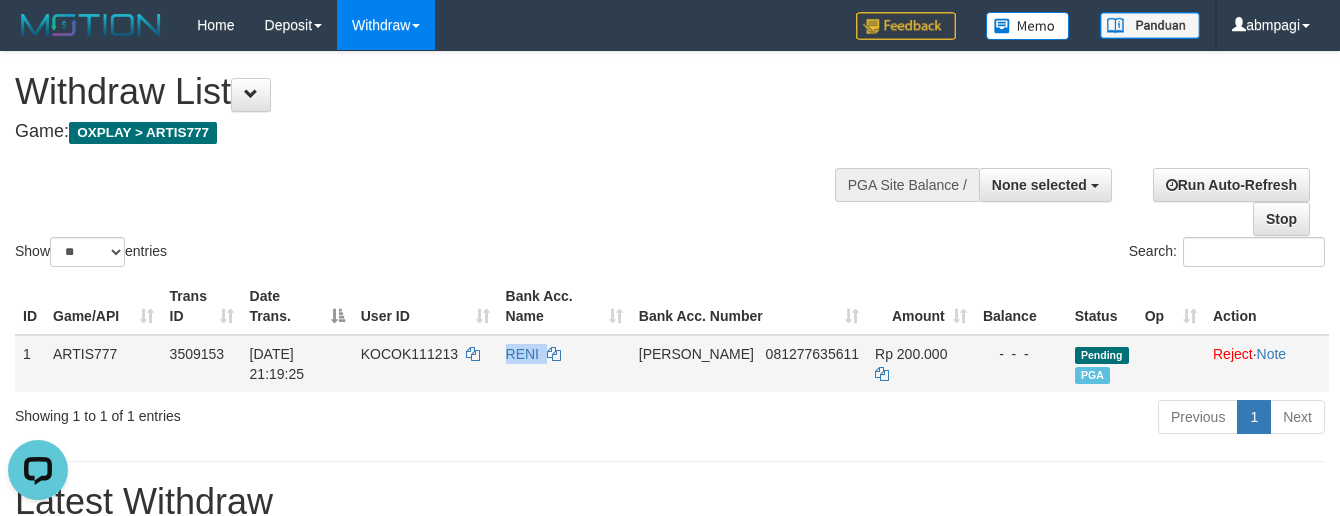 click on "RENI" at bounding box center (564, 363) 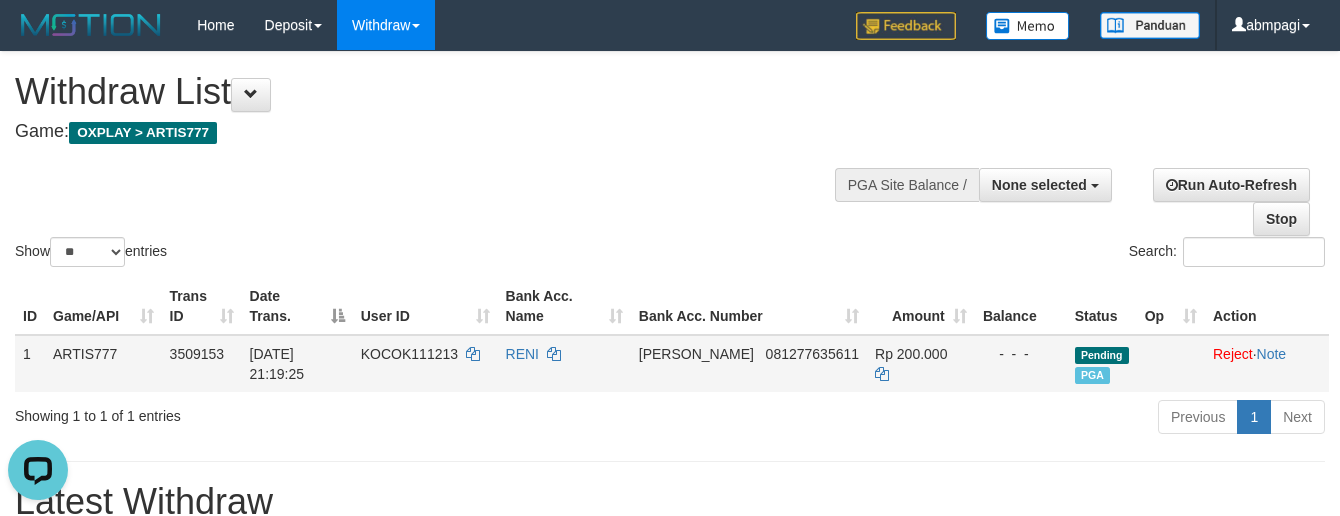 click on "KOCOK111213" at bounding box center (425, 363) 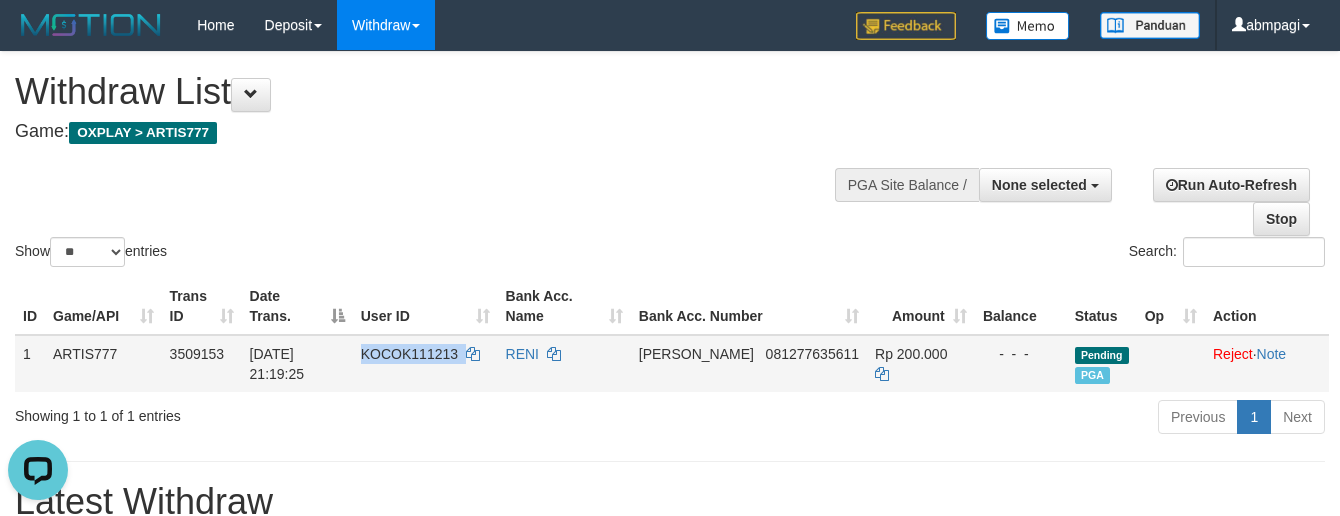 click on "KOCOK111213" at bounding box center (425, 363) 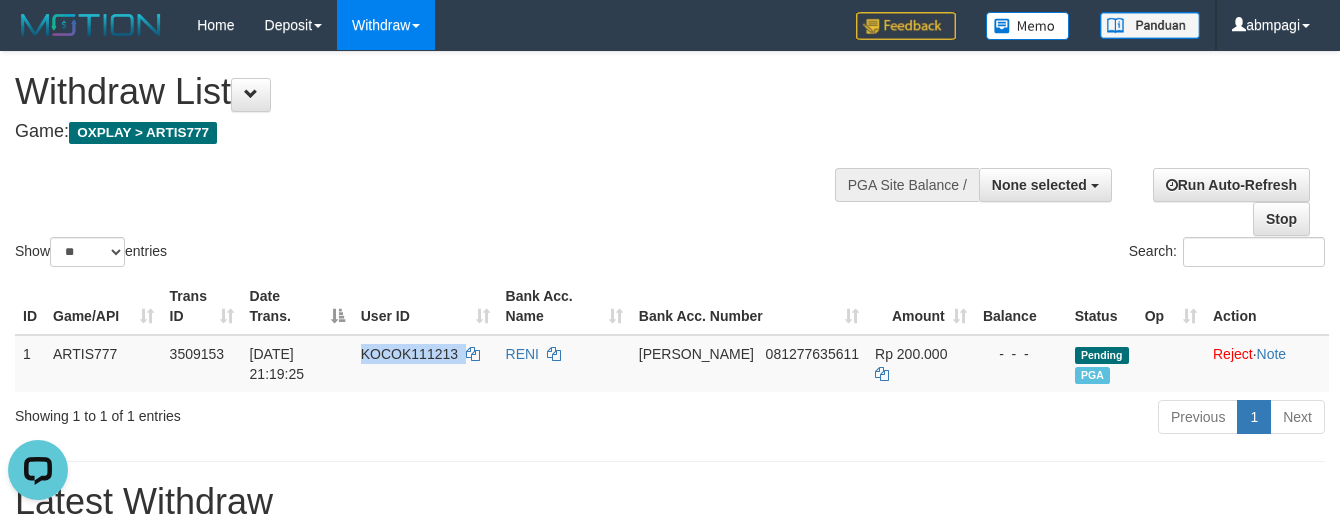 copy on "KOCOK111213" 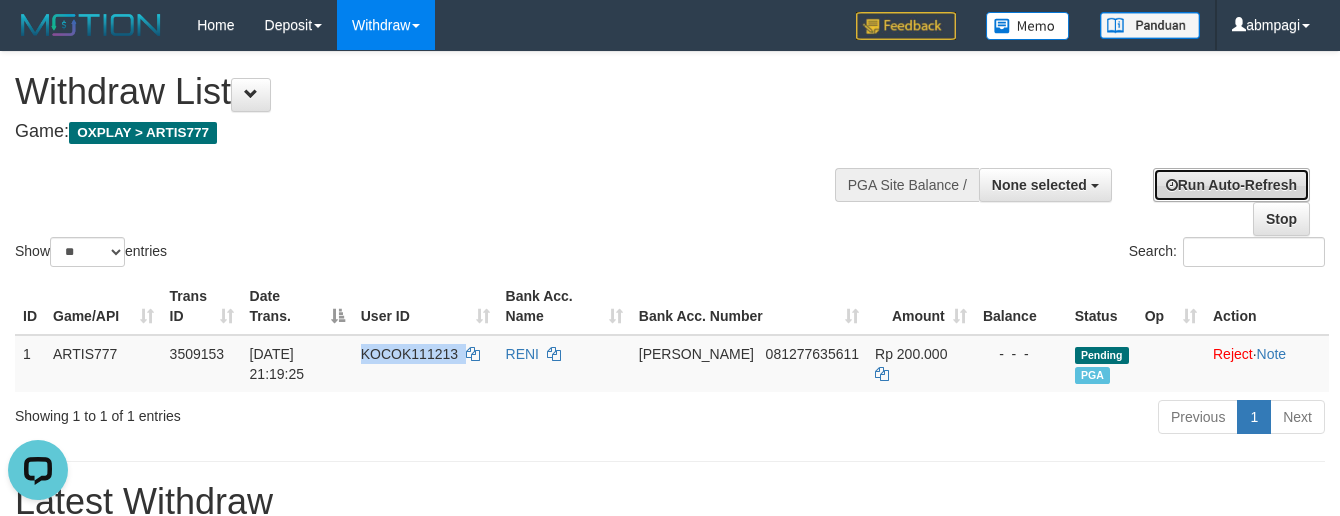 click on "Run Auto-Refresh" at bounding box center [1231, 185] 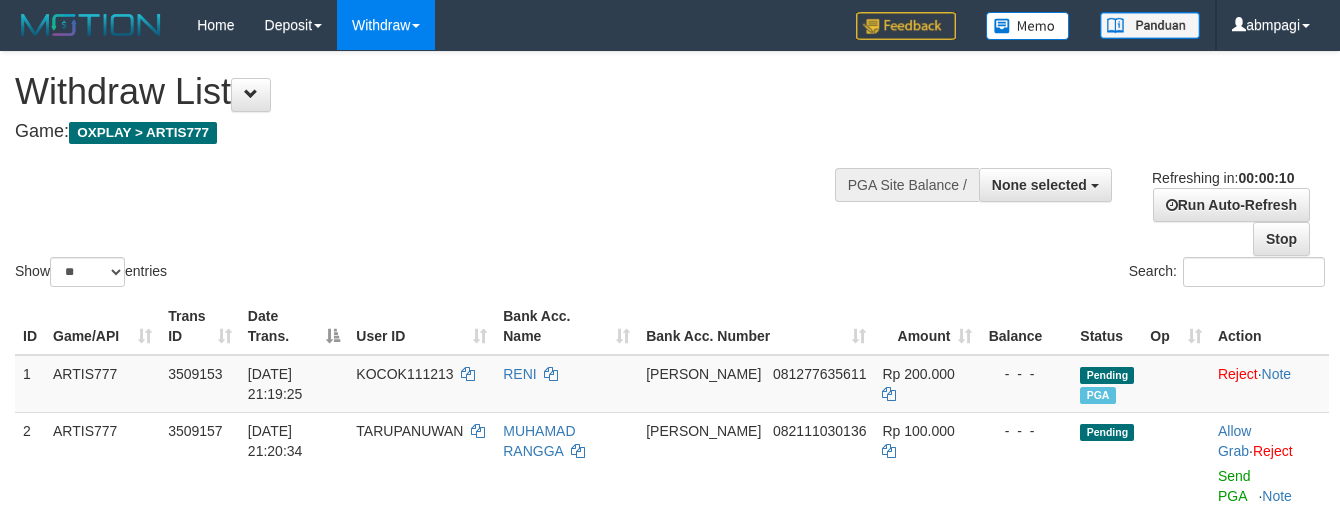 select 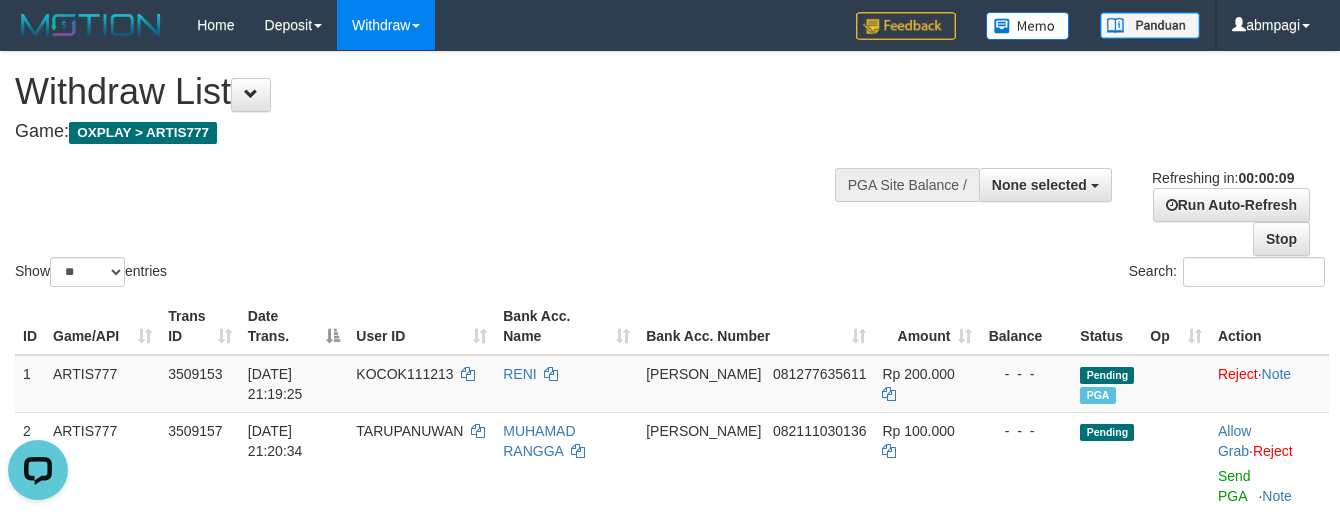 scroll, scrollTop: 0, scrollLeft: 0, axis: both 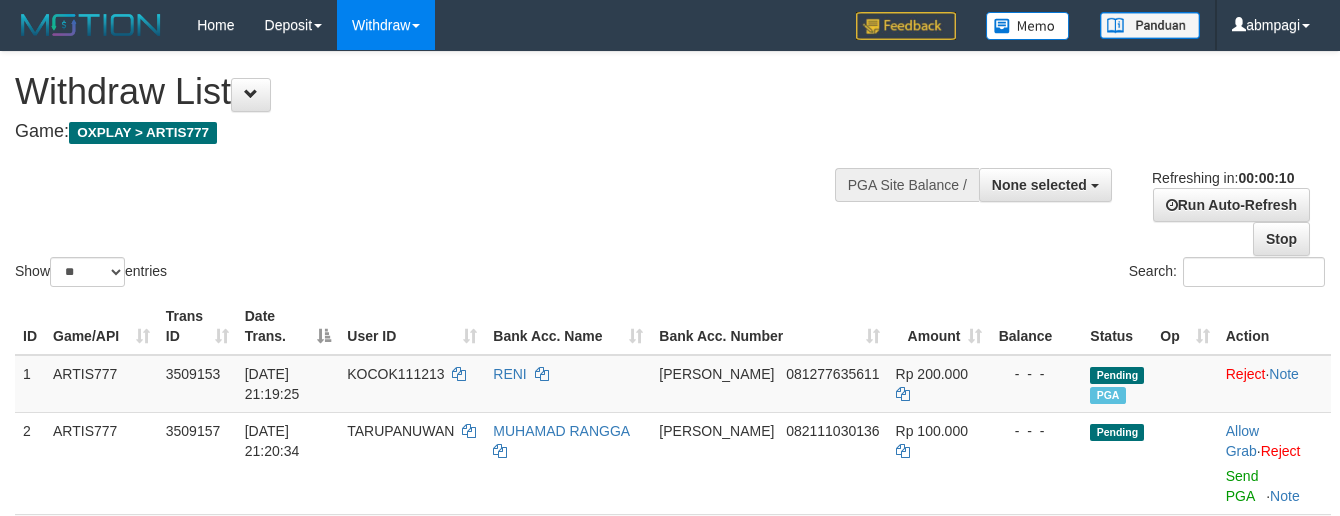 select 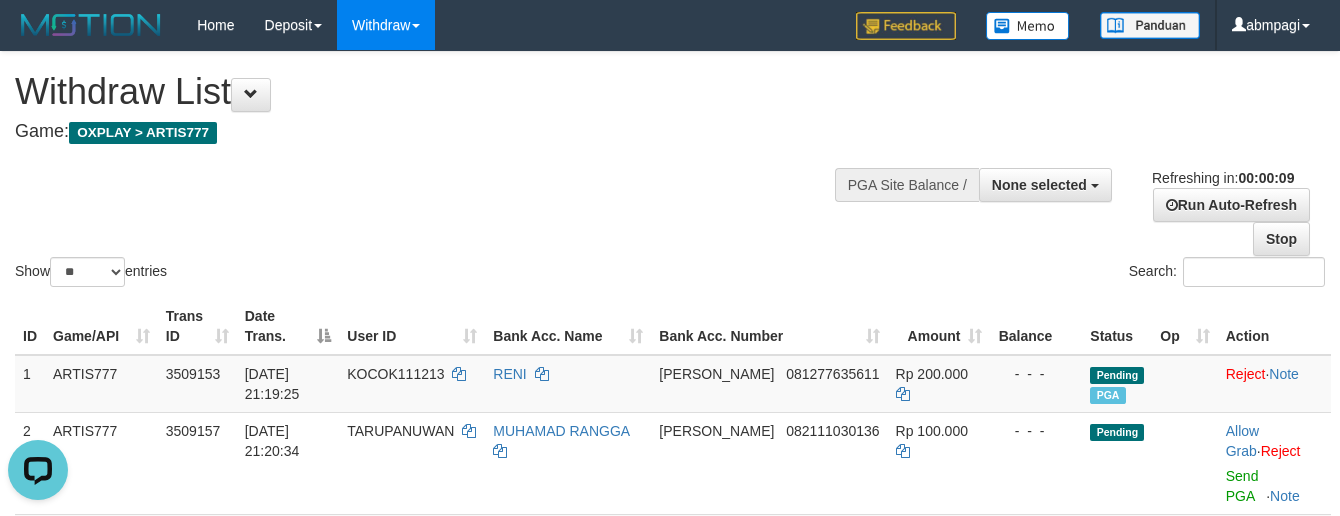 scroll, scrollTop: 0, scrollLeft: 0, axis: both 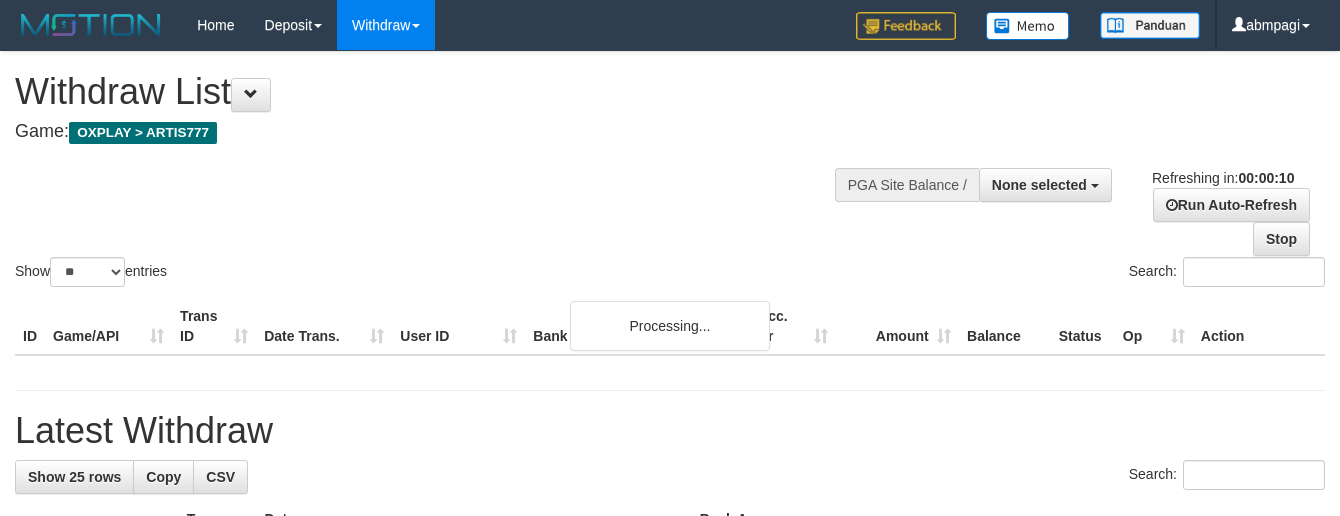 select 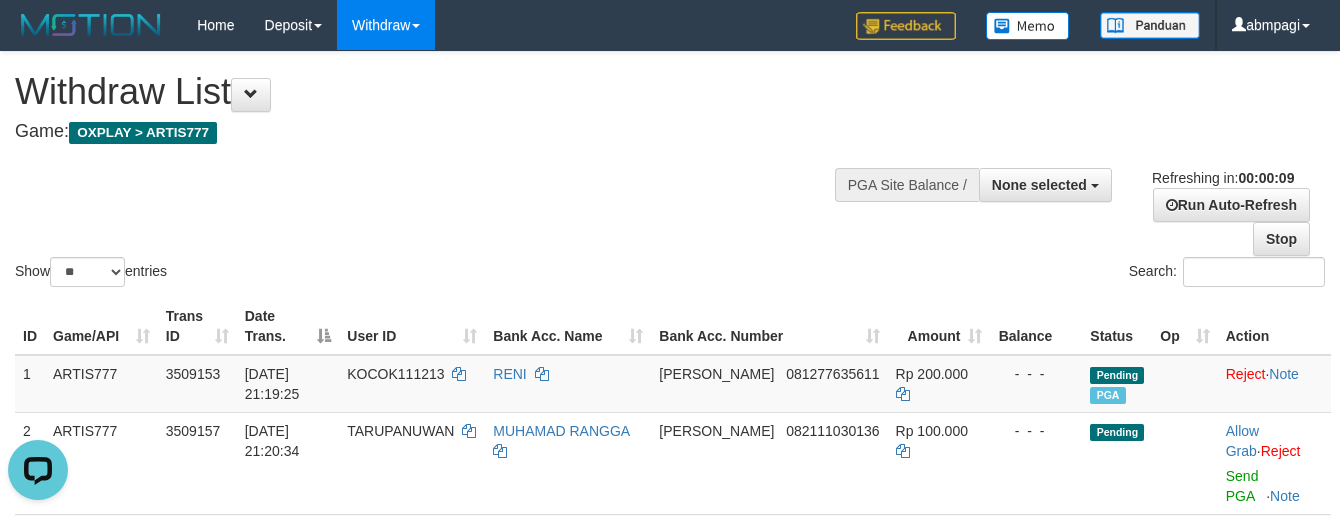scroll, scrollTop: 0, scrollLeft: 0, axis: both 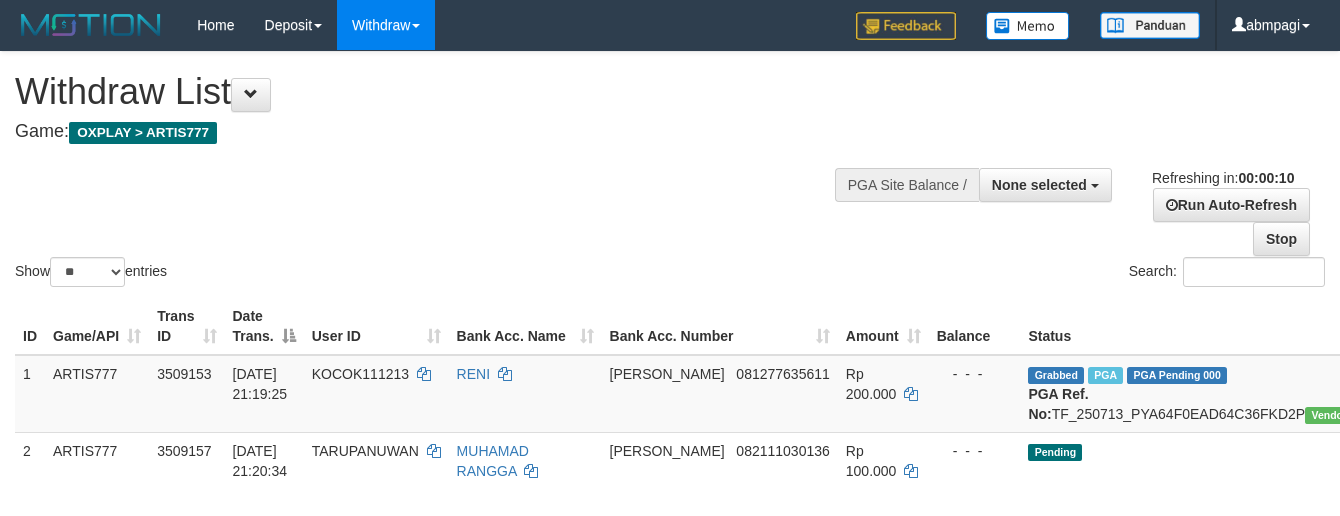 select 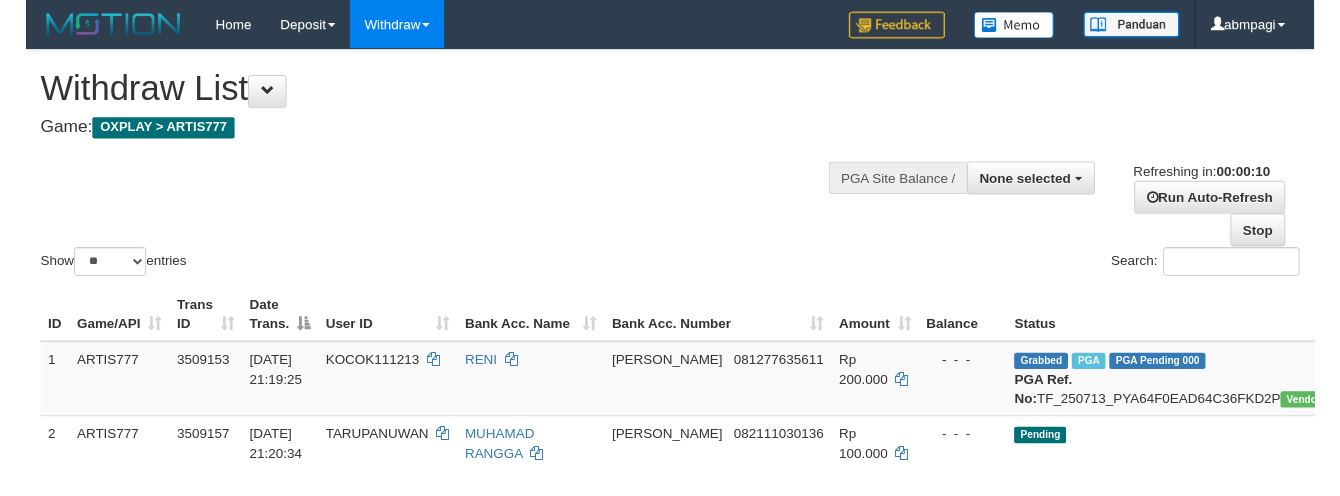 scroll, scrollTop: 0, scrollLeft: 0, axis: both 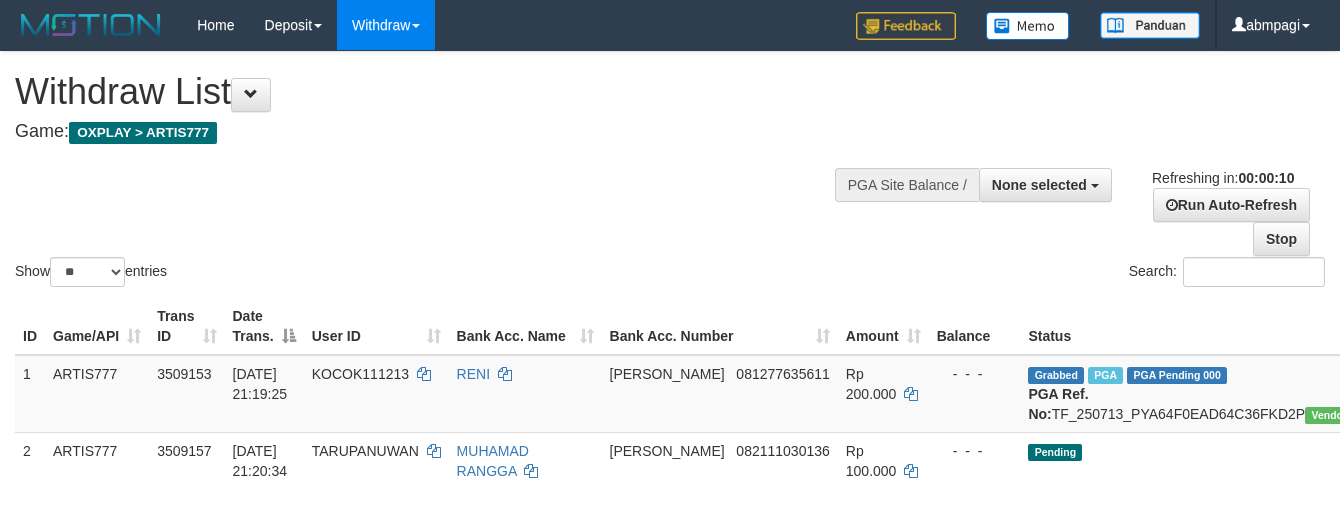 select 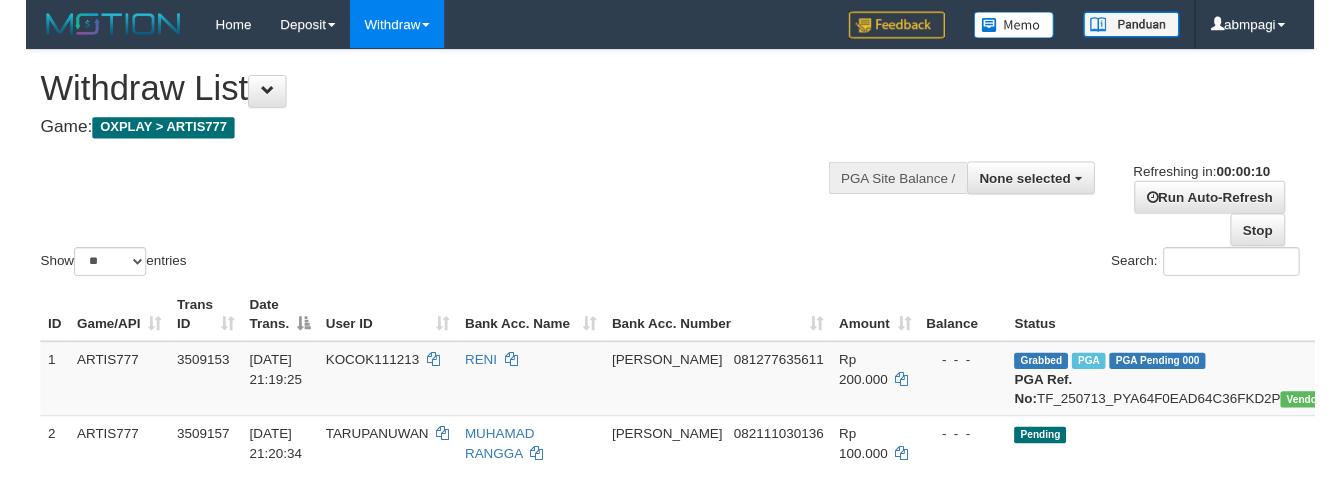 scroll, scrollTop: 0, scrollLeft: 0, axis: both 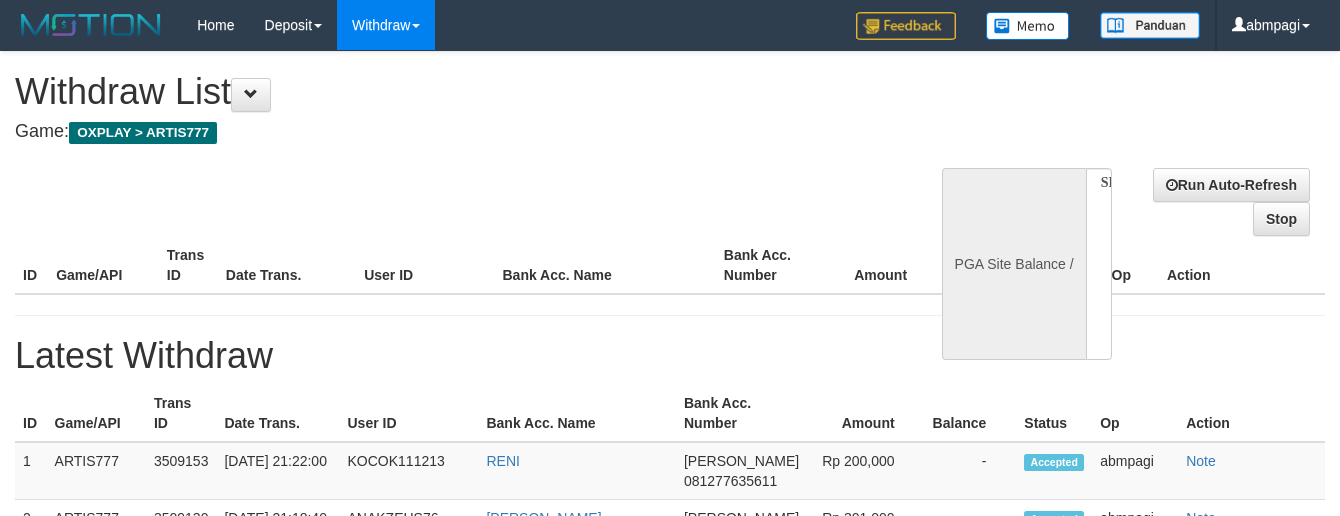 select 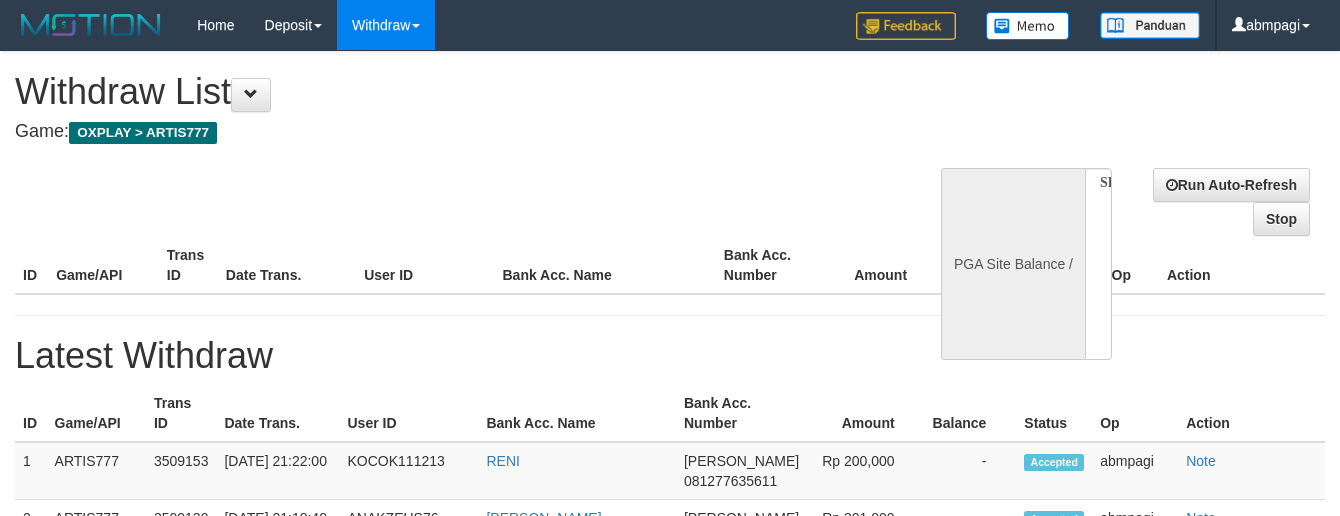 scroll, scrollTop: 0, scrollLeft: 0, axis: both 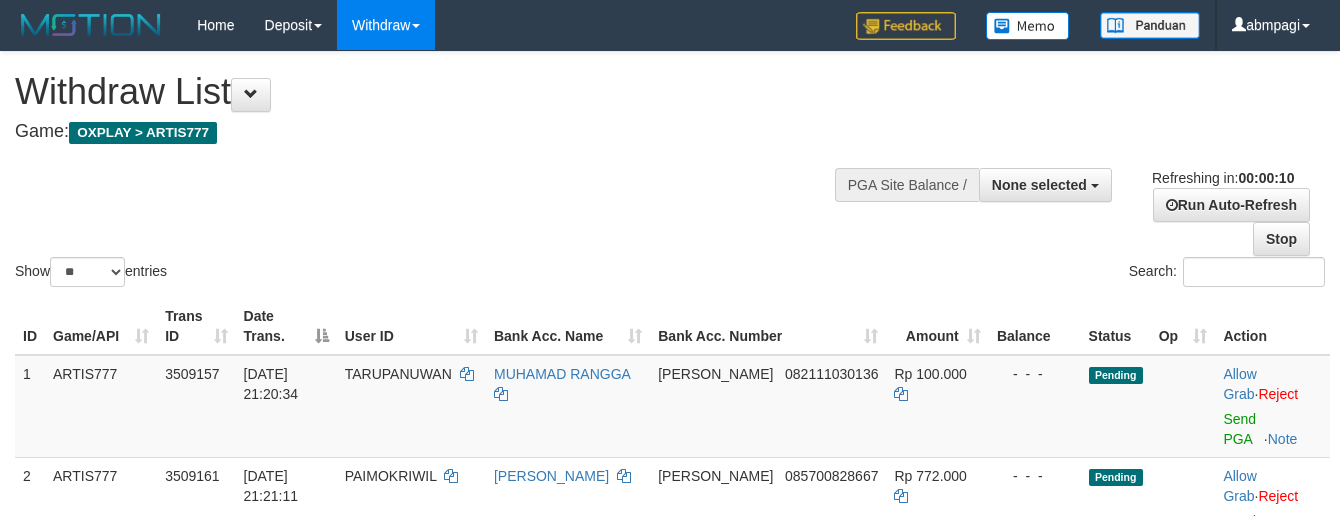 select 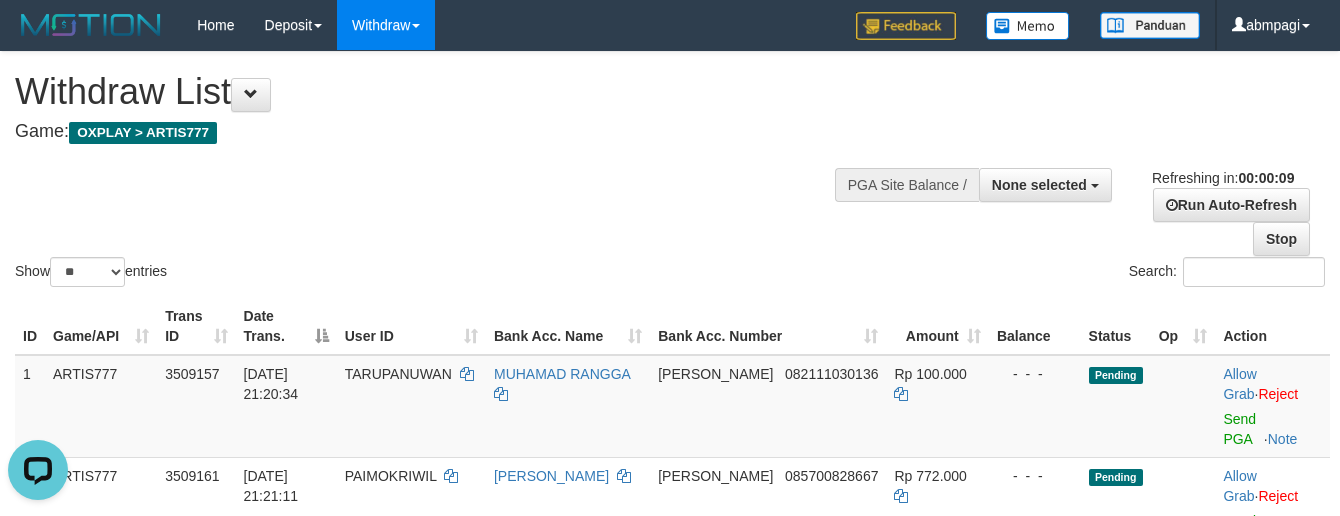 scroll, scrollTop: 0, scrollLeft: 0, axis: both 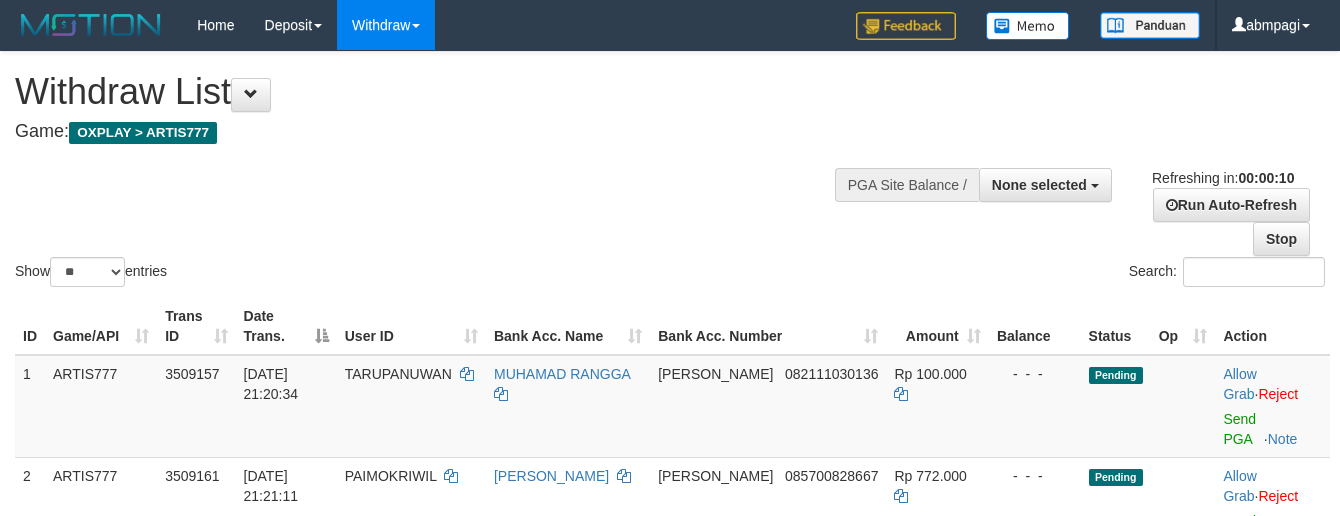 select 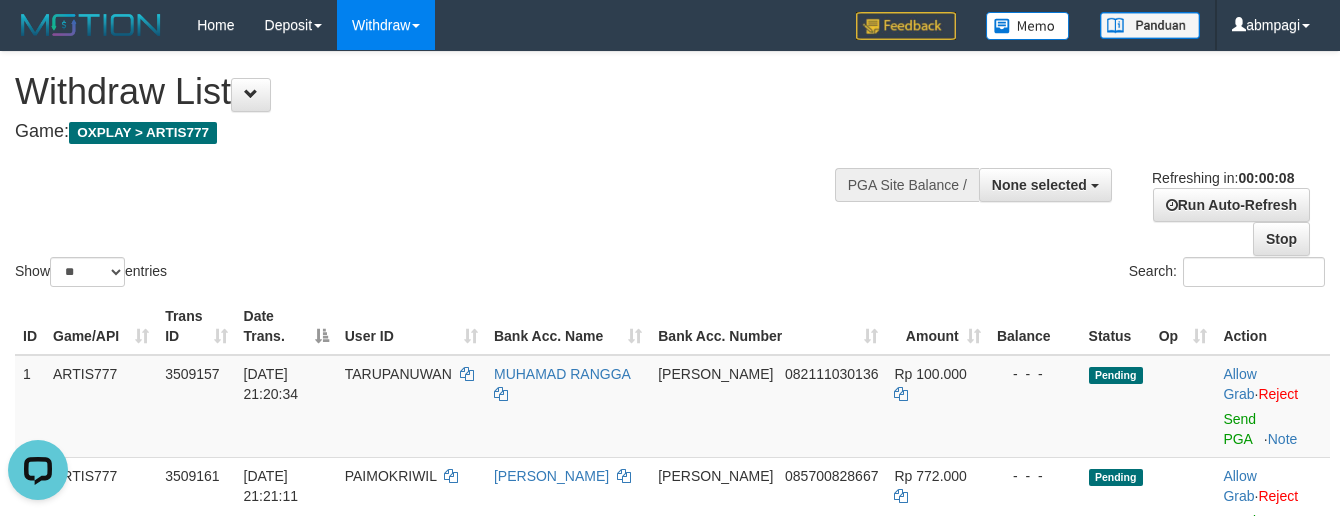 scroll, scrollTop: 0, scrollLeft: 0, axis: both 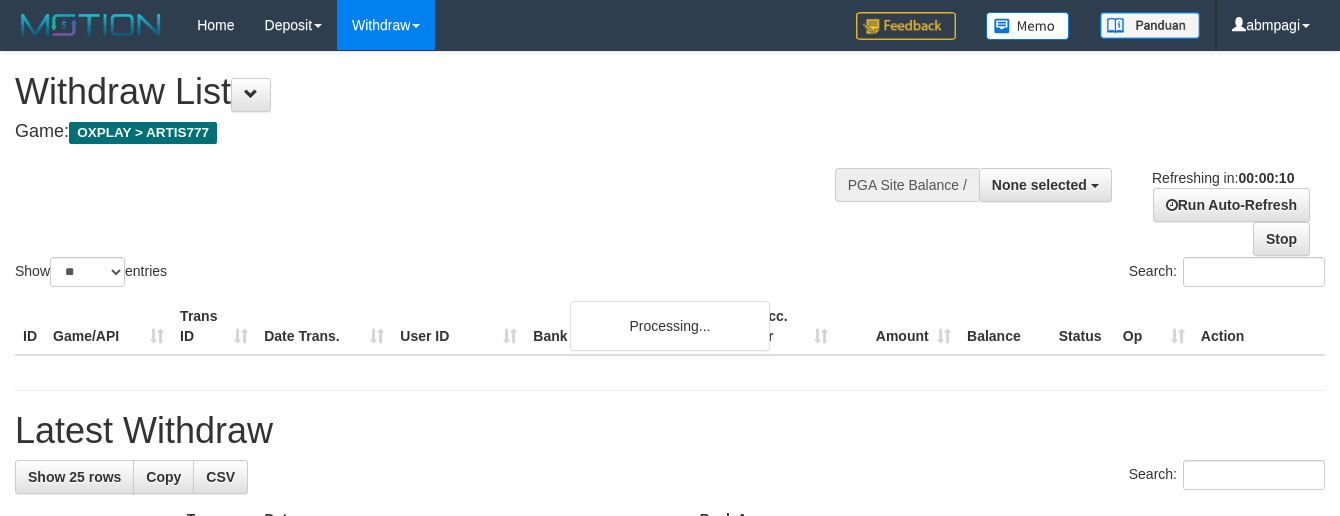 select 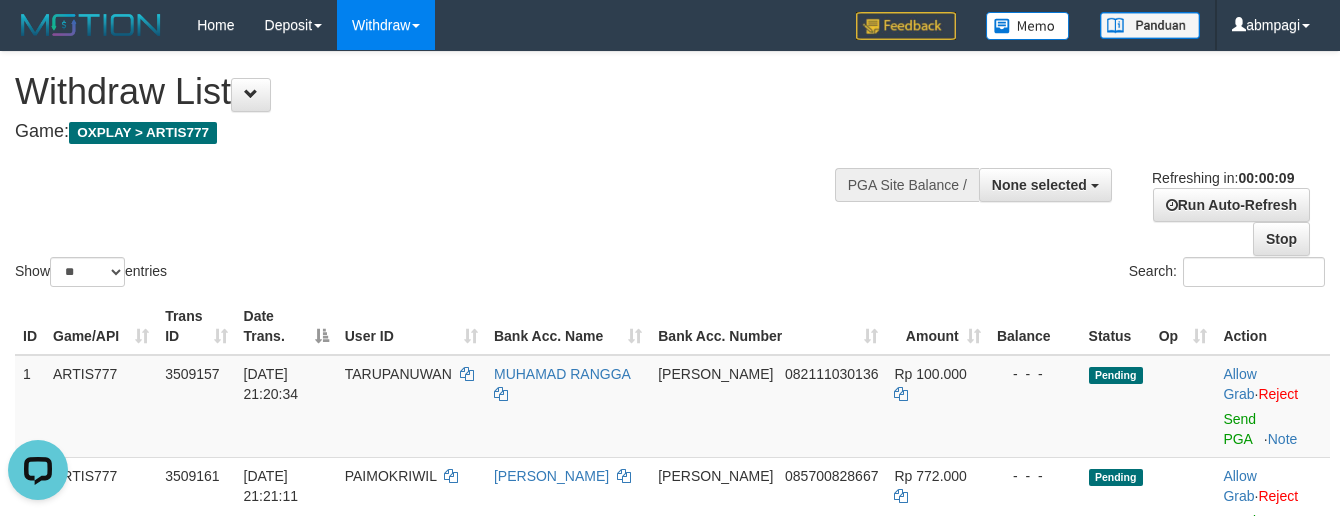 scroll, scrollTop: 0, scrollLeft: 0, axis: both 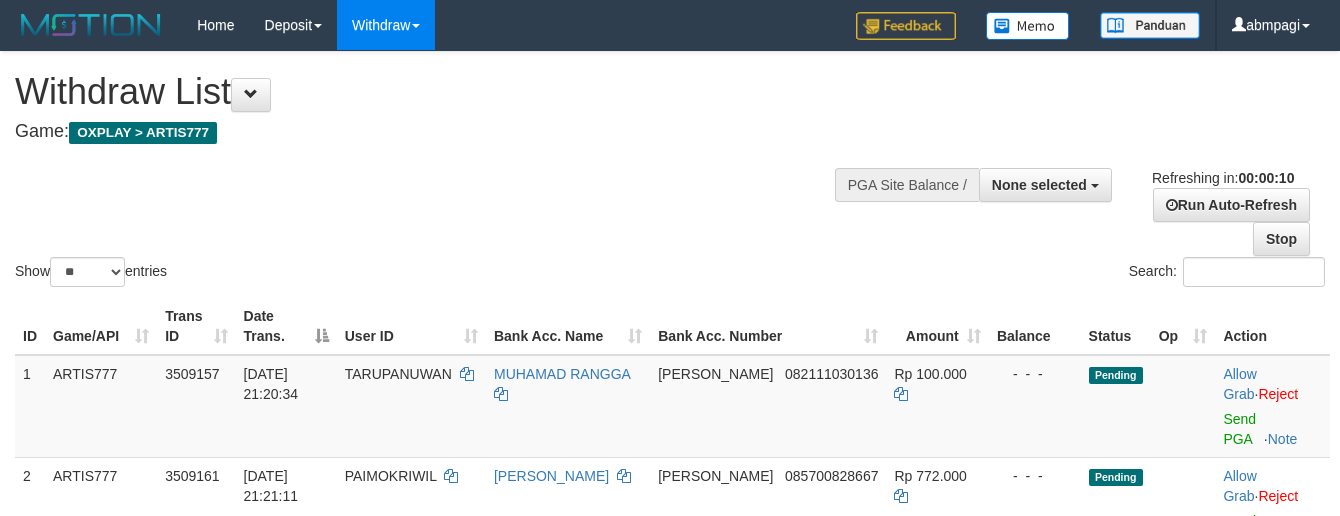 select 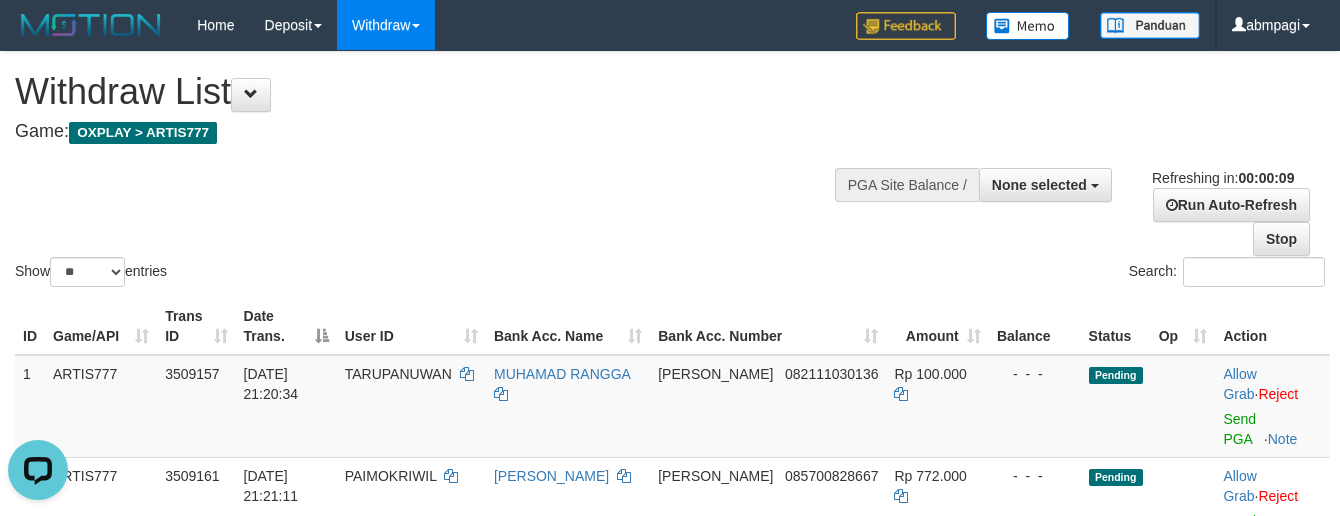scroll, scrollTop: 0, scrollLeft: 0, axis: both 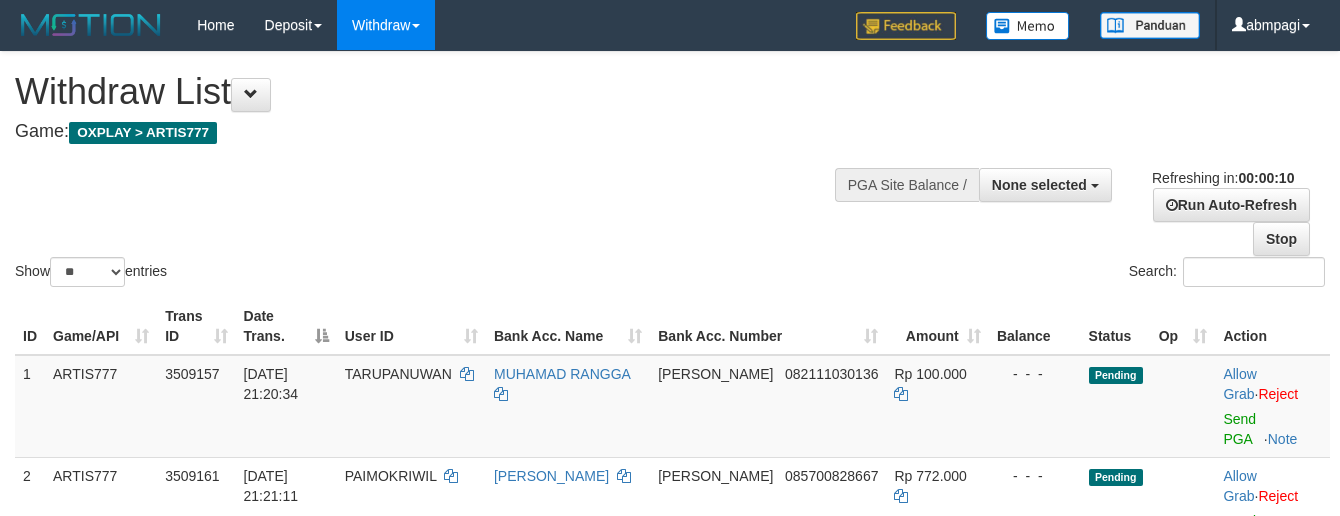 select 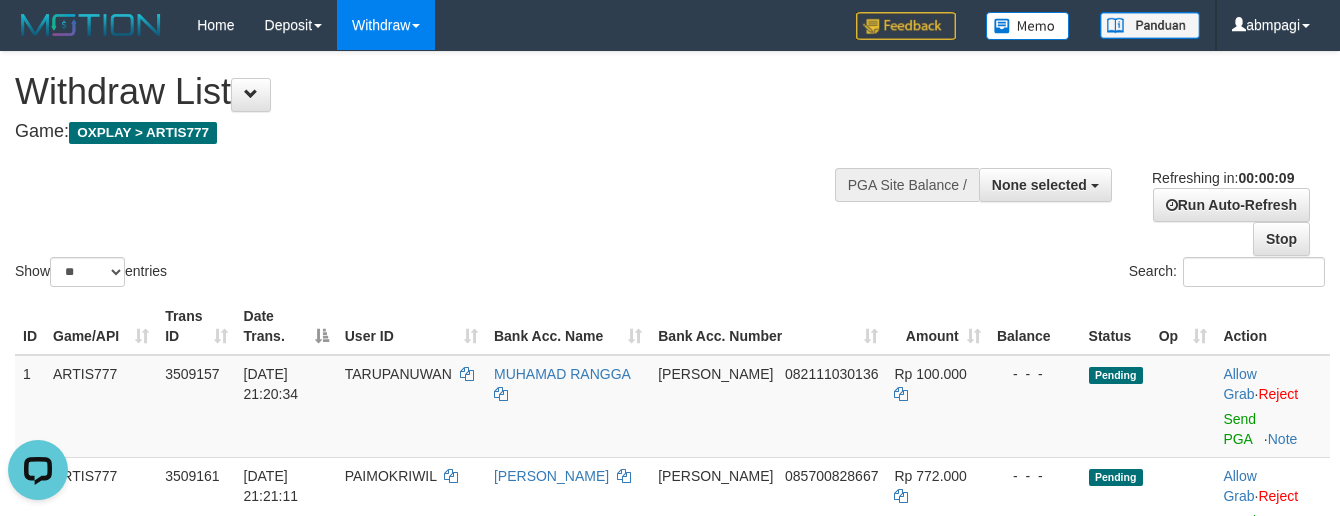 scroll, scrollTop: 0, scrollLeft: 0, axis: both 